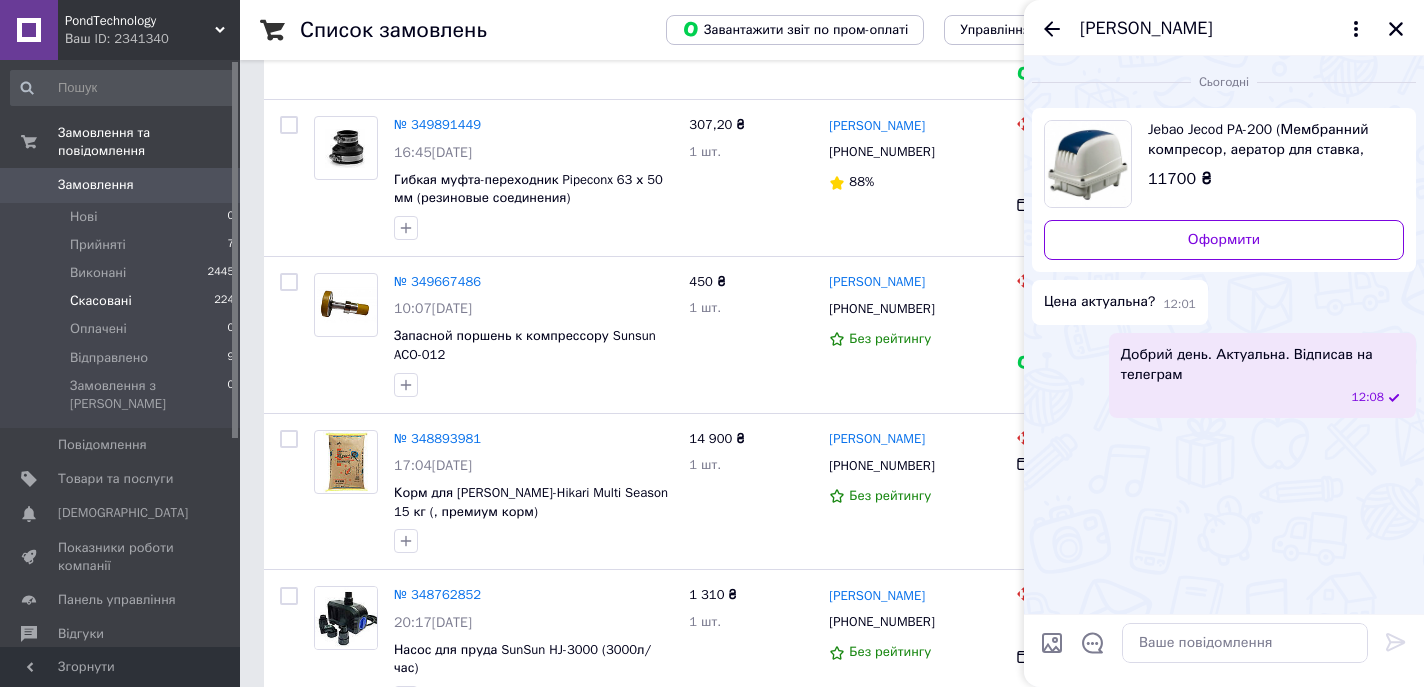 scroll, scrollTop: 2029, scrollLeft: 0, axis: vertical 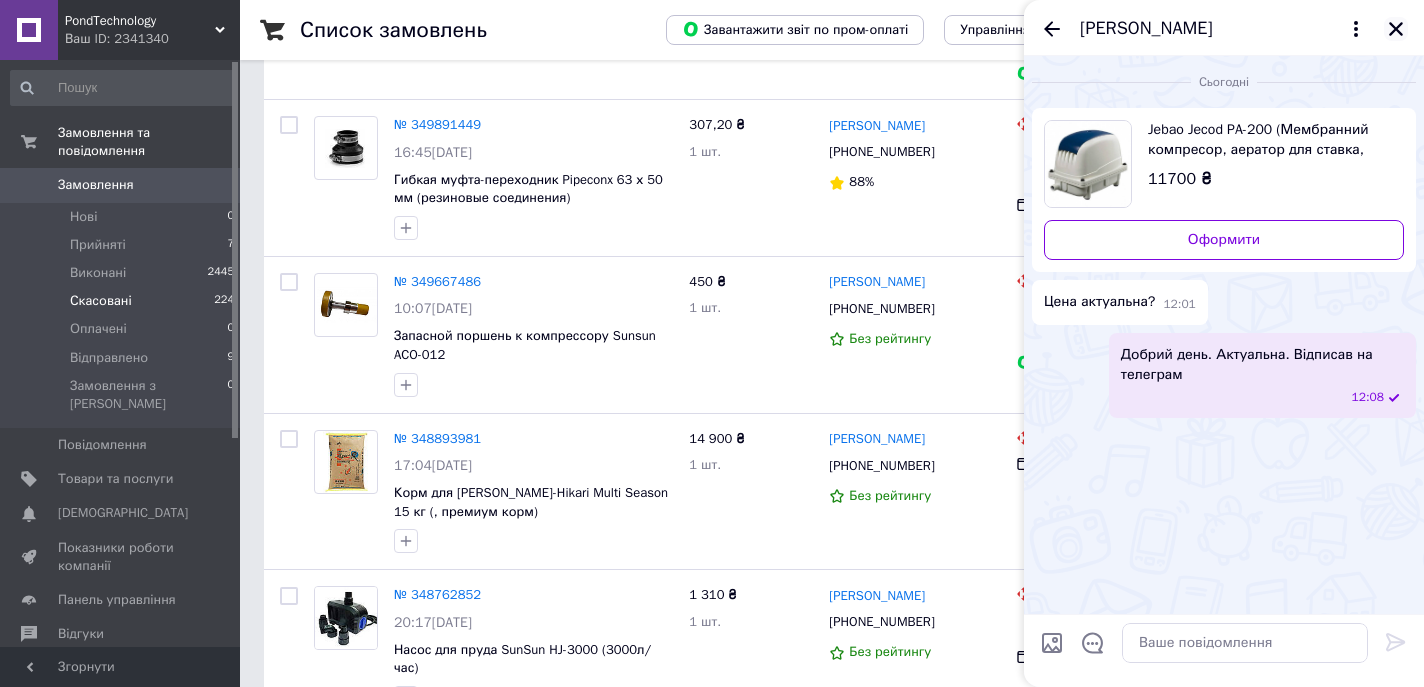 click 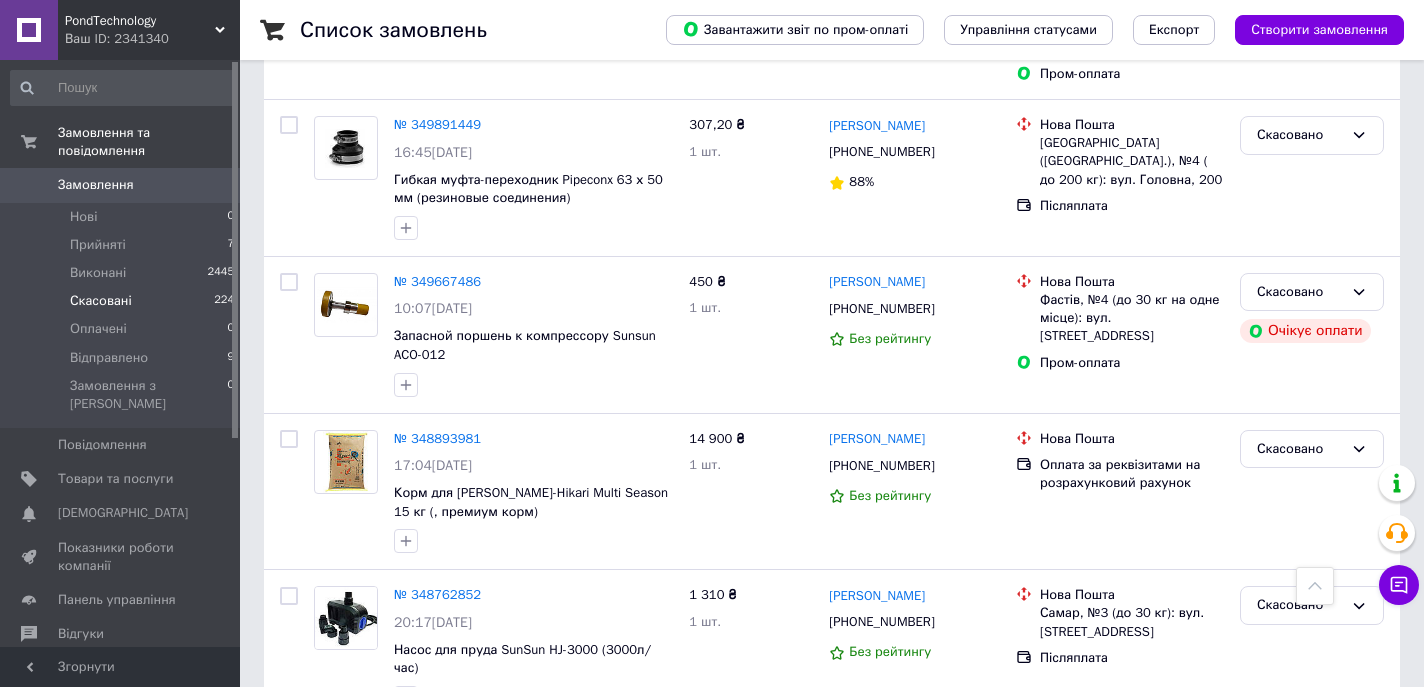 scroll, scrollTop: 1353, scrollLeft: 0, axis: vertical 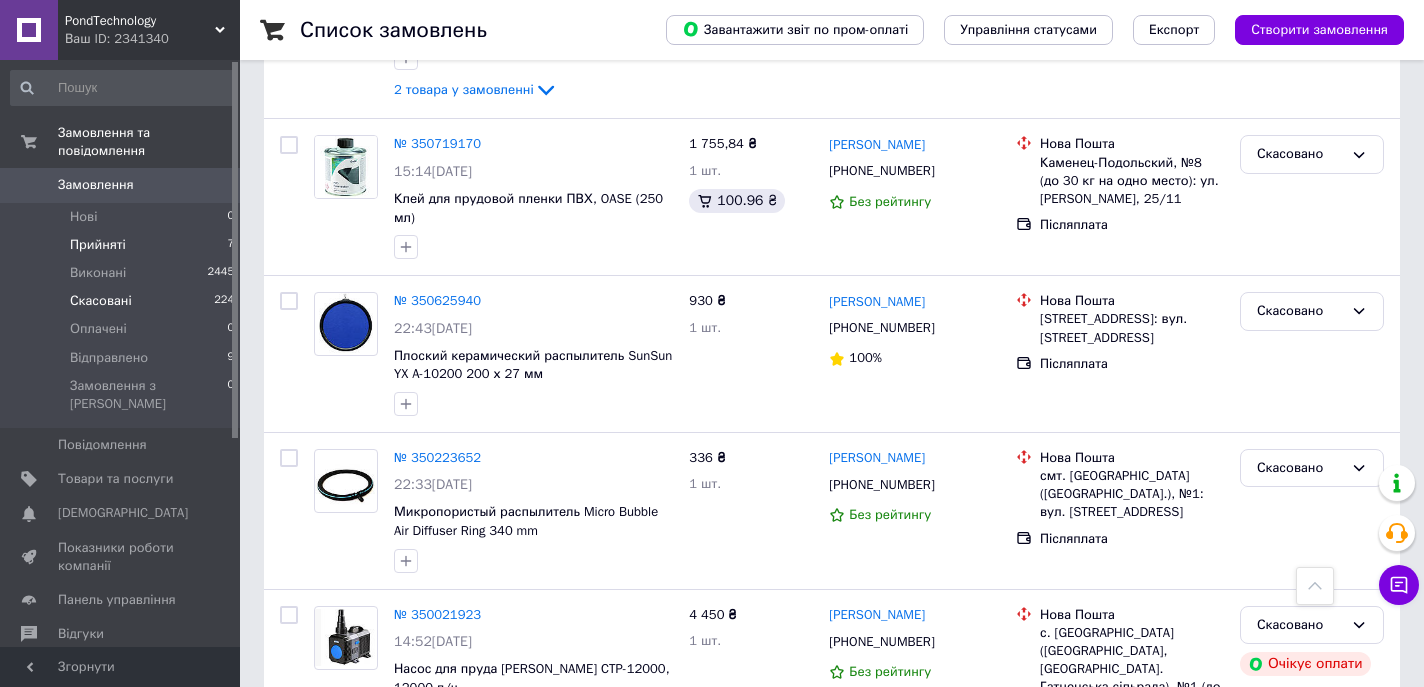 click on "Прийняті" at bounding box center [98, 245] 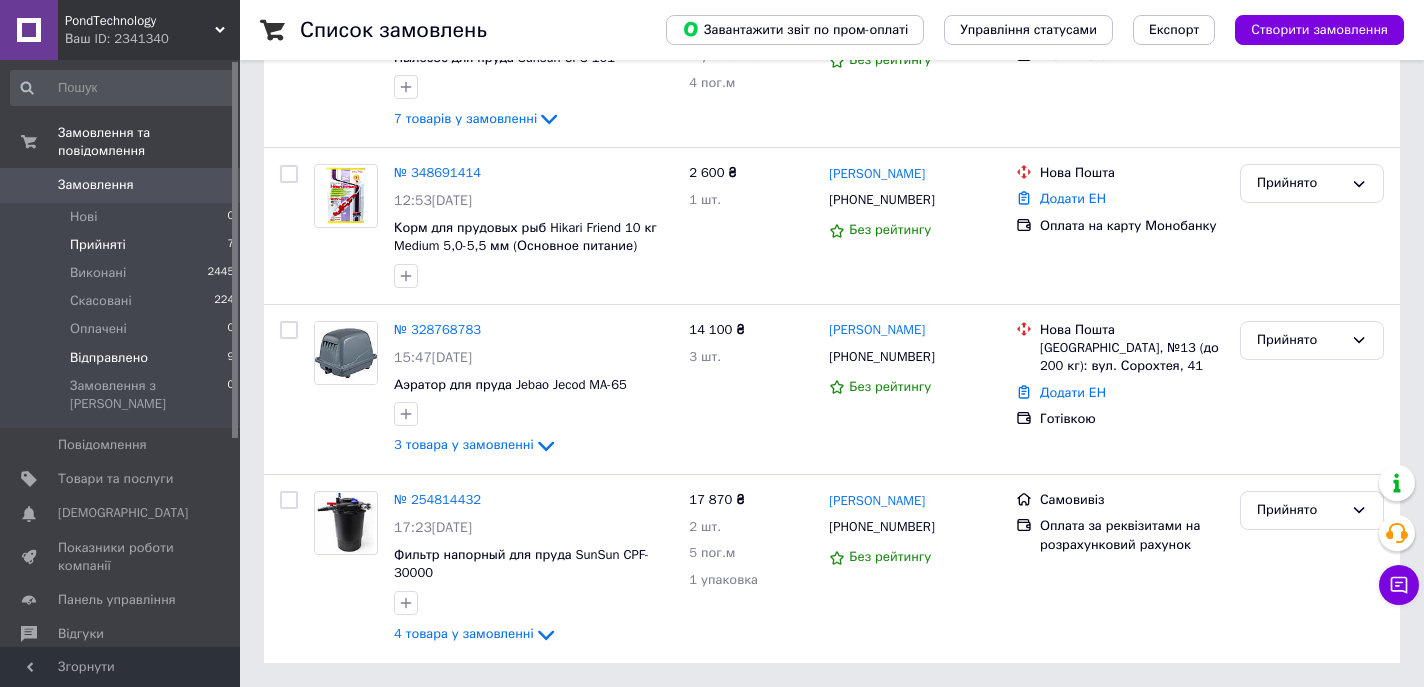 scroll, scrollTop: 0, scrollLeft: 0, axis: both 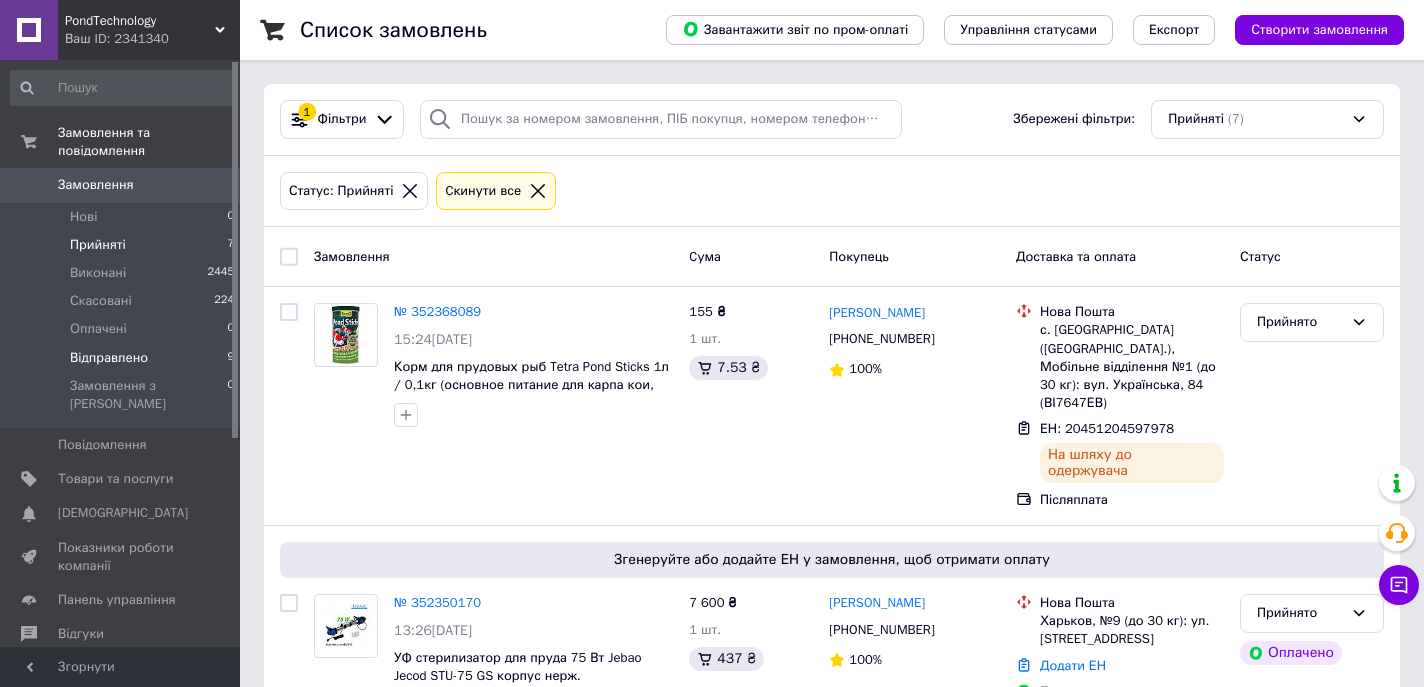 click on "Відправлено" at bounding box center [109, 358] 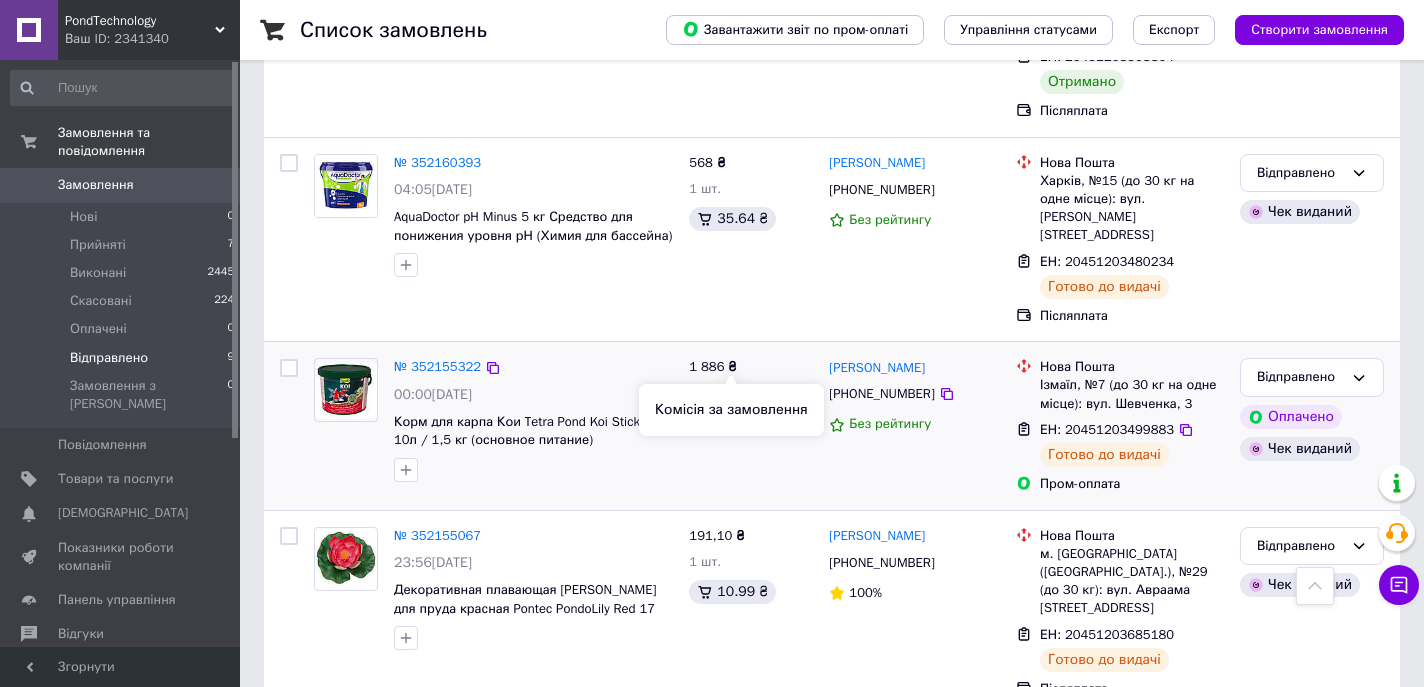 scroll, scrollTop: 1320, scrollLeft: 0, axis: vertical 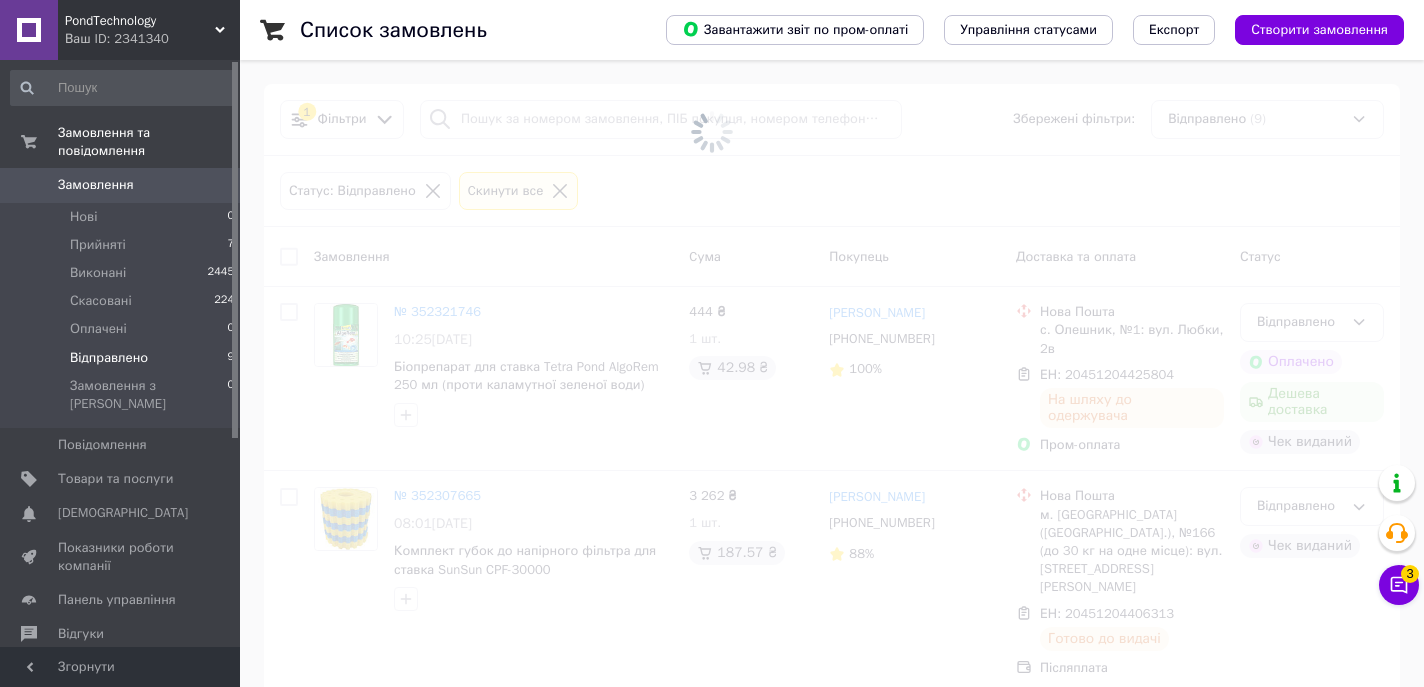 click 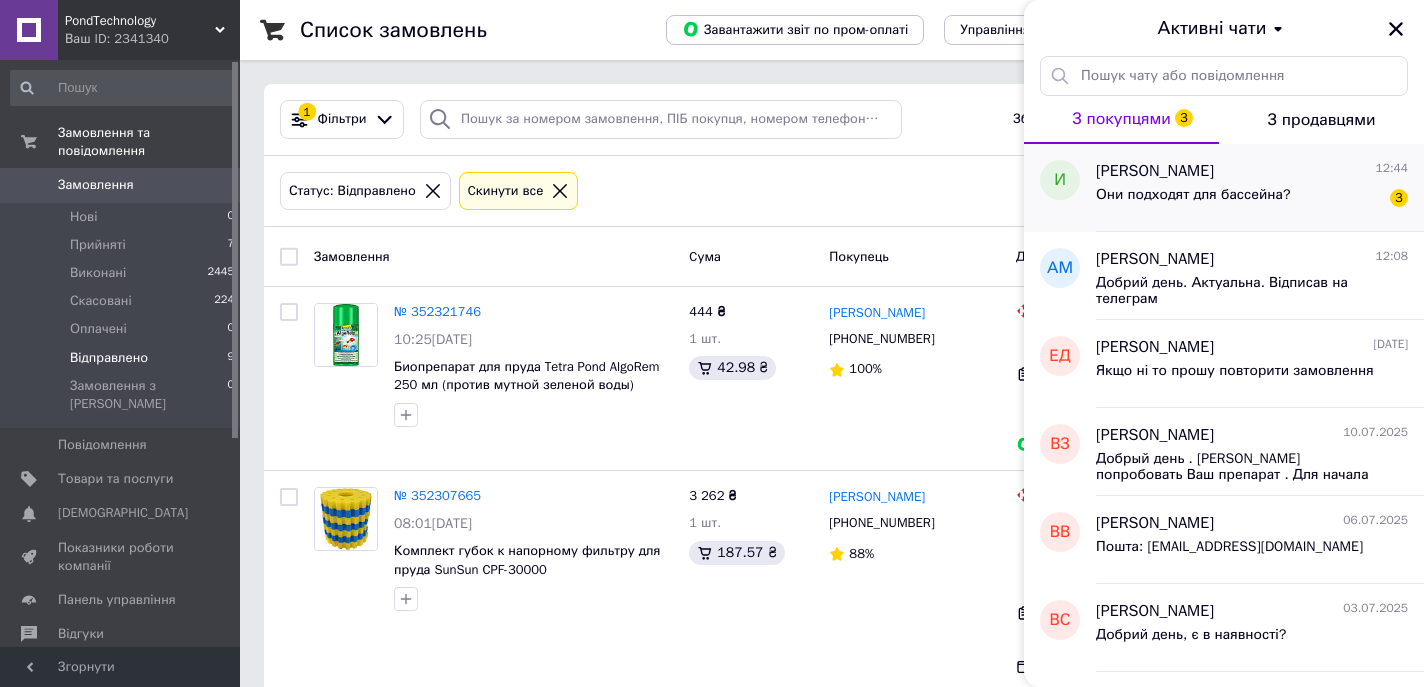 click on "Они подходят для бассейна? 3" at bounding box center (1252, 199) 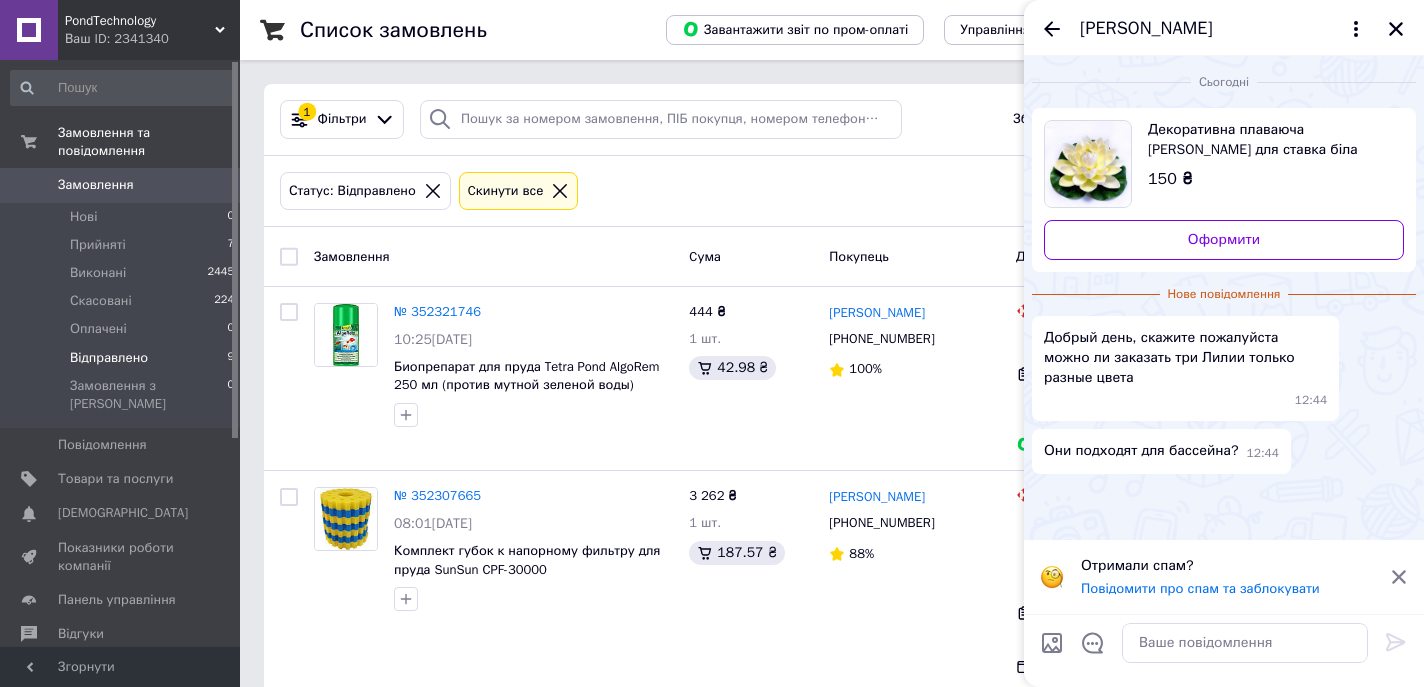 scroll, scrollTop: 326, scrollLeft: 0, axis: vertical 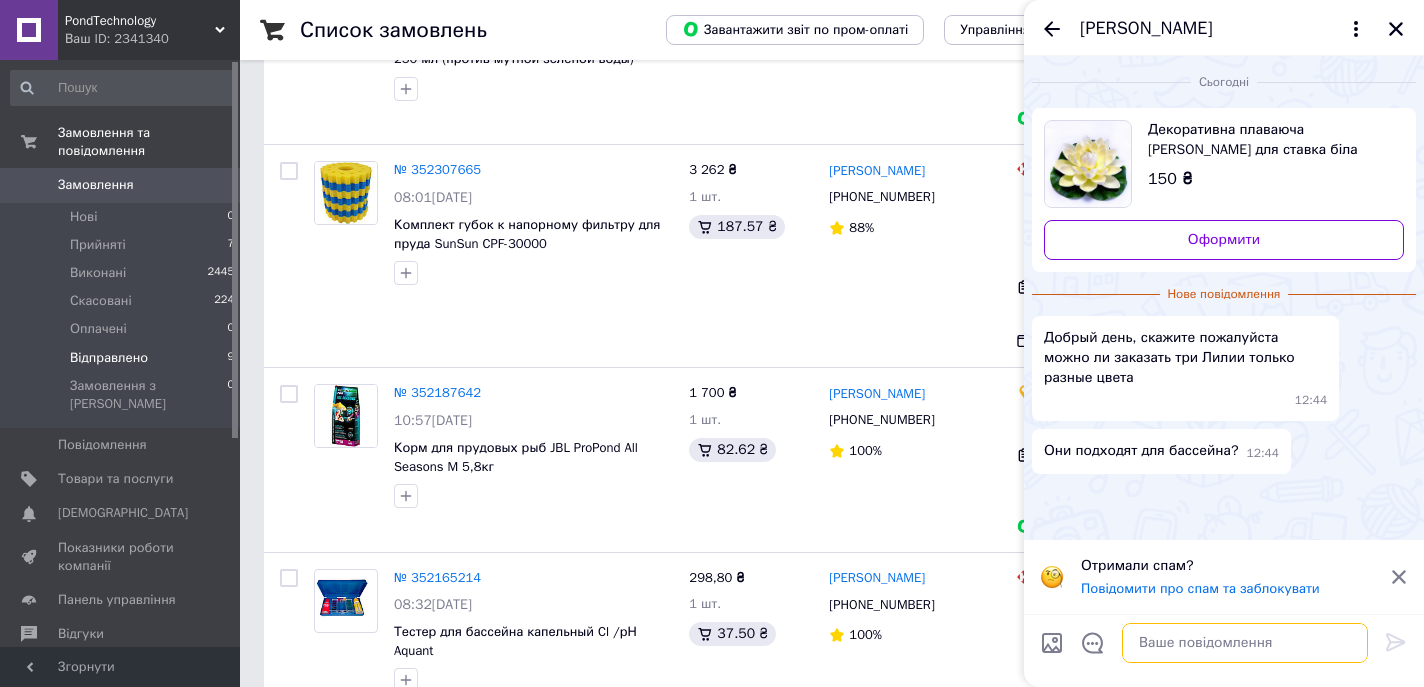 click at bounding box center (1245, 643) 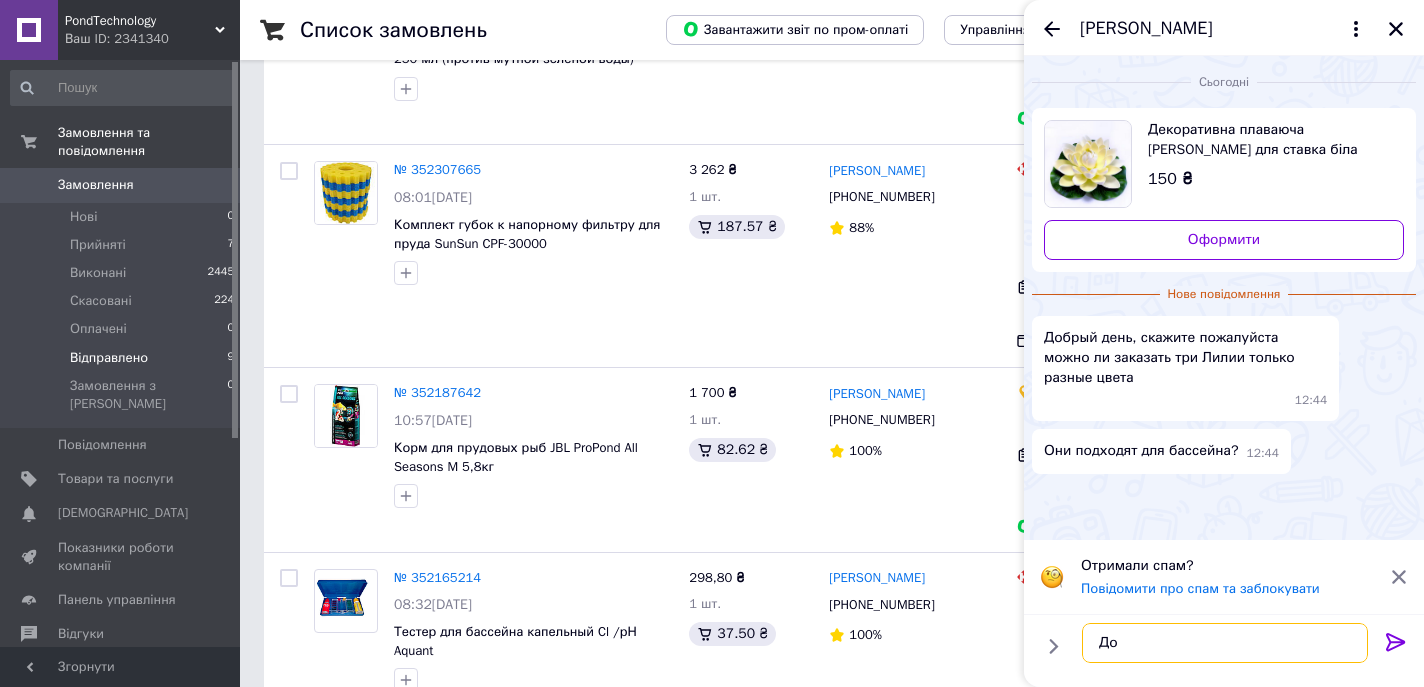 type on "Д" 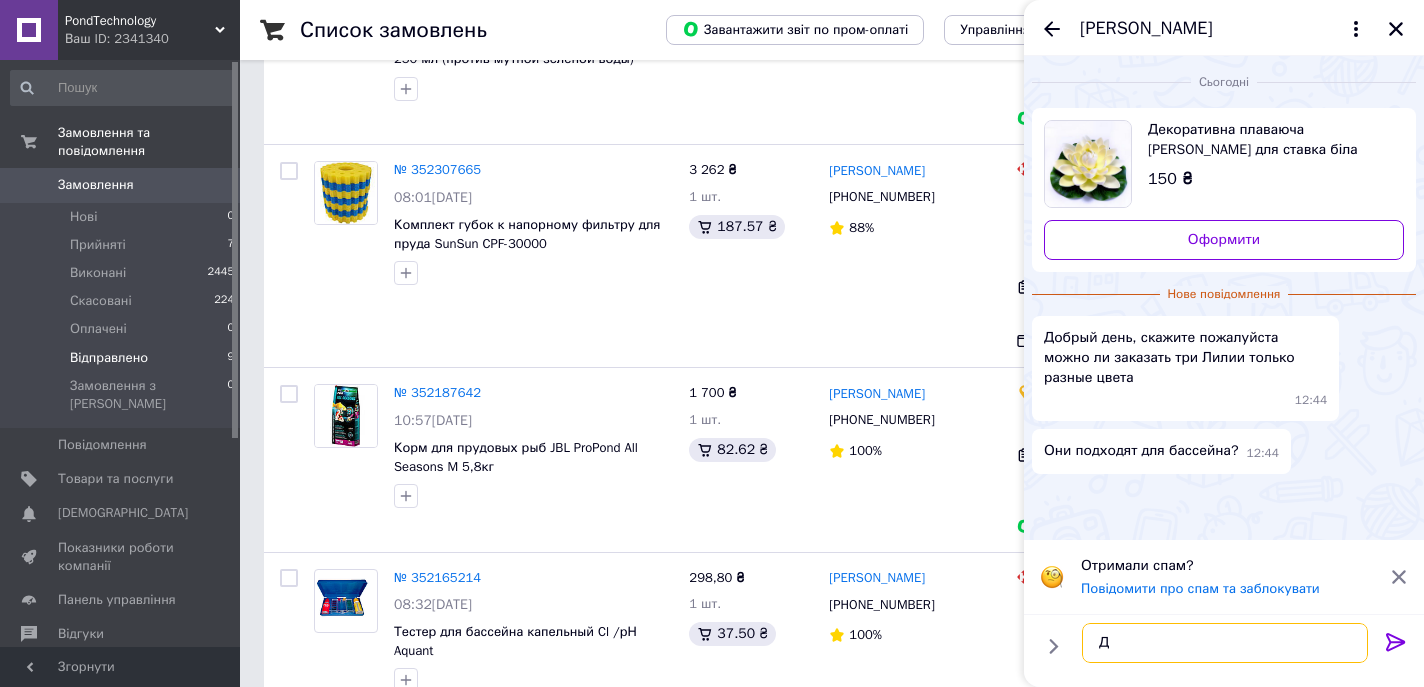 type 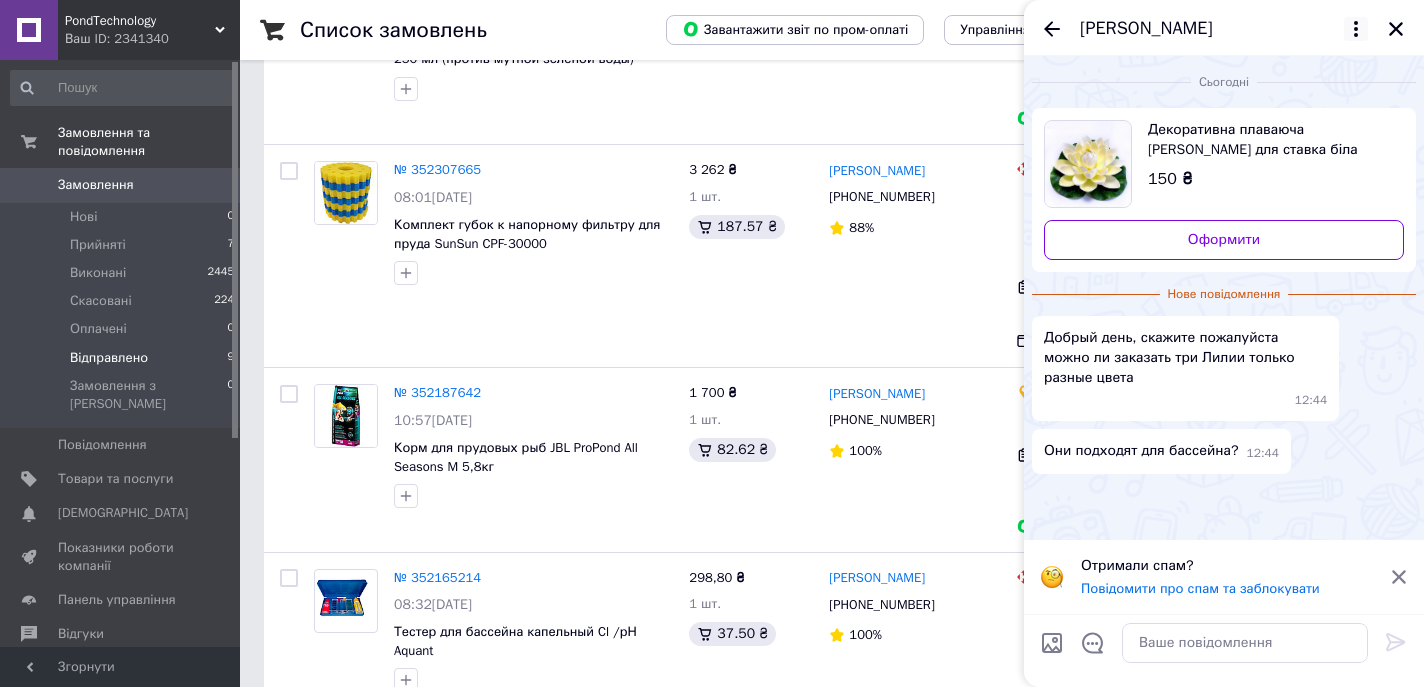 click 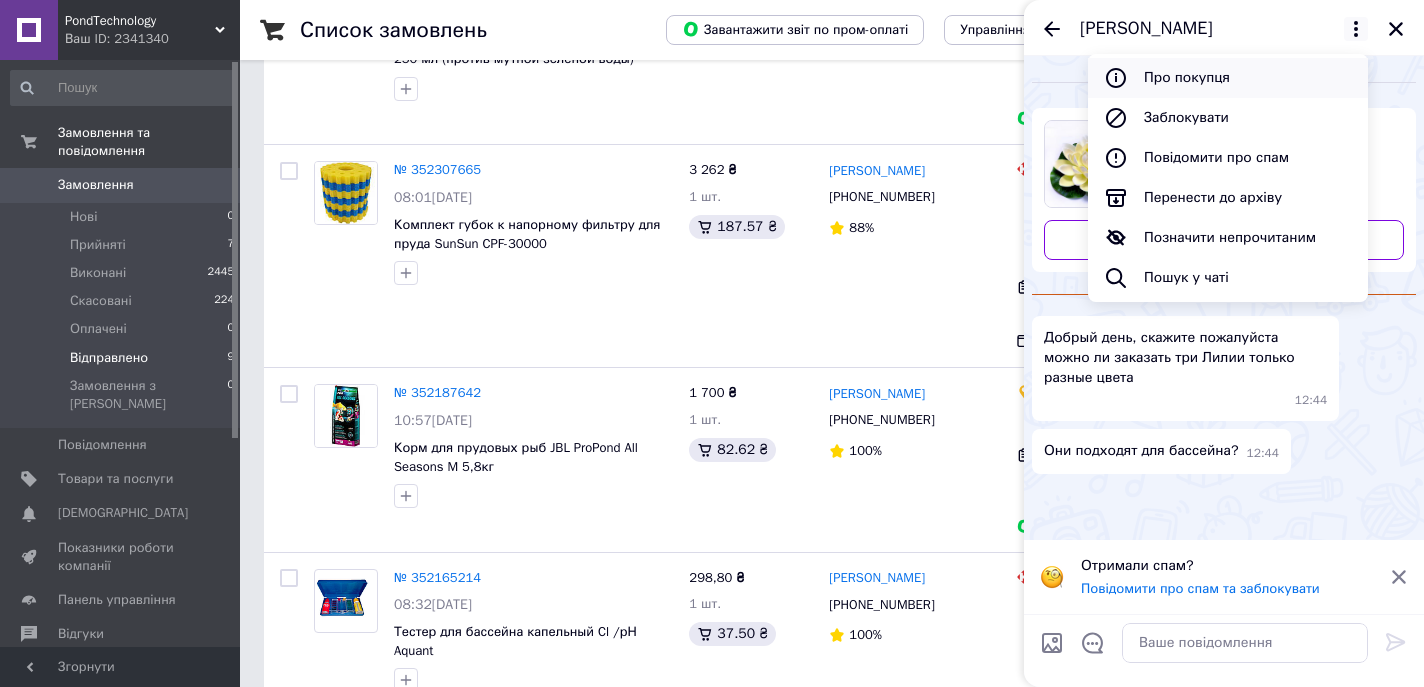 click on "Про покупця" at bounding box center [1228, 78] 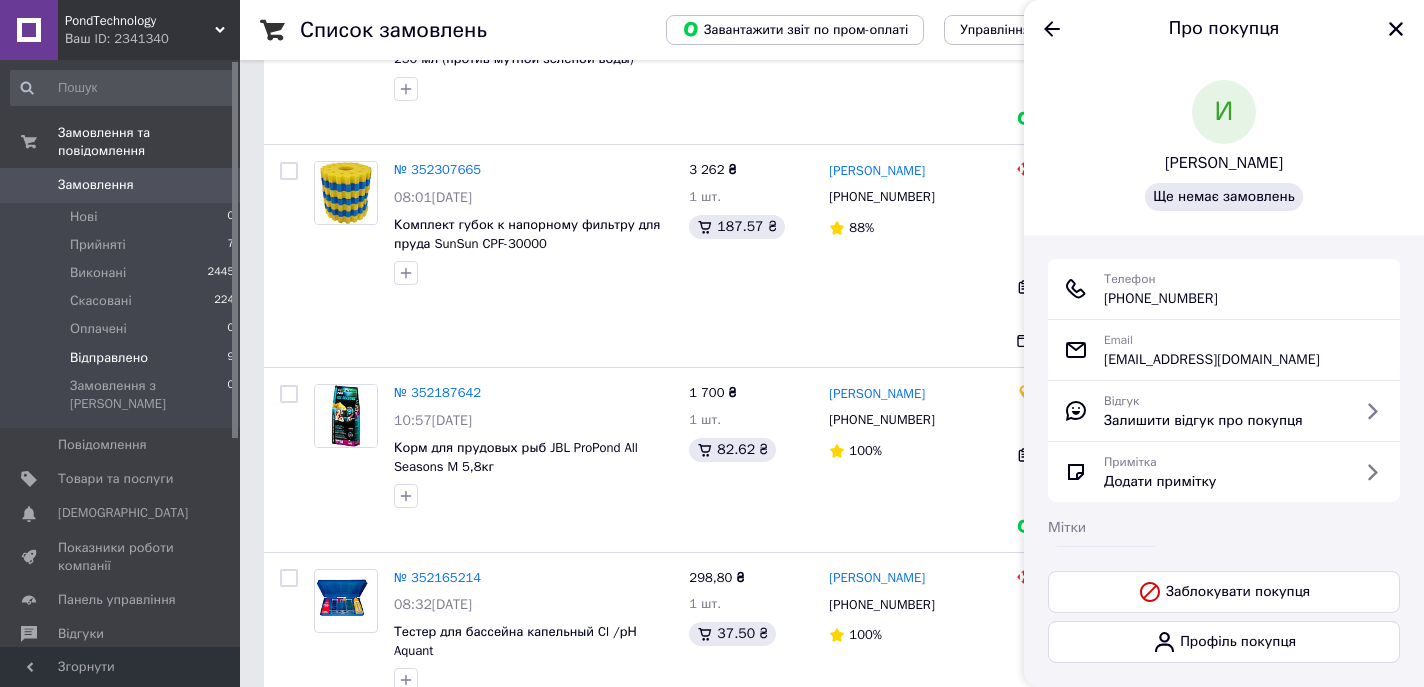 drag, startPoint x: 1271, startPoint y: 302, endPoint x: 1105, endPoint y: 302, distance: 166 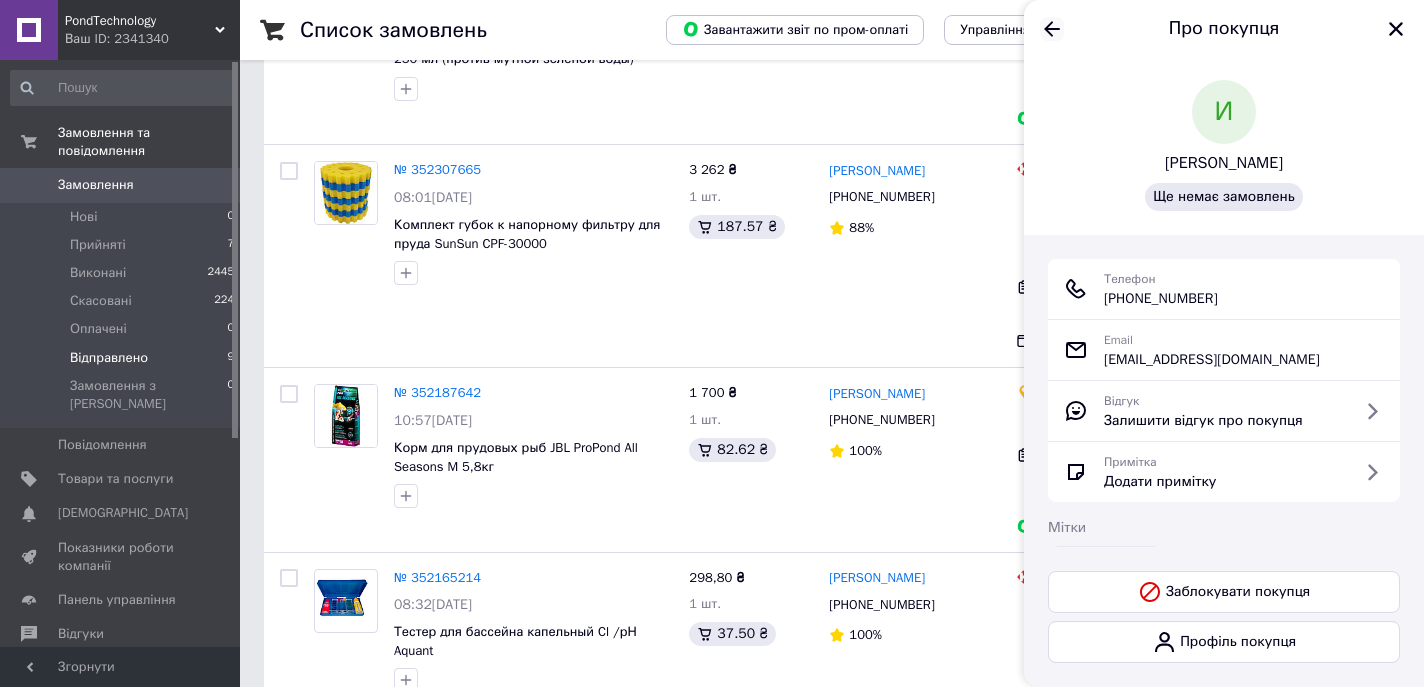 click 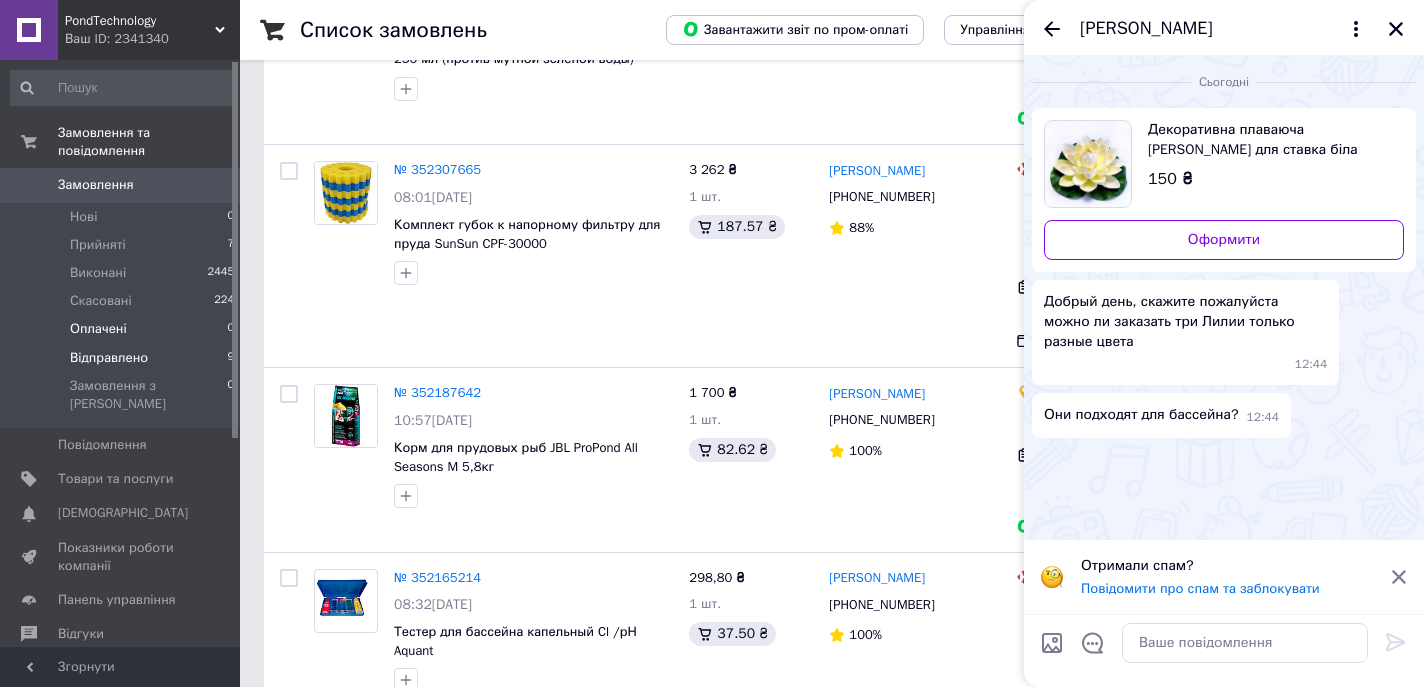 click on "Оплачені" at bounding box center [98, 329] 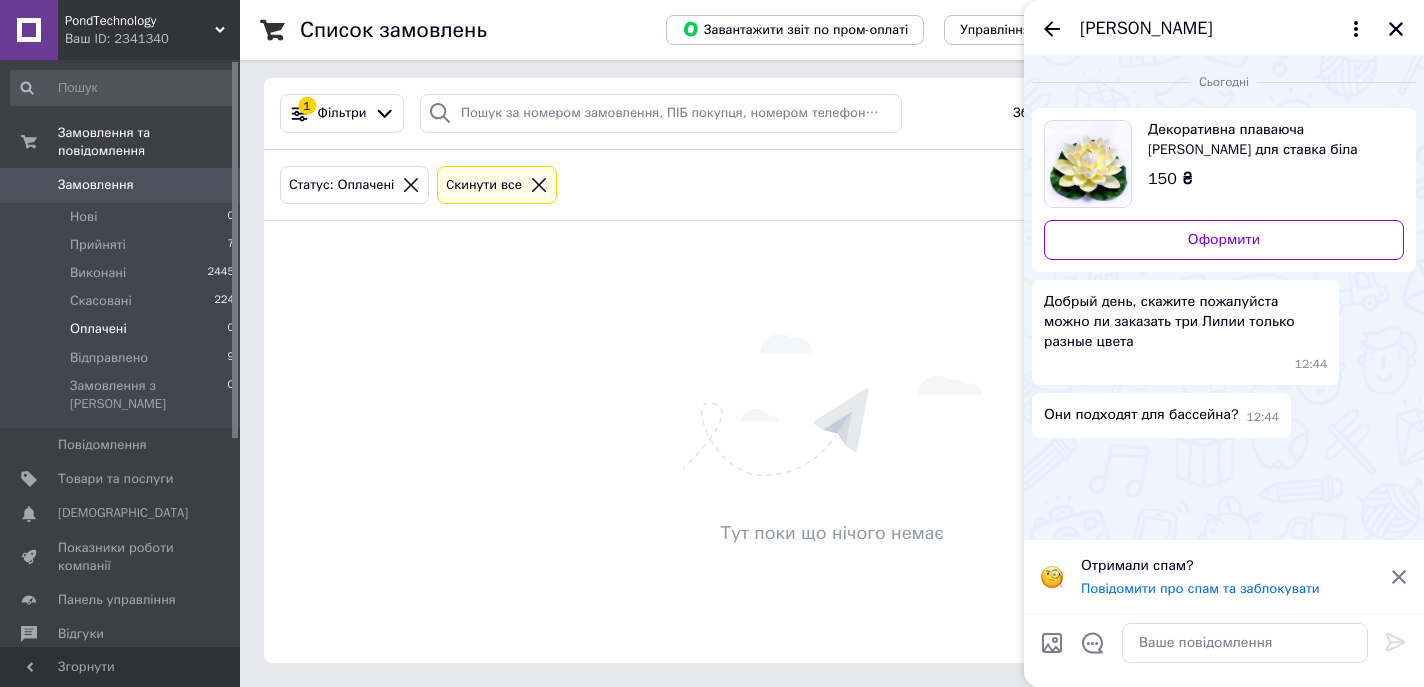scroll, scrollTop: 0, scrollLeft: 0, axis: both 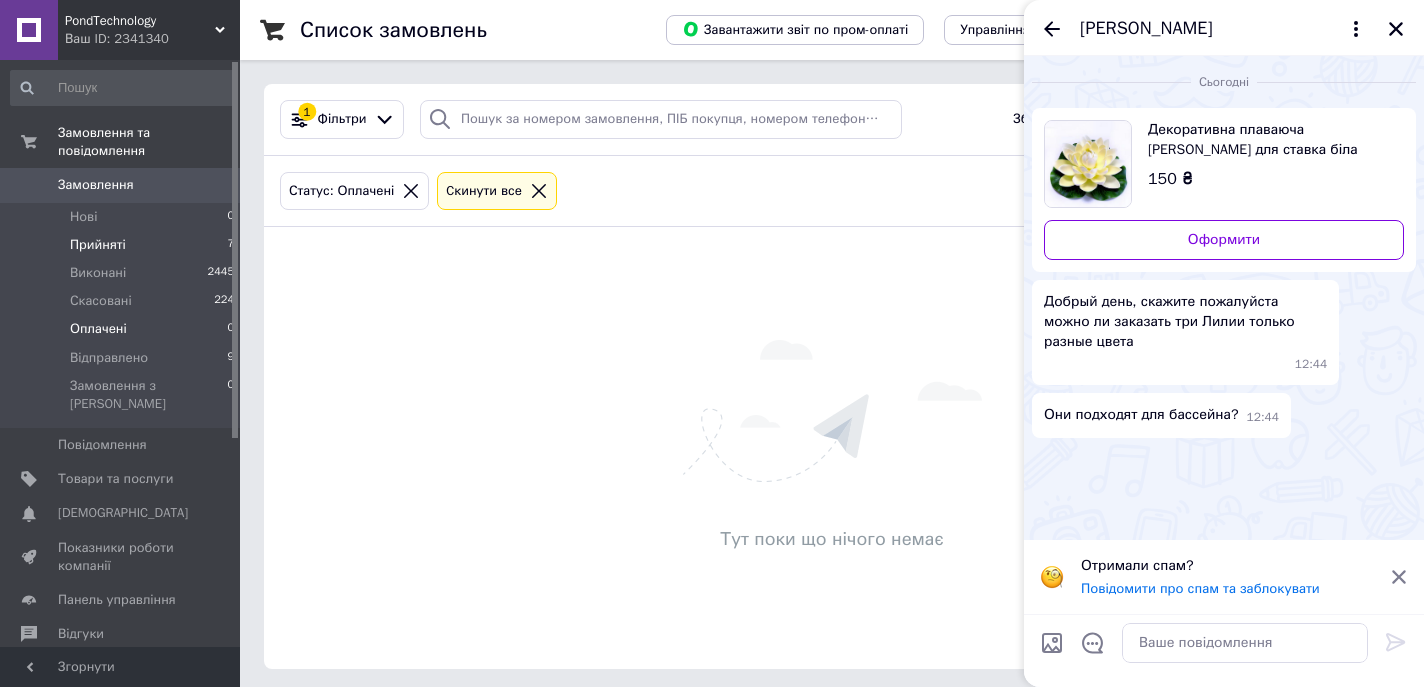 click on "Прийняті" at bounding box center [98, 245] 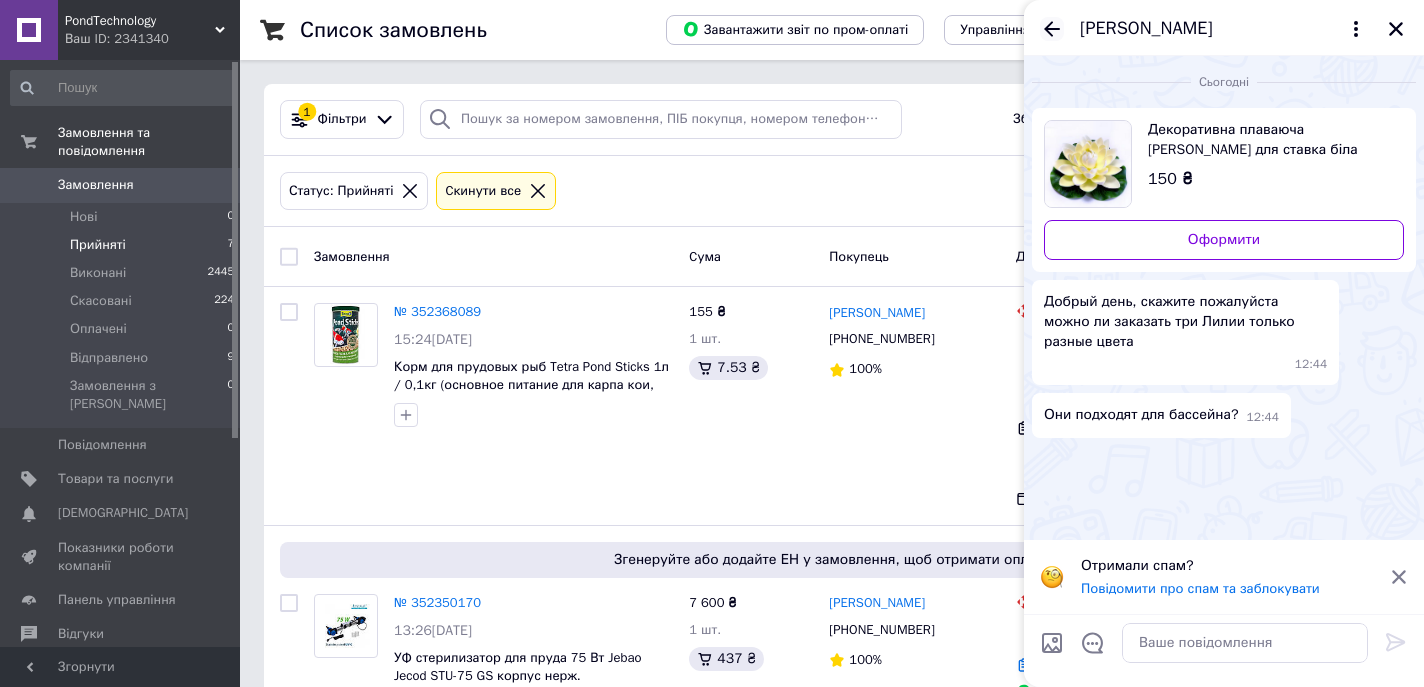 click 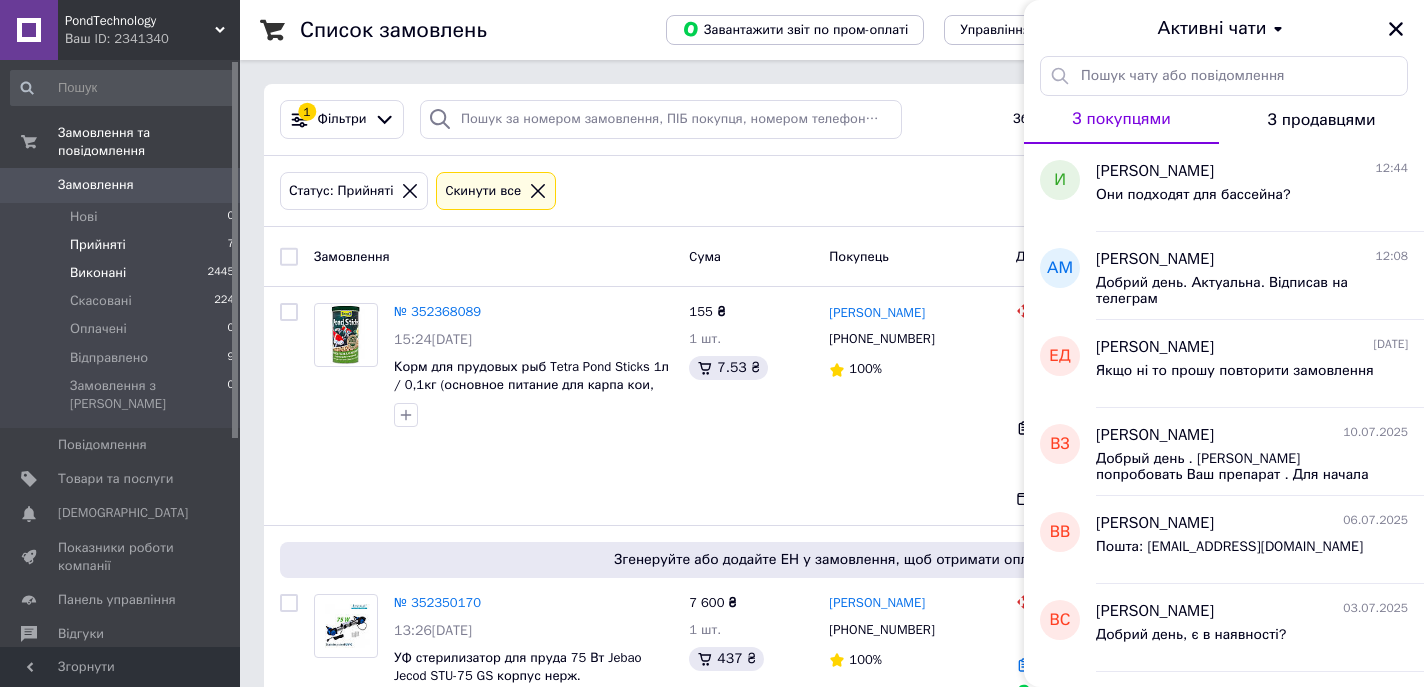 click on "Виконані 2445" at bounding box center [123, 273] 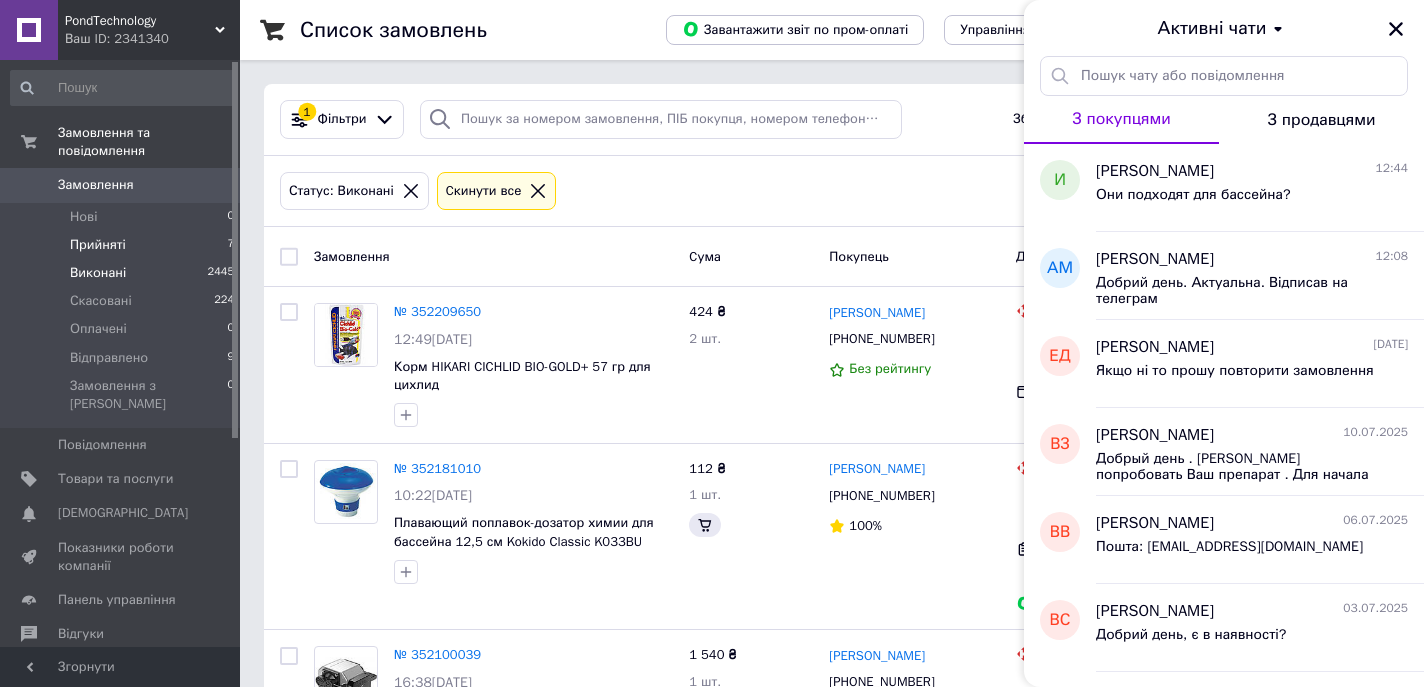 click on "Прийняті" at bounding box center (98, 245) 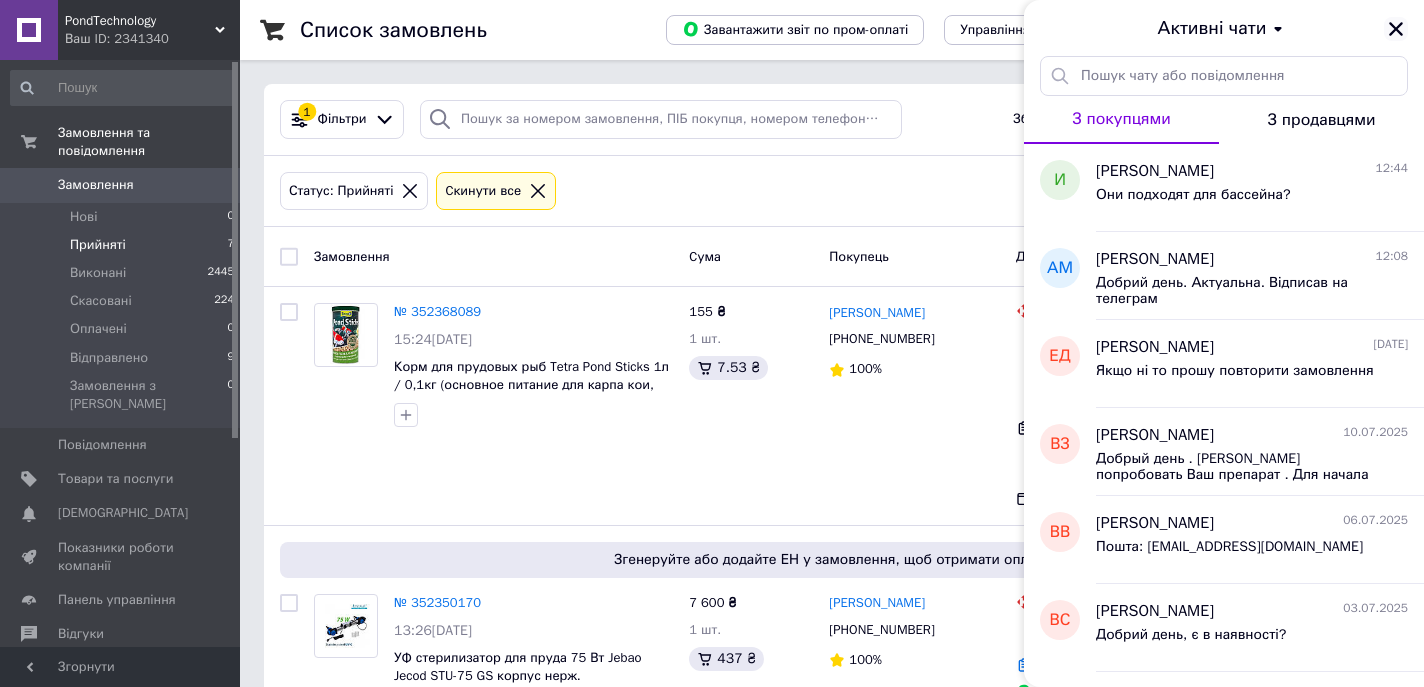 click 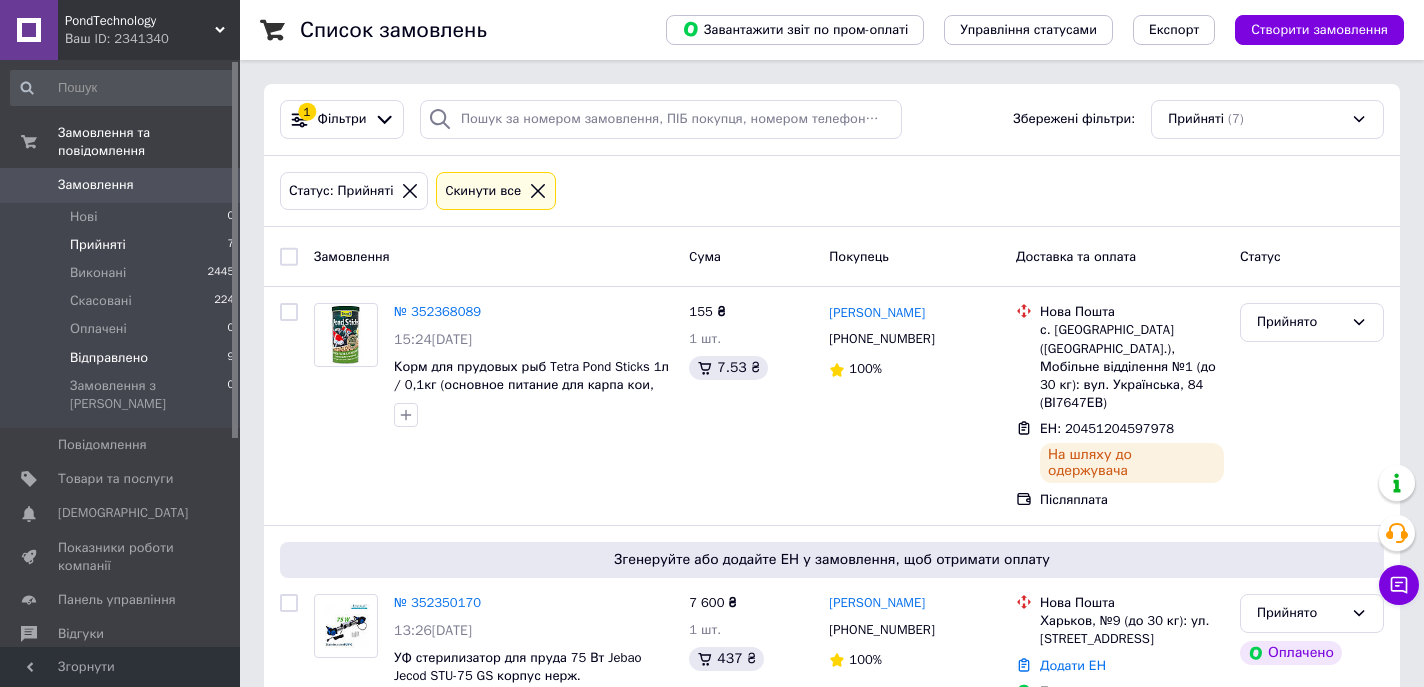 click on "Відправлено" at bounding box center [109, 358] 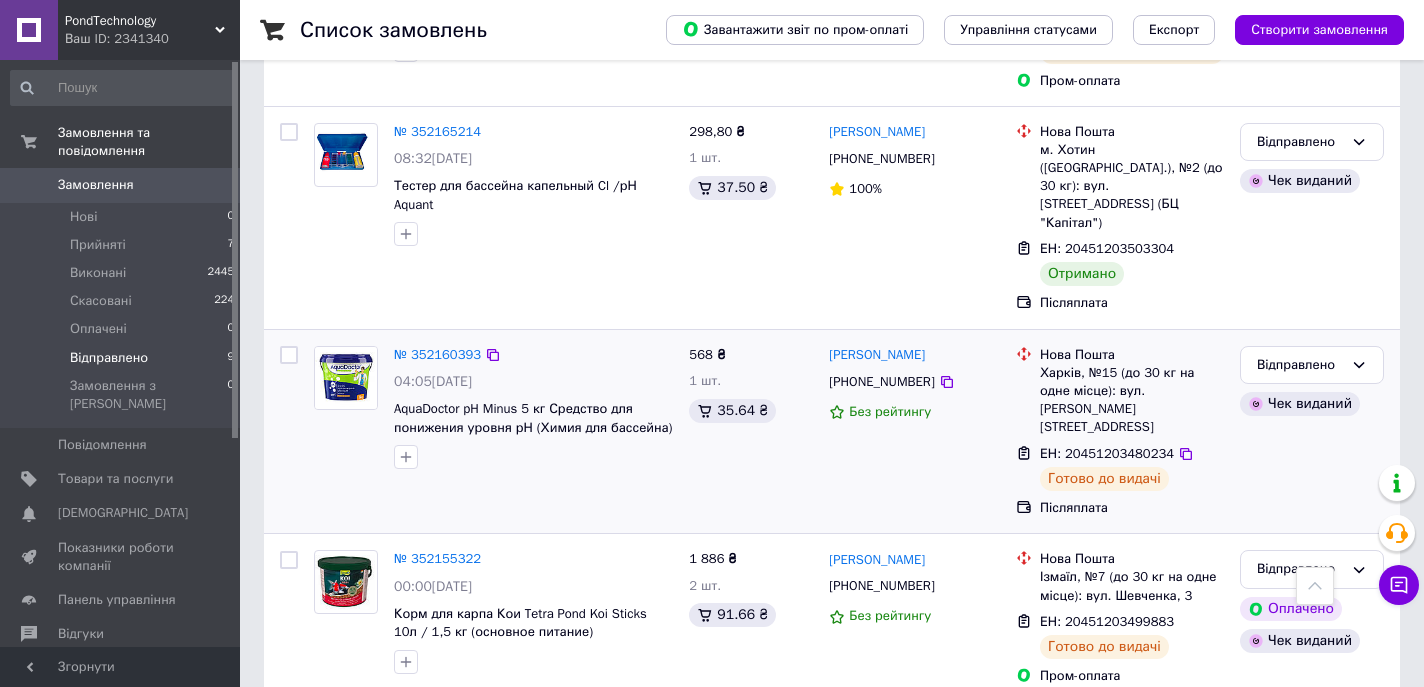 scroll, scrollTop: 634, scrollLeft: 0, axis: vertical 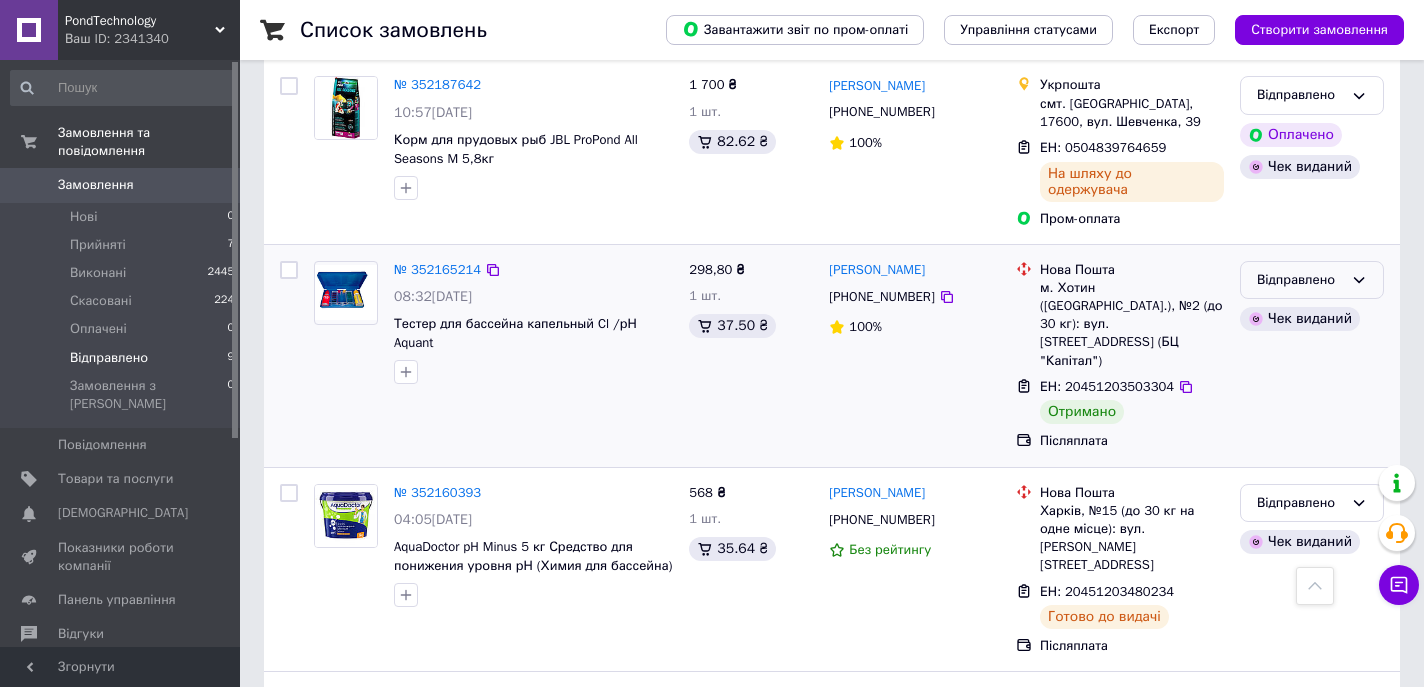 click on "Відправлено" at bounding box center (1300, 280) 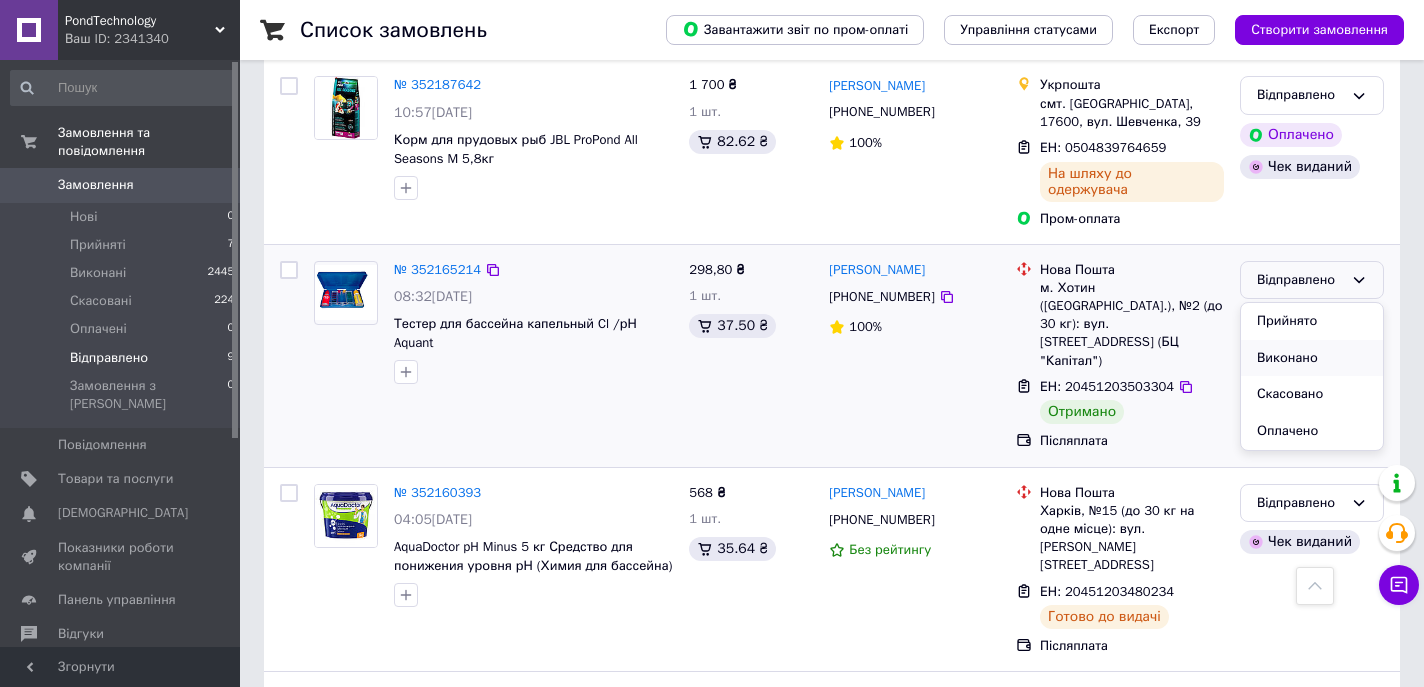 click on "Виконано" at bounding box center [1312, 358] 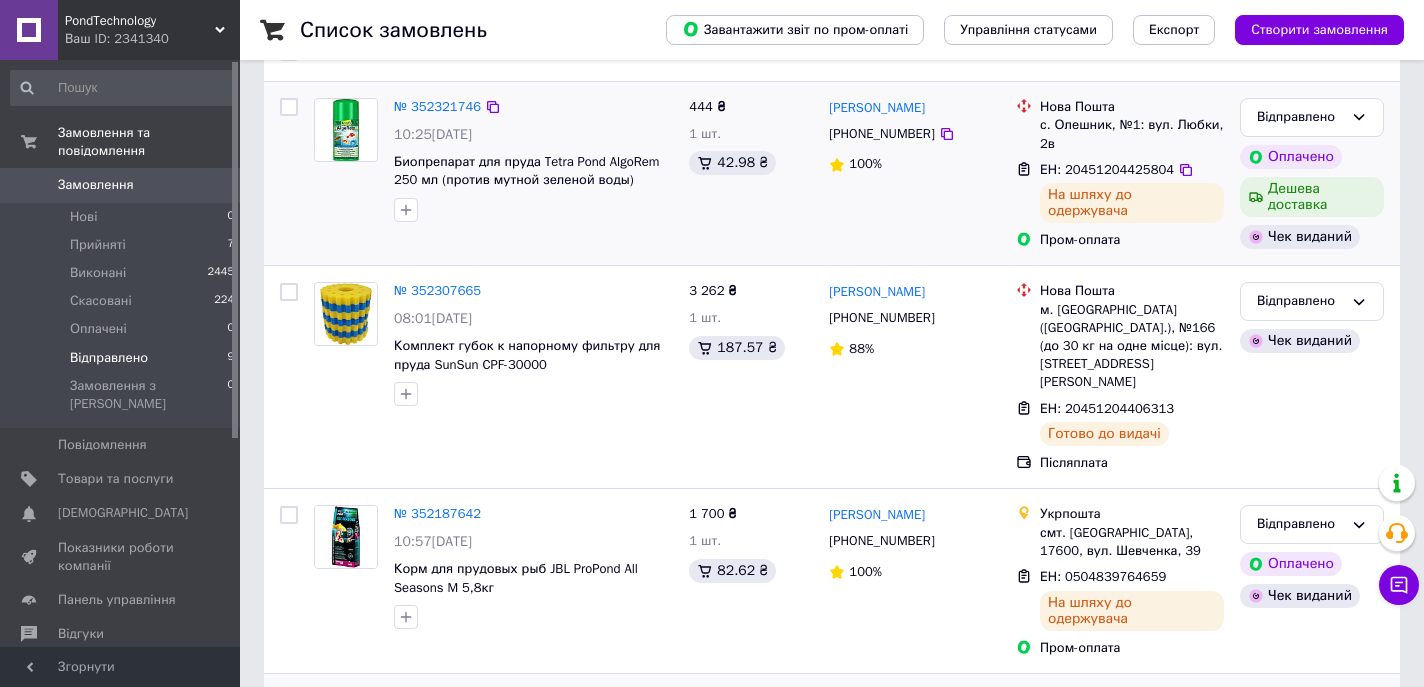scroll, scrollTop: 0, scrollLeft: 0, axis: both 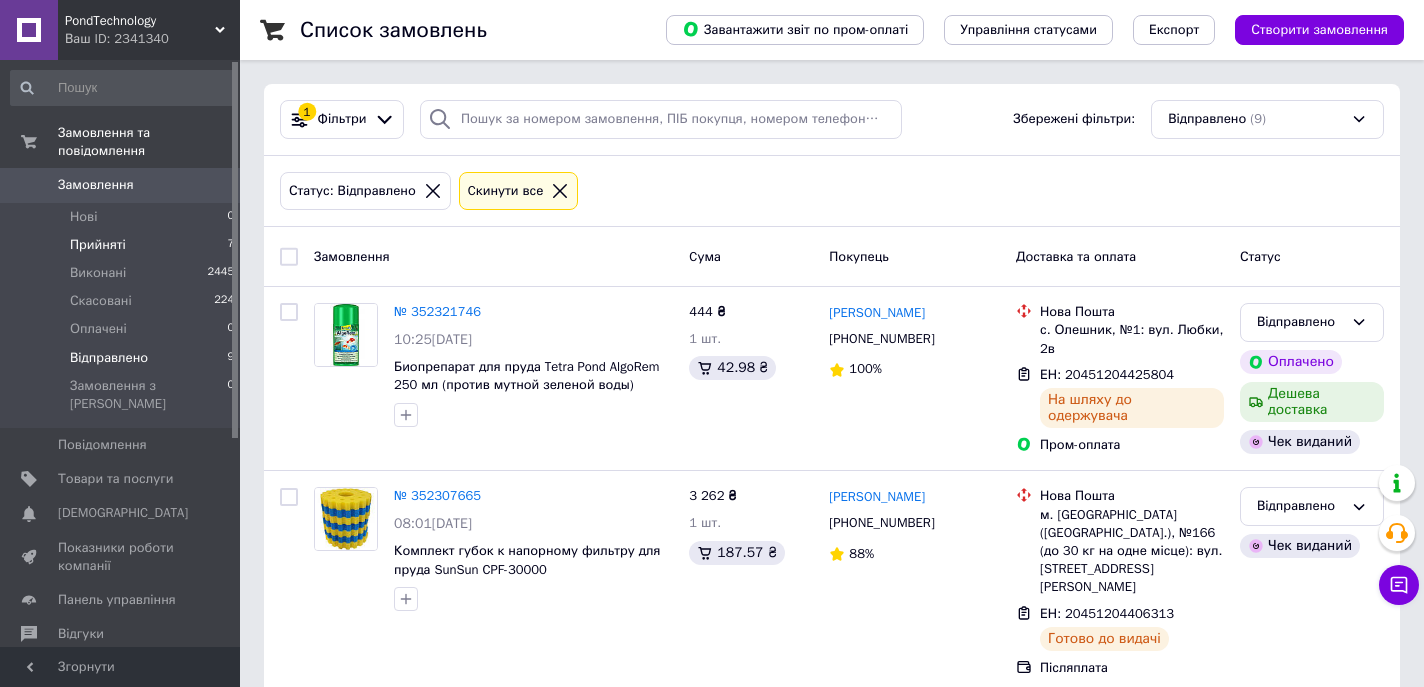 click on "Прийняті 7" at bounding box center (123, 245) 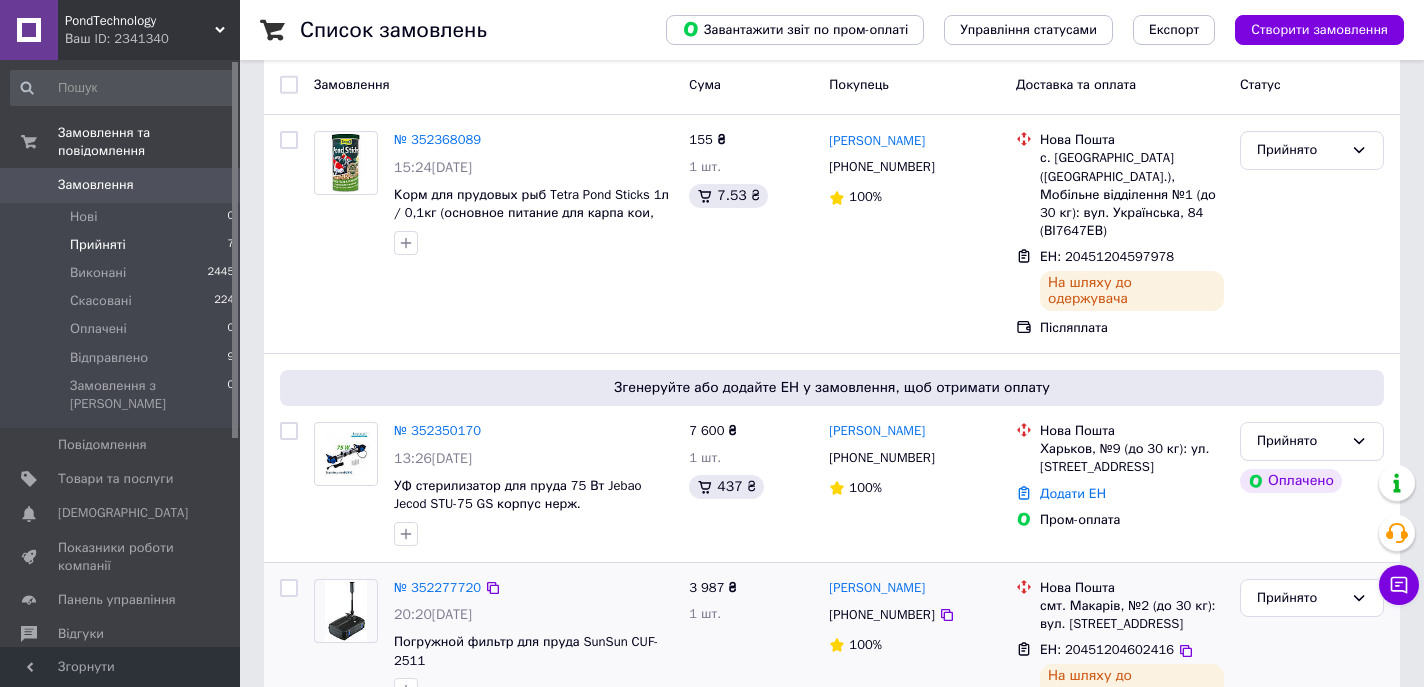 scroll, scrollTop: 0, scrollLeft: 0, axis: both 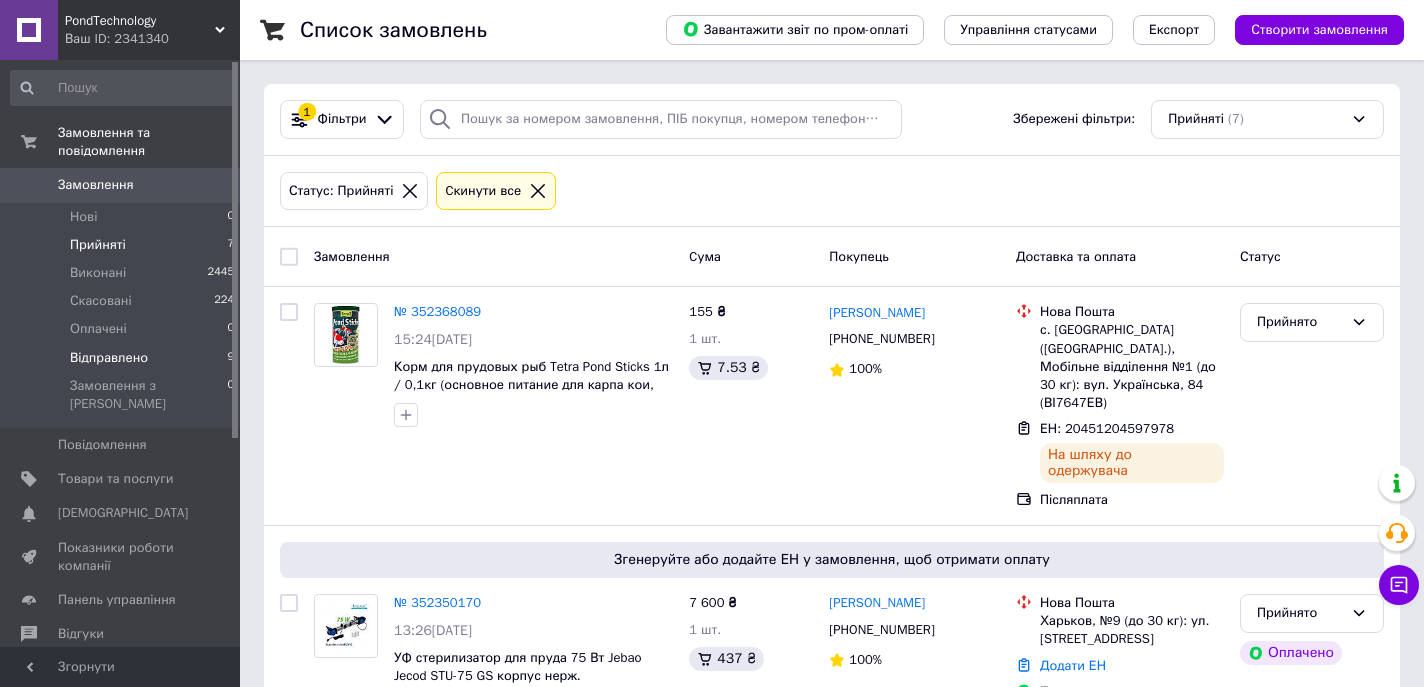 click on "Відправлено" at bounding box center (109, 358) 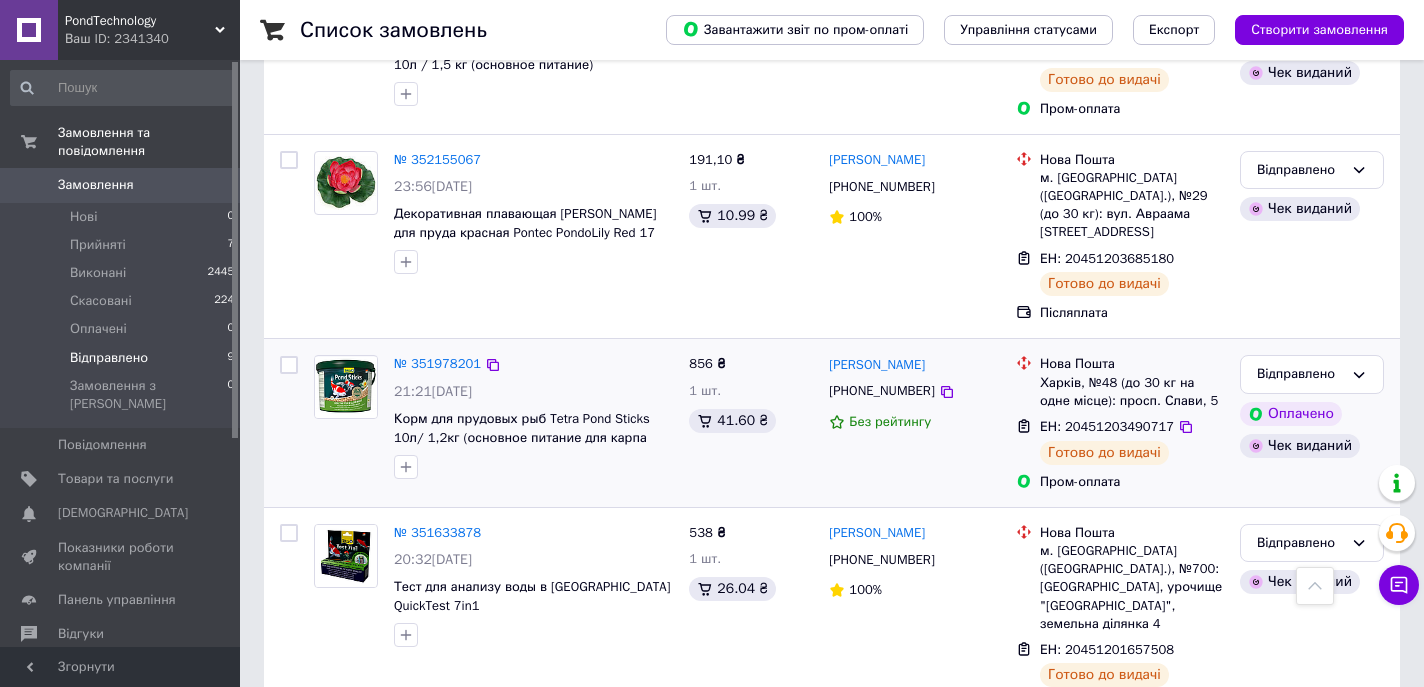 scroll, scrollTop: 0, scrollLeft: 0, axis: both 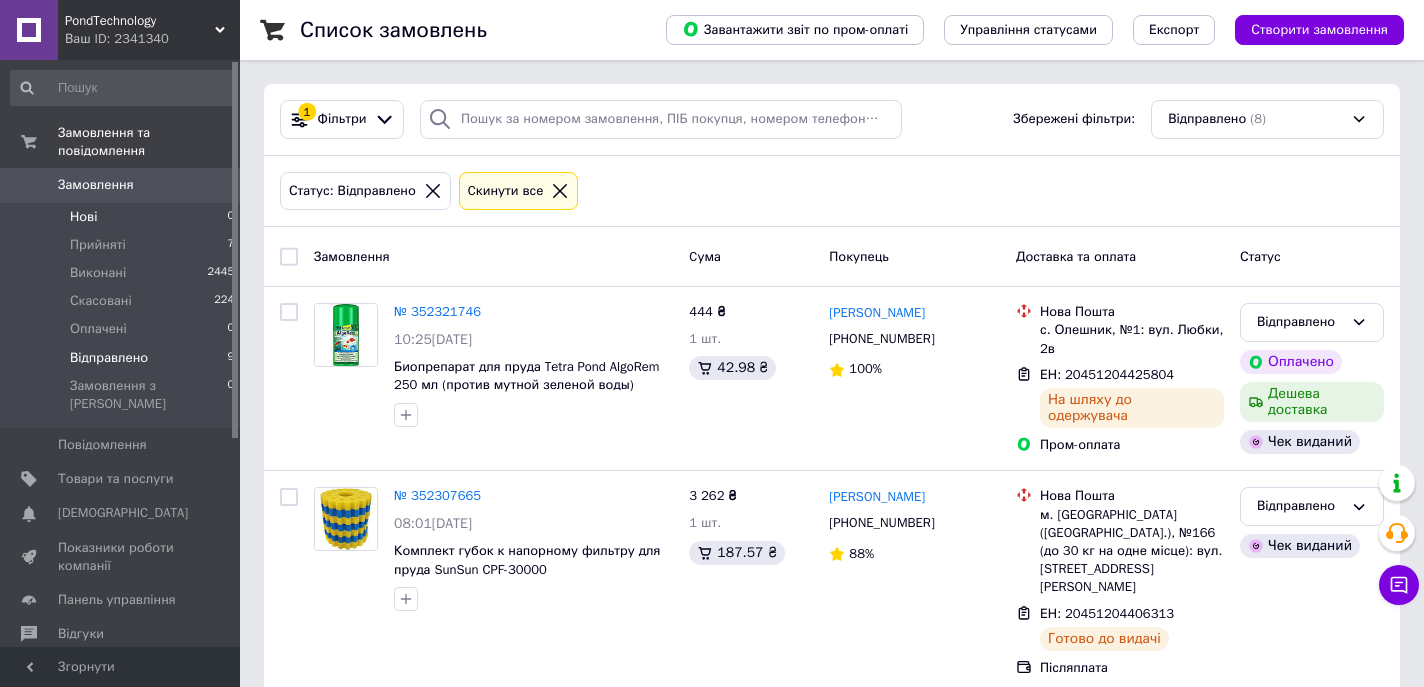 click on "Нові 0" at bounding box center [123, 217] 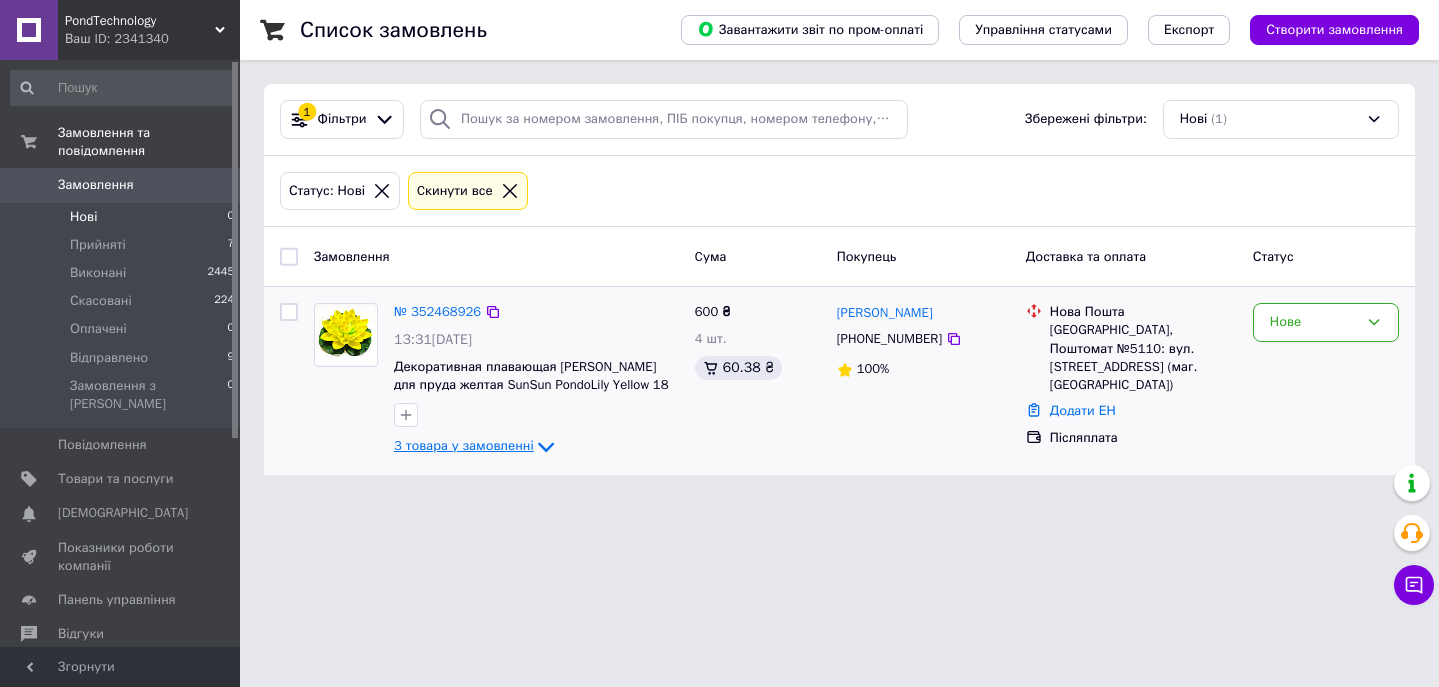 click 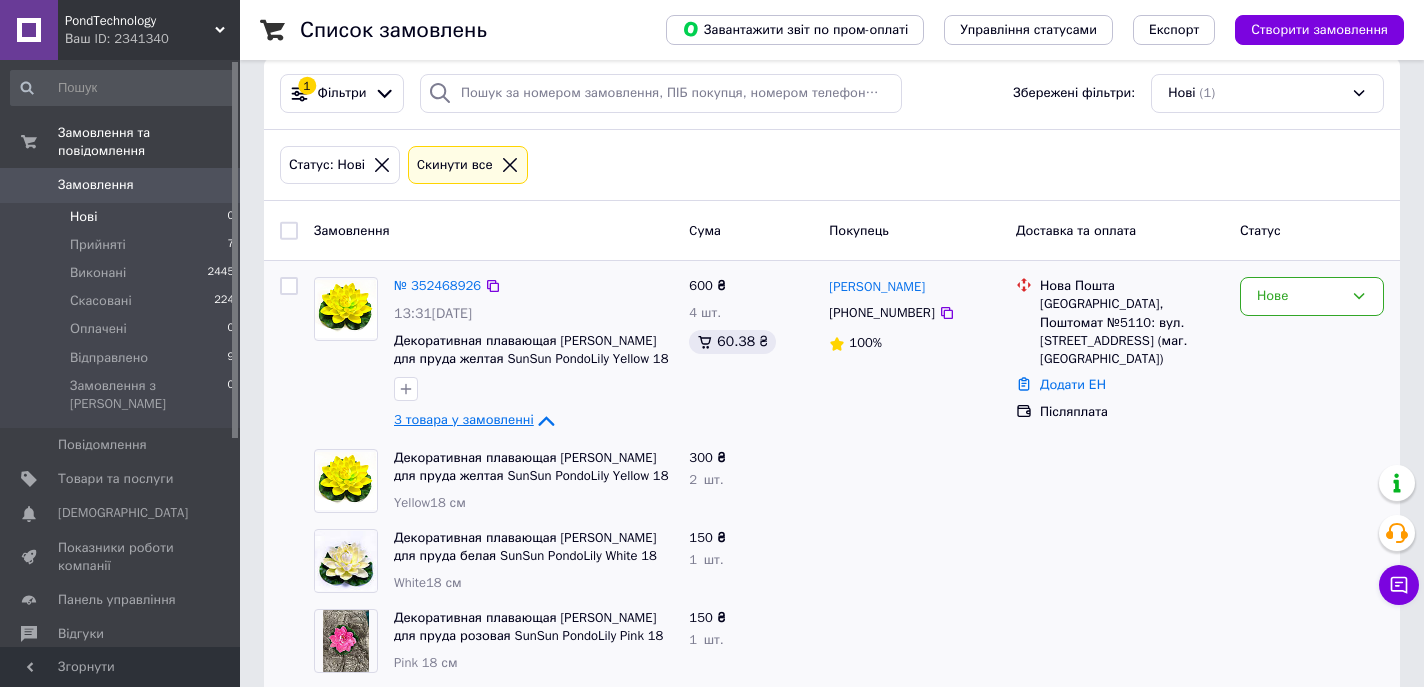 scroll, scrollTop: 51, scrollLeft: 0, axis: vertical 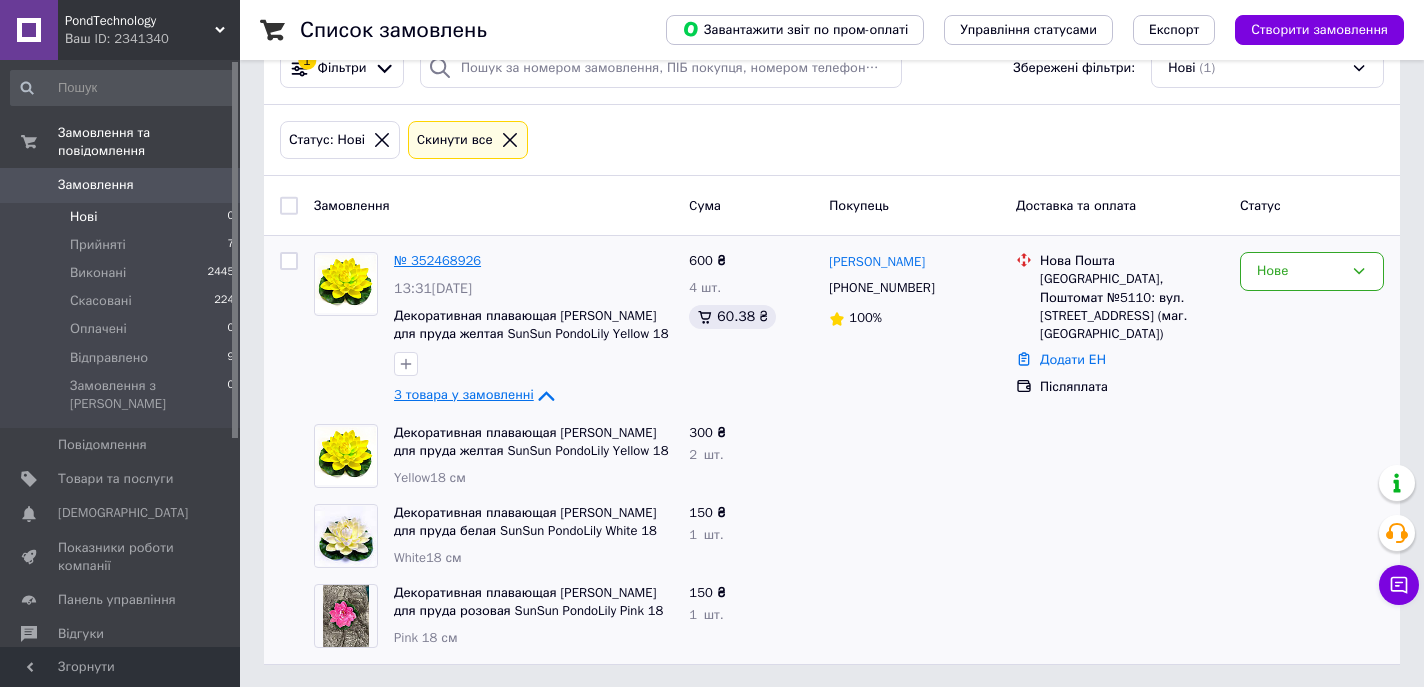 click on "№ 352468926" at bounding box center (437, 260) 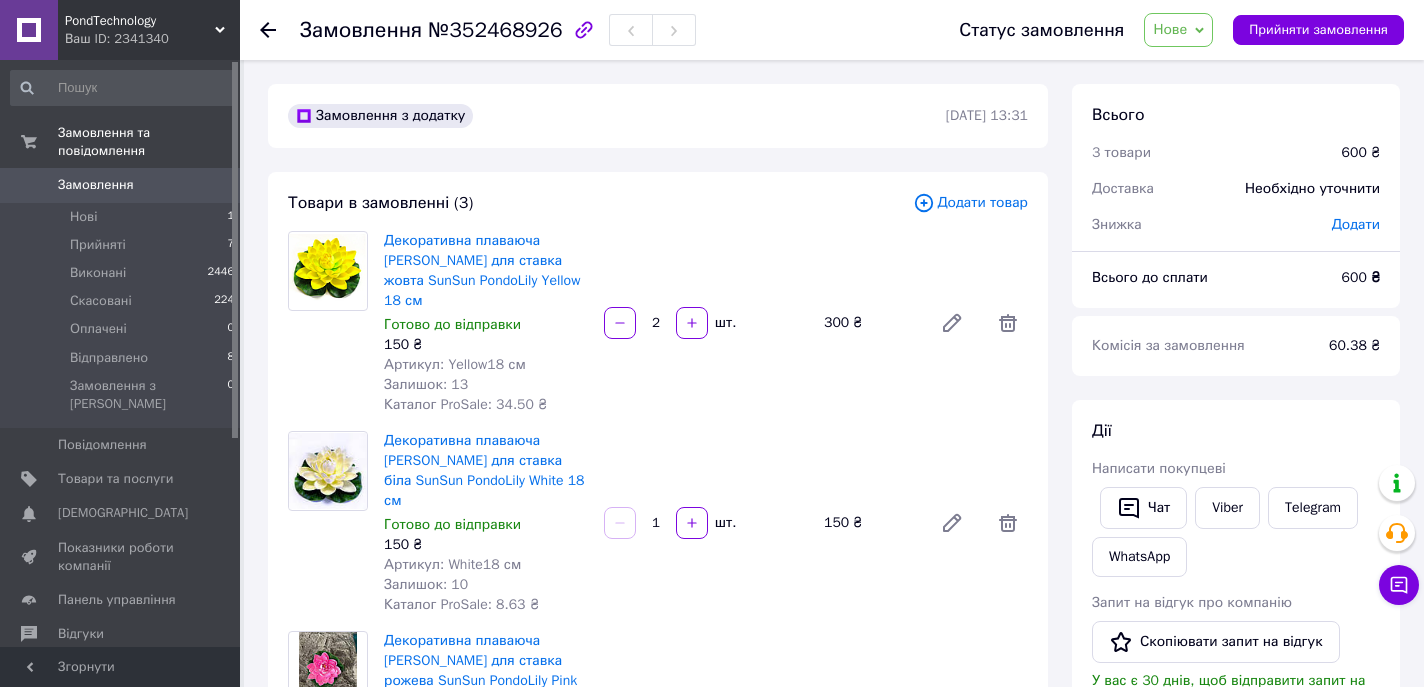 scroll, scrollTop: 158, scrollLeft: 0, axis: vertical 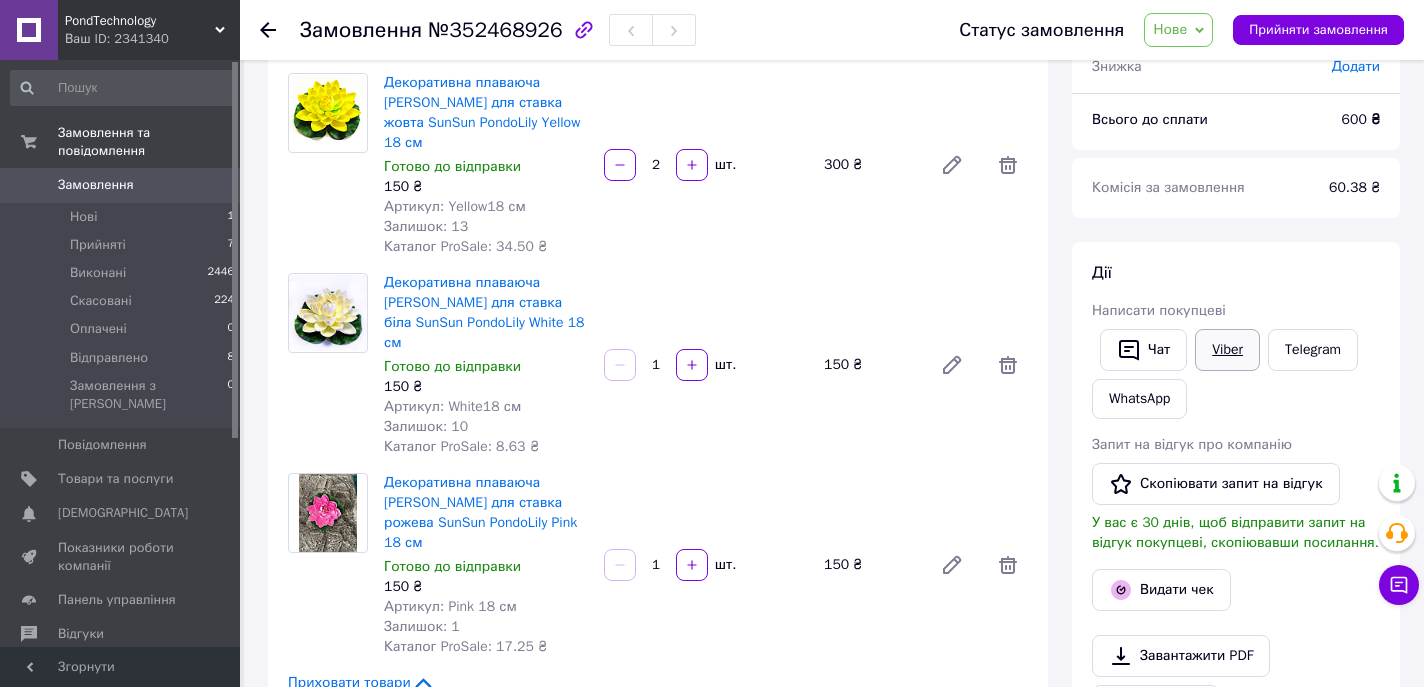click on "Viber" at bounding box center [1227, 350] 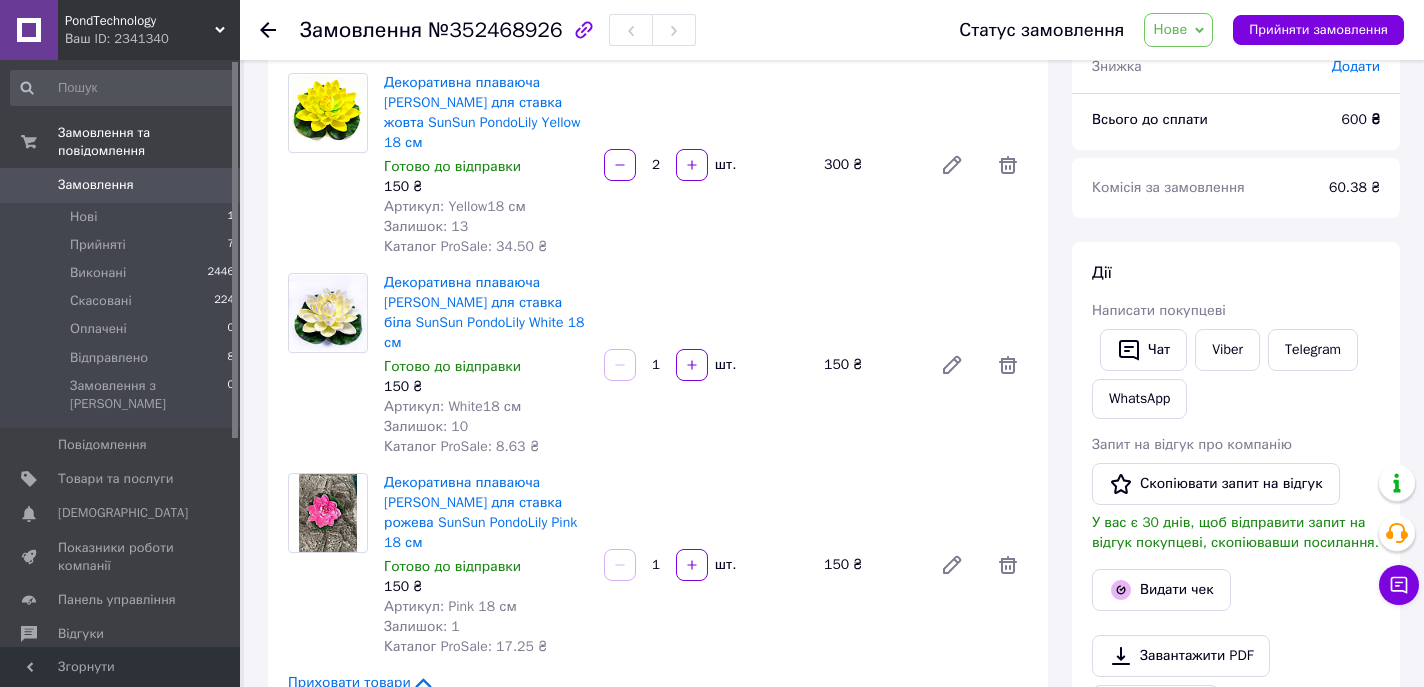 scroll, scrollTop: 0, scrollLeft: 0, axis: both 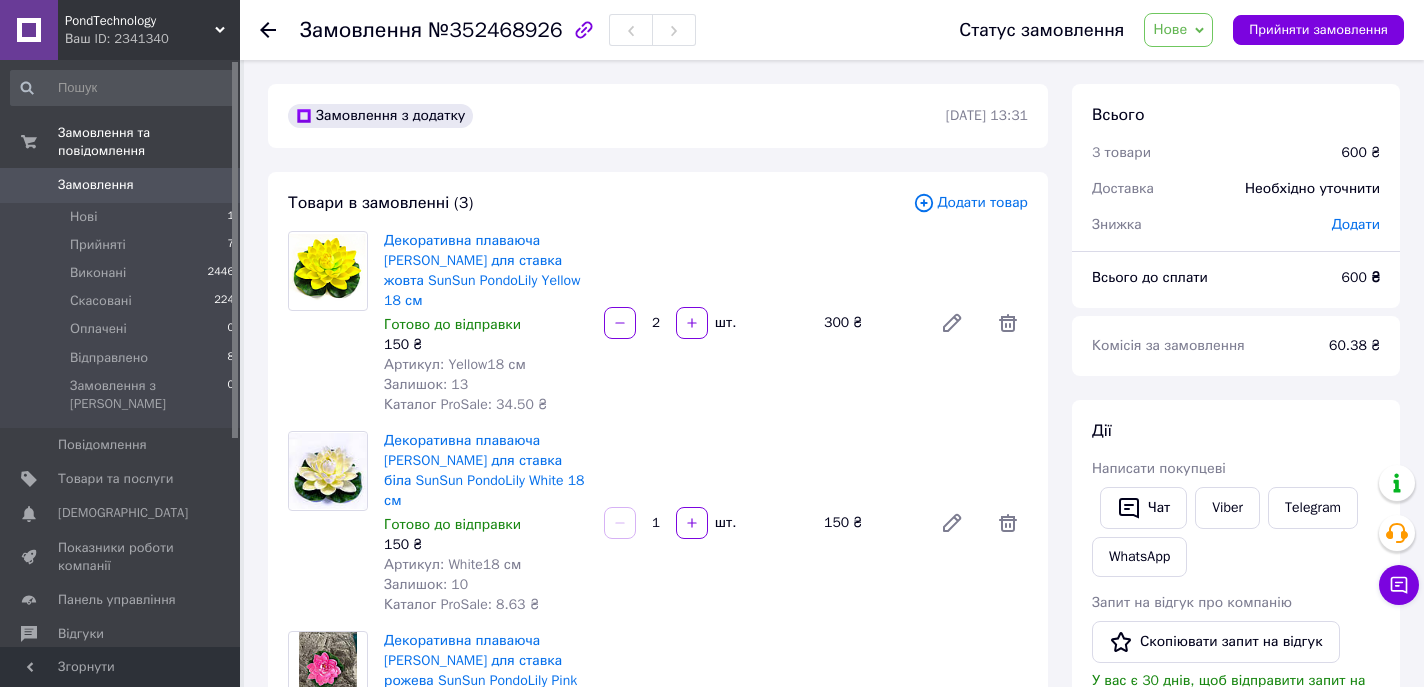 click 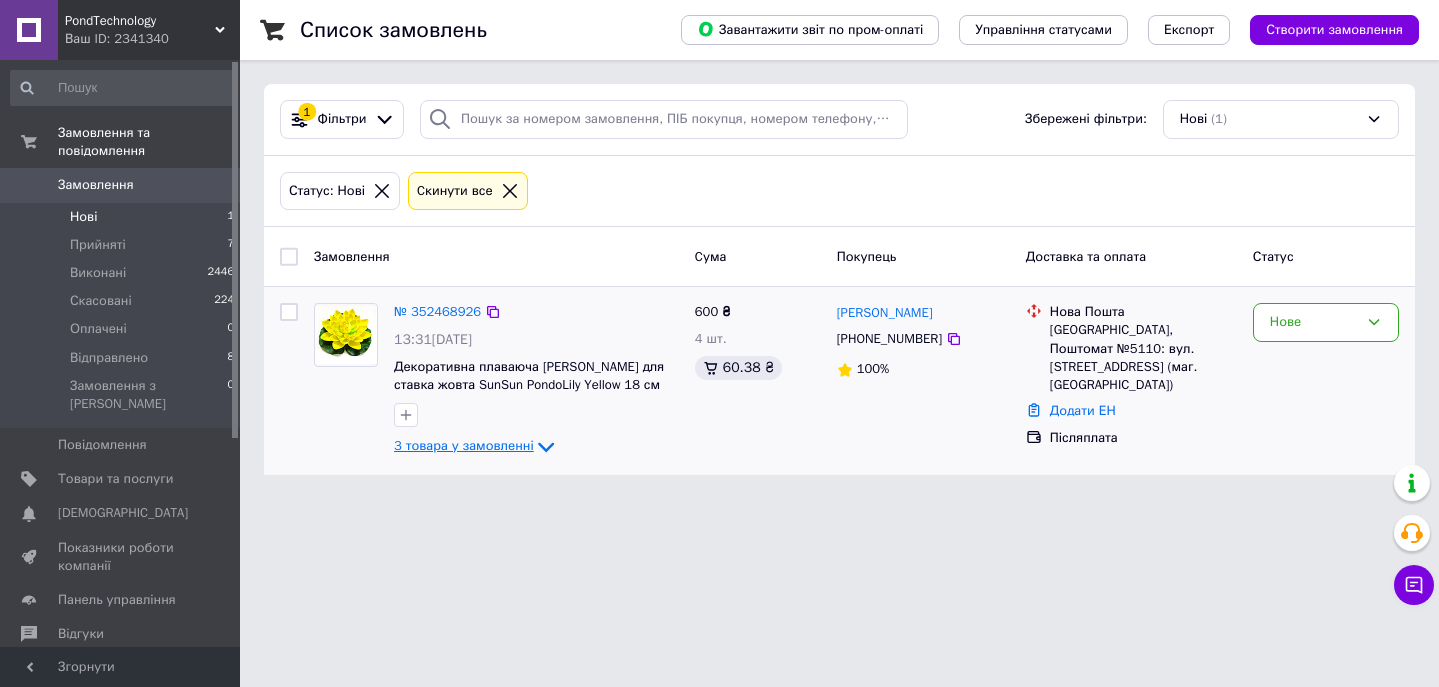 click 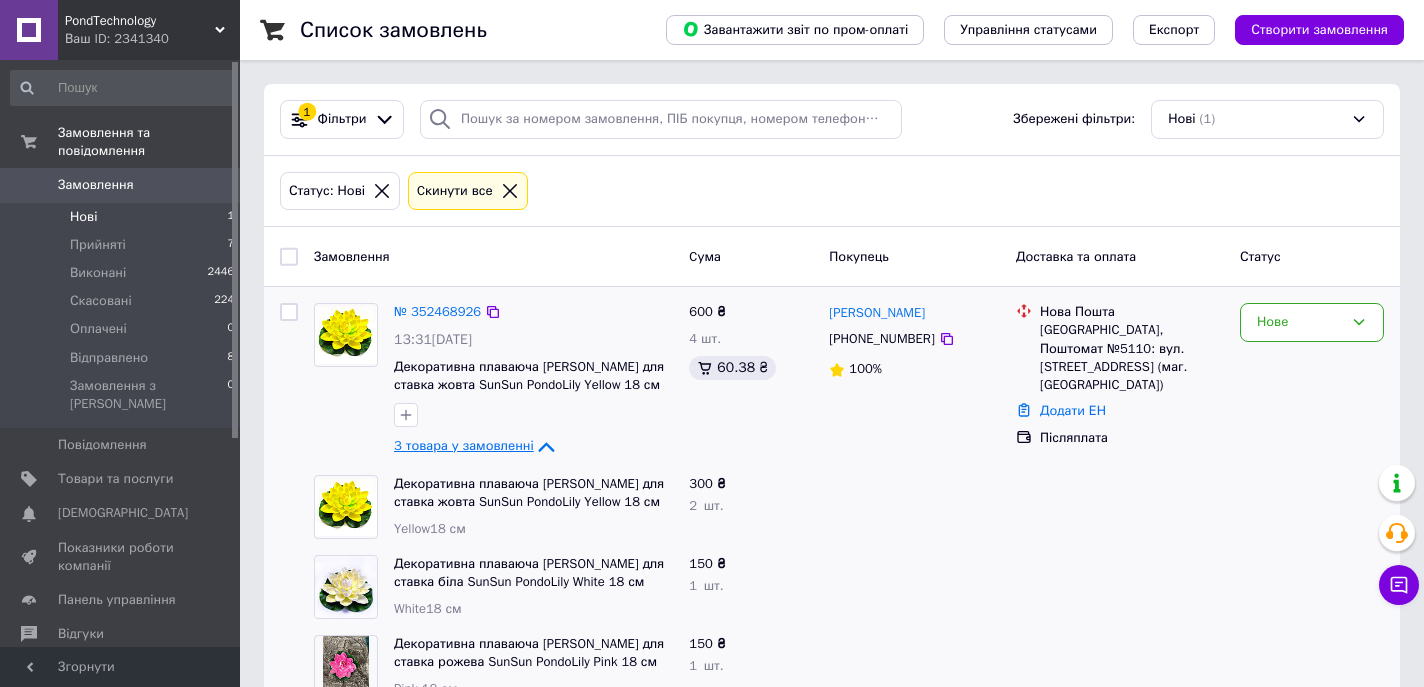 scroll, scrollTop: 51, scrollLeft: 0, axis: vertical 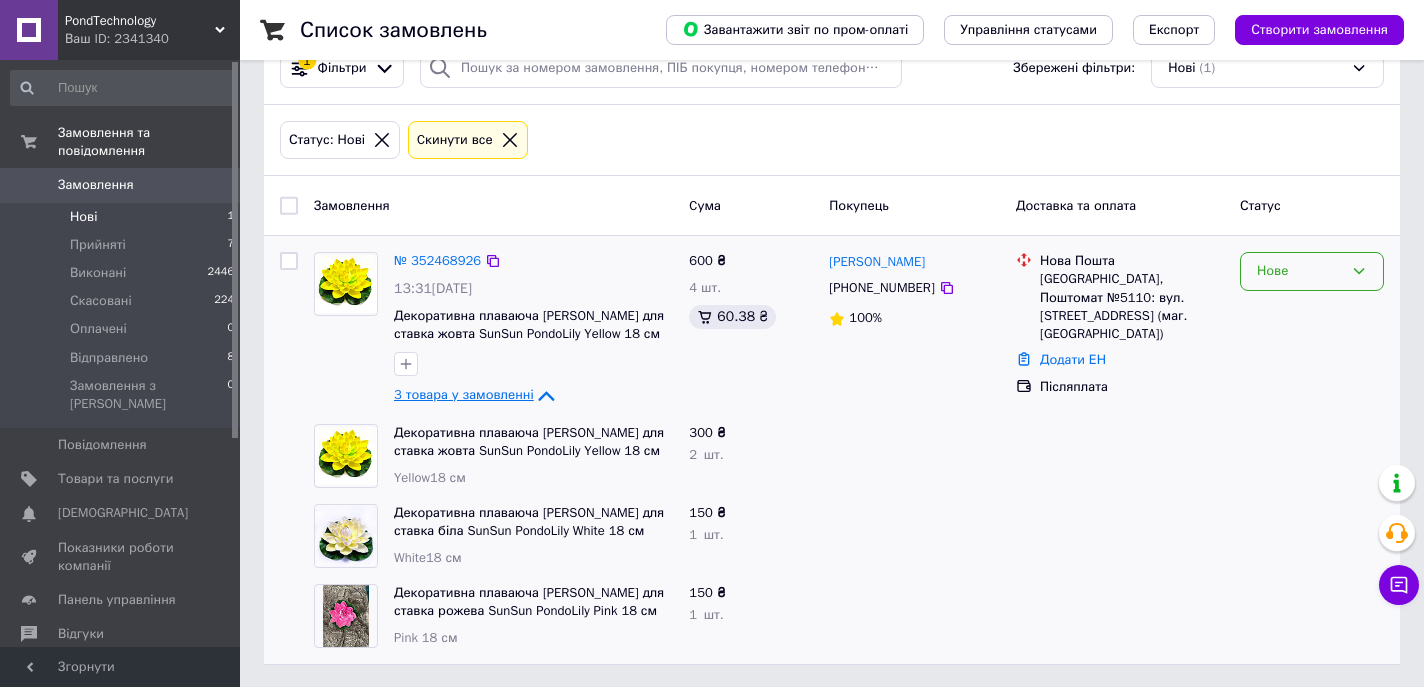 click on "Нове" at bounding box center [1300, 271] 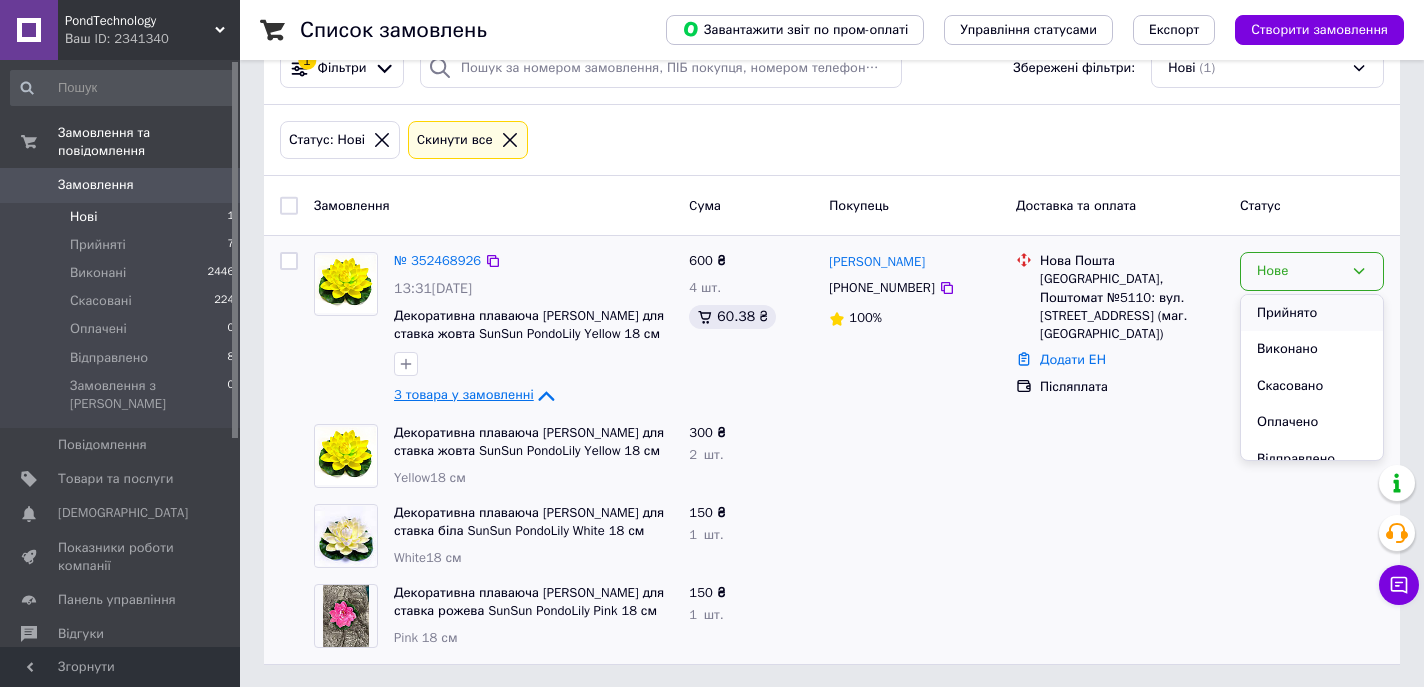 click on "Прийнято" at bounding box center [1312, 313] 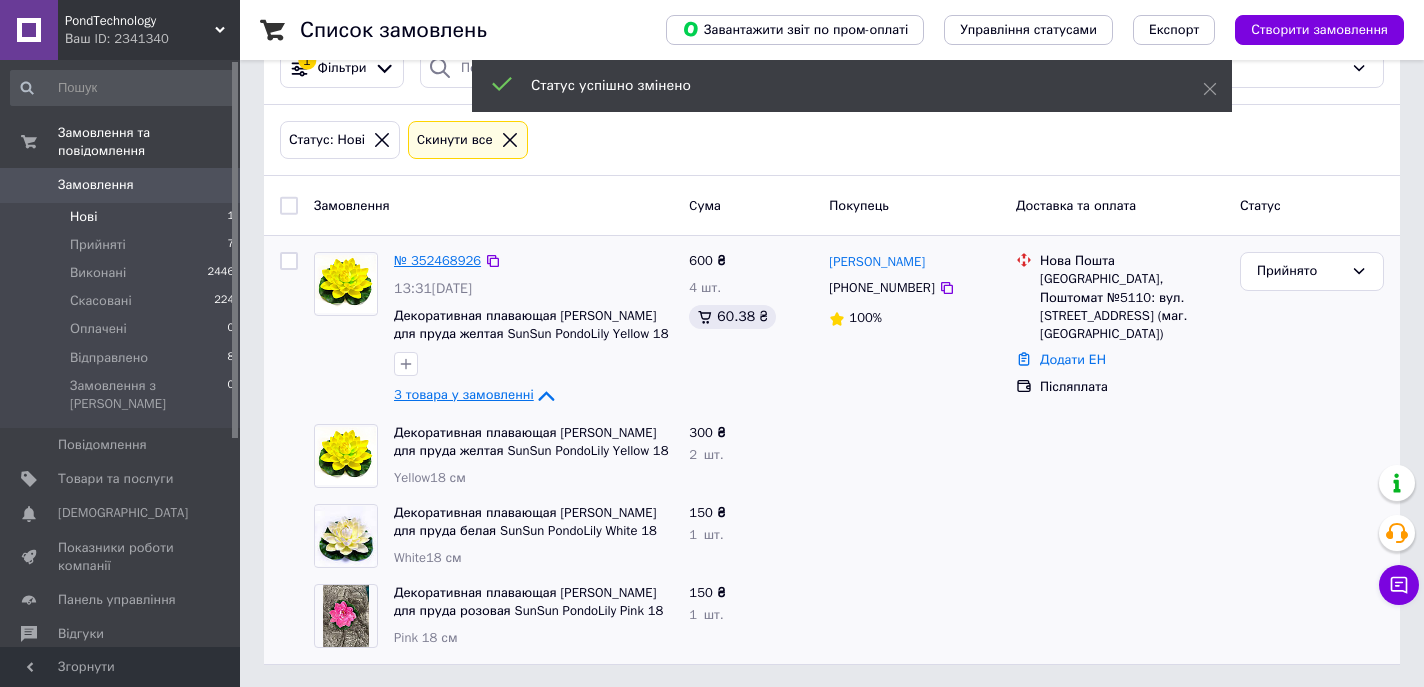 click on "№ 352468926" at bounding box center [437, 260] 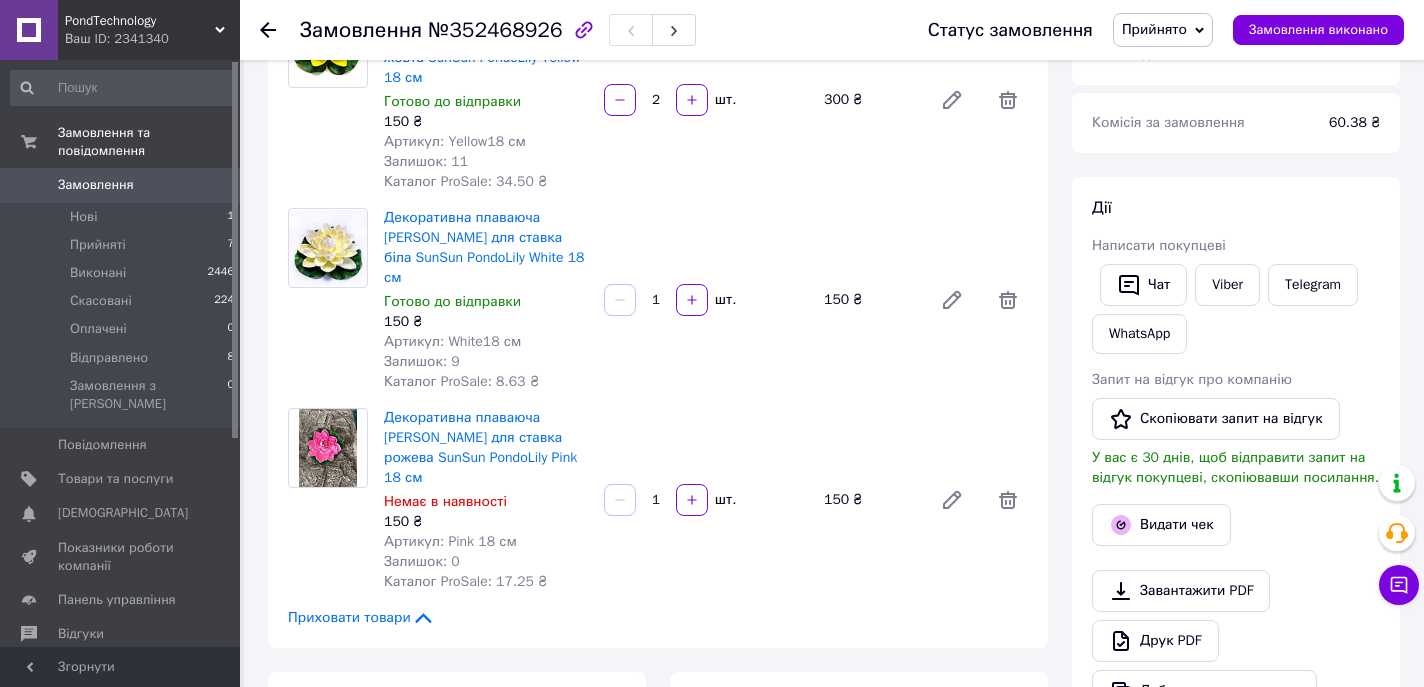 scroll, scrollTop: 391, scrollLeft: 0, axis: vertical 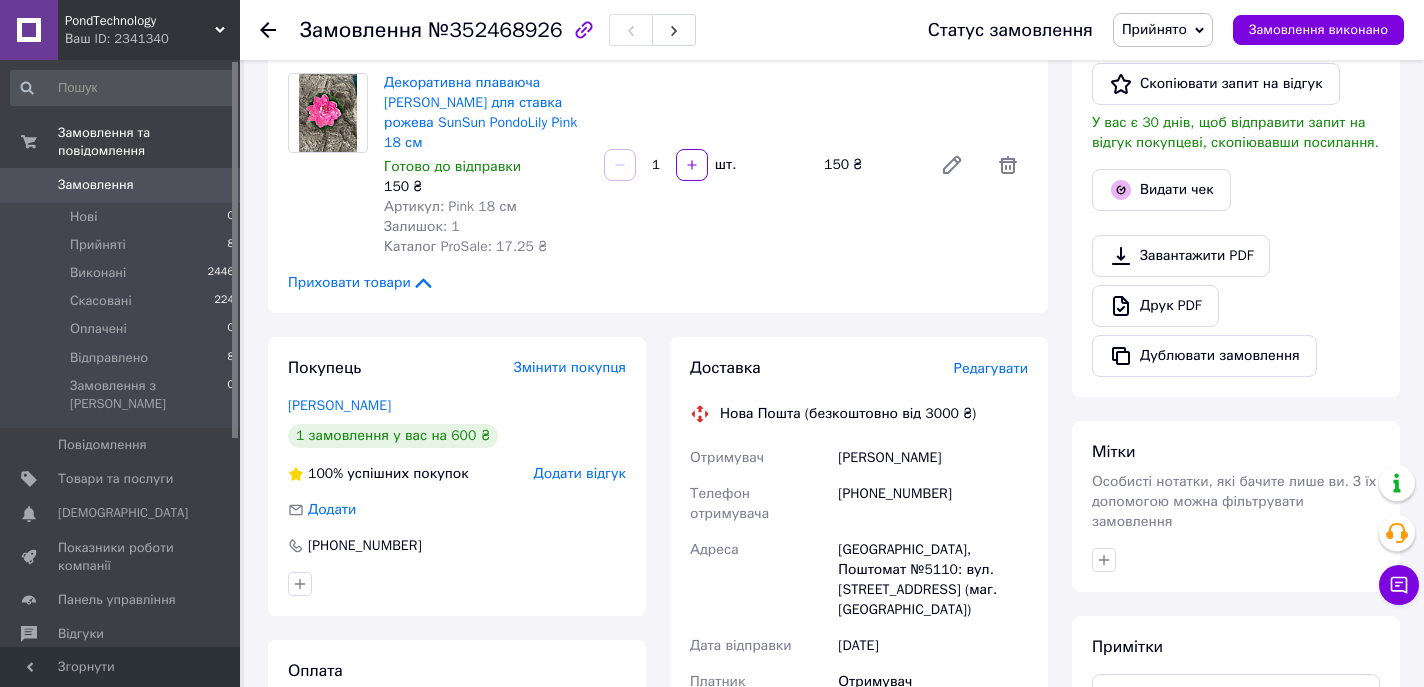 click on "Редагувати" at bounding box center (991, 368) 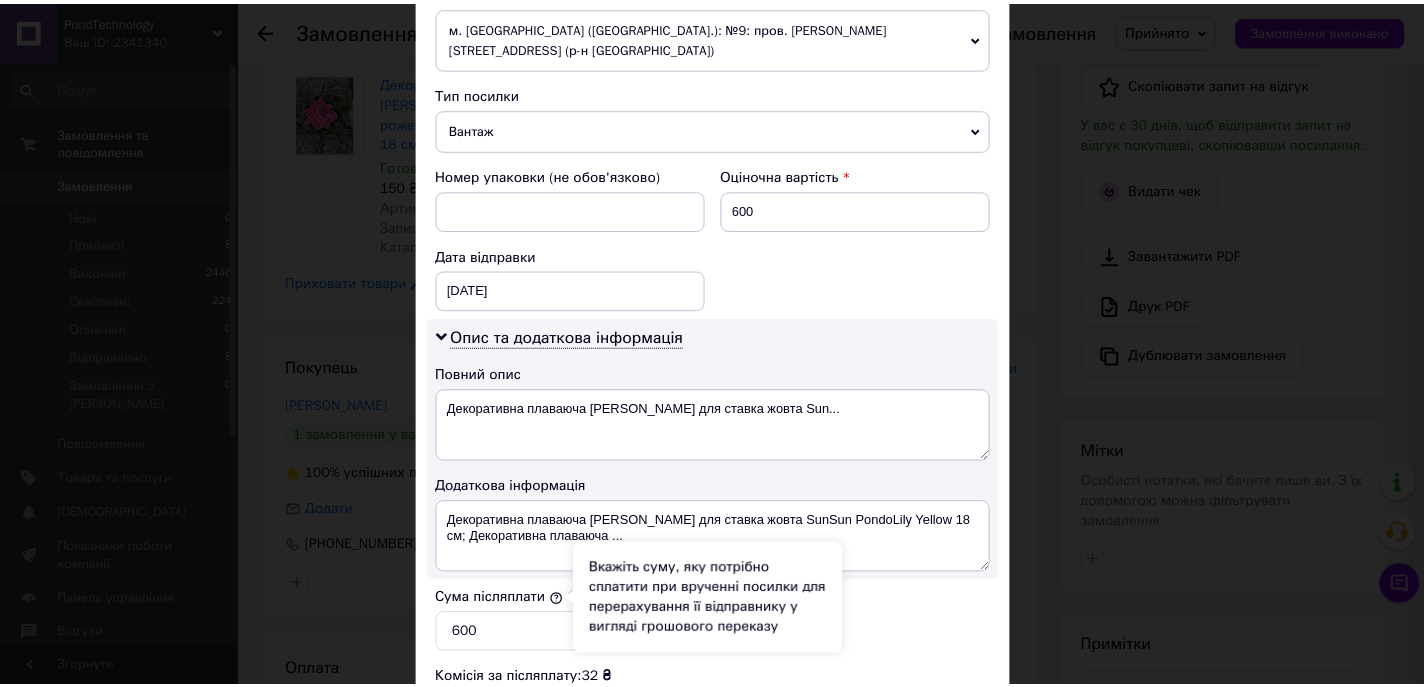 scroll, scrollTop: 1096, scrollLeft: 0, axis: vertical 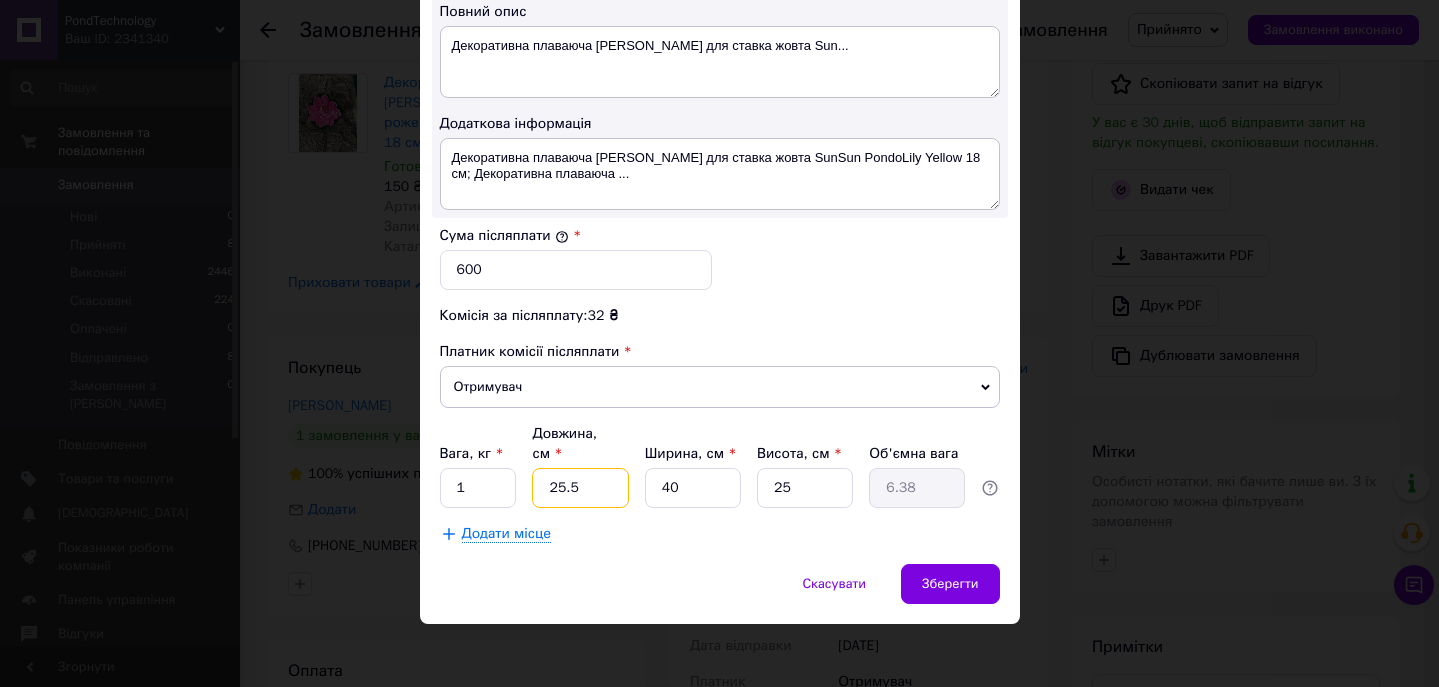 click on "25.5" at bounding box center [580, 488] 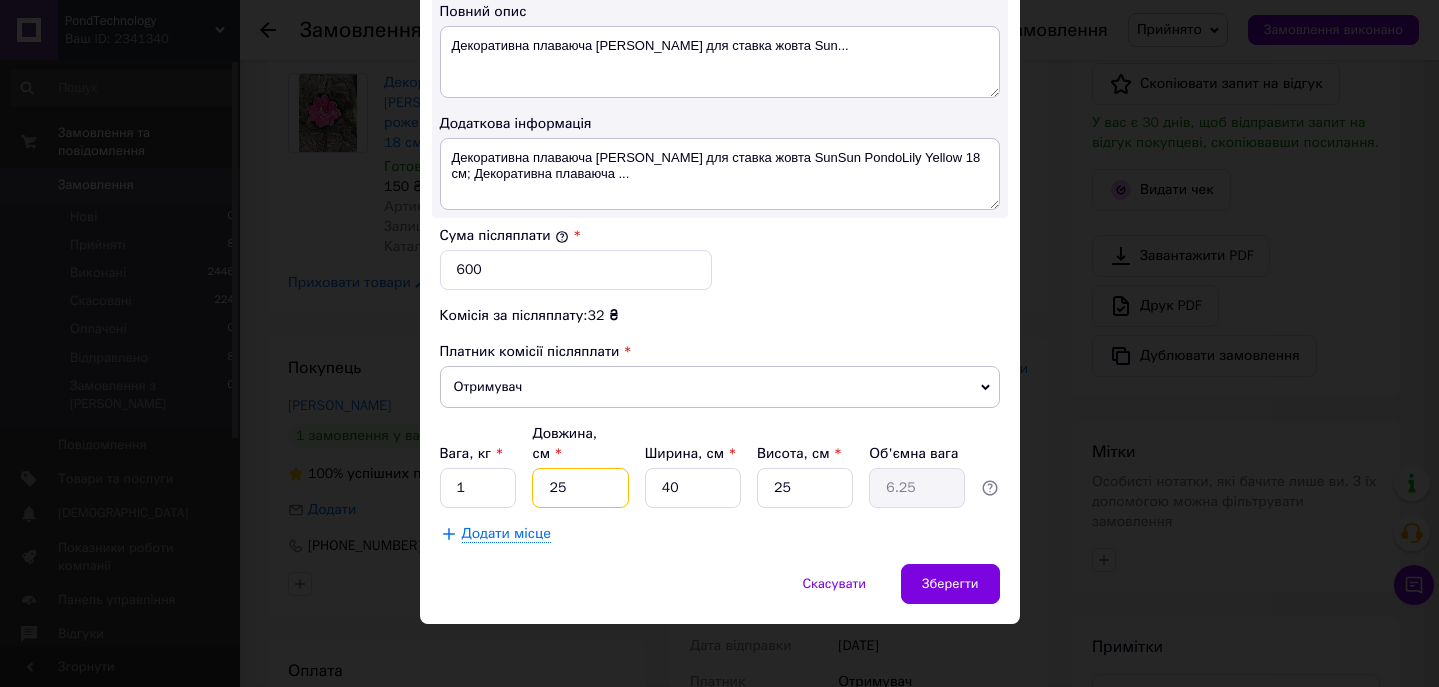 type on "2" 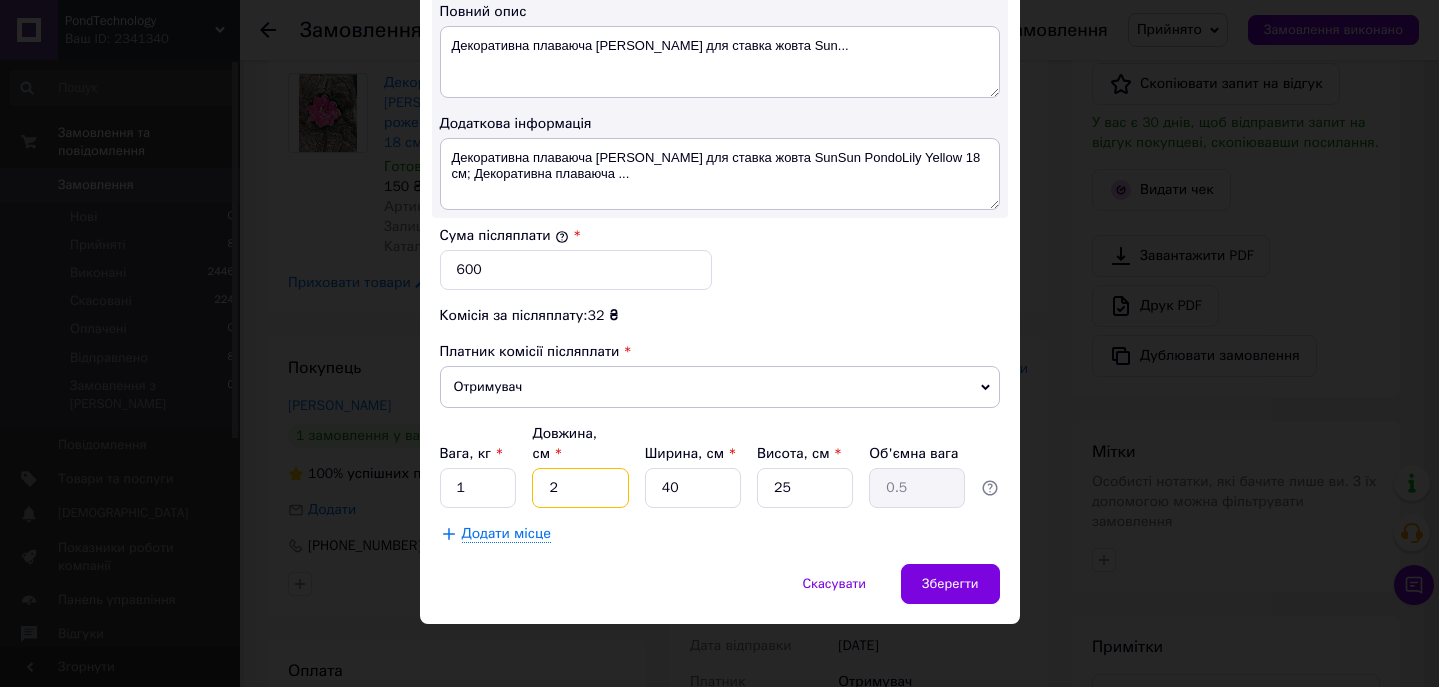 type 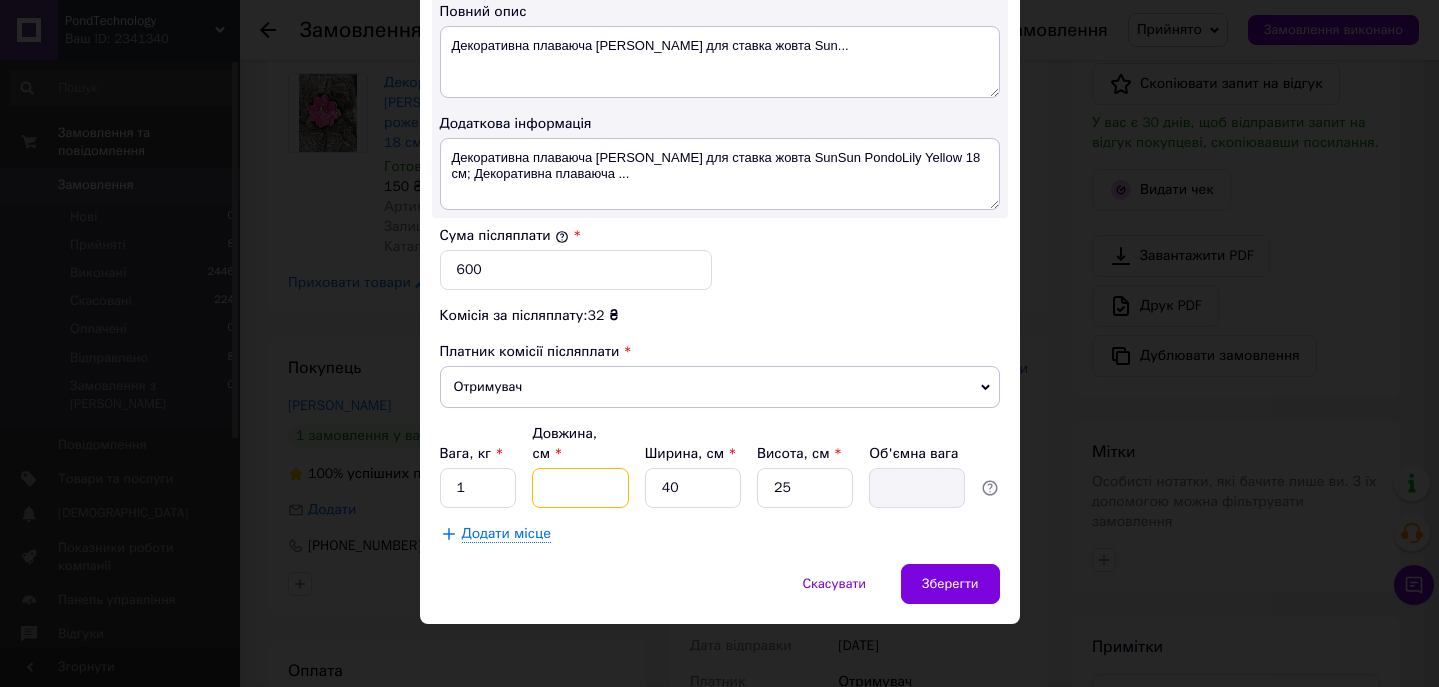 type on "3" 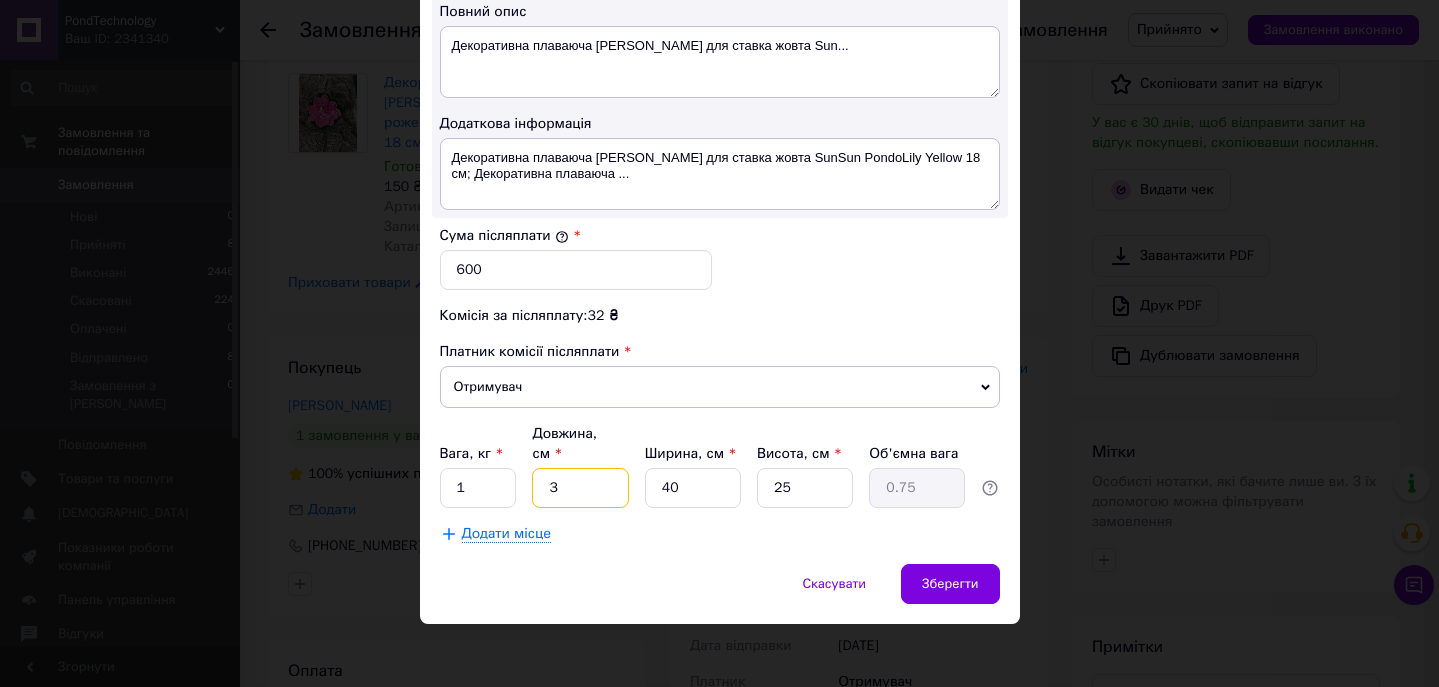type on "34" 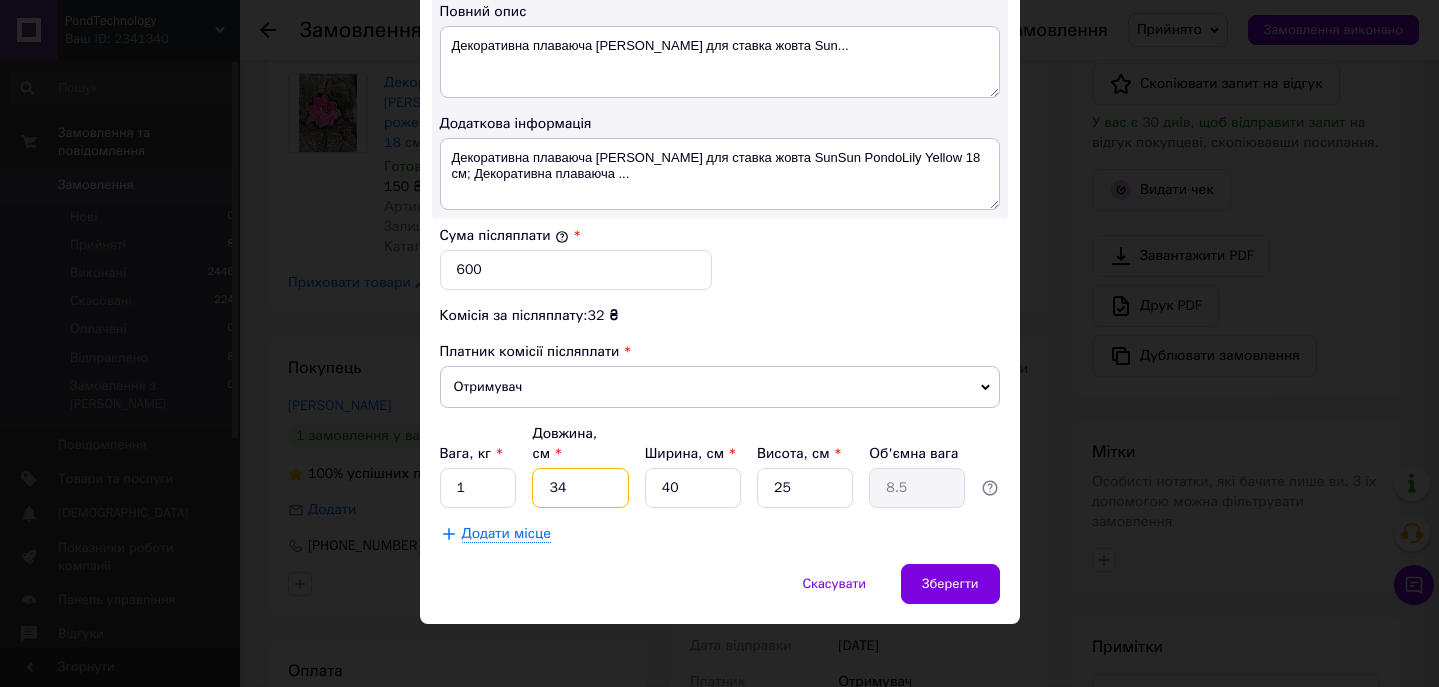 type on "34" 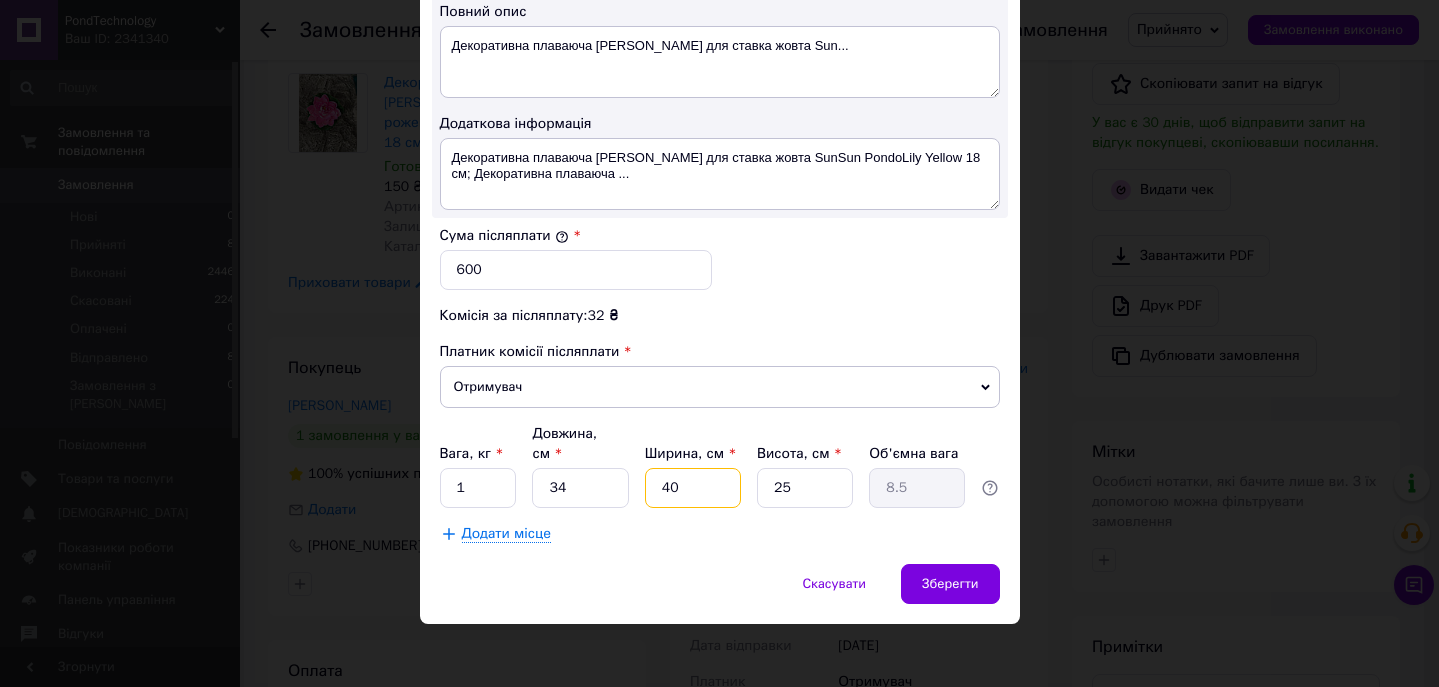 click on "40" at bounding box center [693, 488] 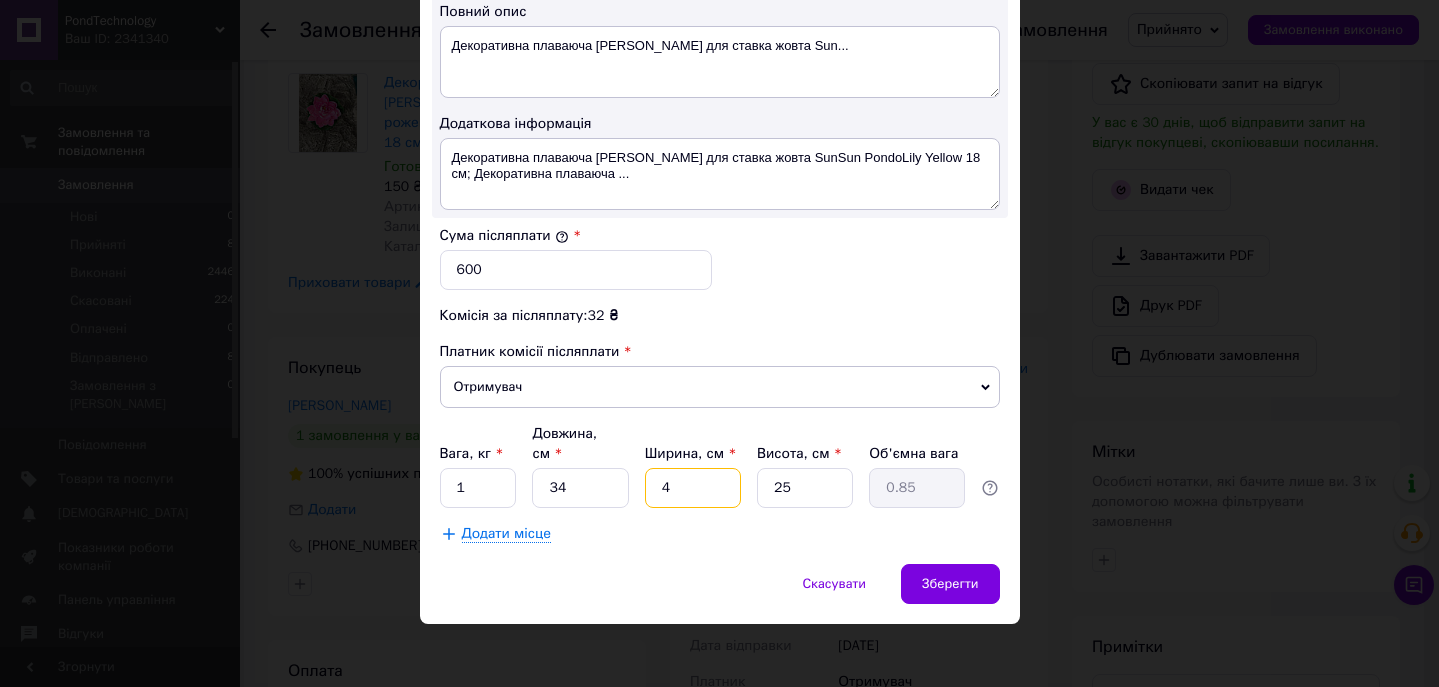 type 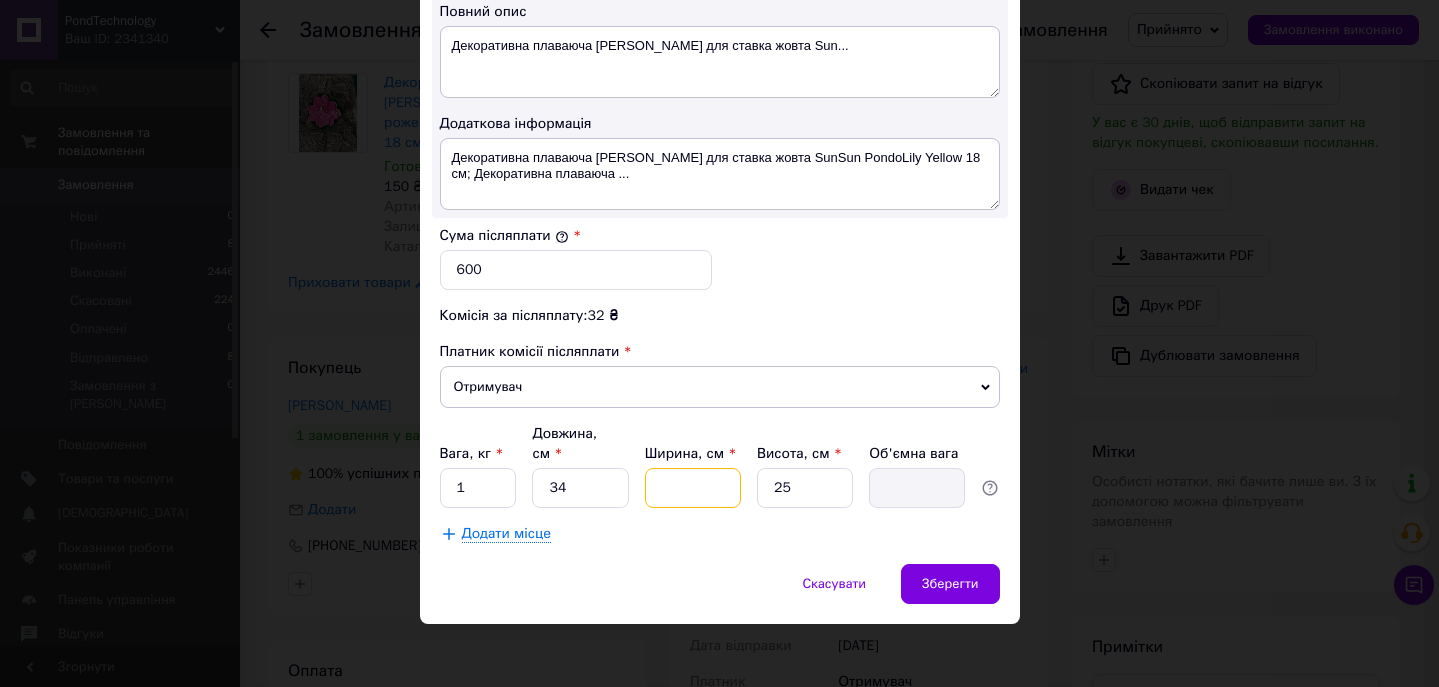 type on "2" 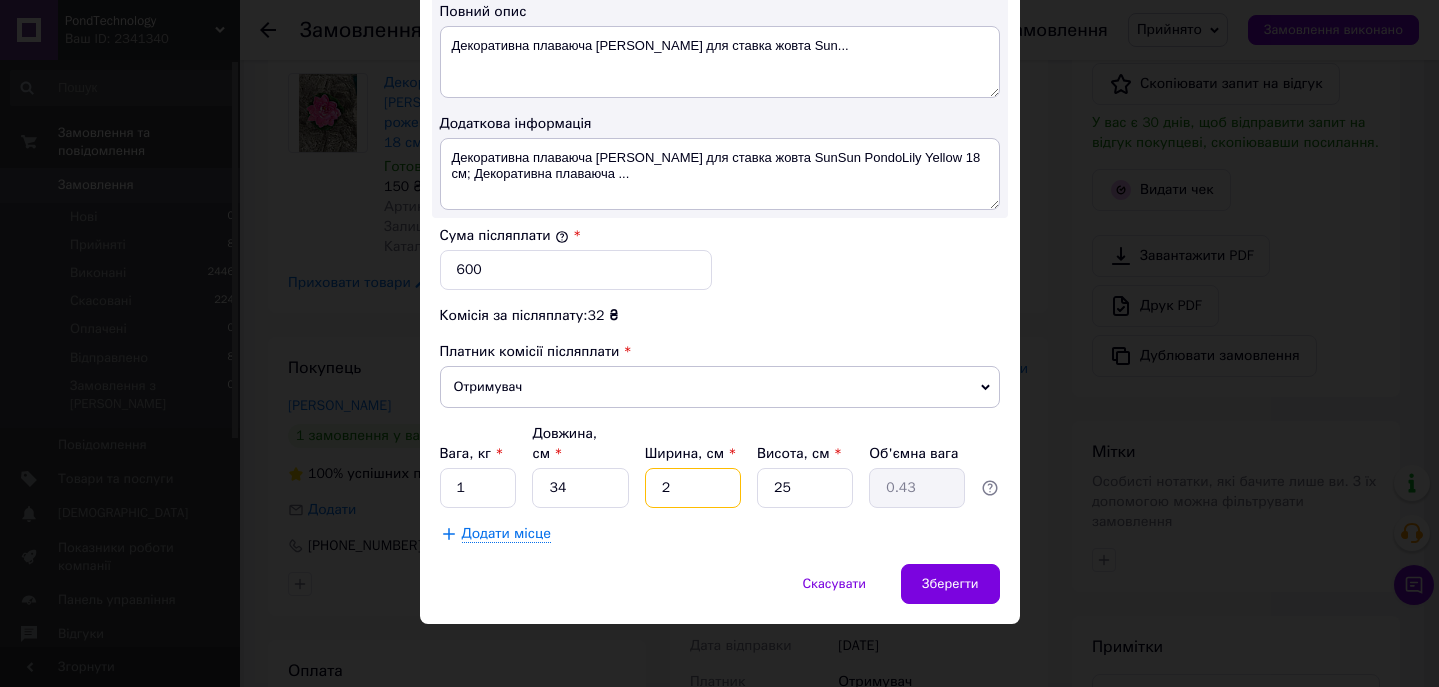 type on "24" 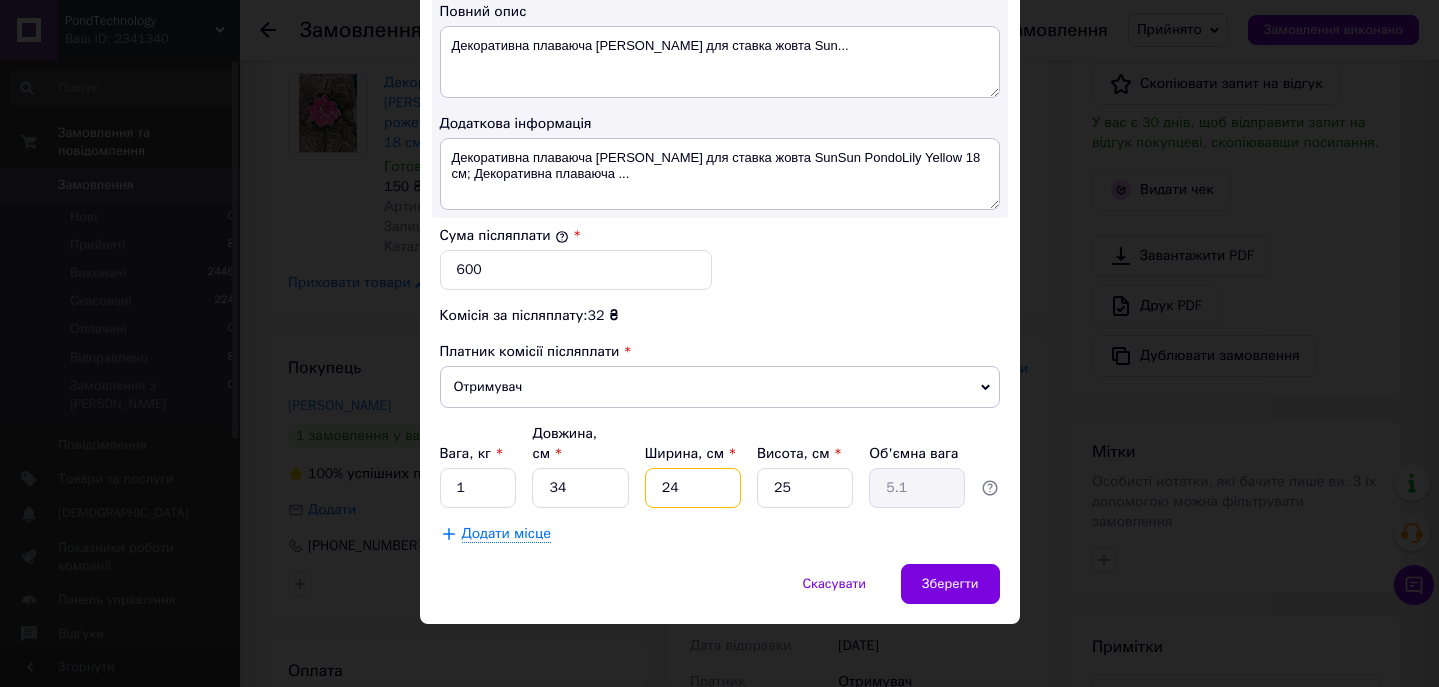 type on "24" 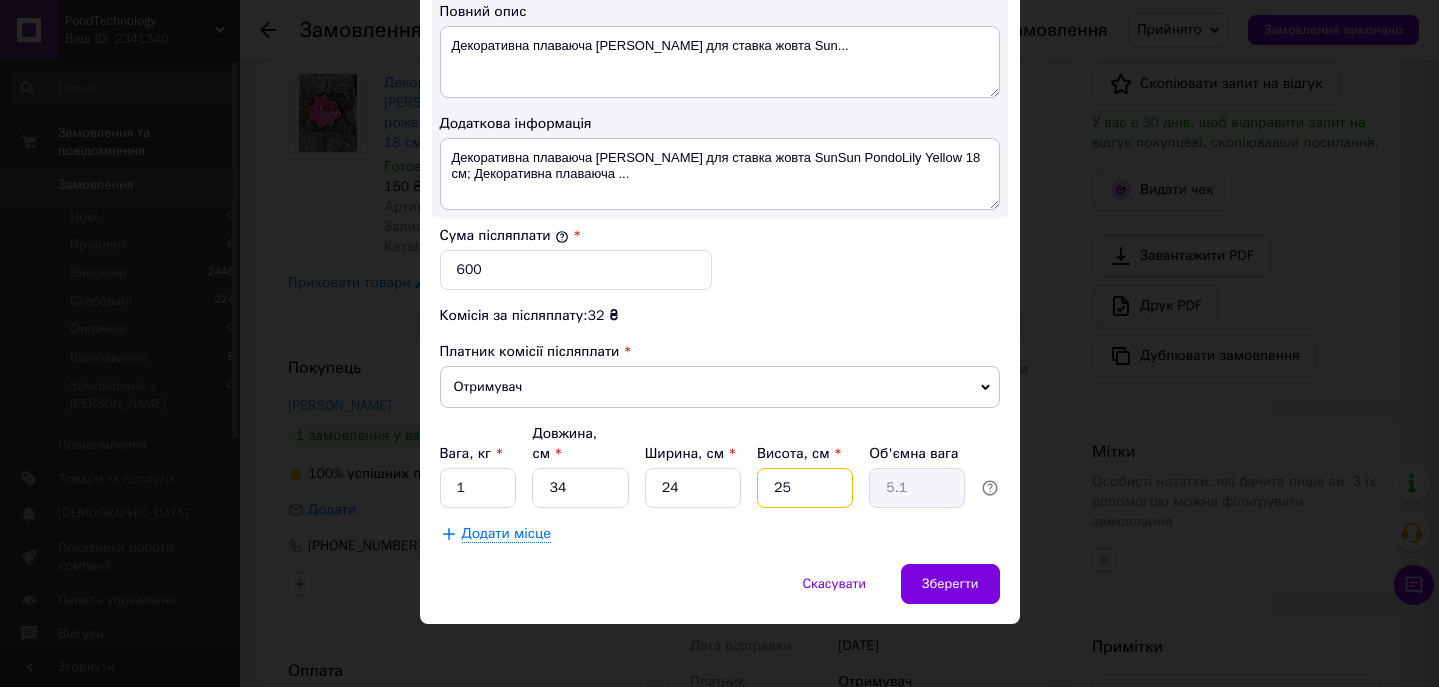 click on "25" at bounding box center [805, 488] 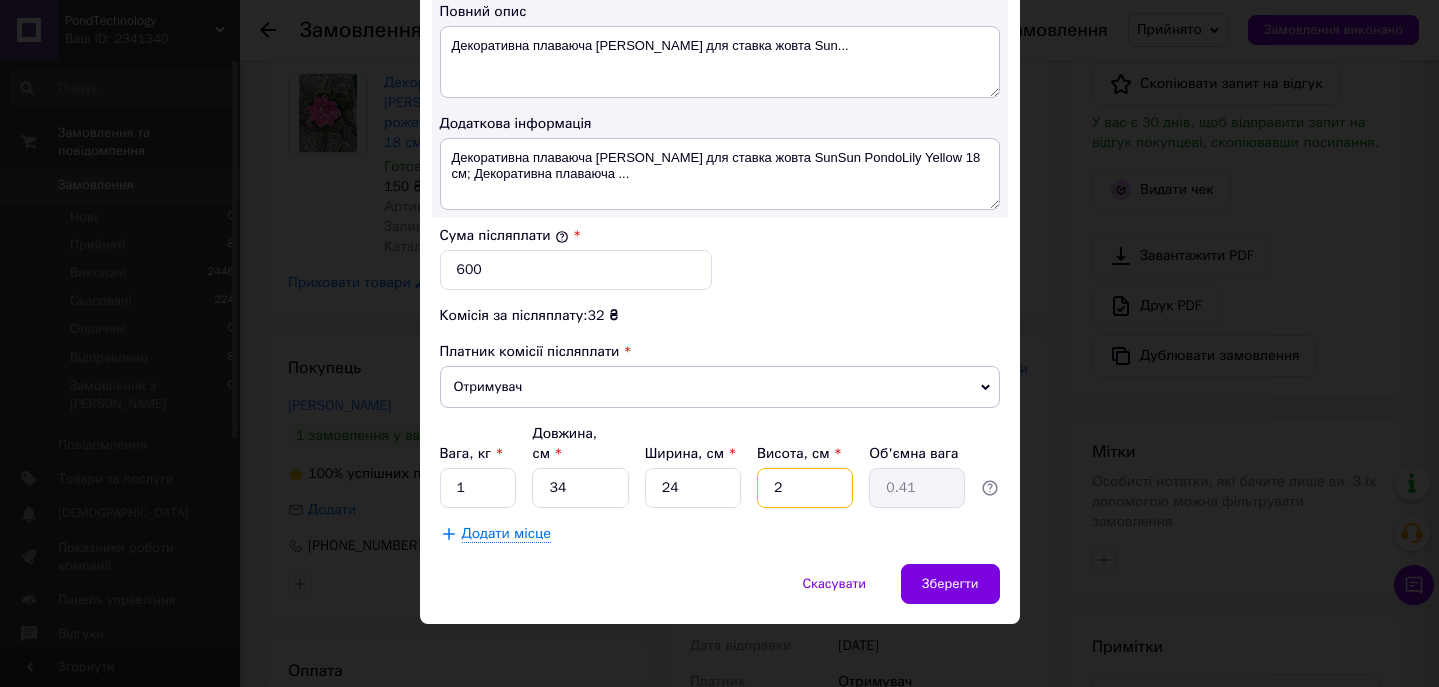 type 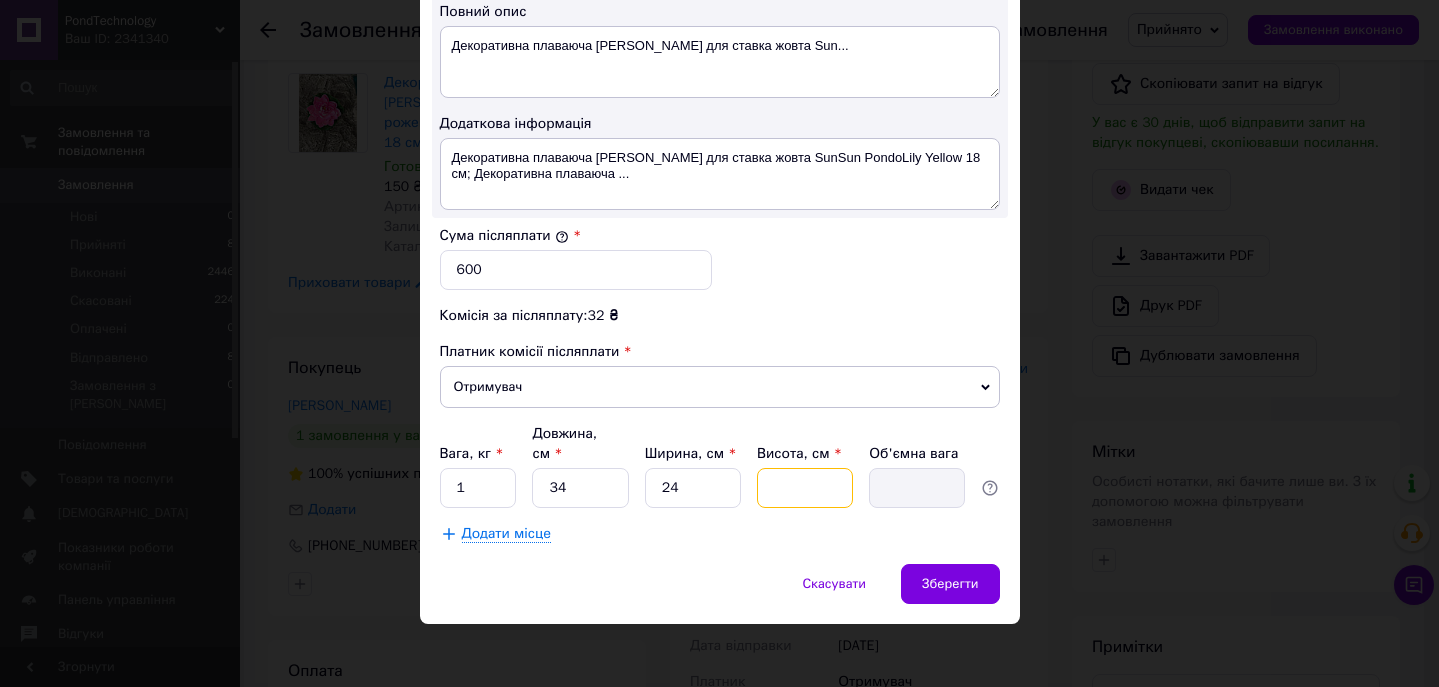 type on "4" 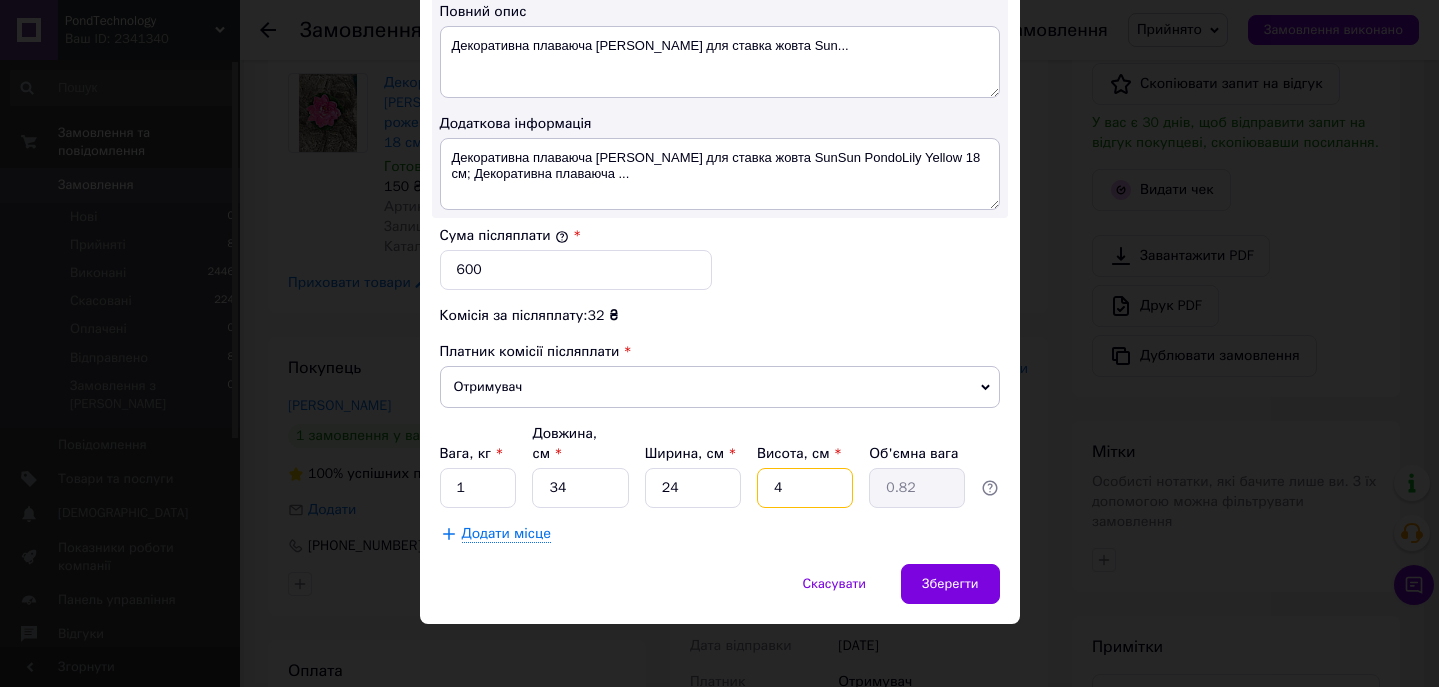 type 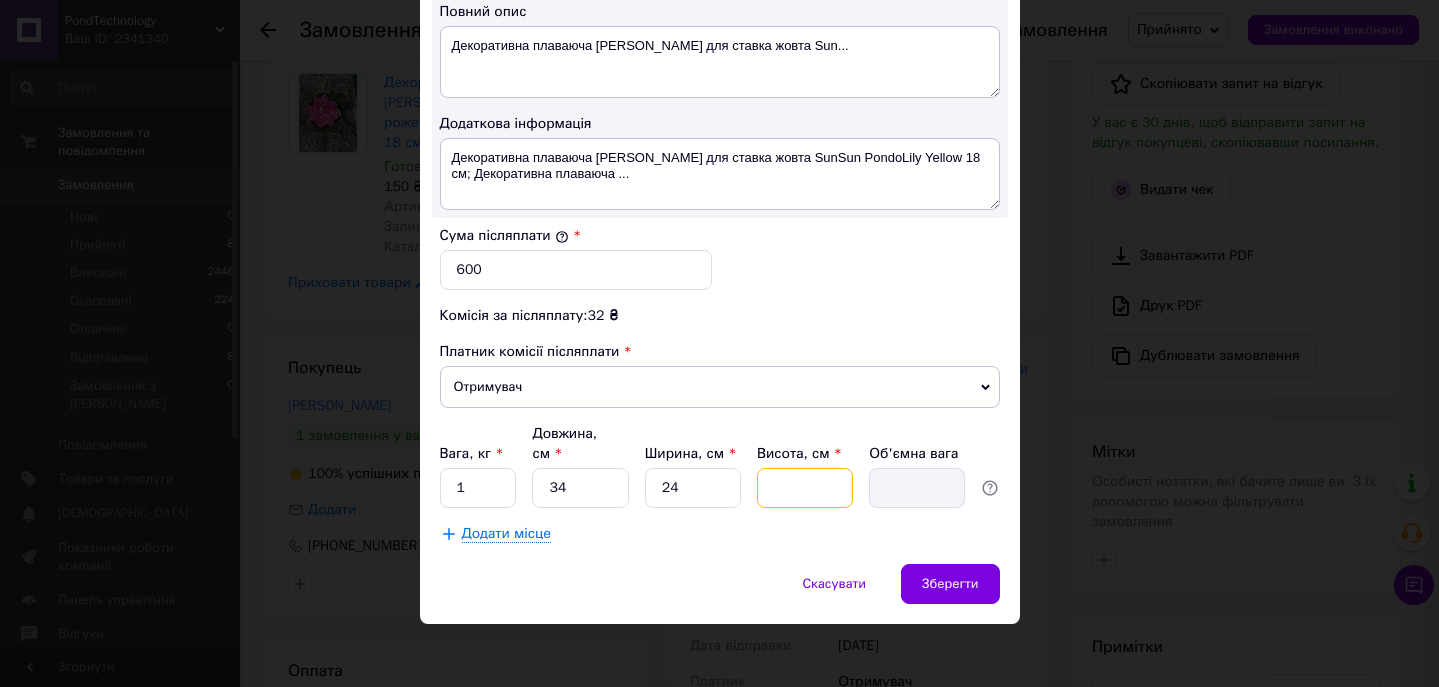 type on "5" 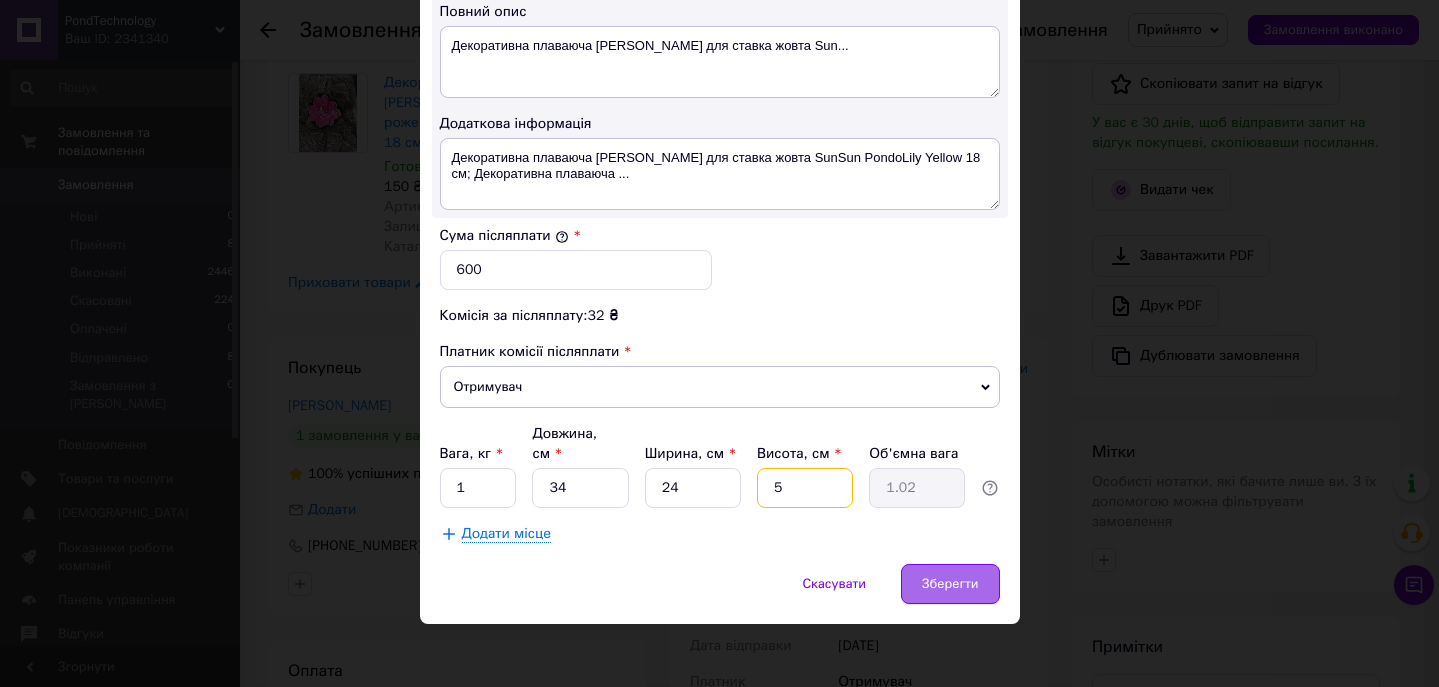 type on "5" 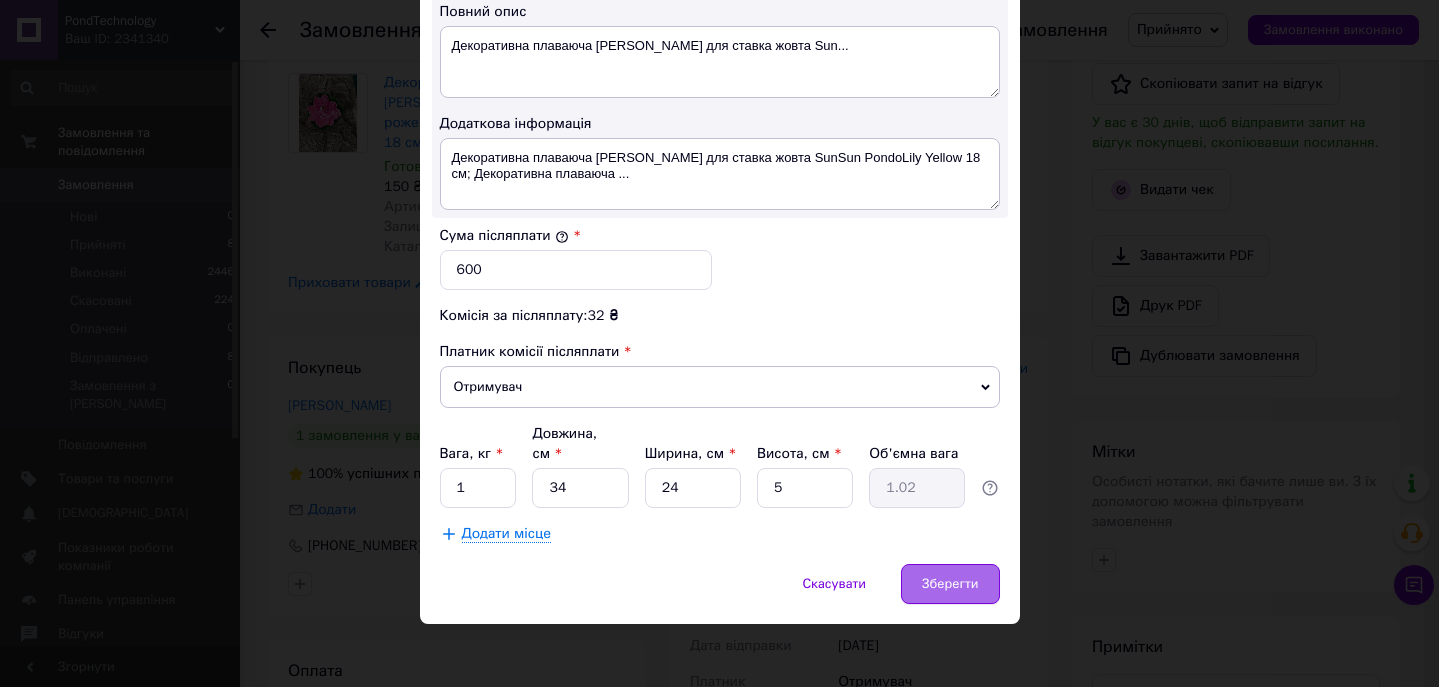 click on "Зберегти" at bounding box center [950, 584] 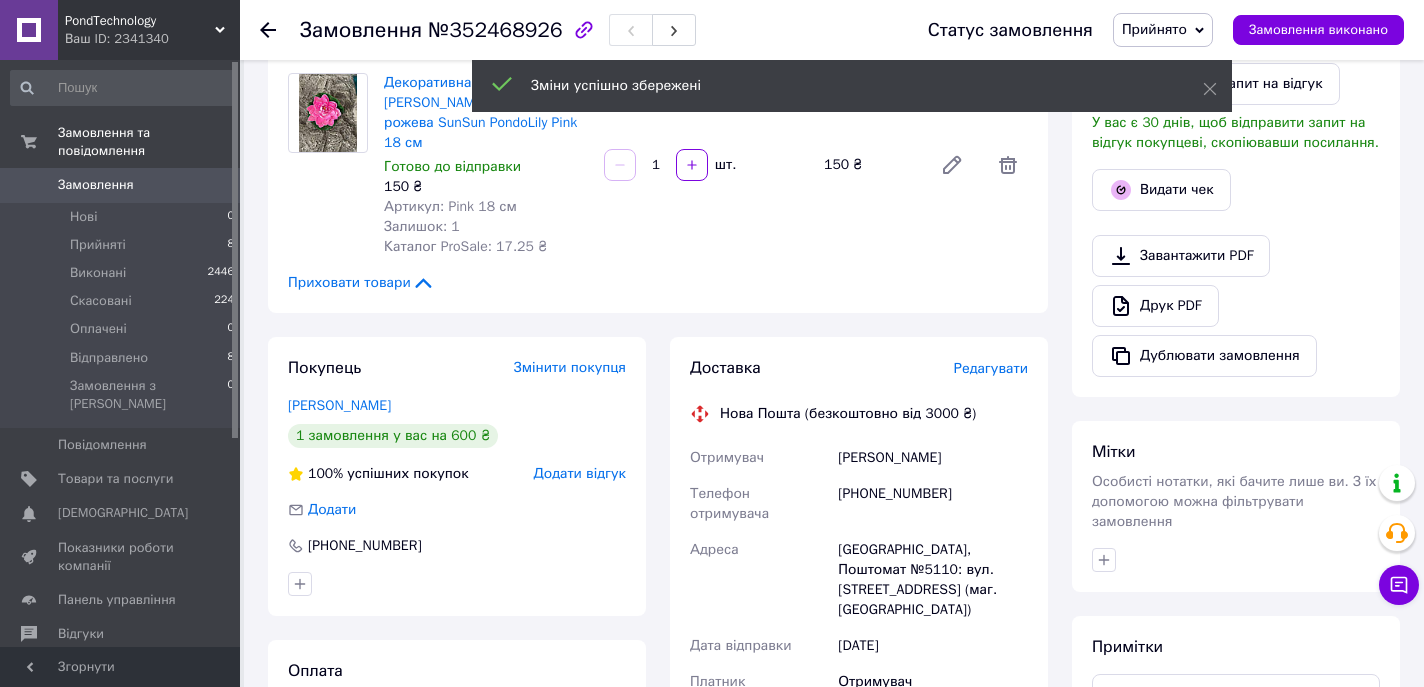 scroll, scrollTop: 0, scrollLeft: 0, axis: both 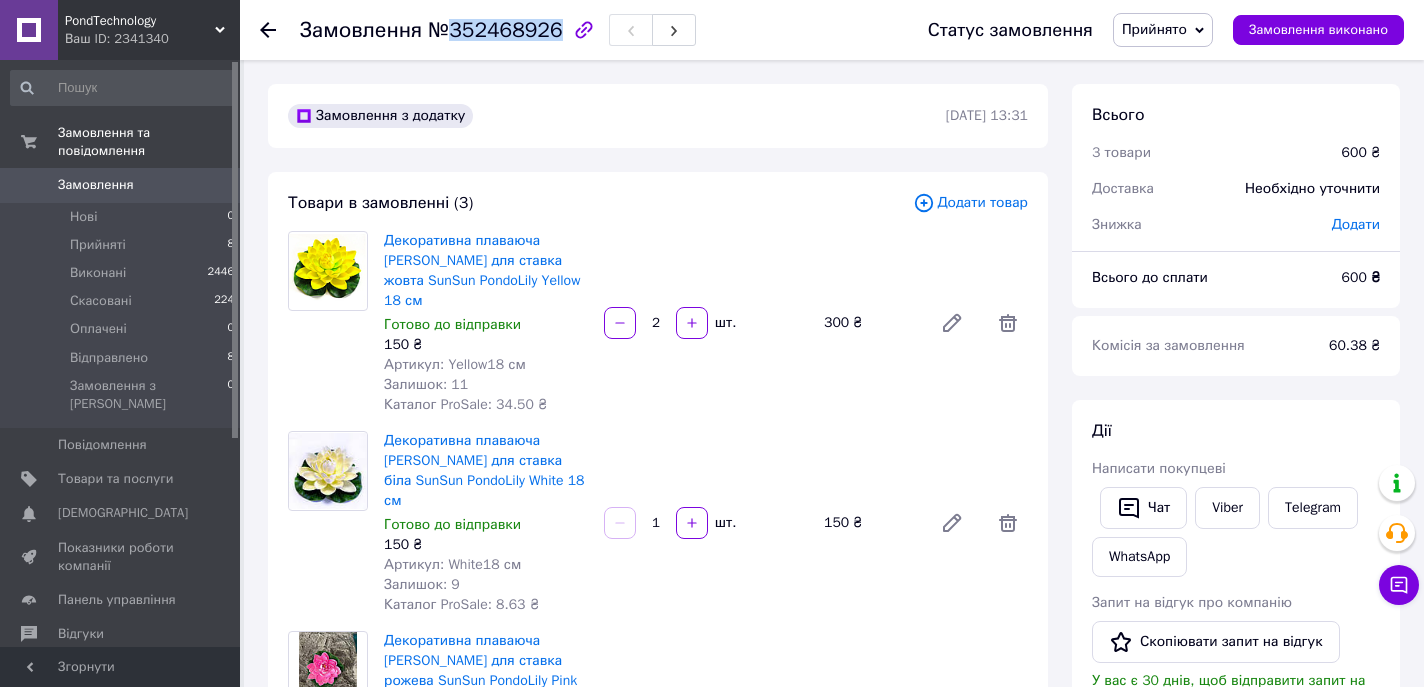 drag, startPoint x: 558, startPoint y: 34, endPoint x: 459, endPoint y: 43, distance: 99.40825 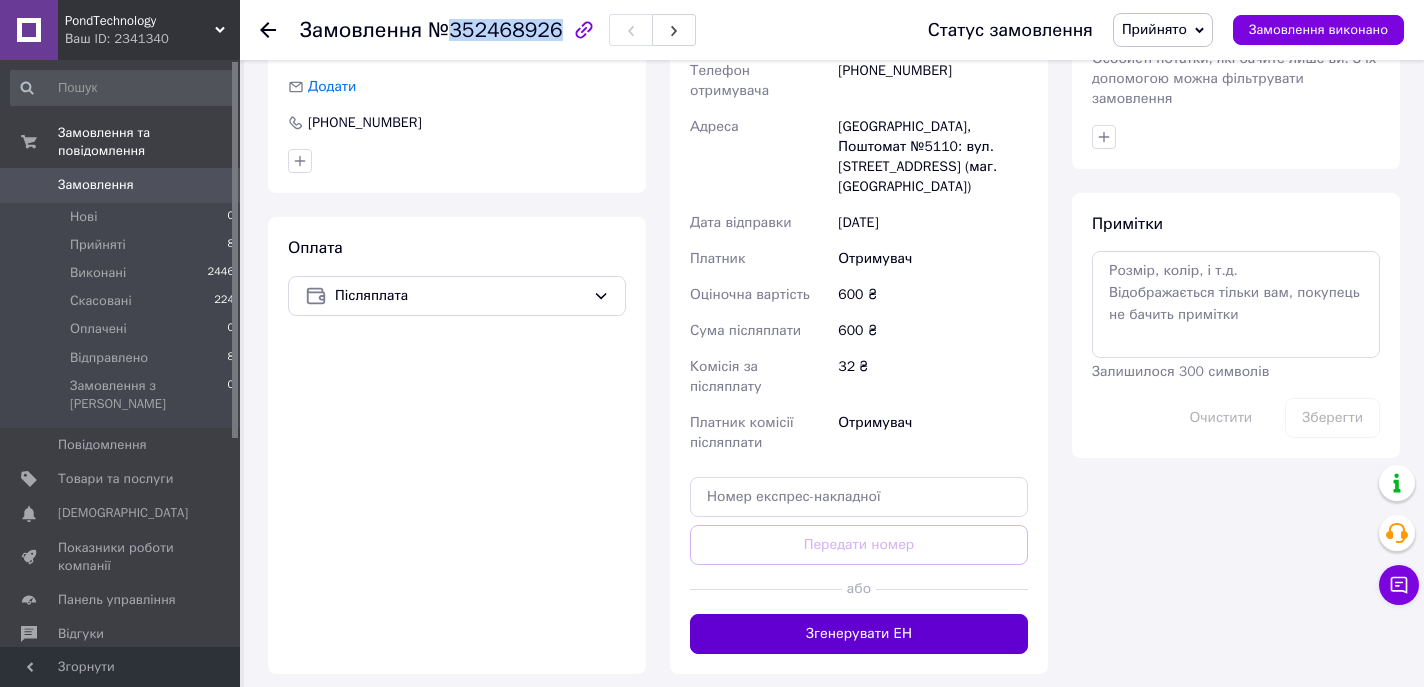 scroll, scrollTop: 985, scrollLeft: 0, axis: vertical 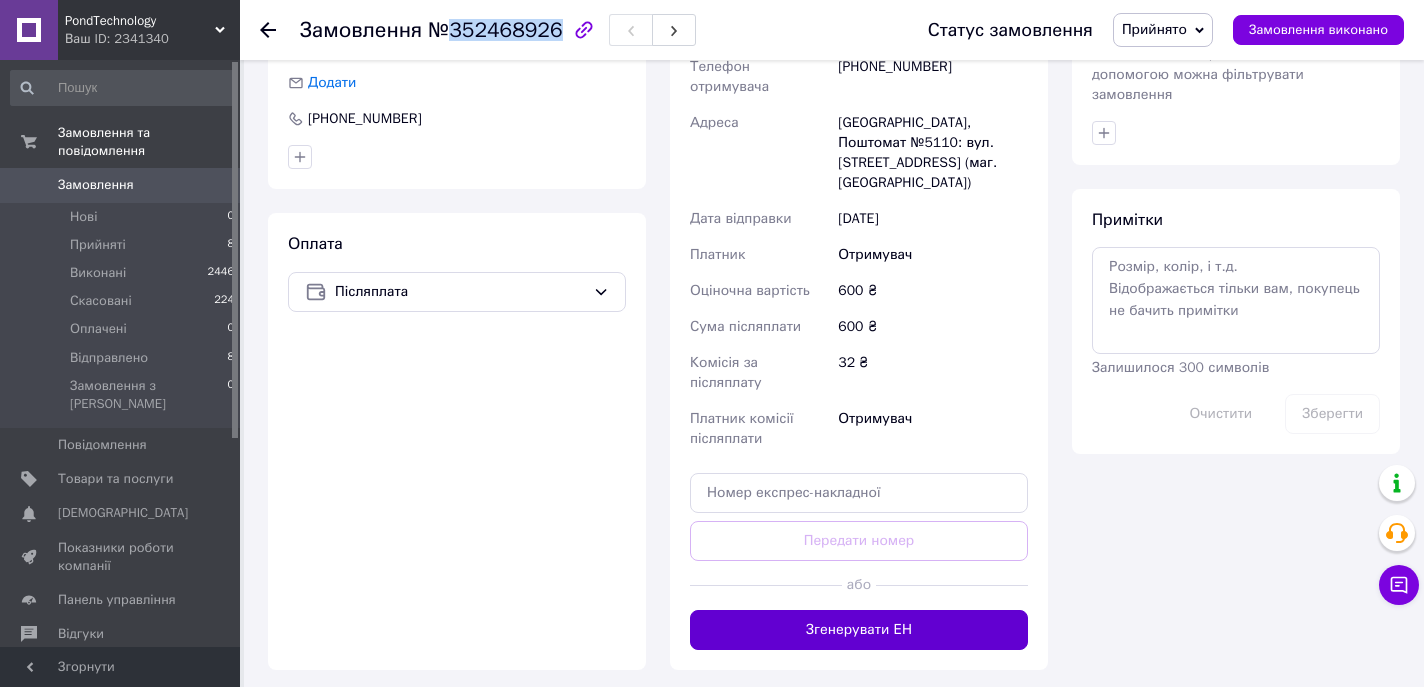 click on "Згенерувати ЕН" at bounding box center (859, 630) 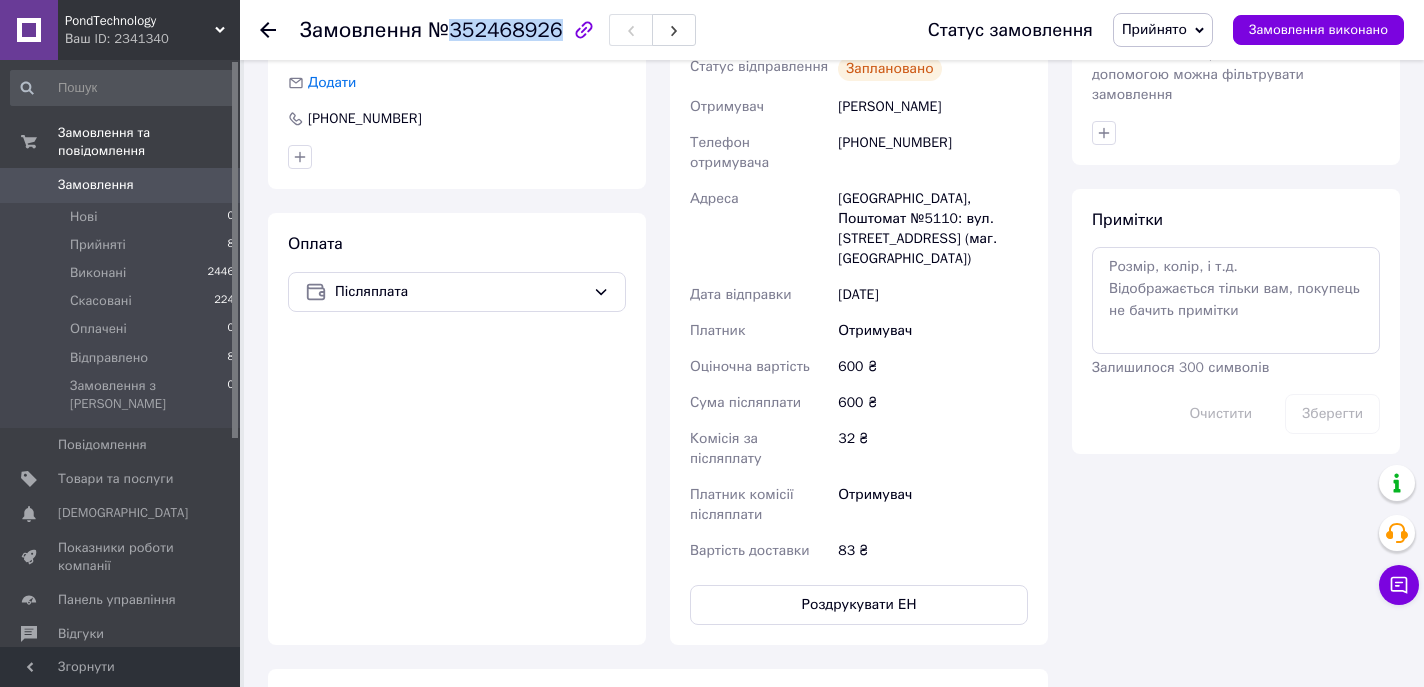 scroll, scrollTop: 0, scrollLeft: 0, axis: both 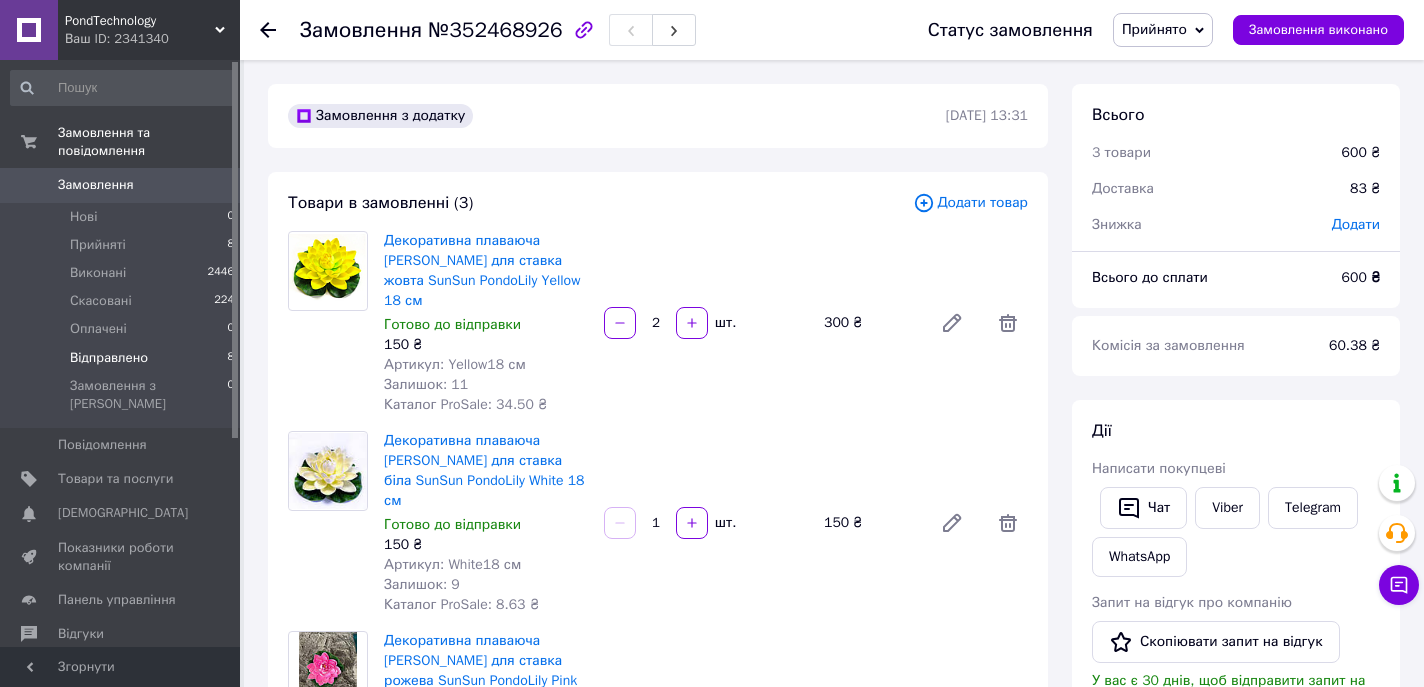 click on "Відправлено" at bounding box center [109, 358] 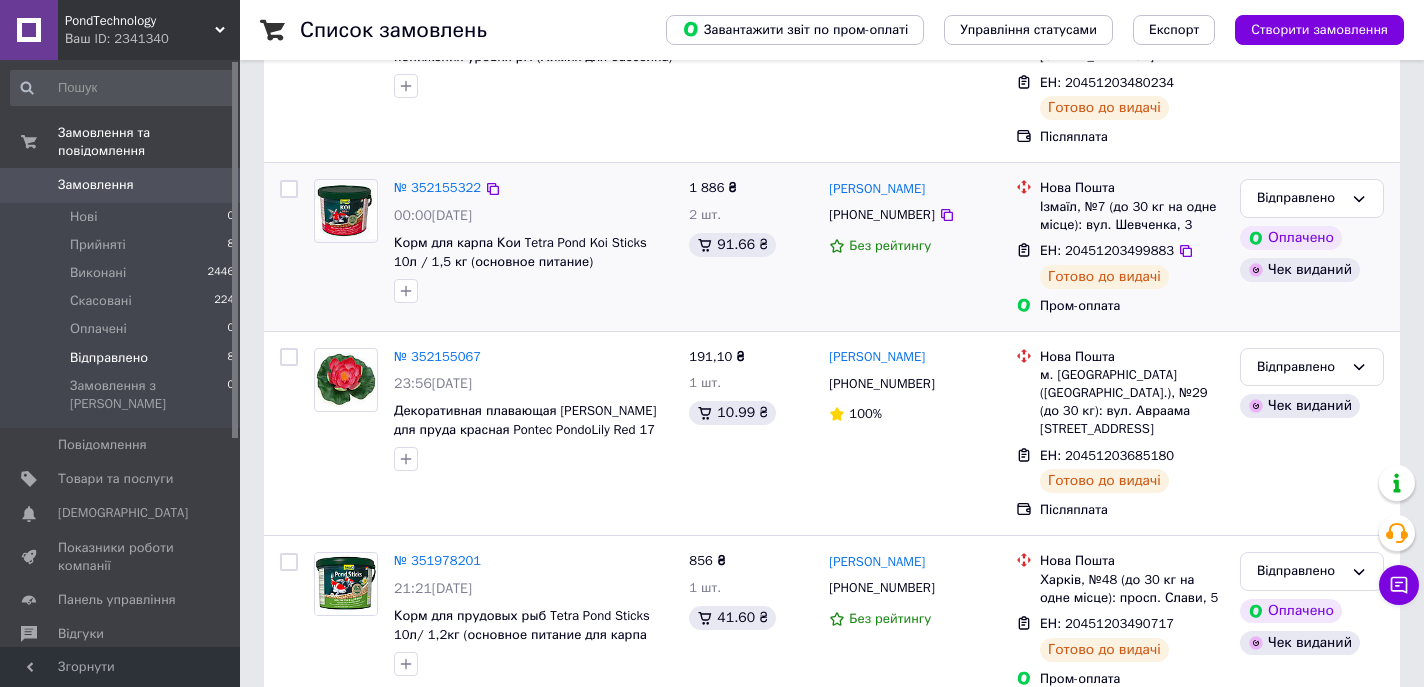 scroll, scrollTop: 1117, scrollLeft: 0, axis: vertical 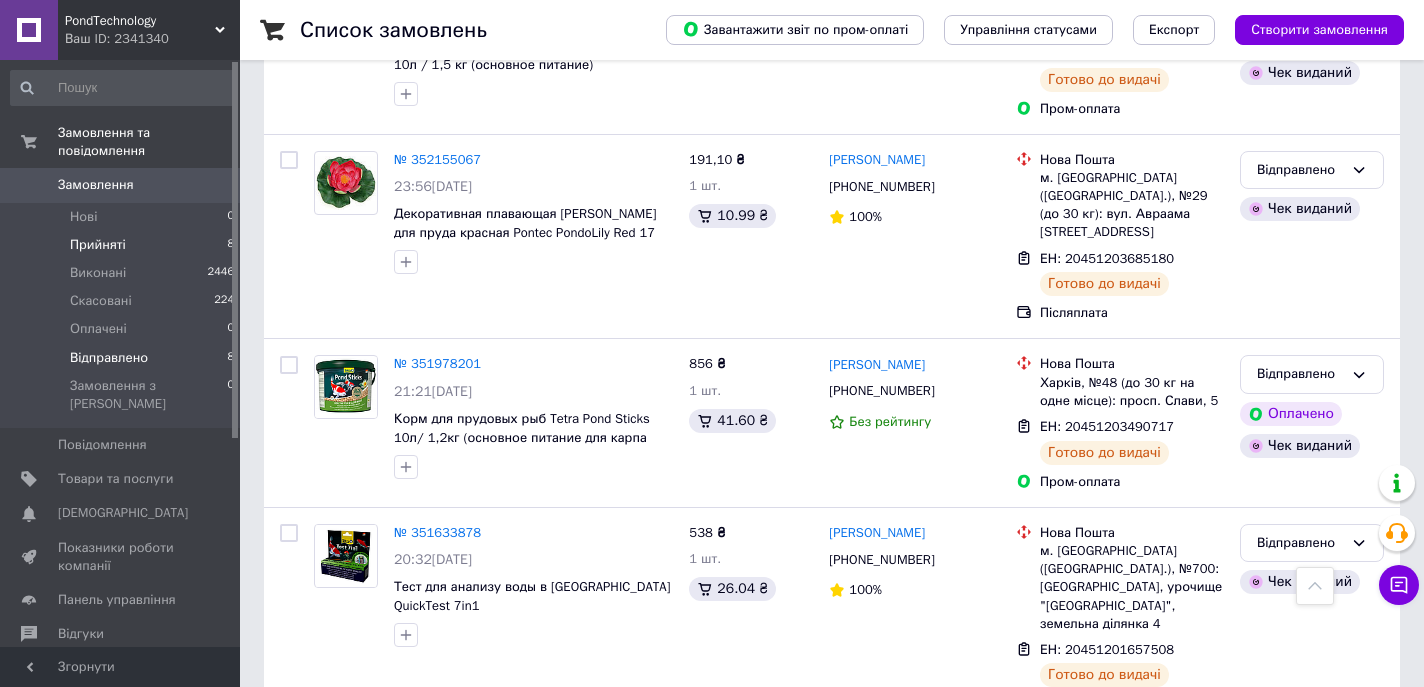 click on "Прийняті" at bounding box center (98, 245) 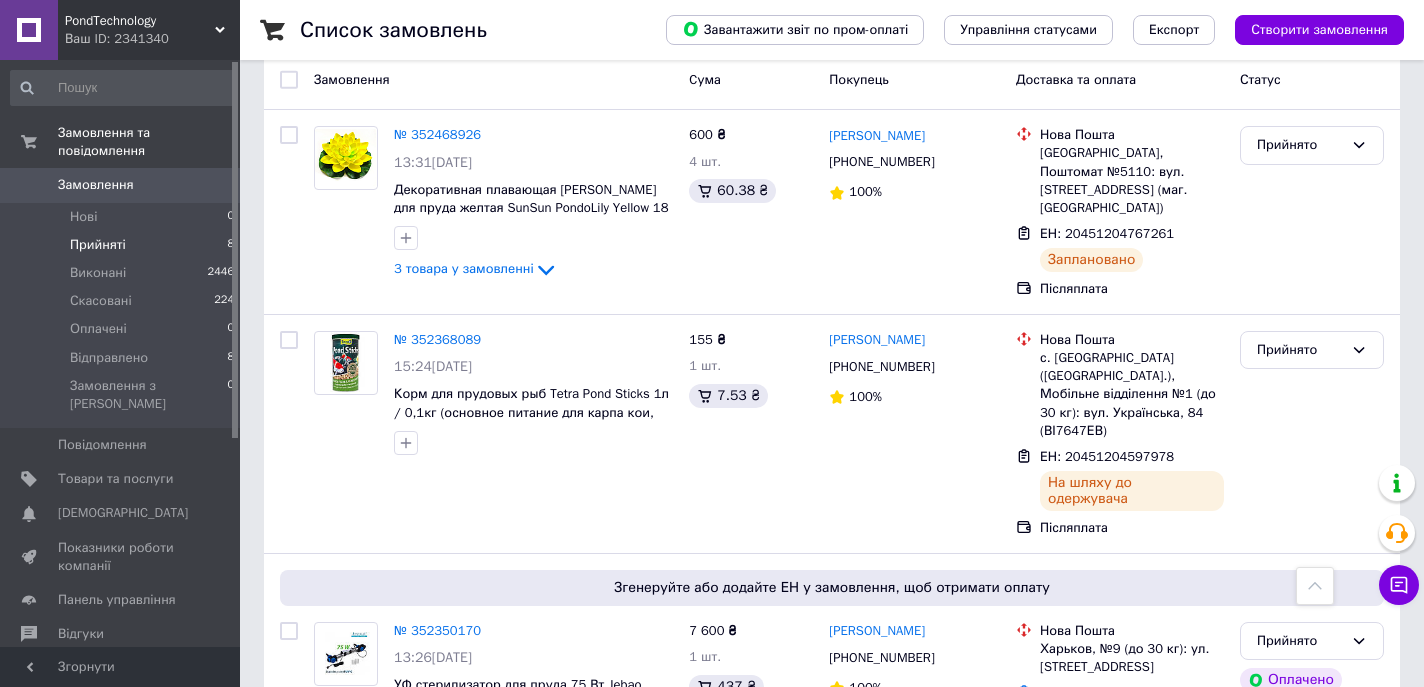 scroll, scrollTop: 0, scrollLeft: 0, axis: both 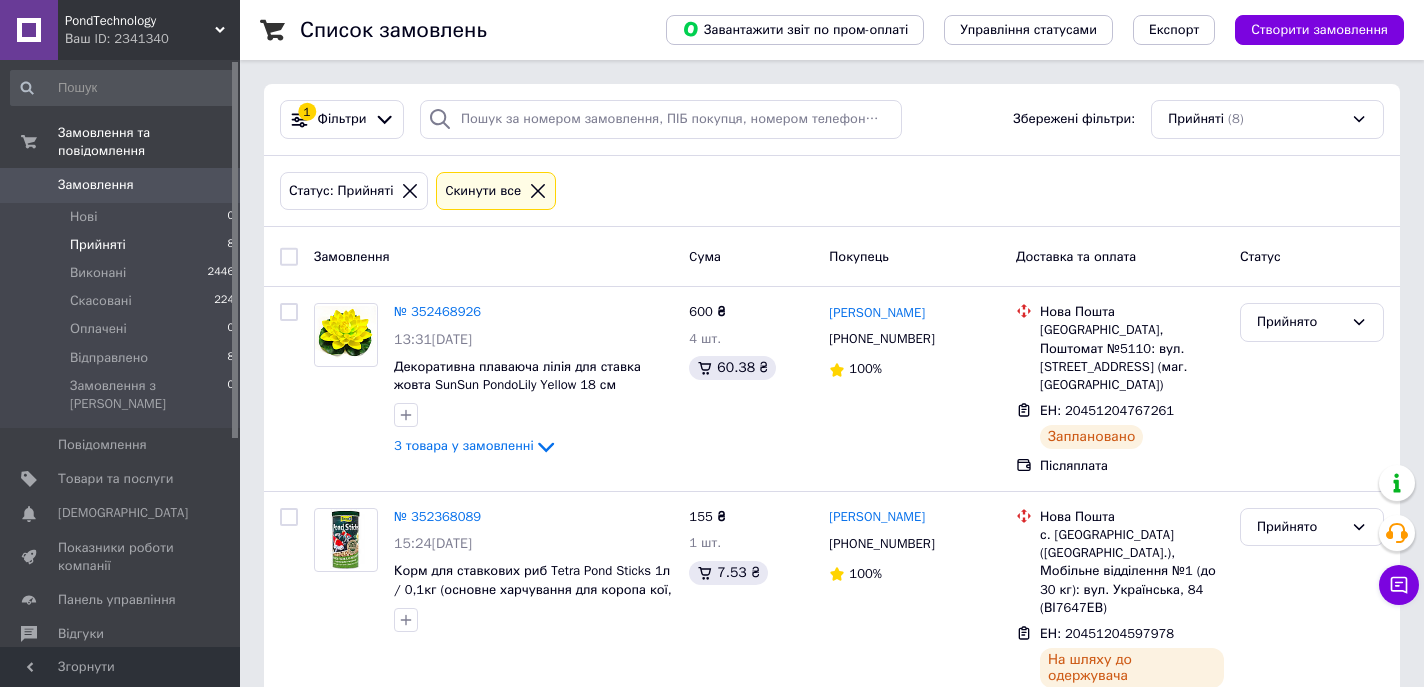 click on "Прийняті" at bounding box center [98, 245] 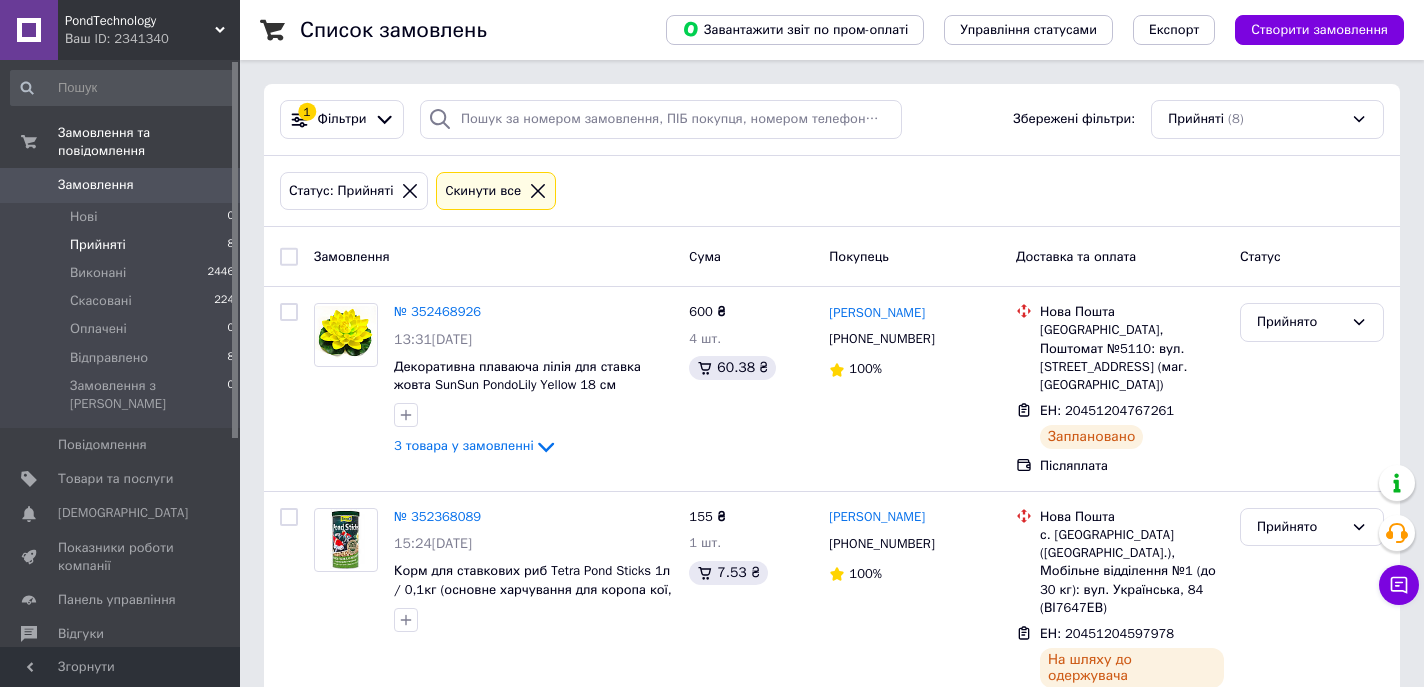 click on "Прийняті" at bounding box center [98, 245] 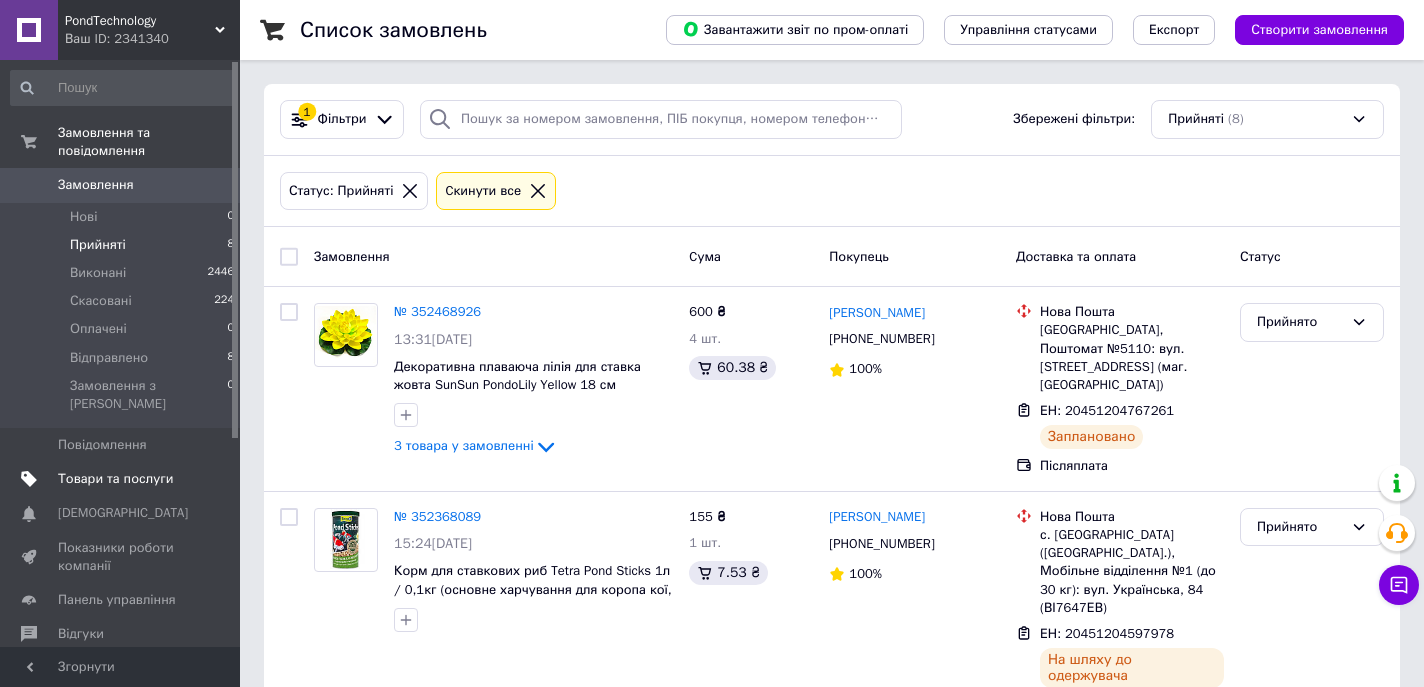 click on "Товари та послуги" at bounding box center [115, 479] 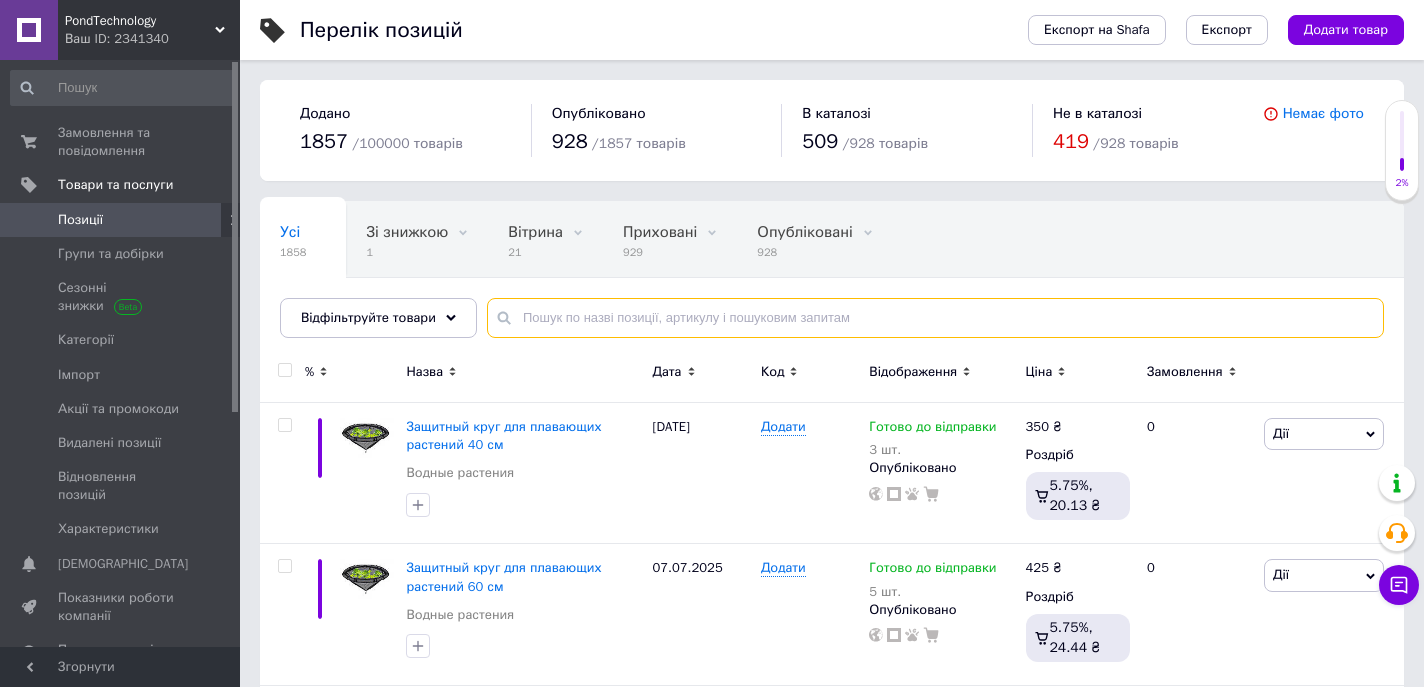 click at bounding box center (935, 318) 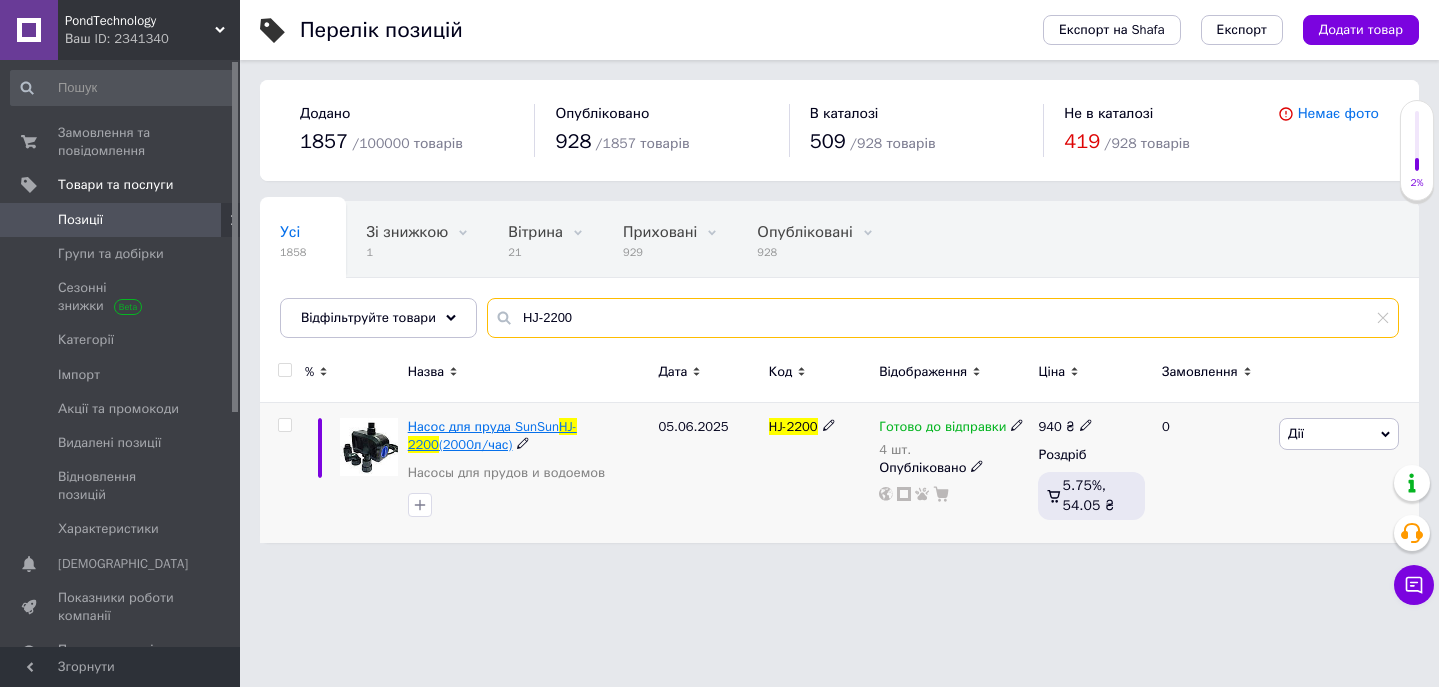 type on "HJ-2200" 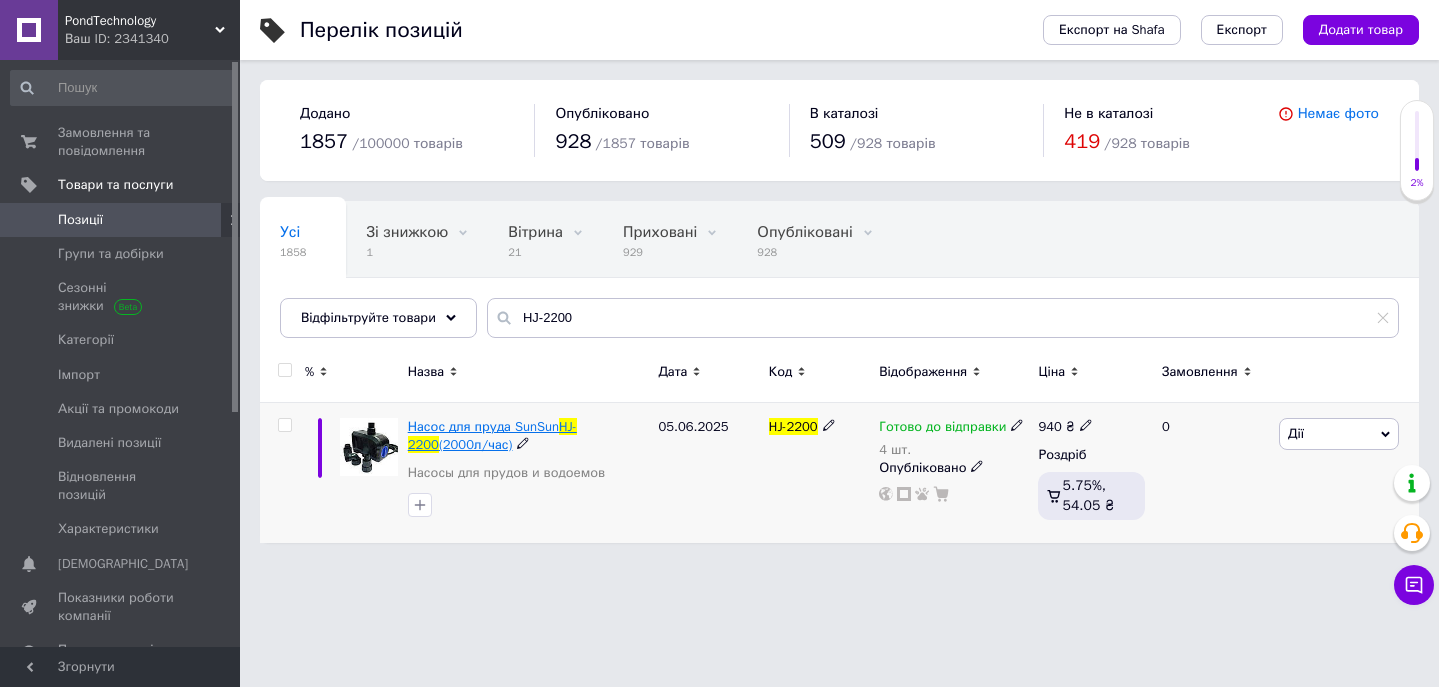 click on "Насос для пруда SunSun" at bounding box center [483, 426] 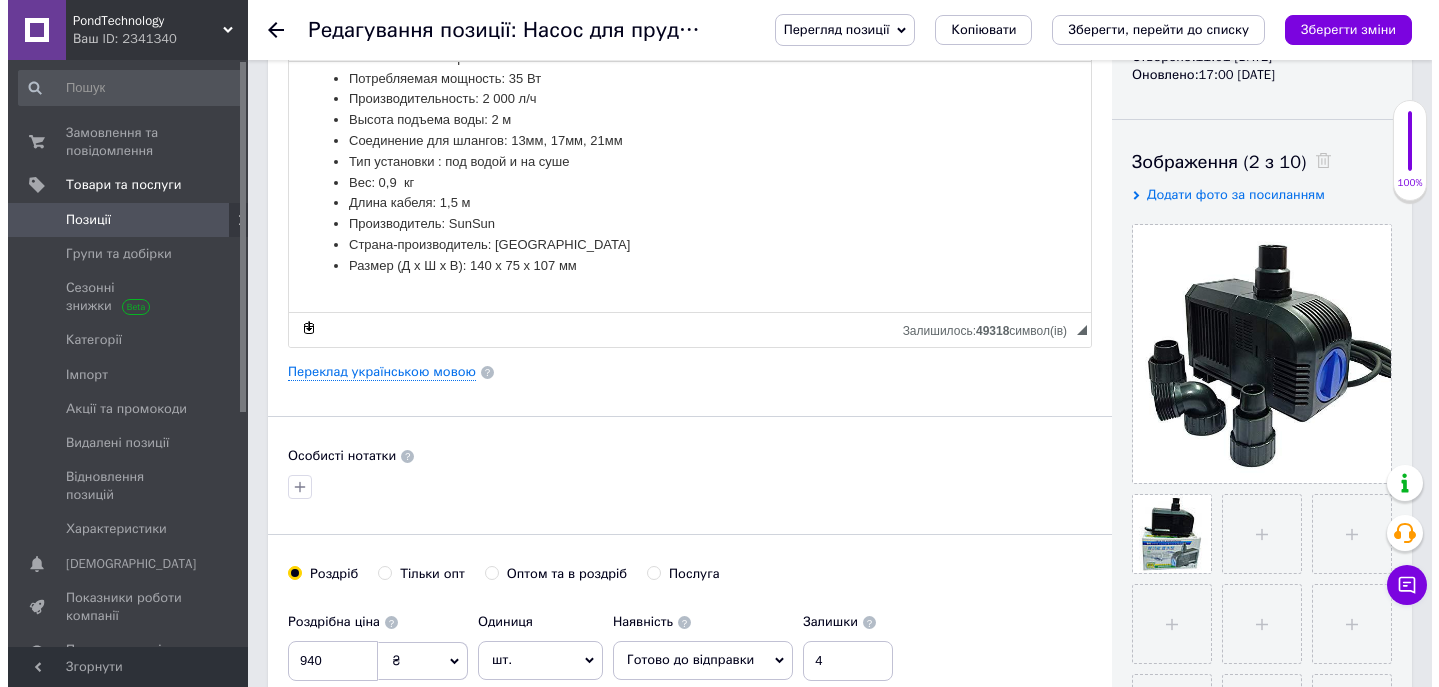 scroll, scrollTop: 434, scrollLeft: 0, axis: vertical 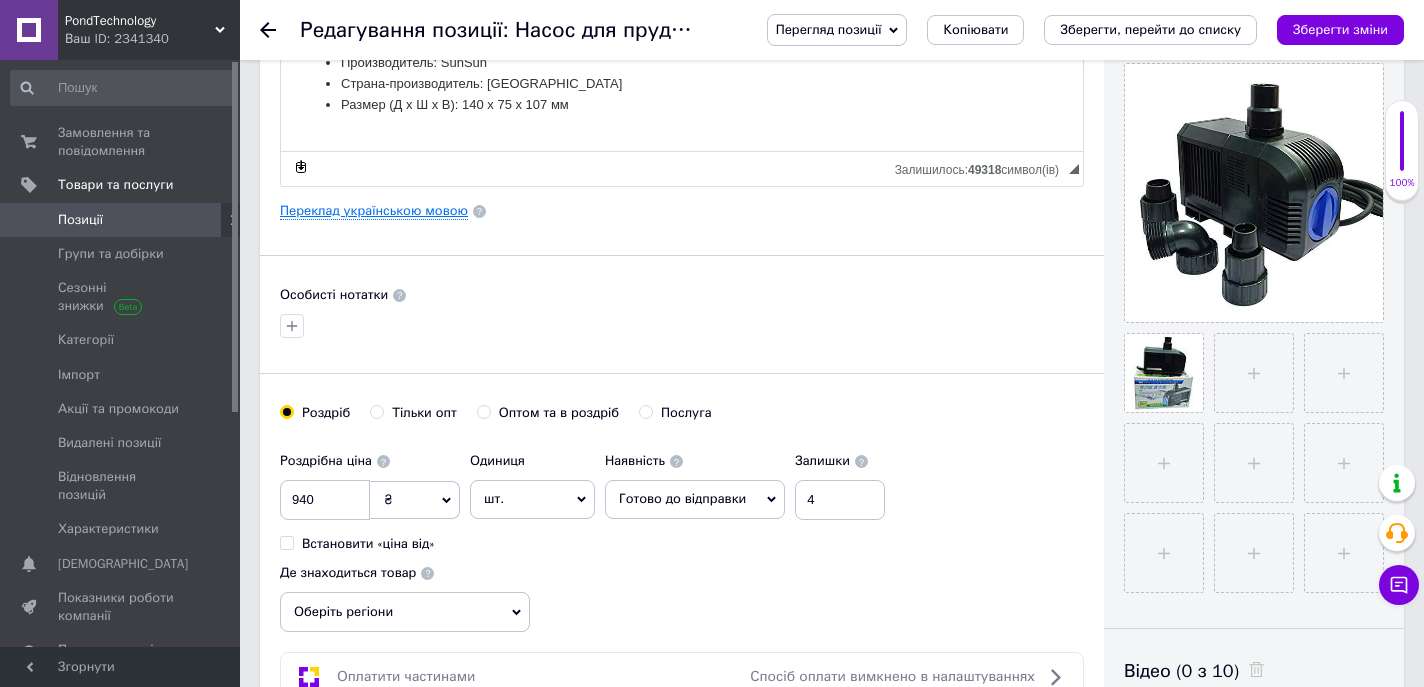 click on "Переклад українською мовою" at bounding box center (374, 211) 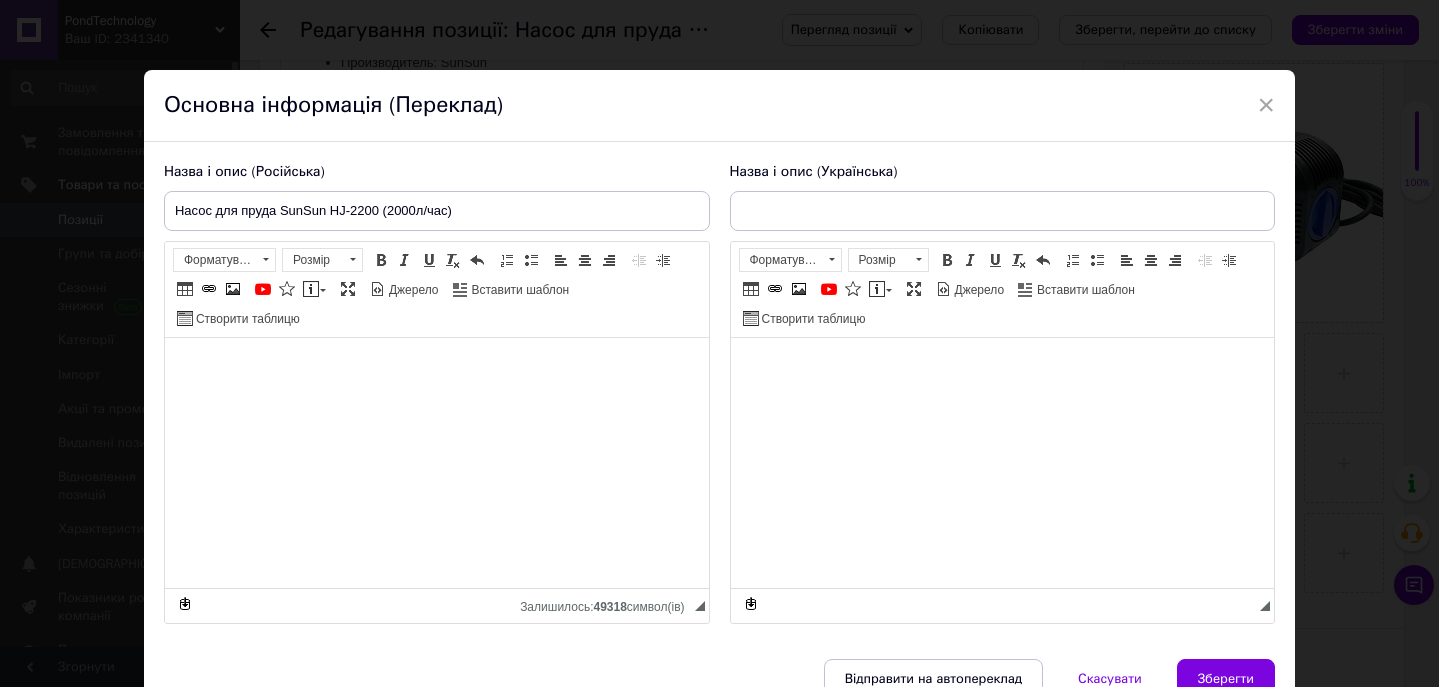 type on "Насос для ставка  SunSun HJ-2200 (2000л/год)" 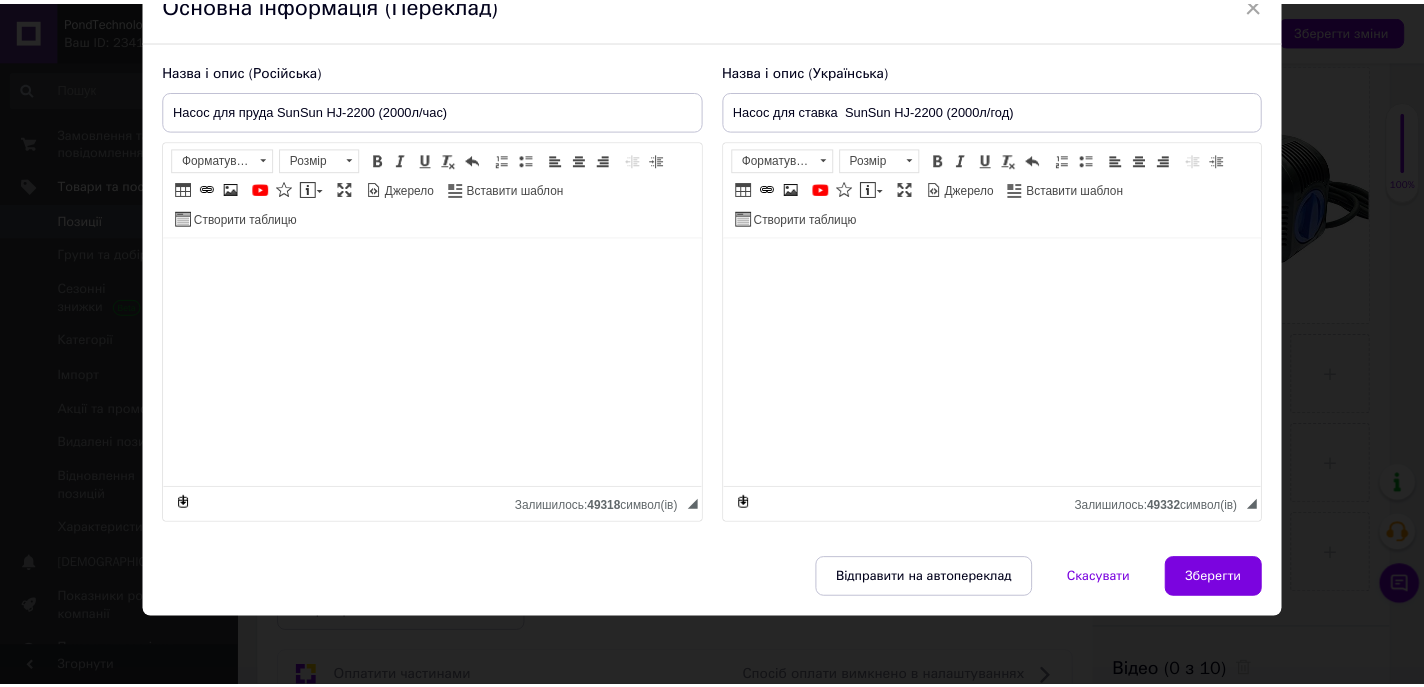 scroll, scrollTop: 0, scrollLeft: 0, axis: both 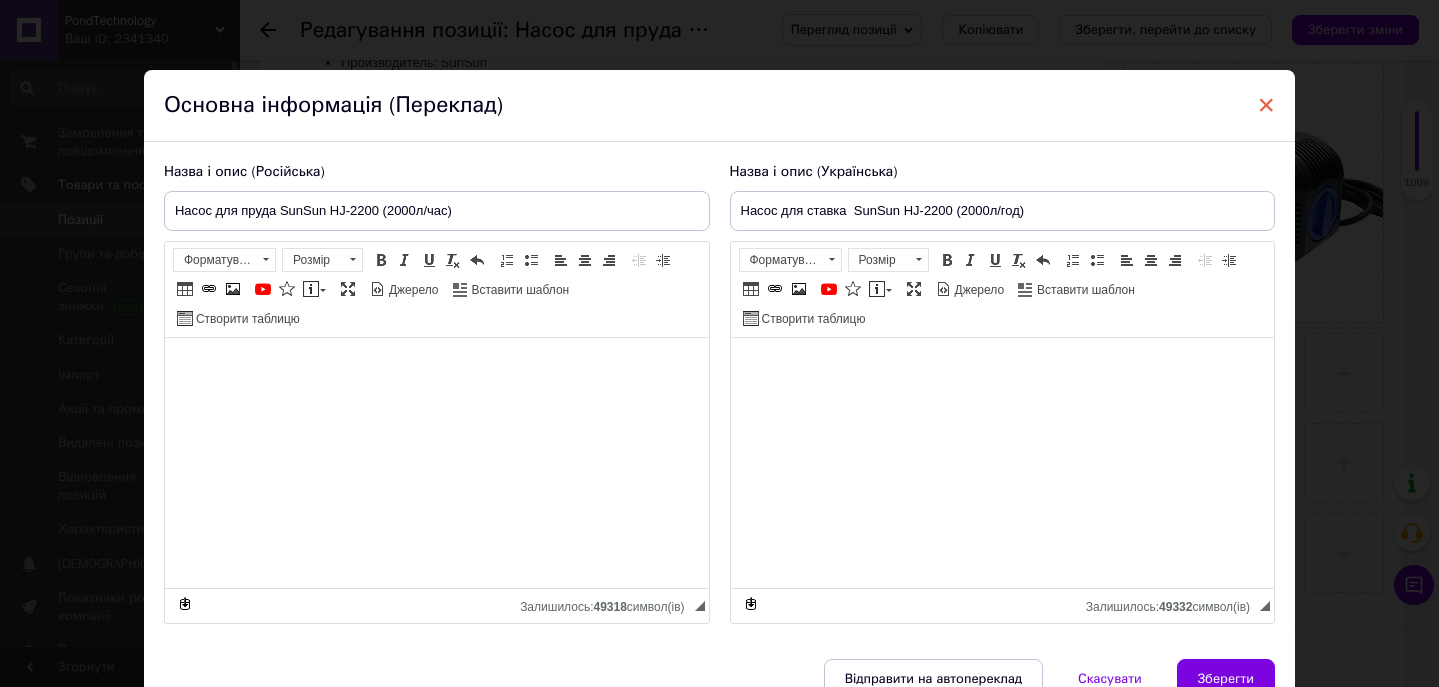 click on "×" at bounding box center (1267, 105) 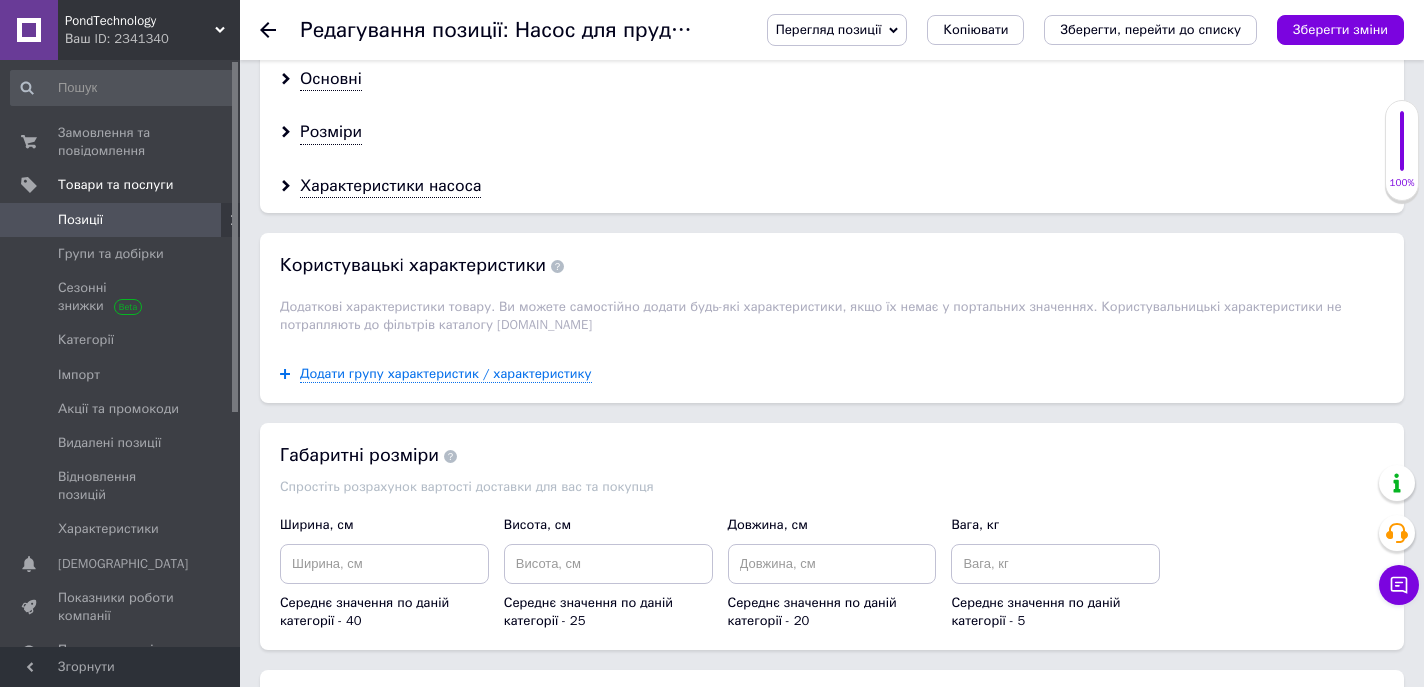 scroll, scrollTop: 1410, scrollLeft: 0, axis: vertical 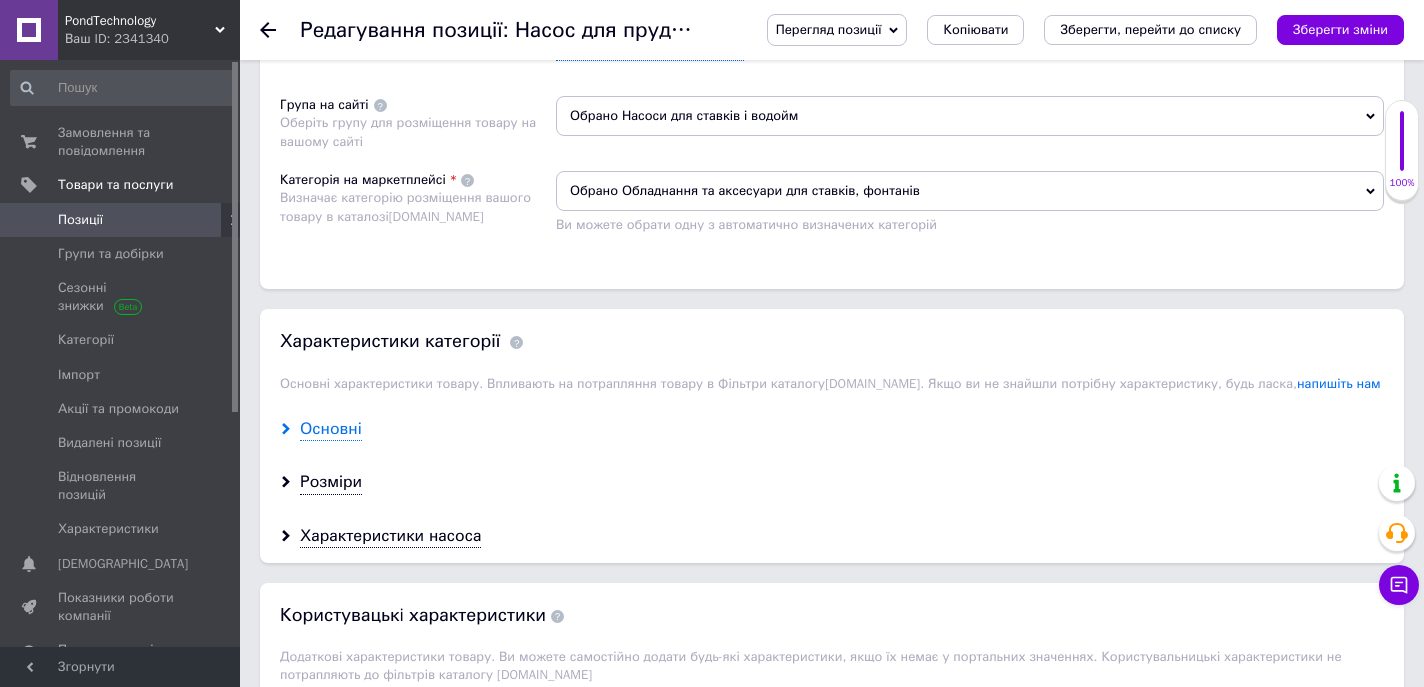click on "Основні" at bounding box center [331, 429] 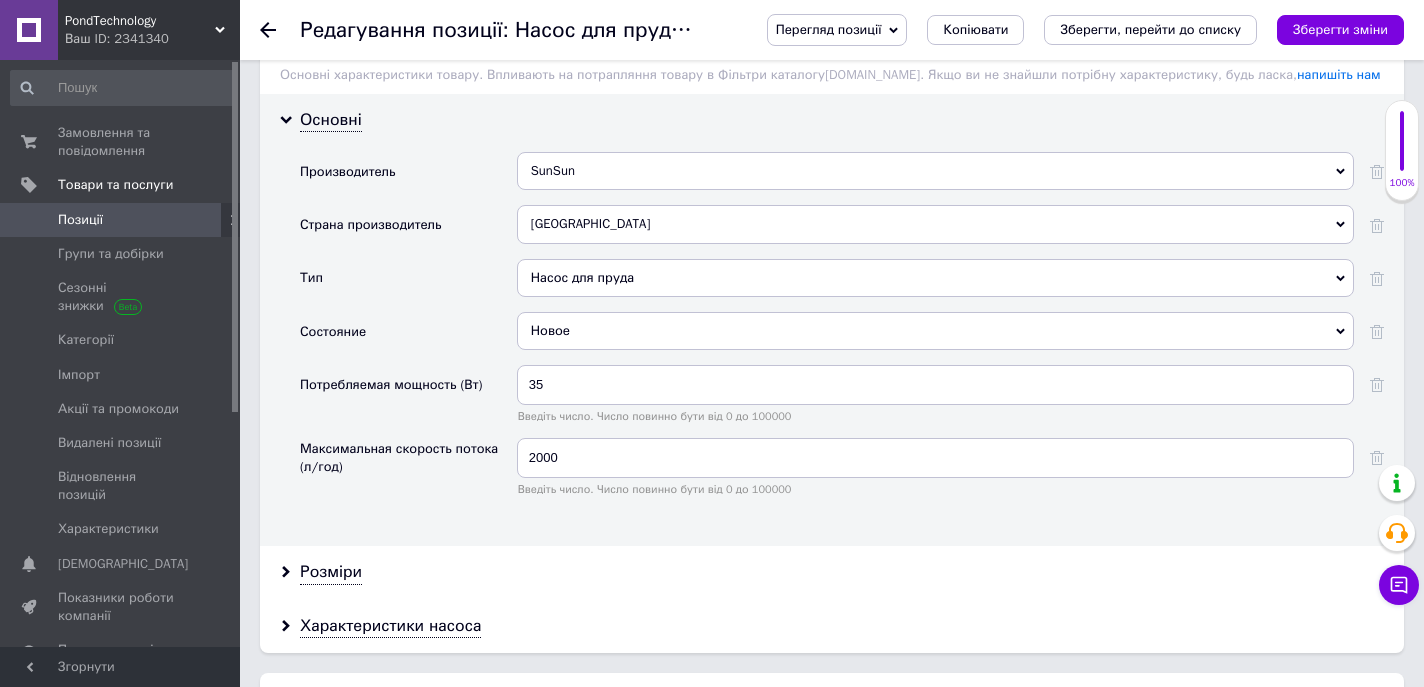 scroll, scrollTop: 1888, scrollLeft: 0, axis: vertical 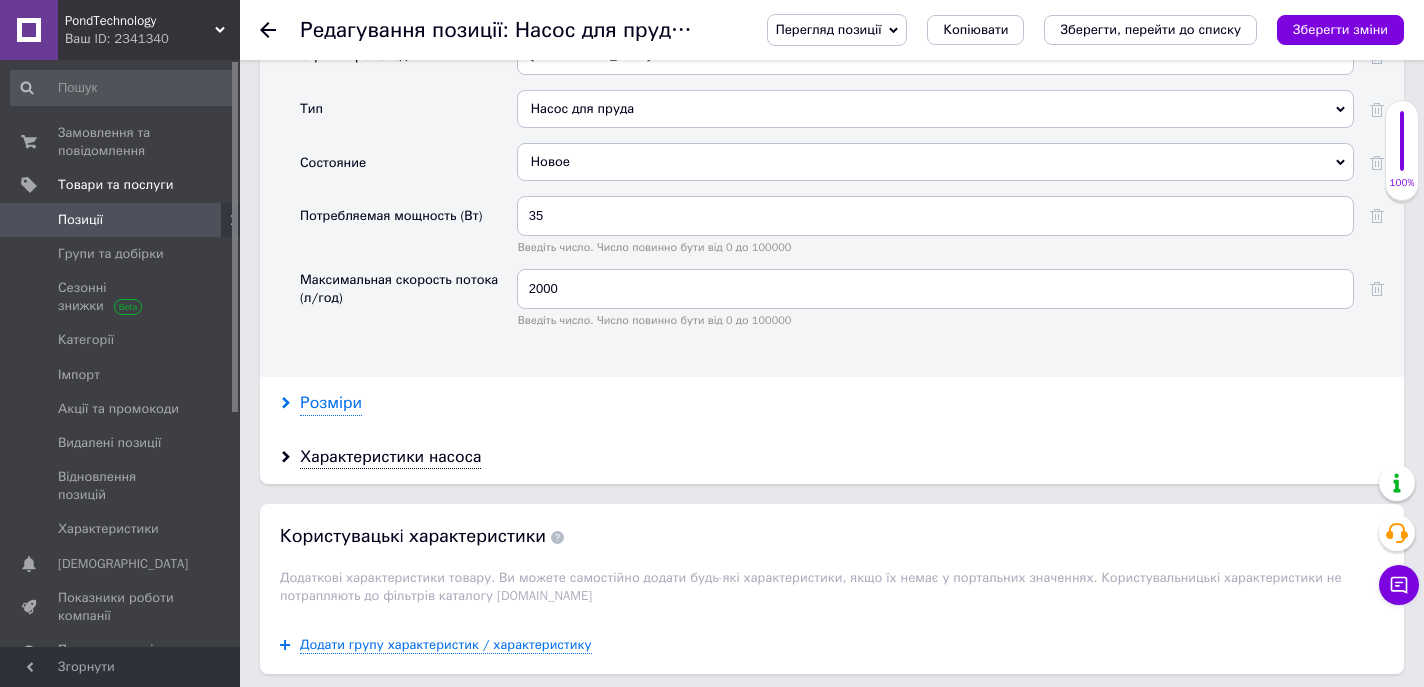 click on "Розміри" at bounding box center [331, 403] 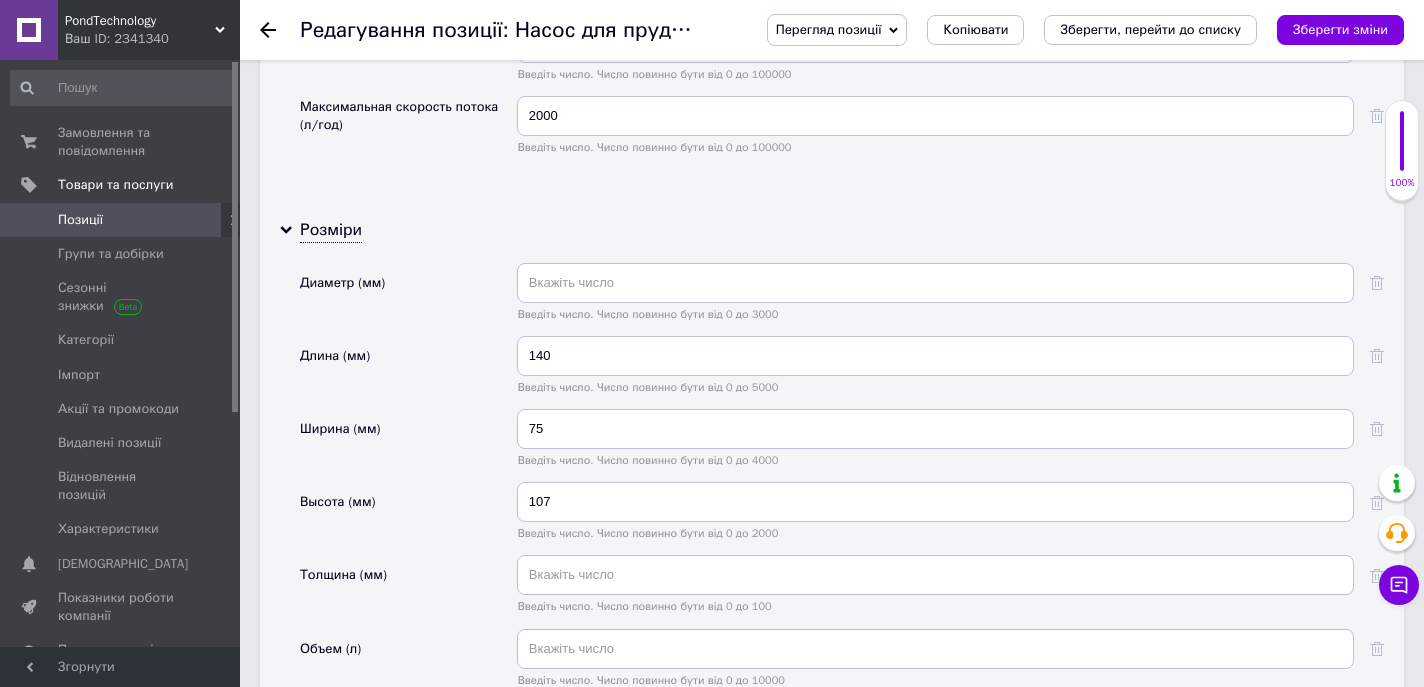 scroll, scrollTop: 2445, scrollLeft: 0, axis: vertical 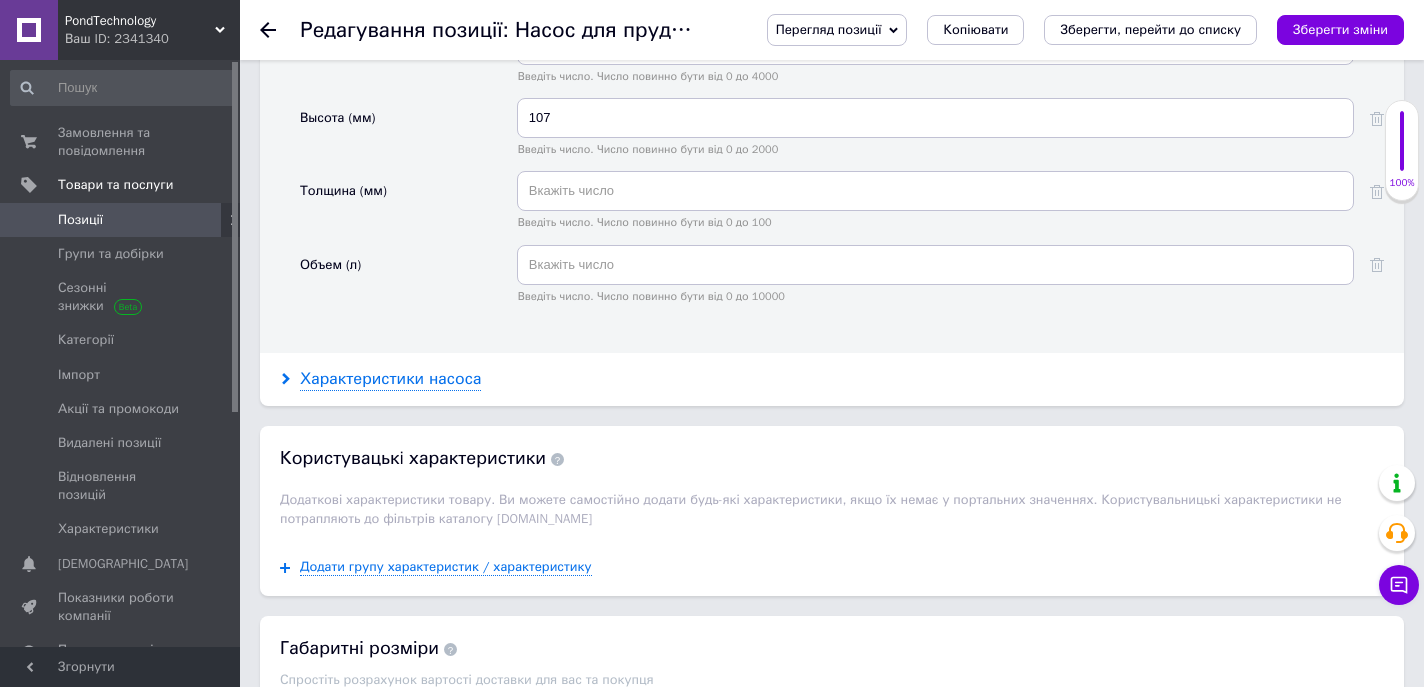 click on "Характеристики насоса" at bounding box center (390, 379) 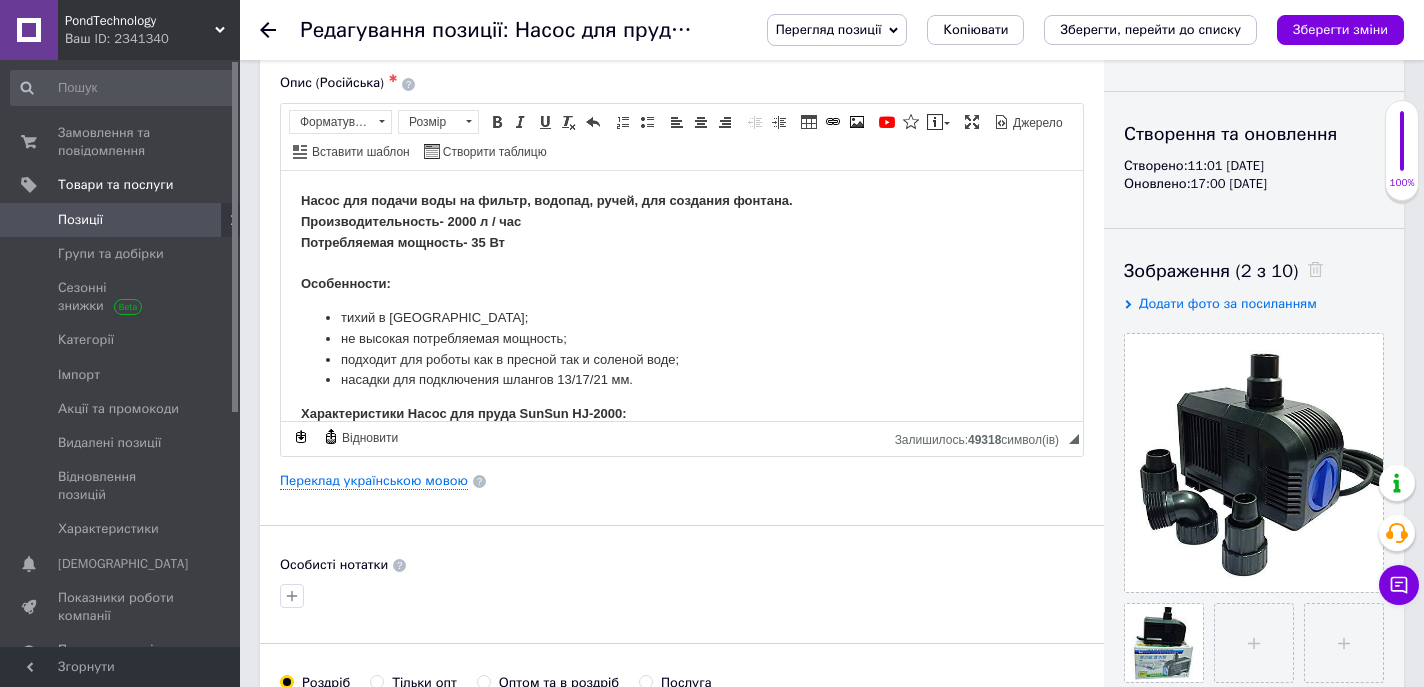 scroll, scrollTop: 0, scrollLeft: 0, axis: both 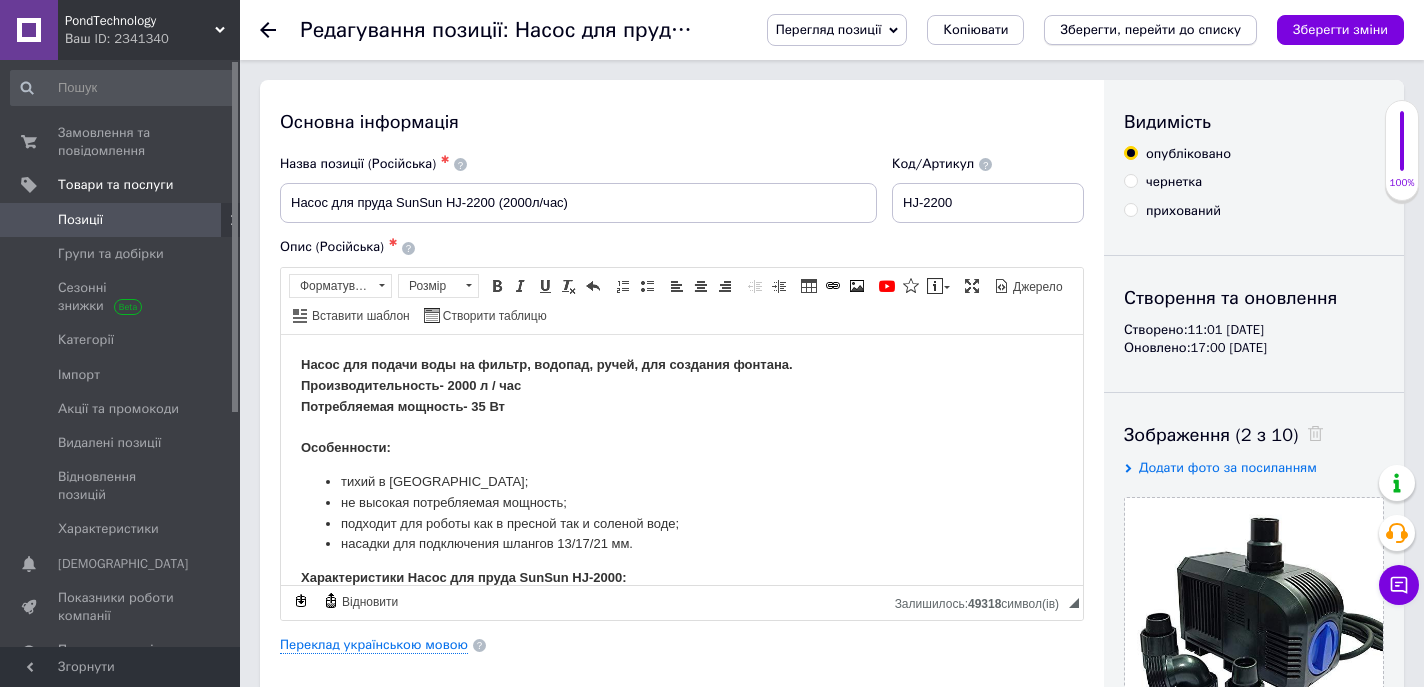 click on "Зберегти, перейти до списку" at bounding box center (1150, 29) 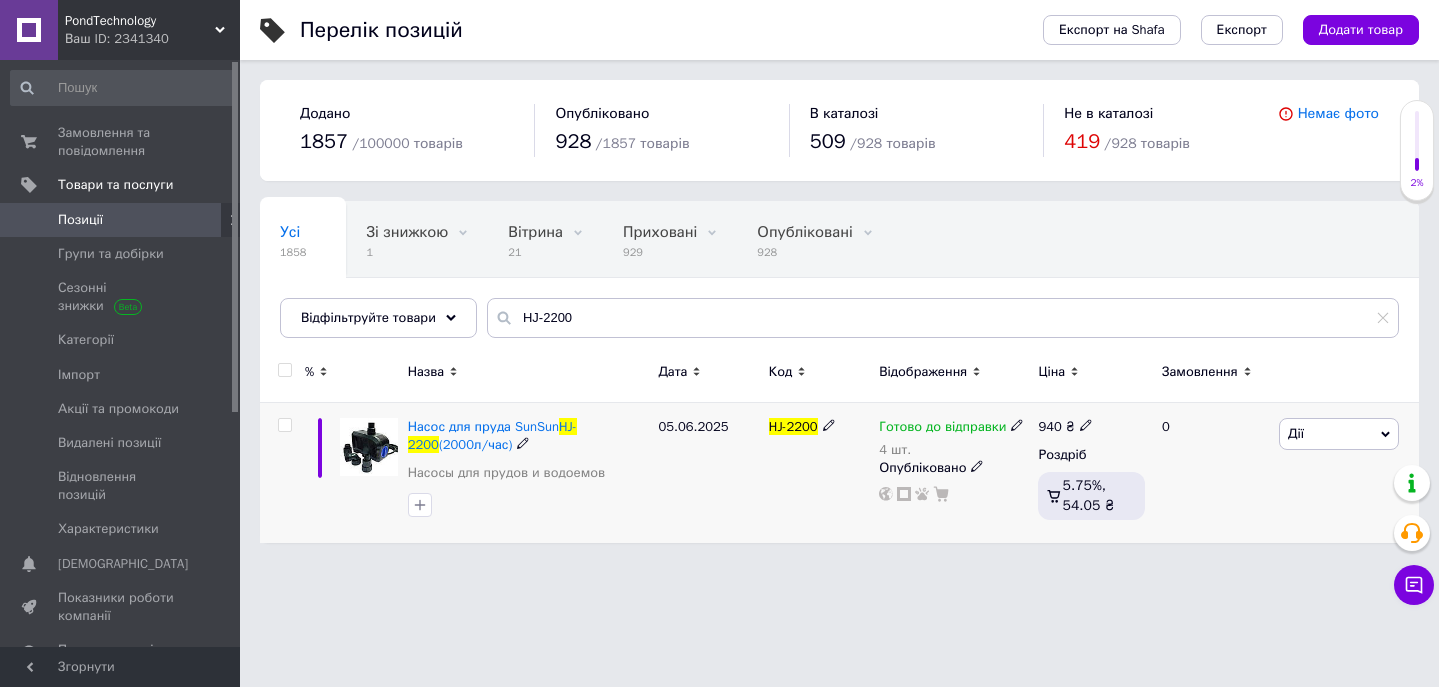 click 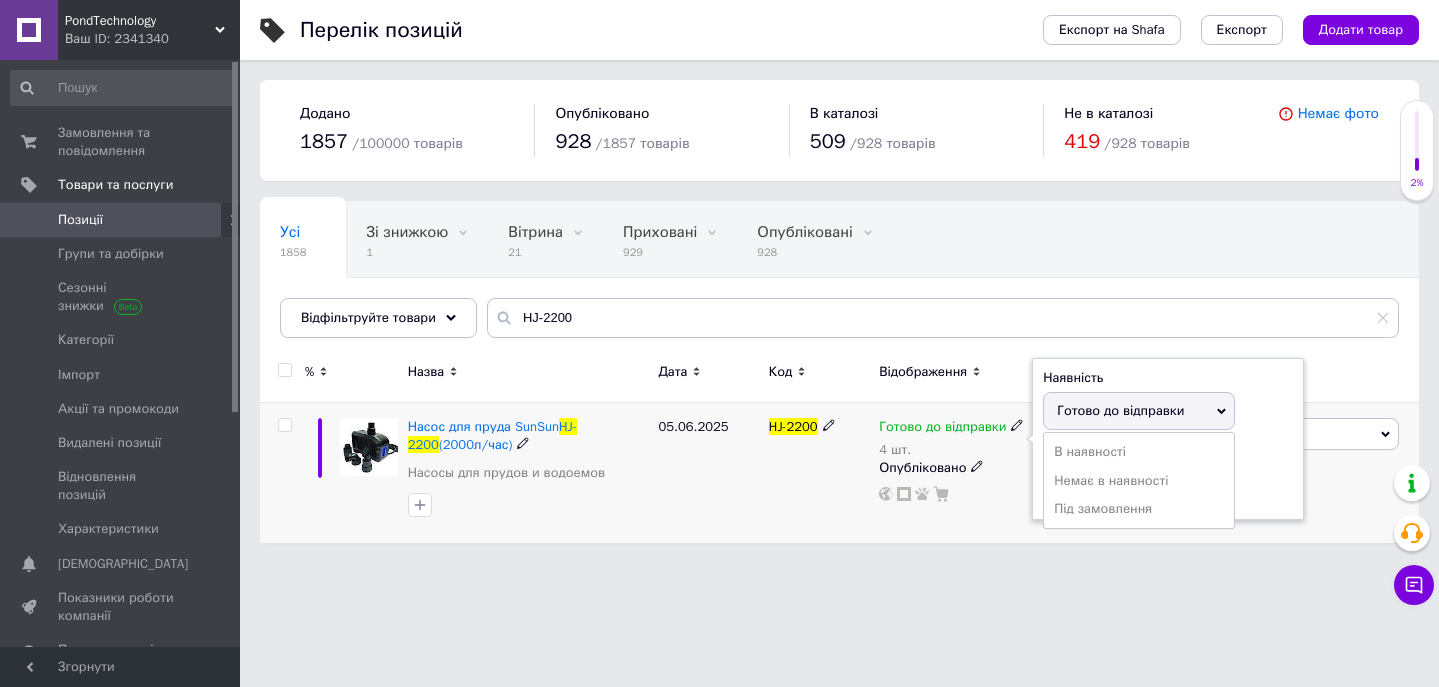 click on "Залишки" at bounding box center (1168, 454) 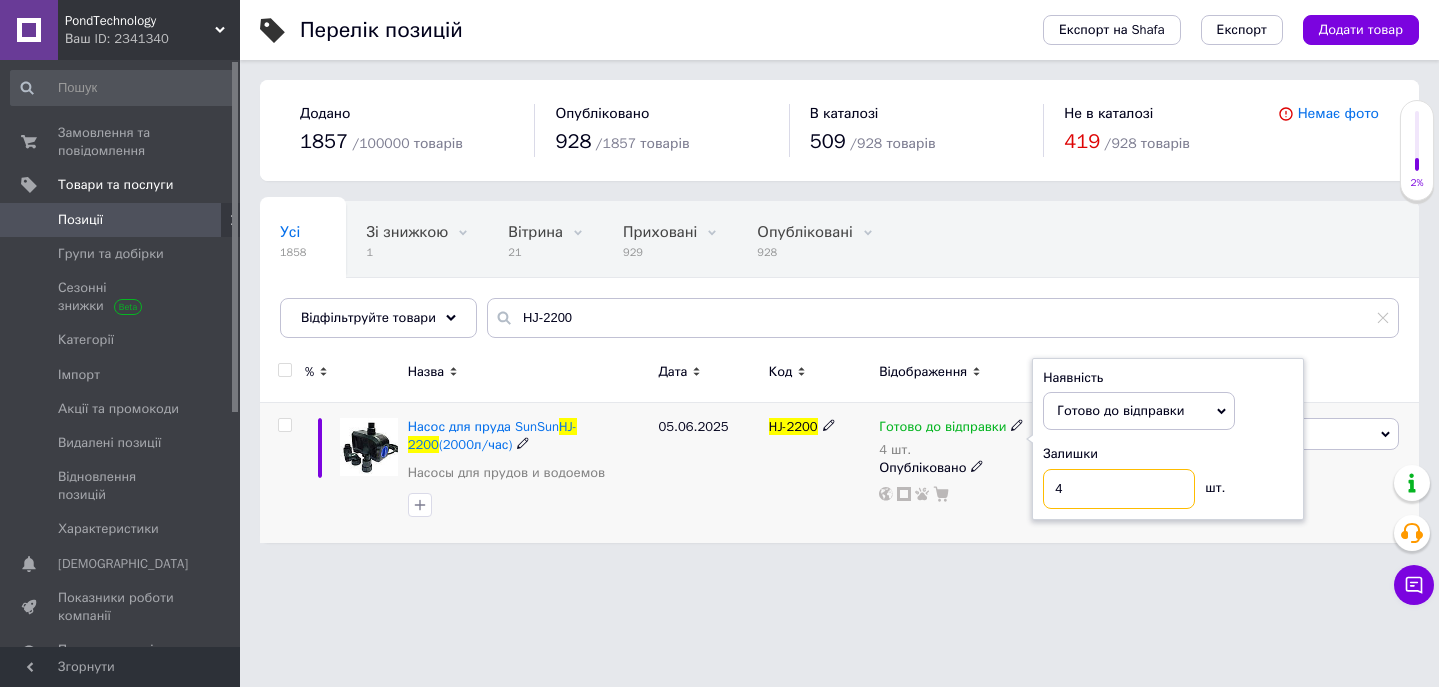 click on "4" at bounding box center [1119, 489] 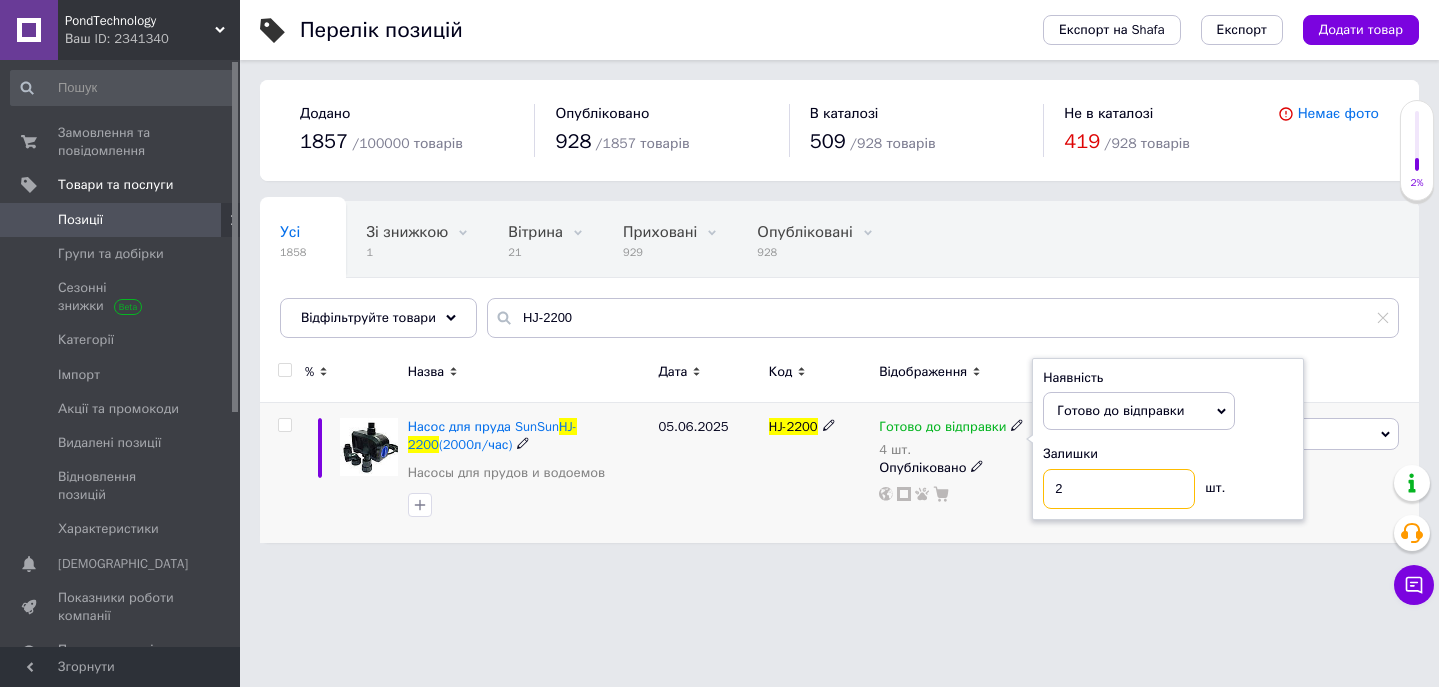 type on "2" 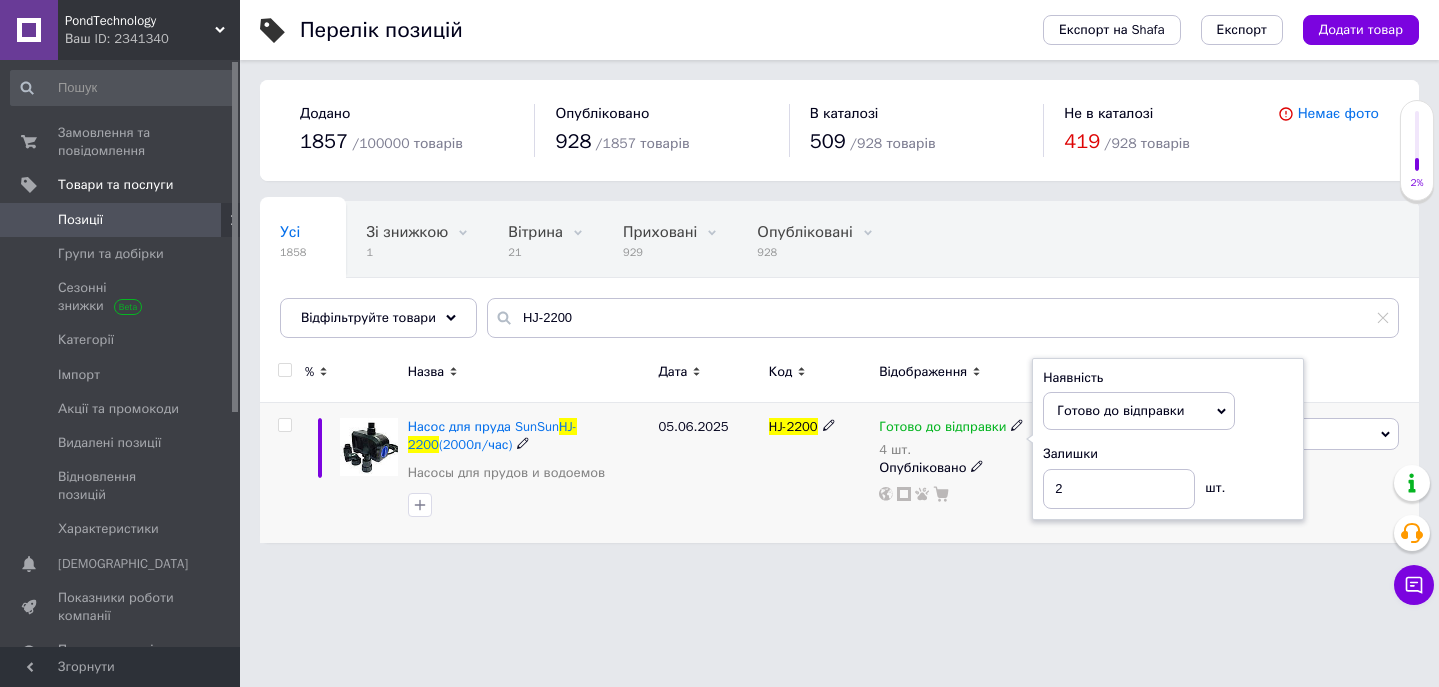 click on "05.06.2025" at bounding box center (708, 473) 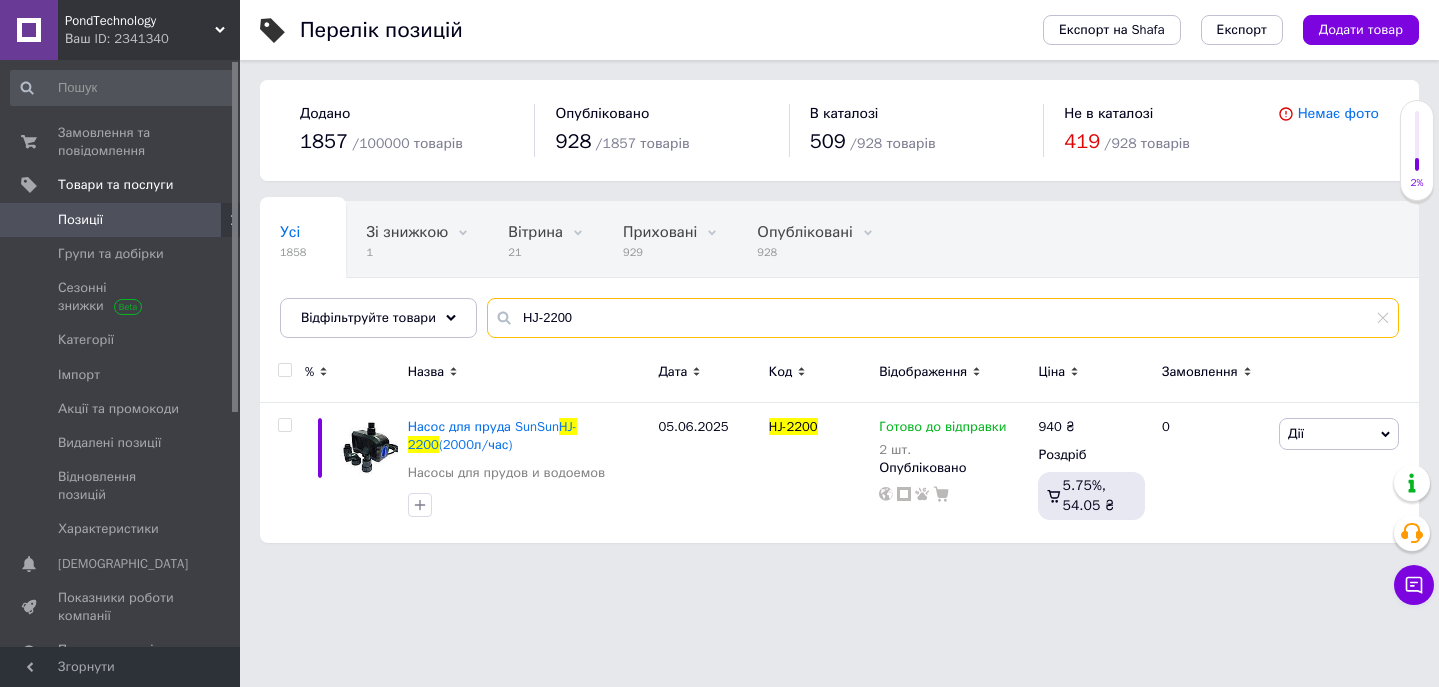 click on "HJ-2200" at bounding box center (943, 318) 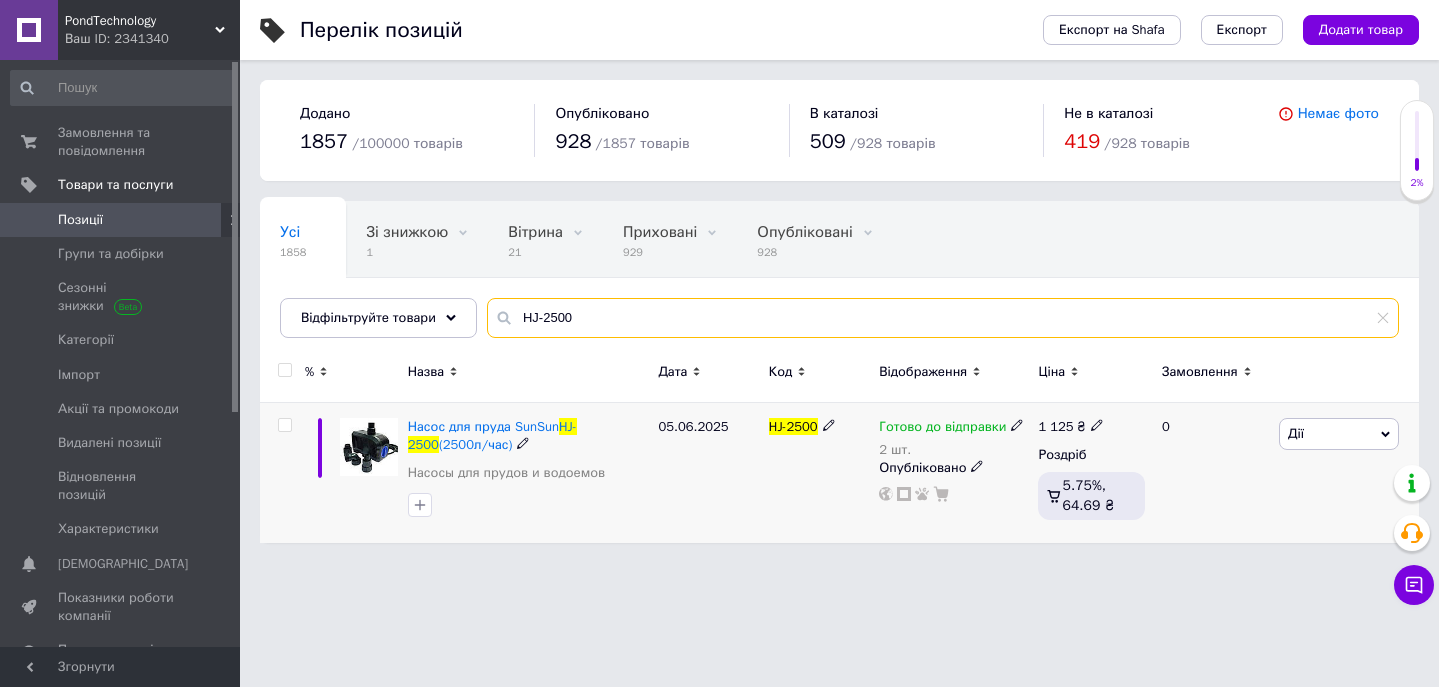 type on "HJ-2500" 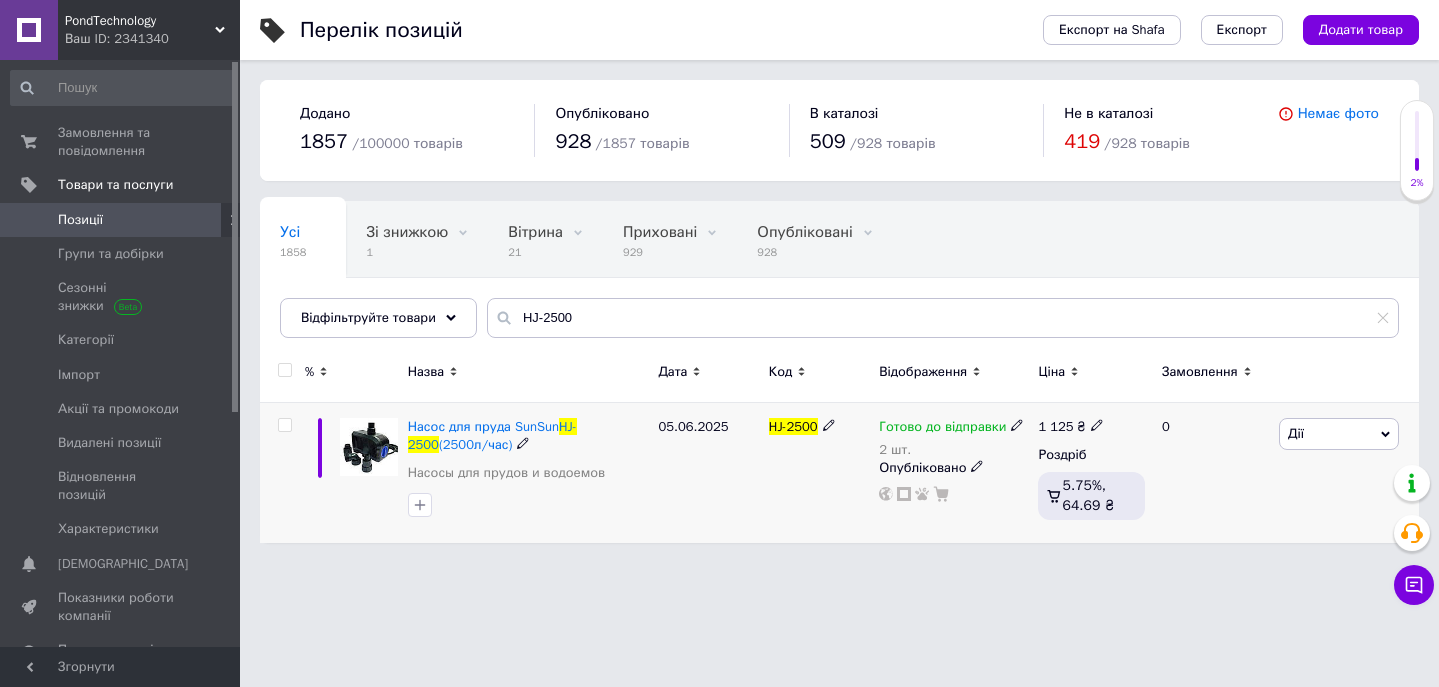 click on "05.06.2025" at bounding box center (708, 473) 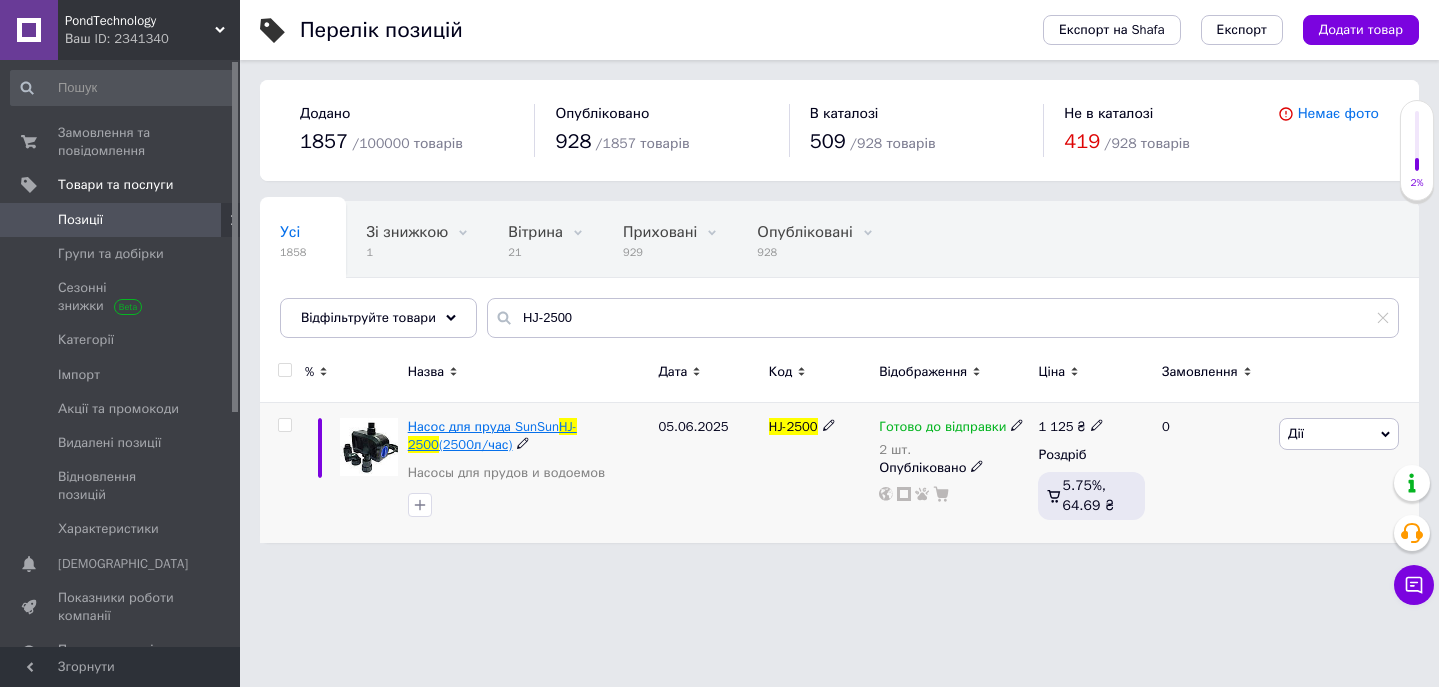 click on "Насос для пруда SunSun" at bounding box center [483, 426] 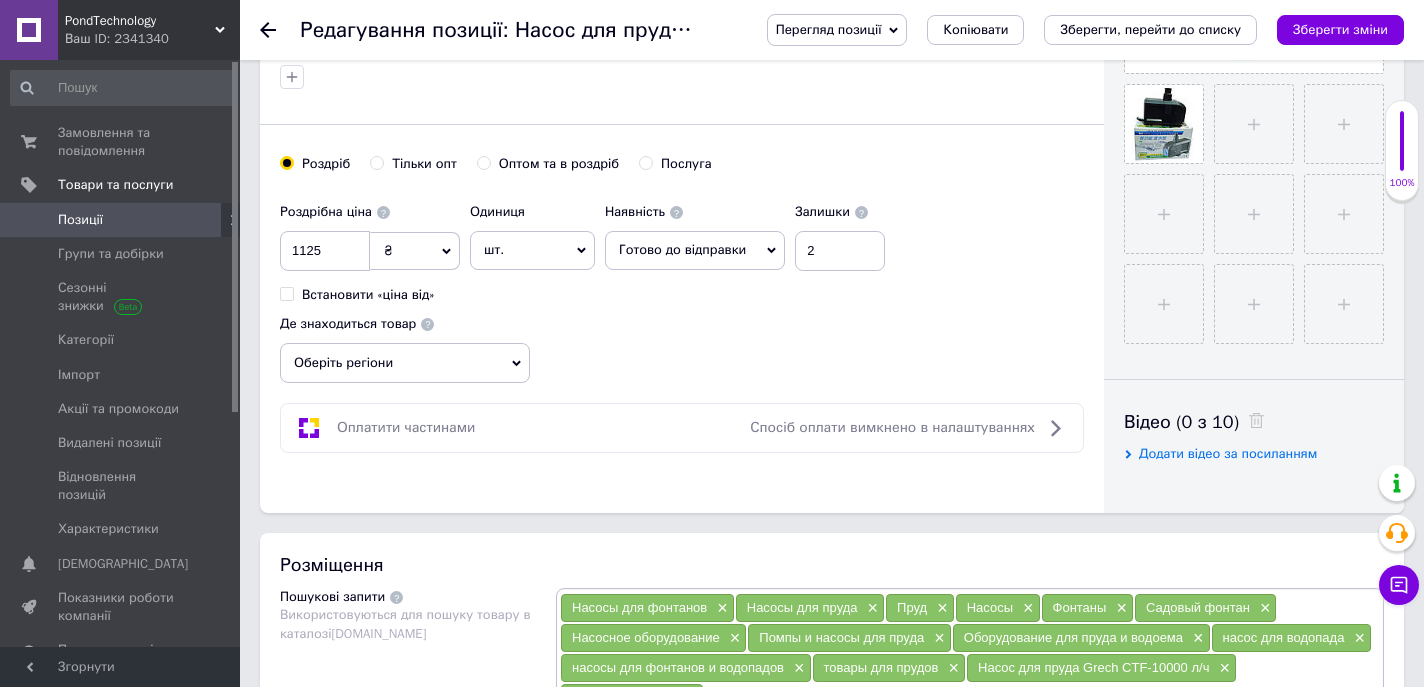 scroll, scrollTop: 303, scrollLeft: 0, axis: vertical 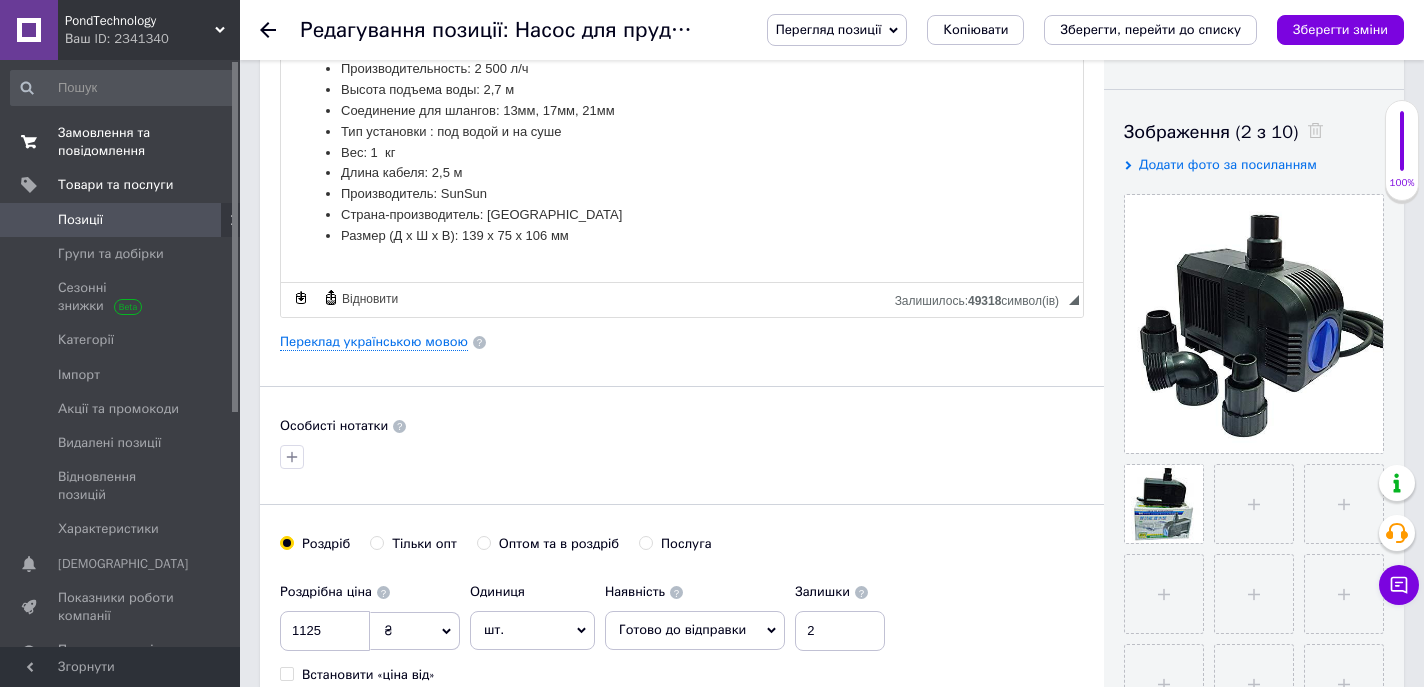 click on "Замовлення та повідомлення" at bounding box center (121, 142) 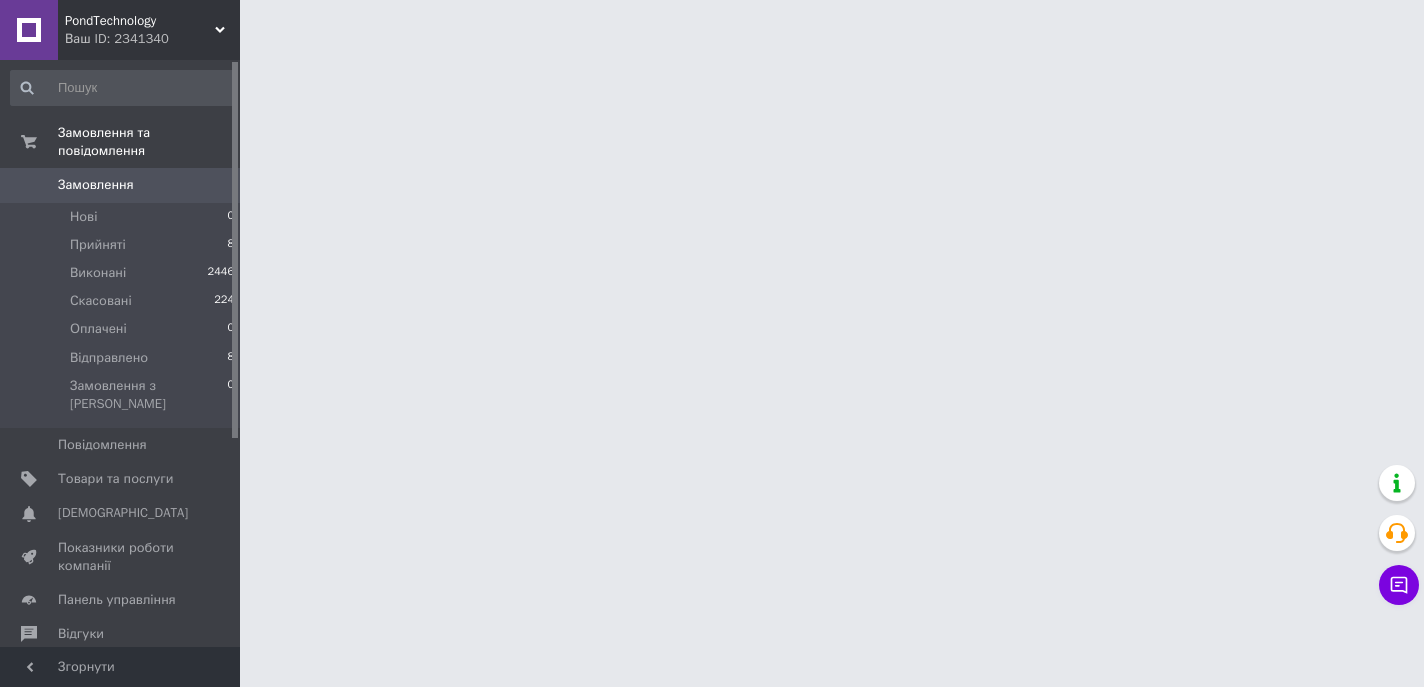 scroll, scrollTop: 0, scrollLeft: 0, axis: both 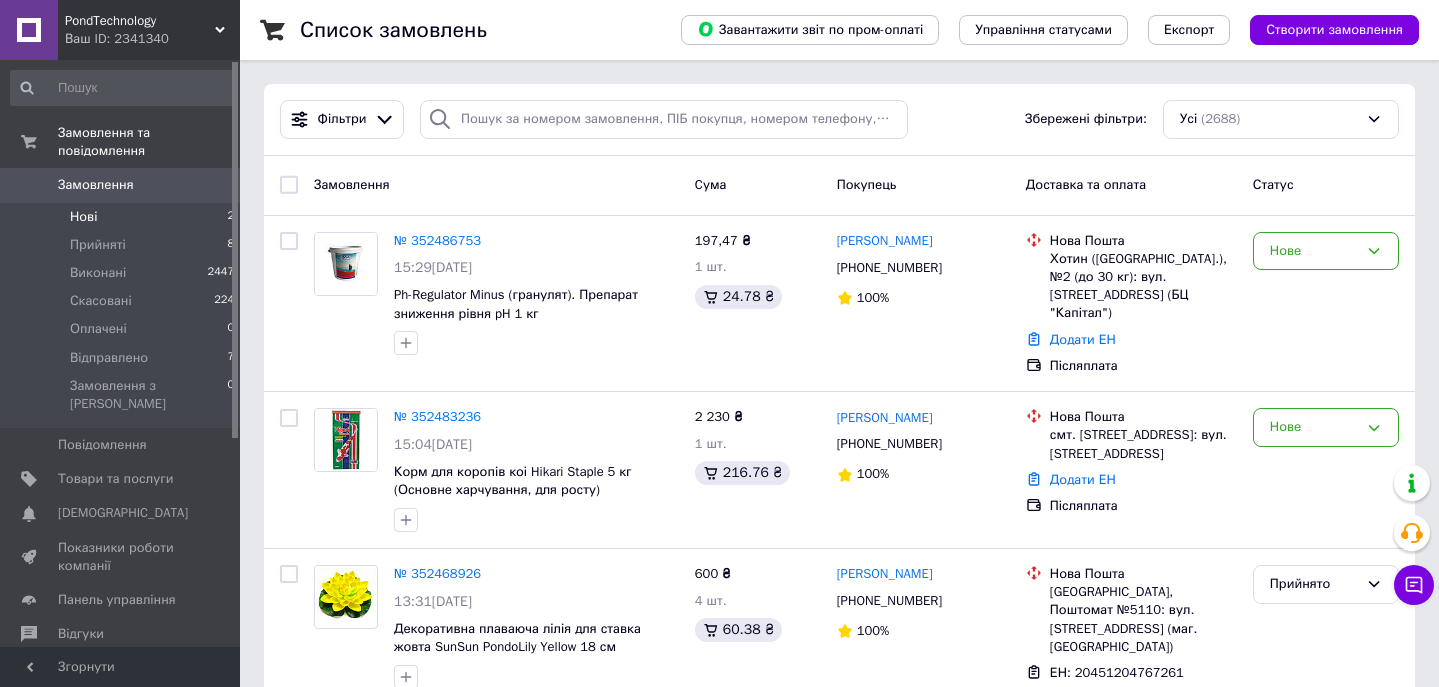 click on "Нові 2" at bounding box center (123, 217) 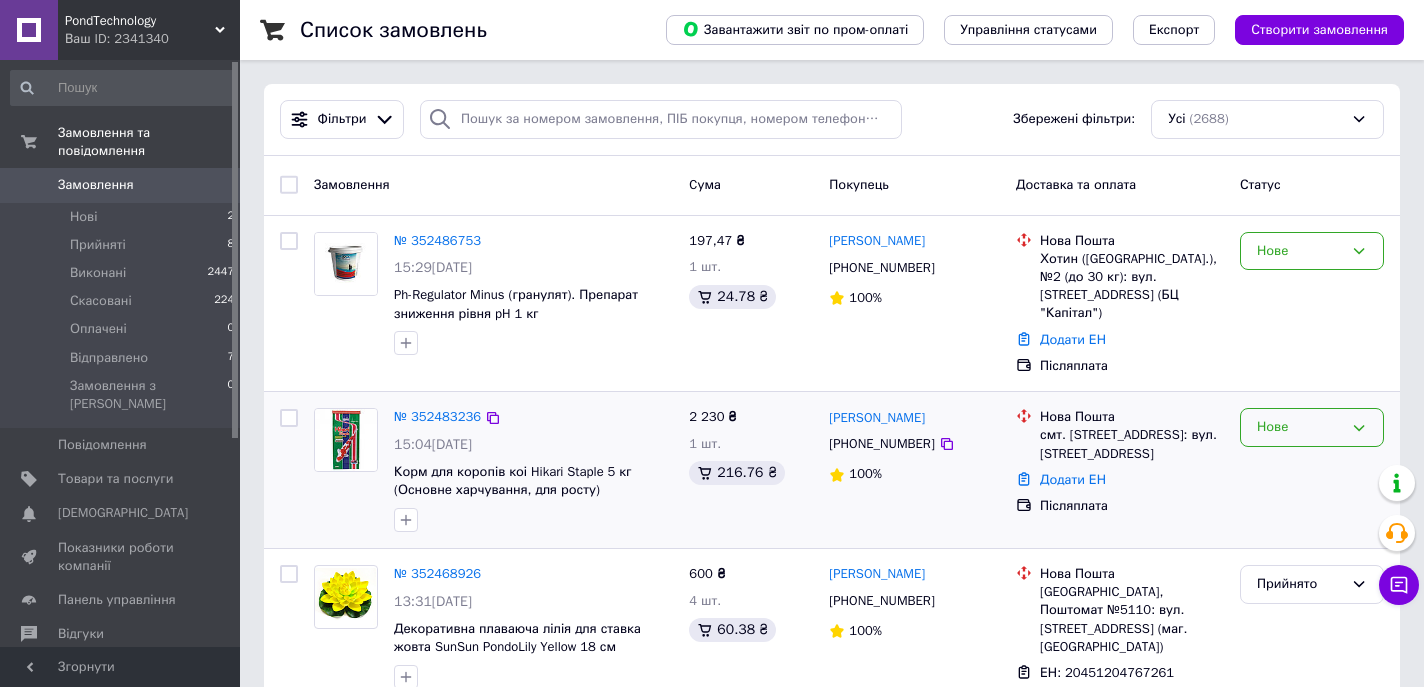 click on "Нове" at bounding box center (1300, 427) 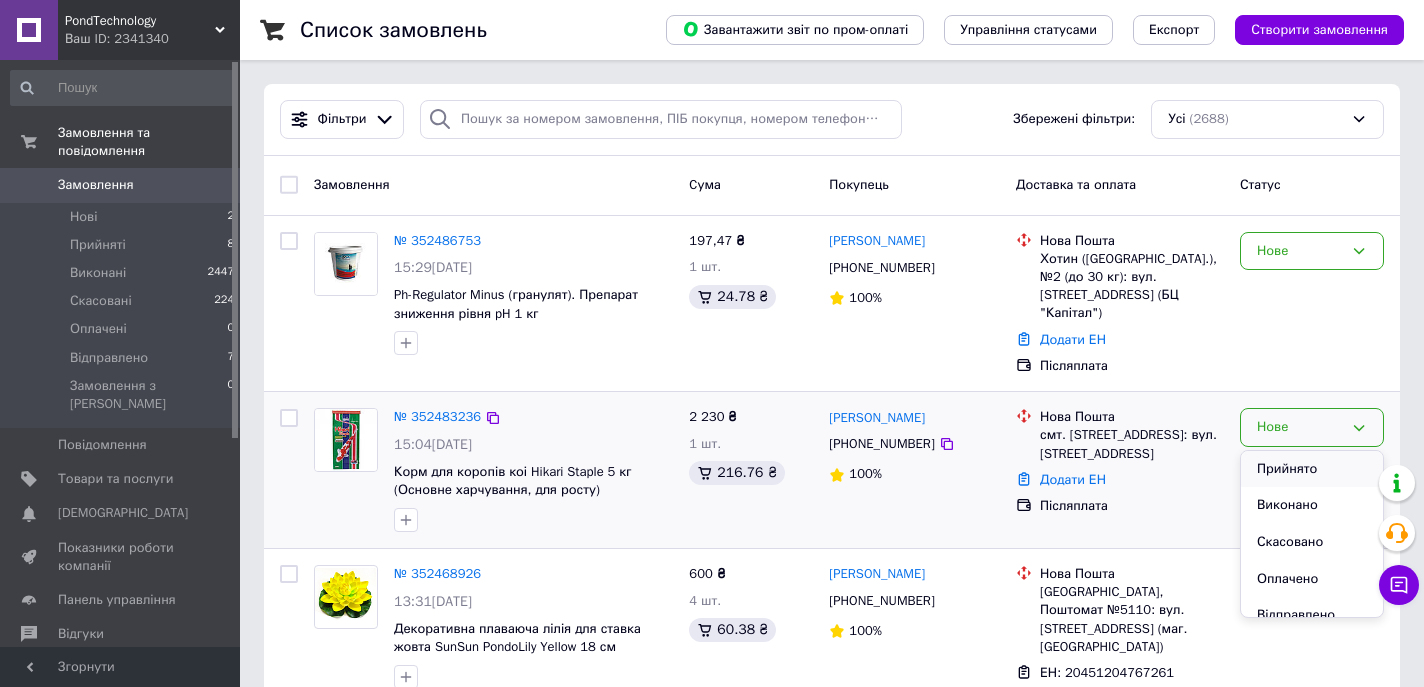 click on "Прийнято" at bounding box center [1312, 469] 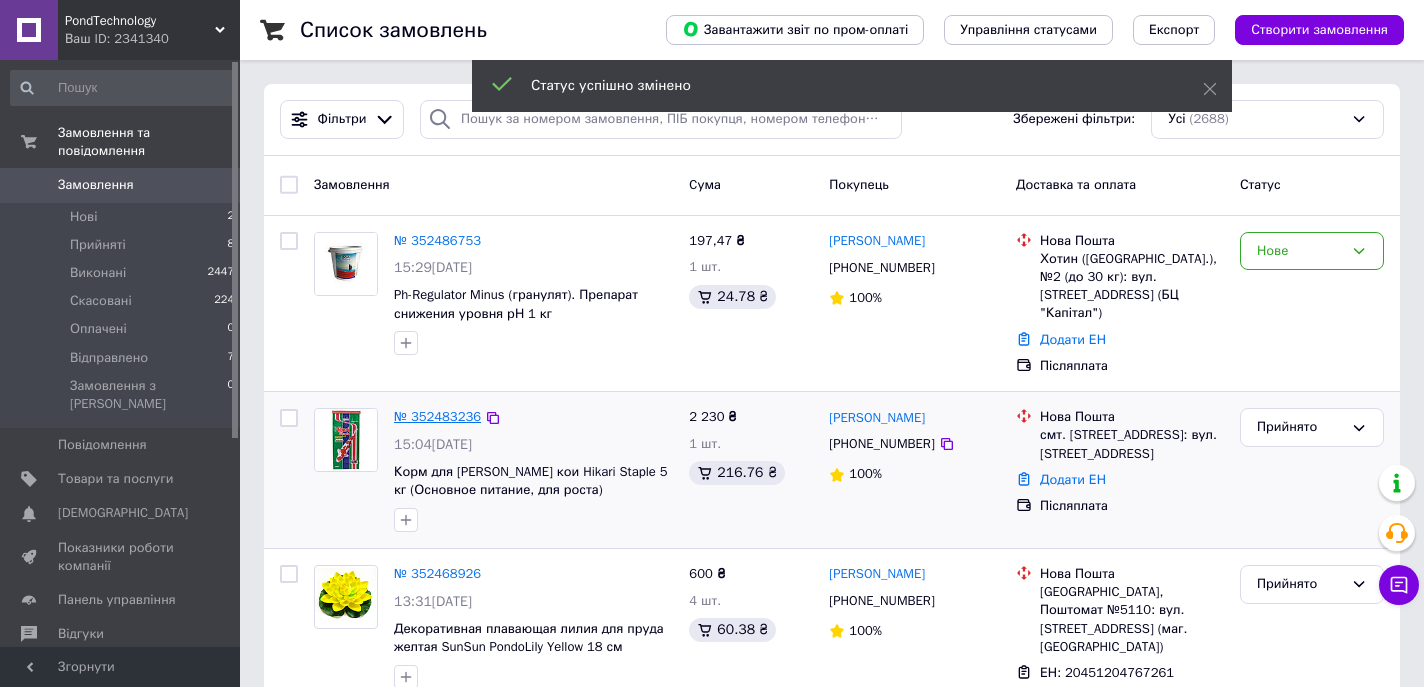 click on "№ 352483236" at bounding box center (437, 416) 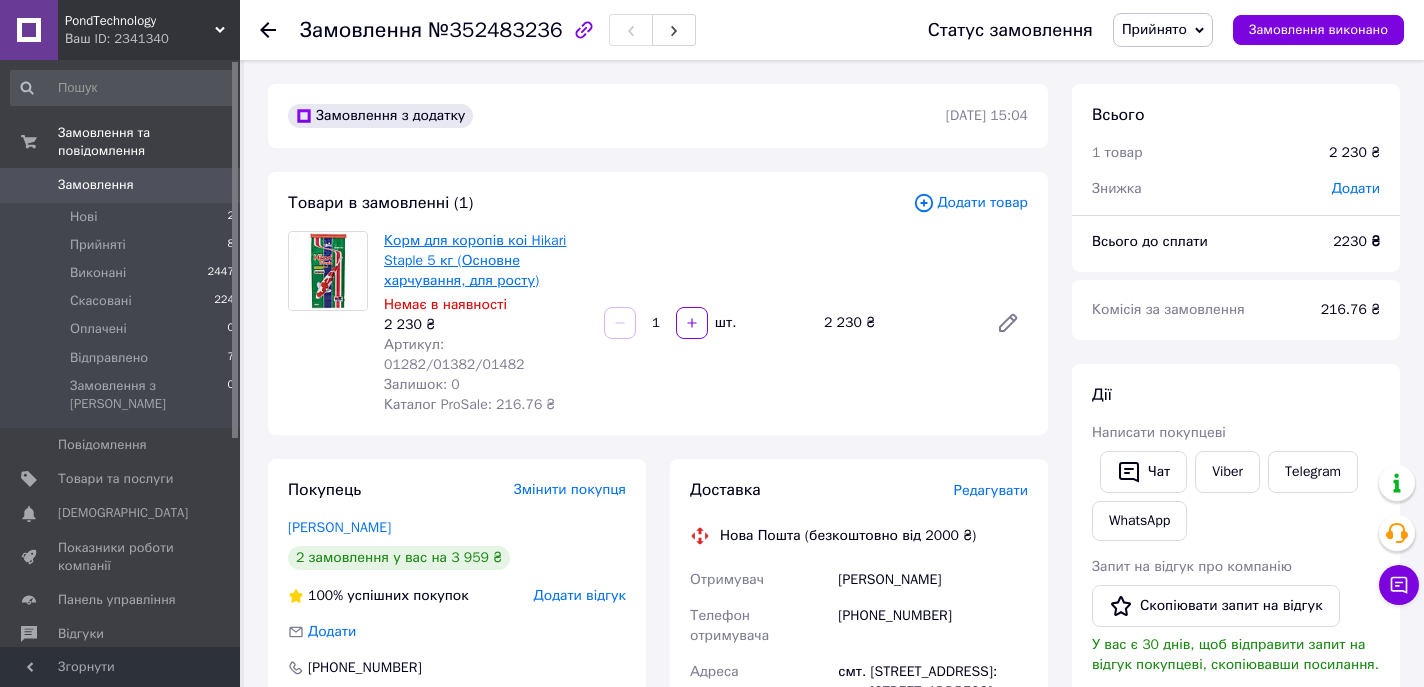click on "Корм для коропів коі Hikari Staple 5 кг (Основне харчування, для росту)" at bounding box center [475, 260] 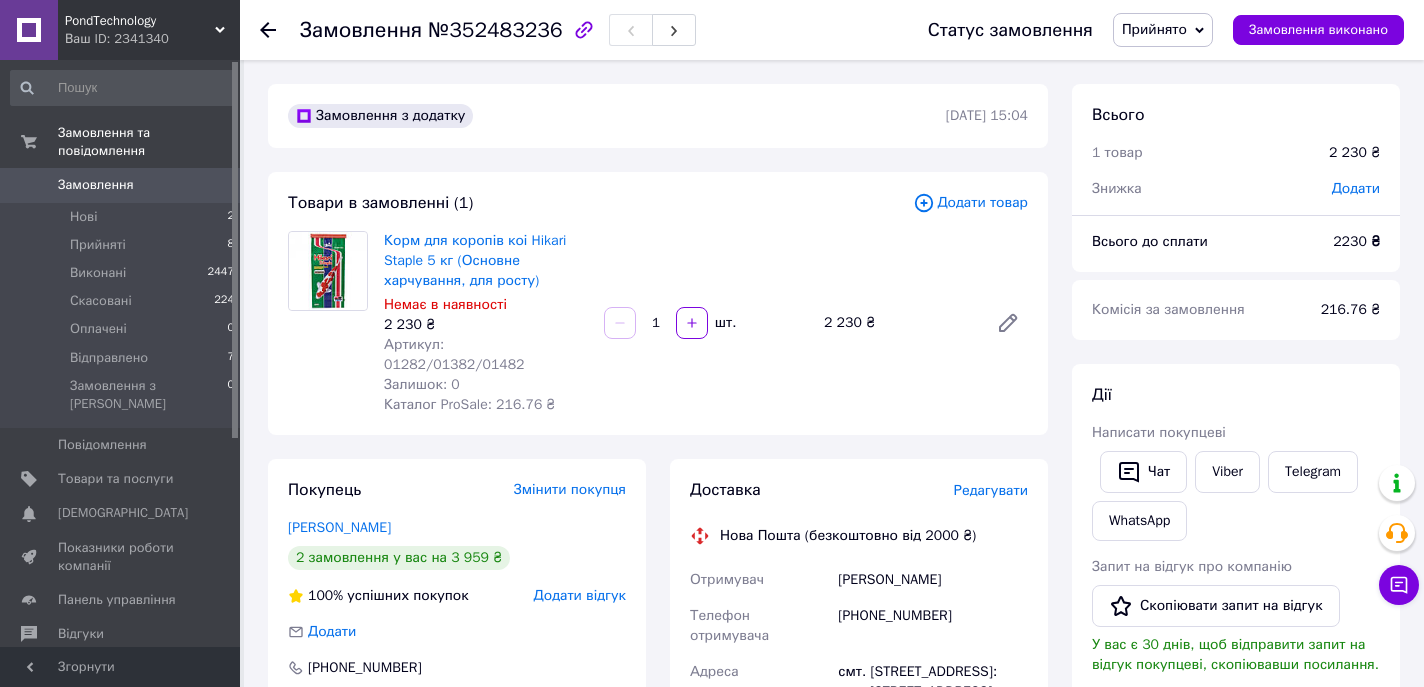 scroll, scrollTop: 4, scrollLeft: 0, axis: vertical 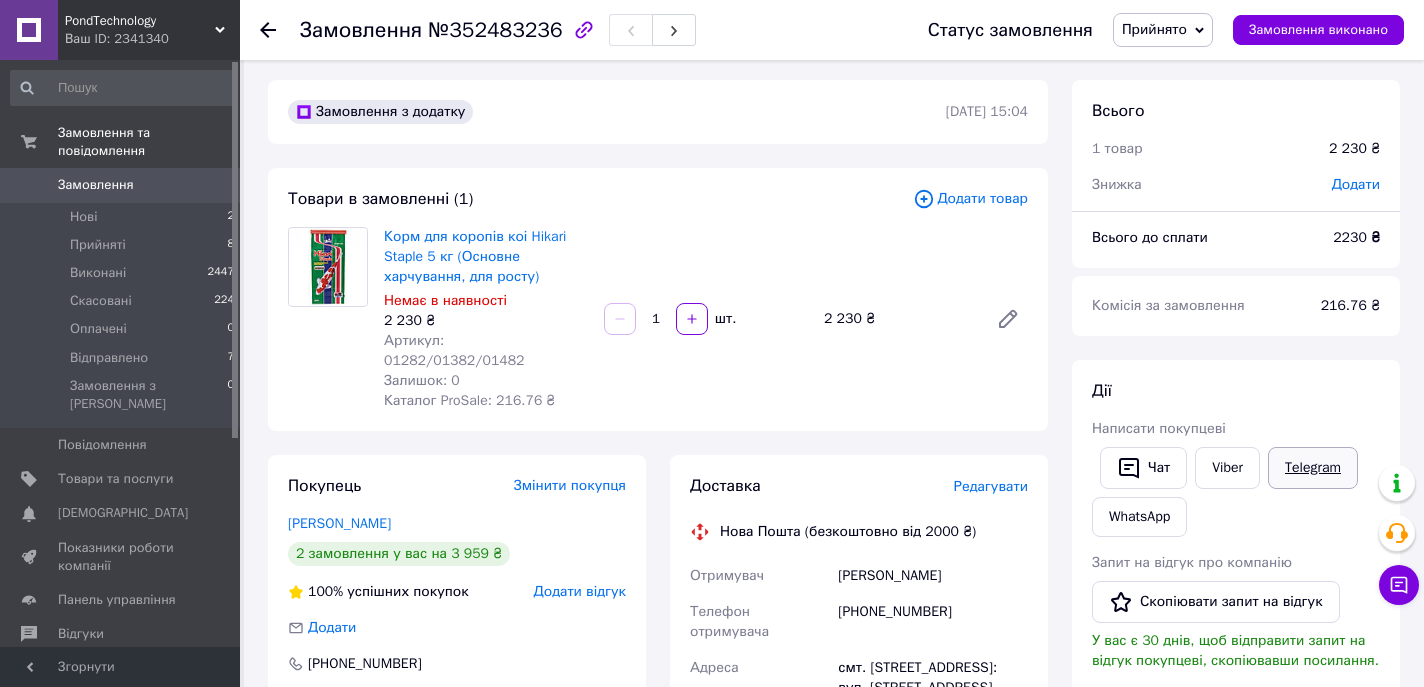 click on "Telegram" at bounding box center [1313, 468] 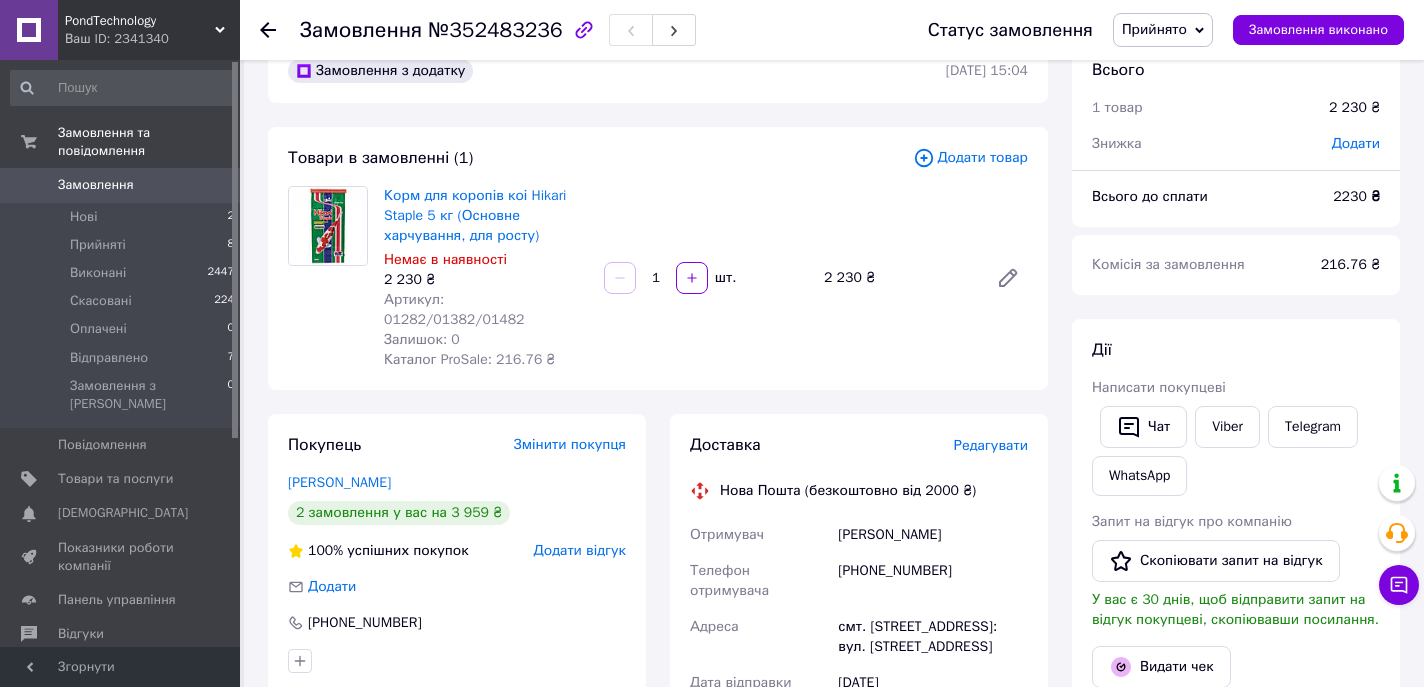 scroll, scrollTop: 135, scrollLeft: 0, axis: vertical 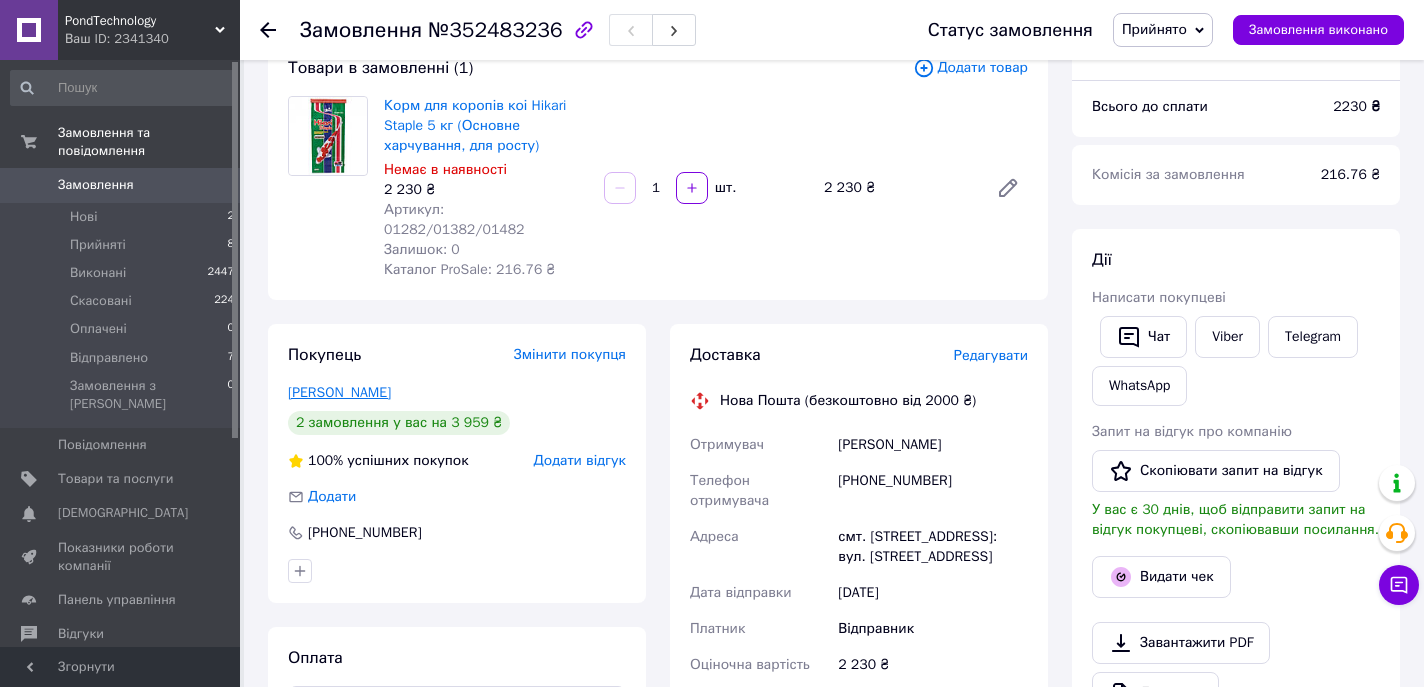 click on "[PERSON_NAME]" at bounding box center [339, 392] 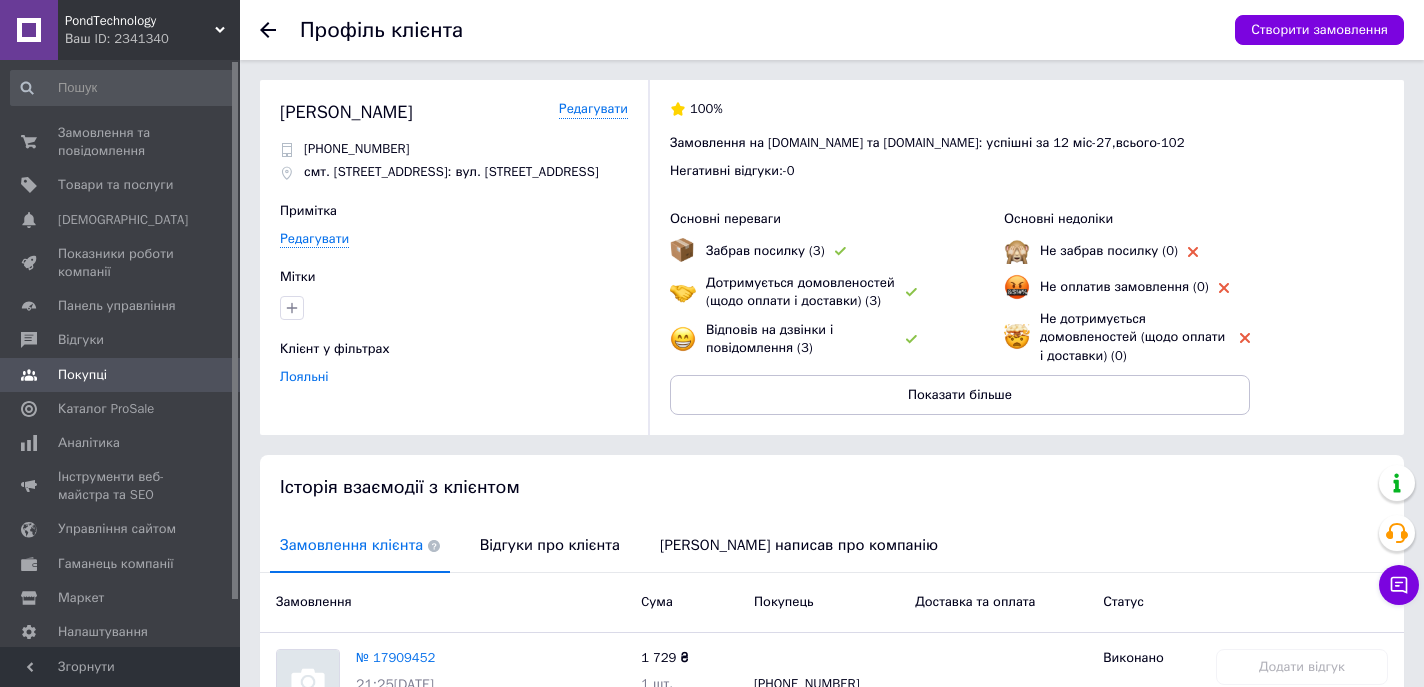 scroll, scrollTop: 324, scrollLeft: 0, axis: vertical 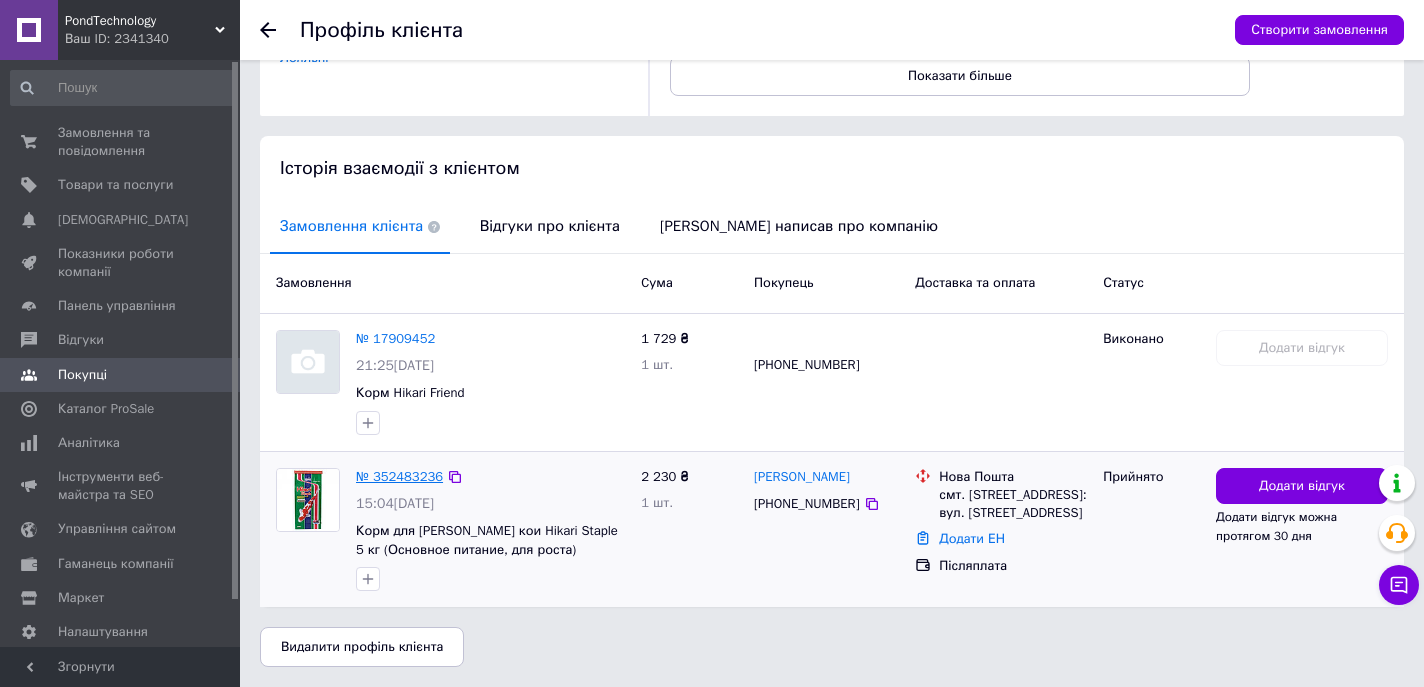 click on "№ 352483236" at bounding box center (399, 476) 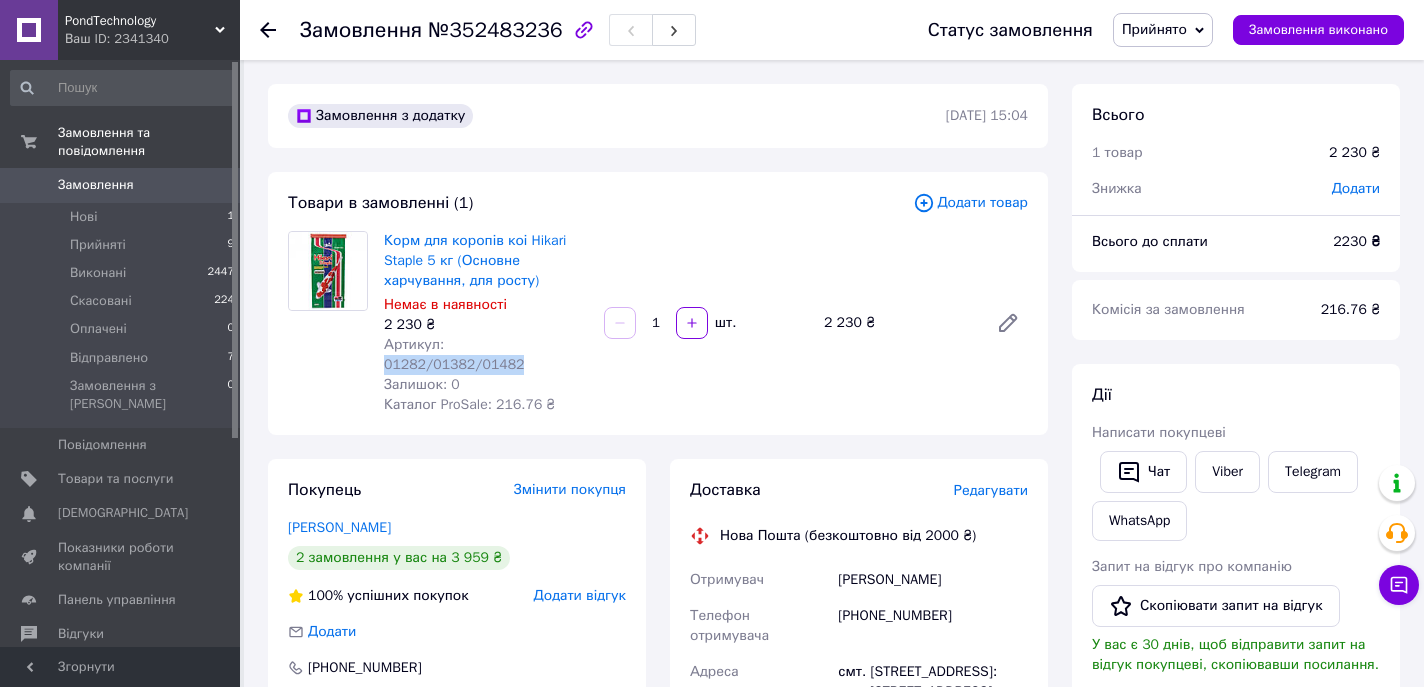 drag, startPoint x: 590, startPoint y: 349, endPoint x: 451, endPoint y: 342, distance: 139.17615 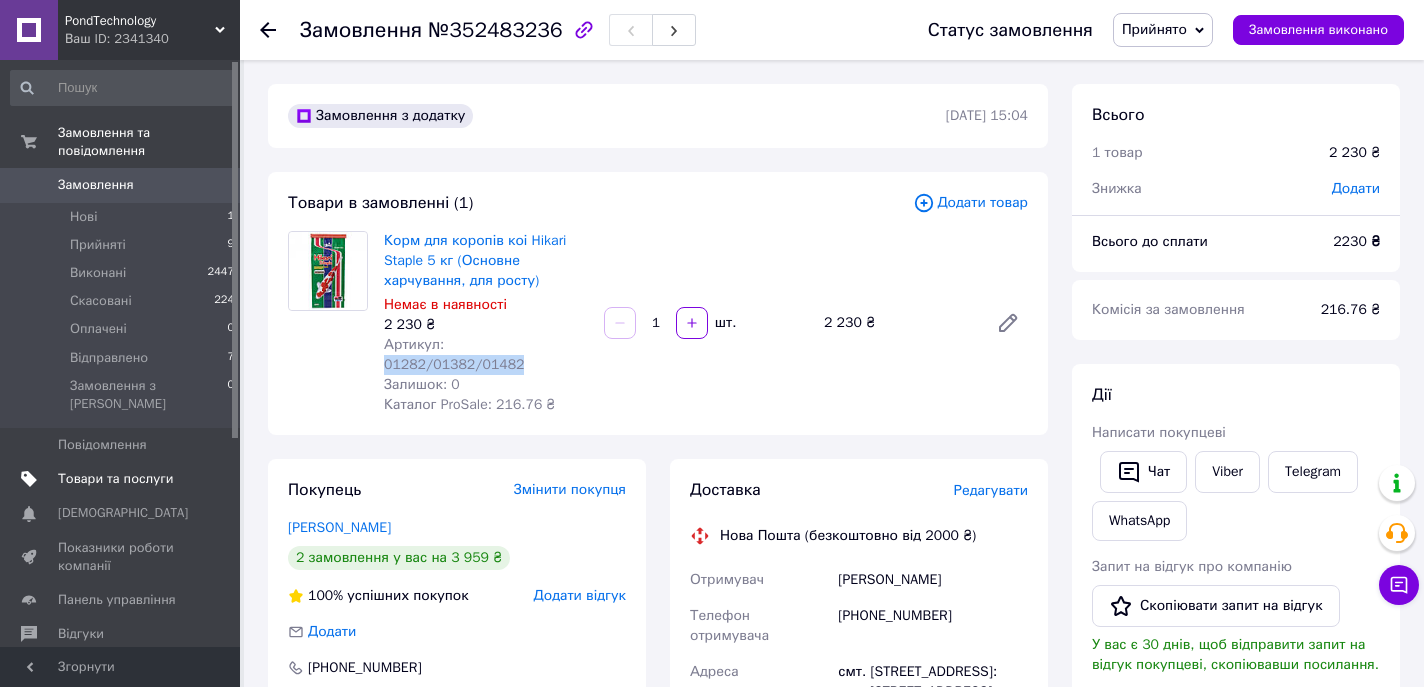 click on "Товари та послуги" at bounding box center [115, 479] 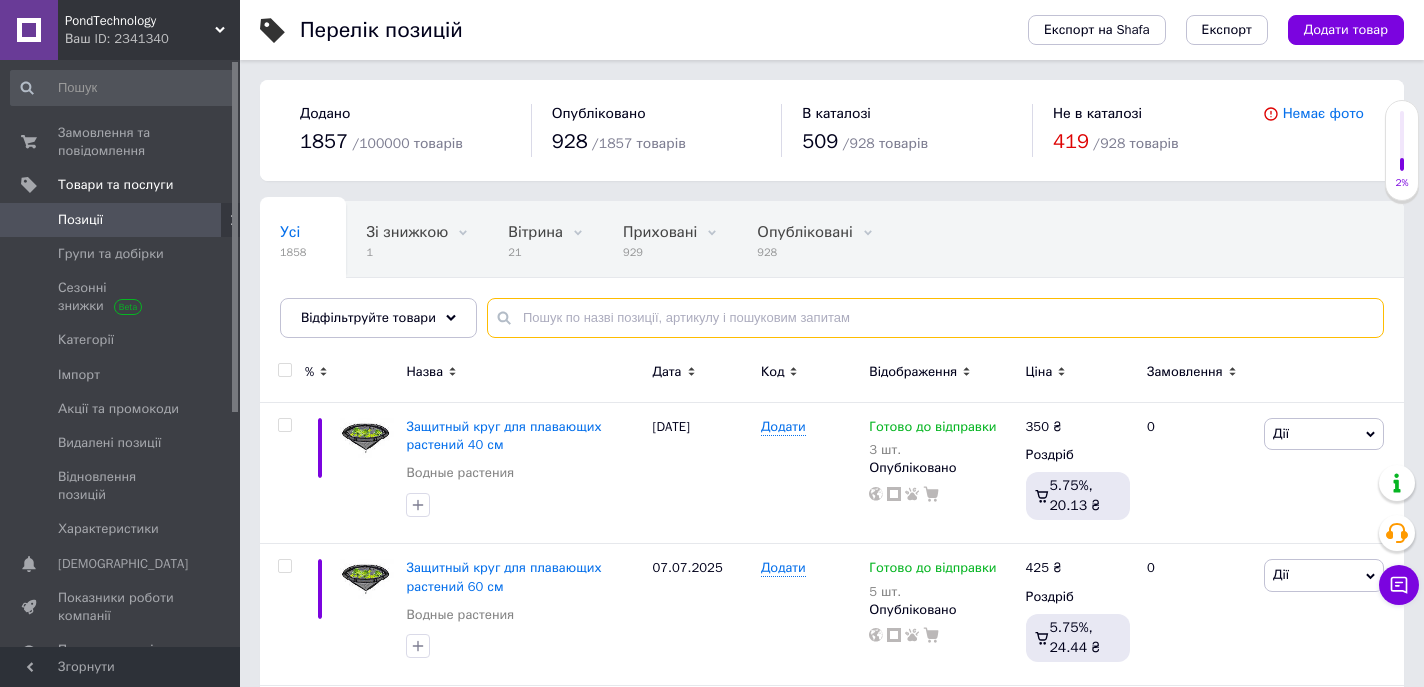 click at bounding box center [935, 318] 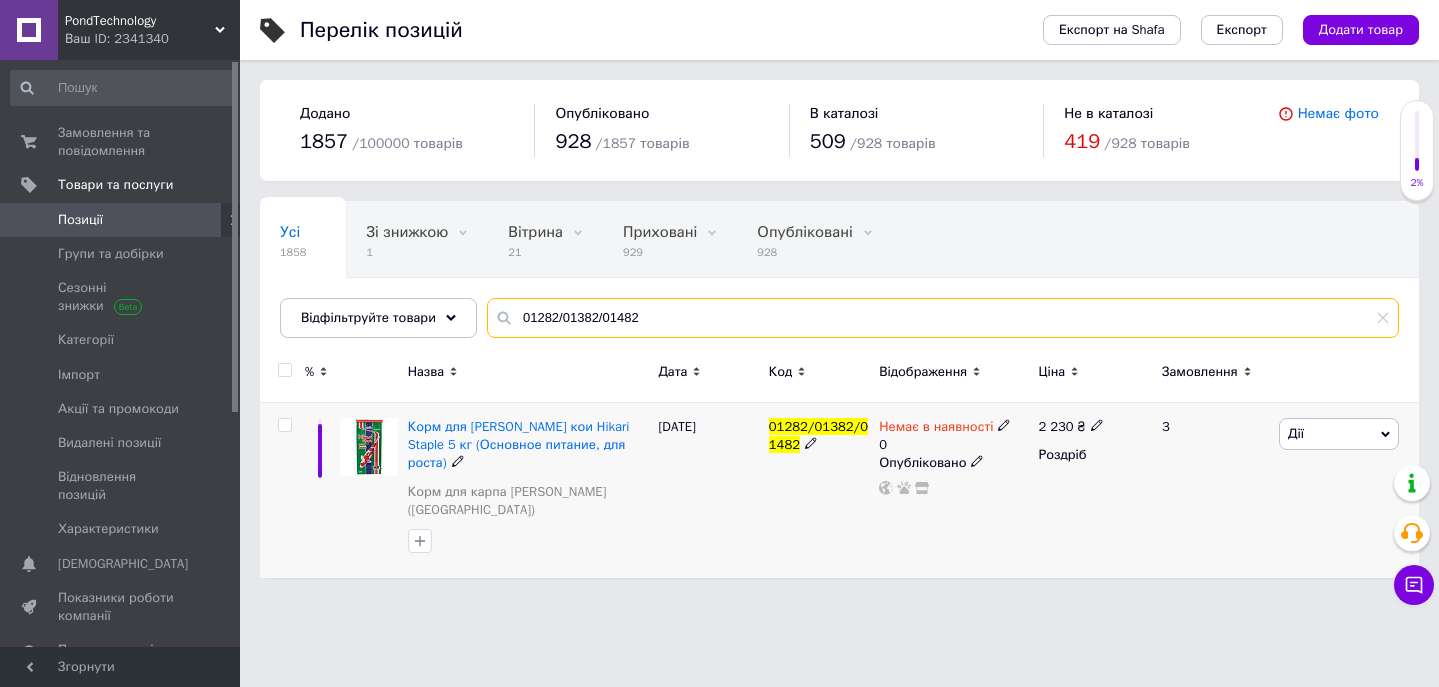type on "01282/01382/01482" 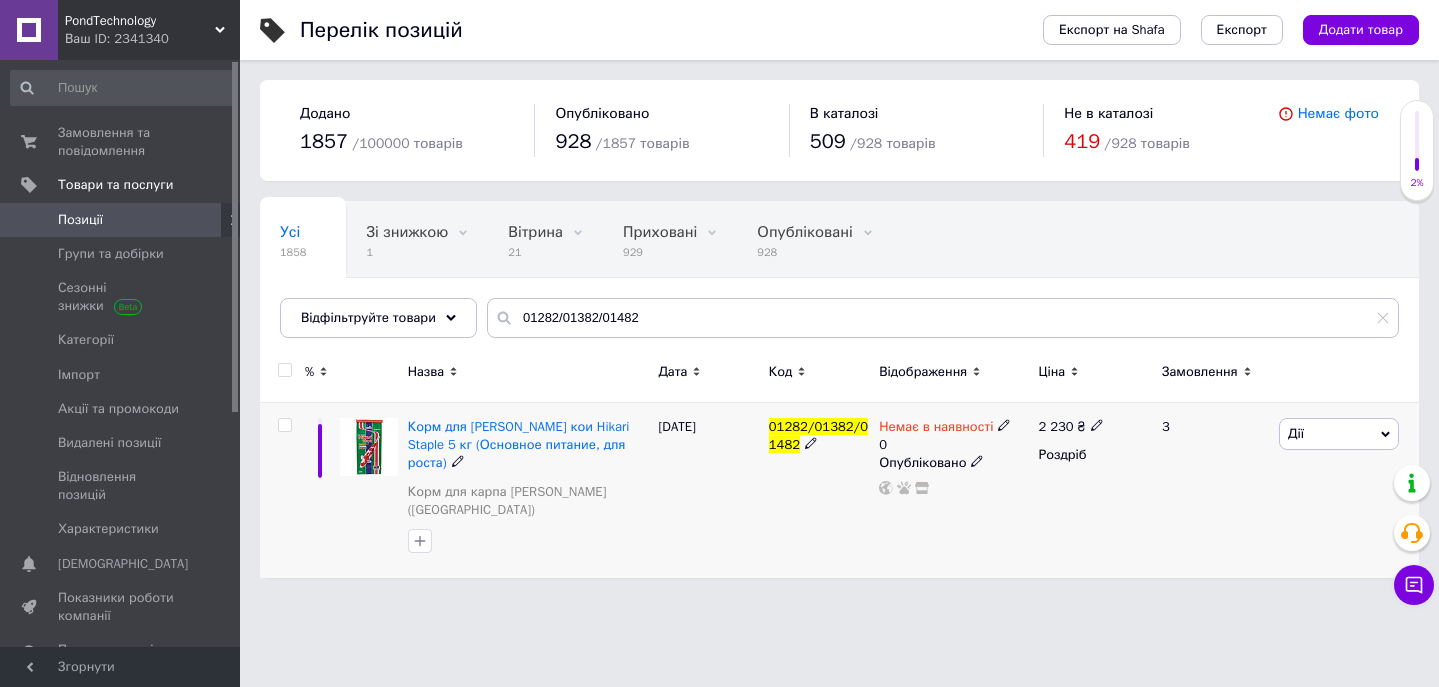 click 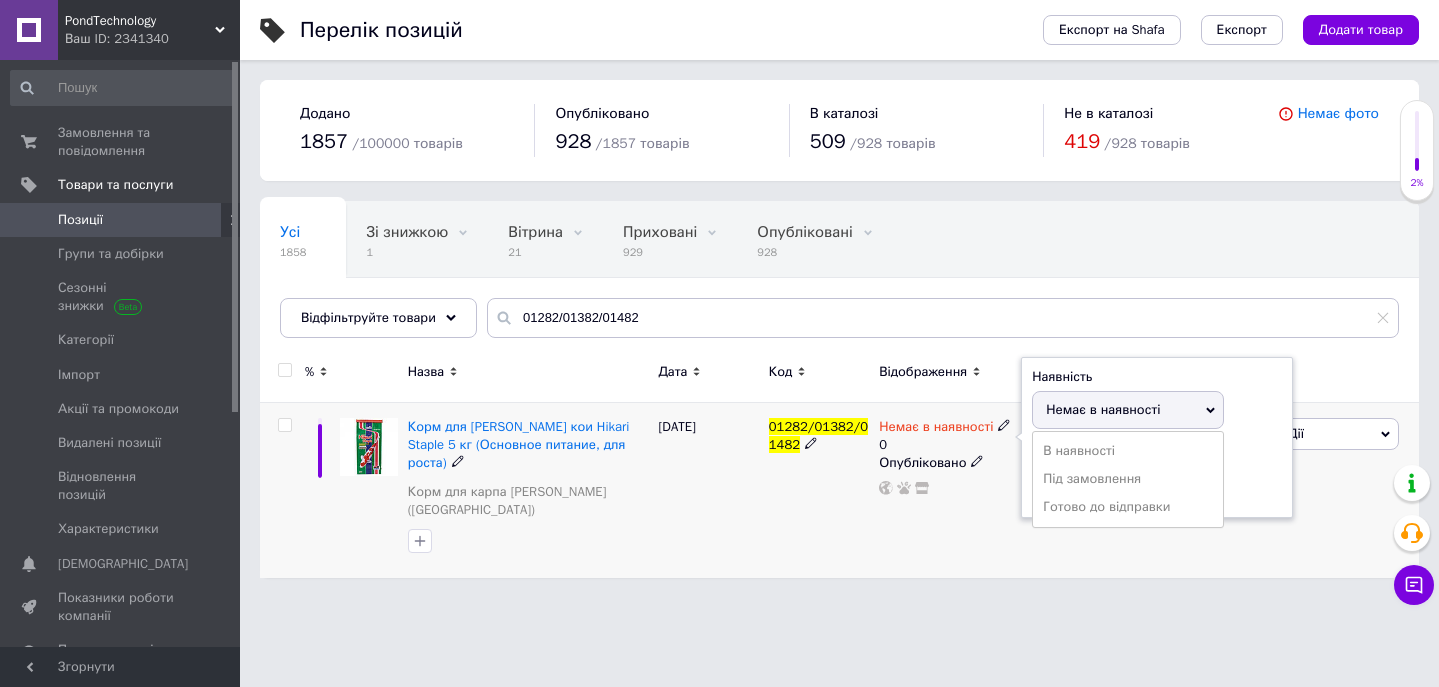 drag, startPoint x: 1124, startPoint y: 503, endPoint x: 1114, endPoint y: 509, distance: 11.661903 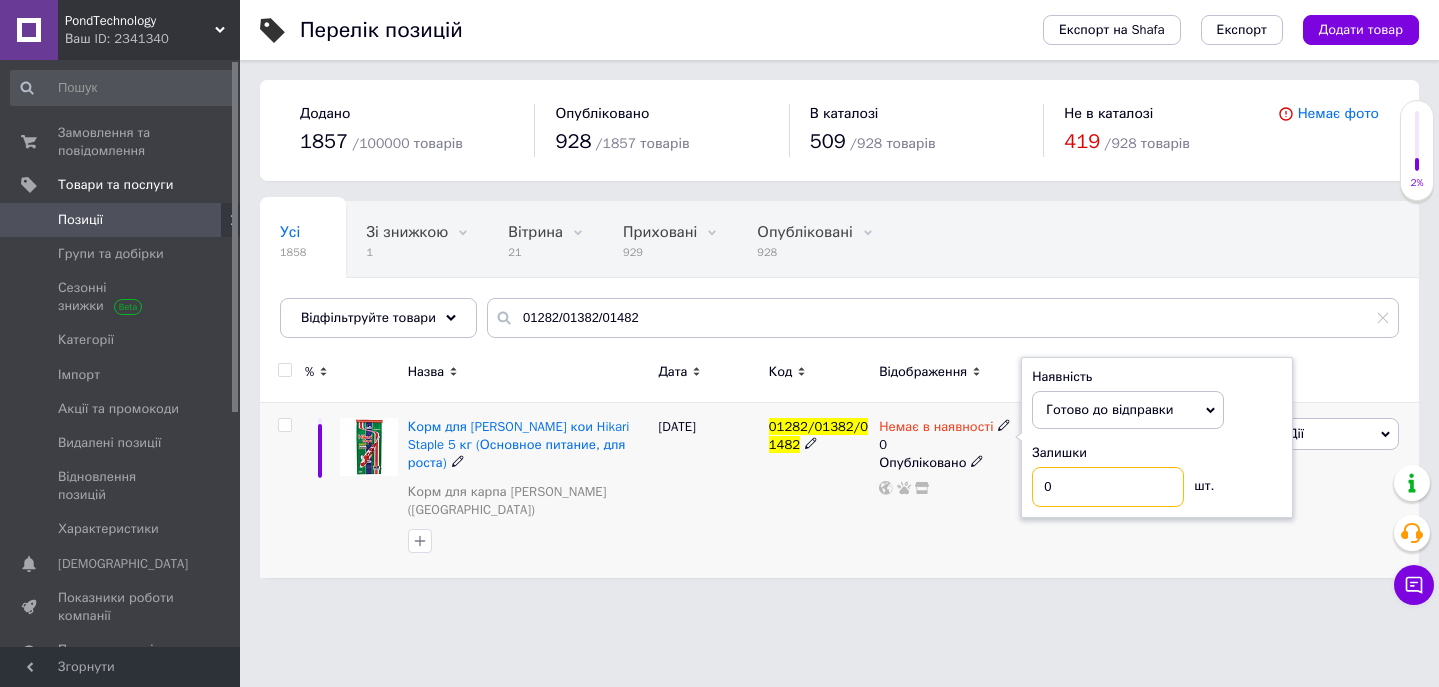 click on "0" at bounding box center [1108, 487] 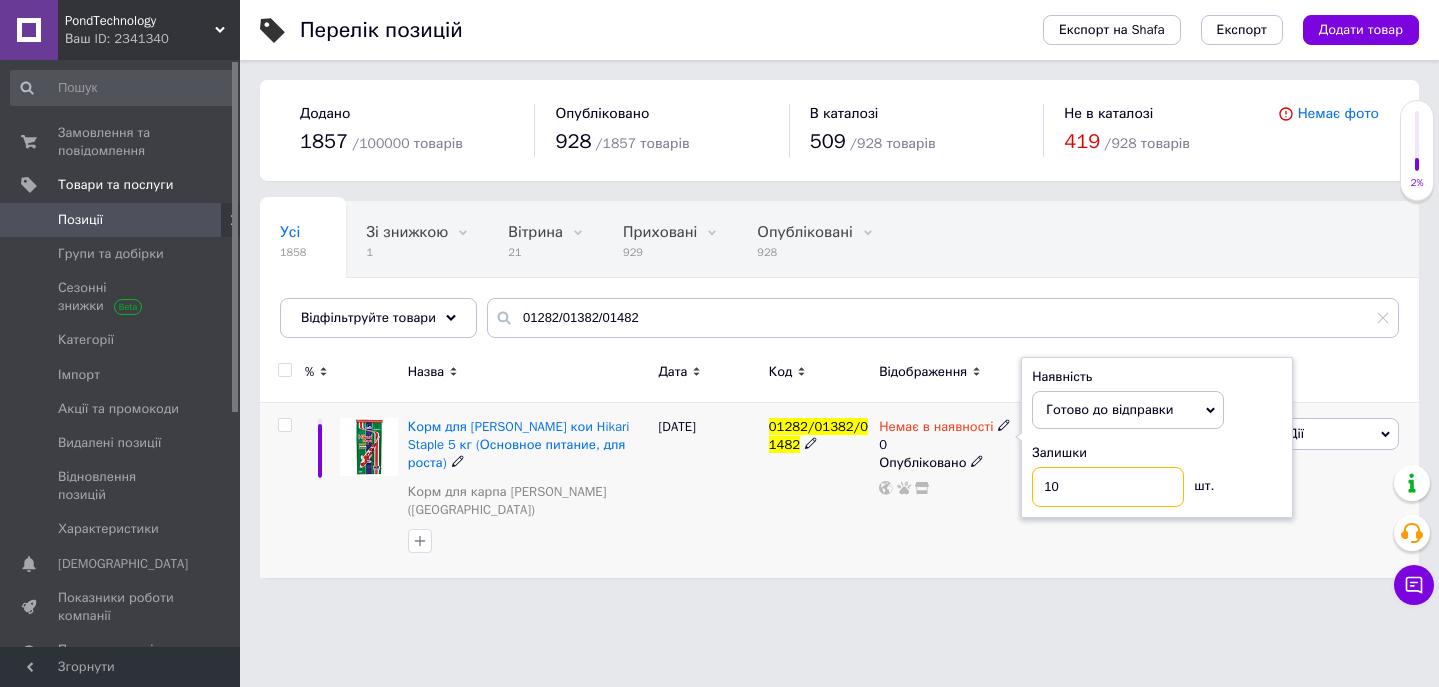 type on "10" 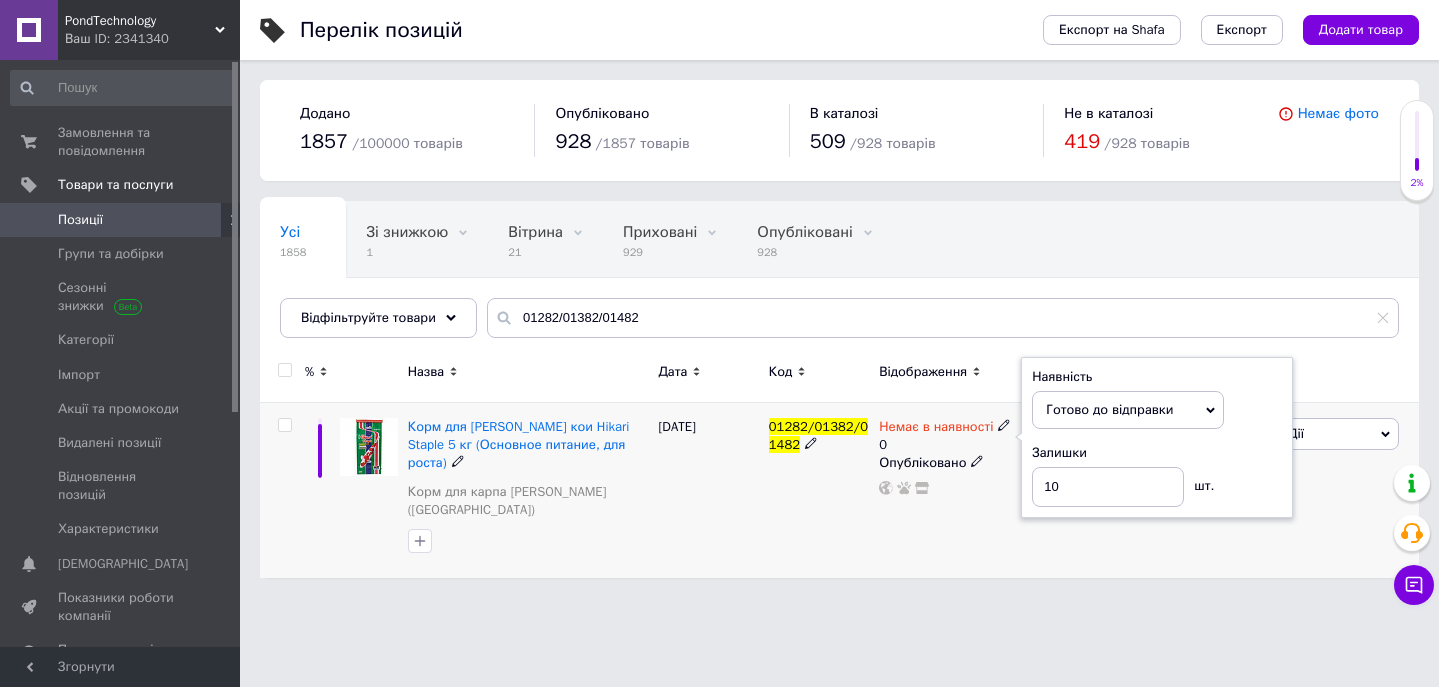 click on "01282/01382/01482" at bounding box center (819, 490) 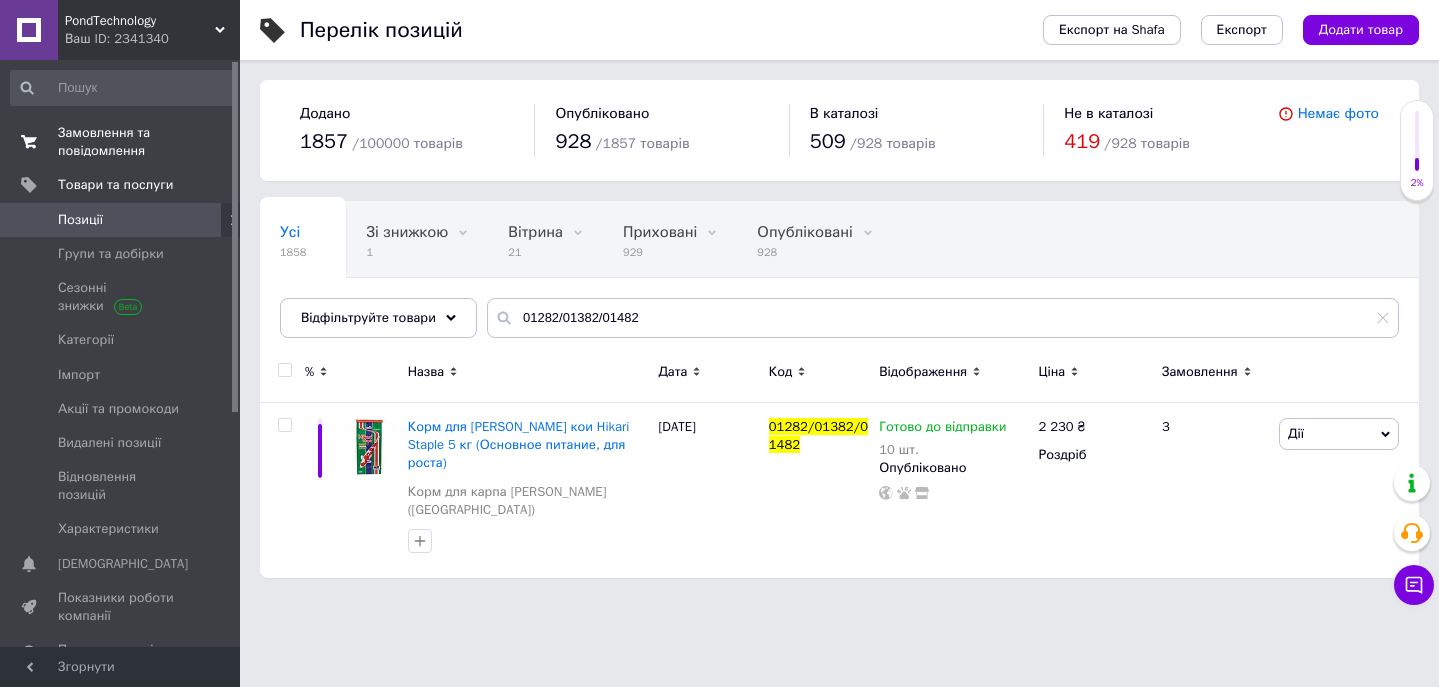 click on "Замовлення та повідомлення" at bounding box center [121, 142] 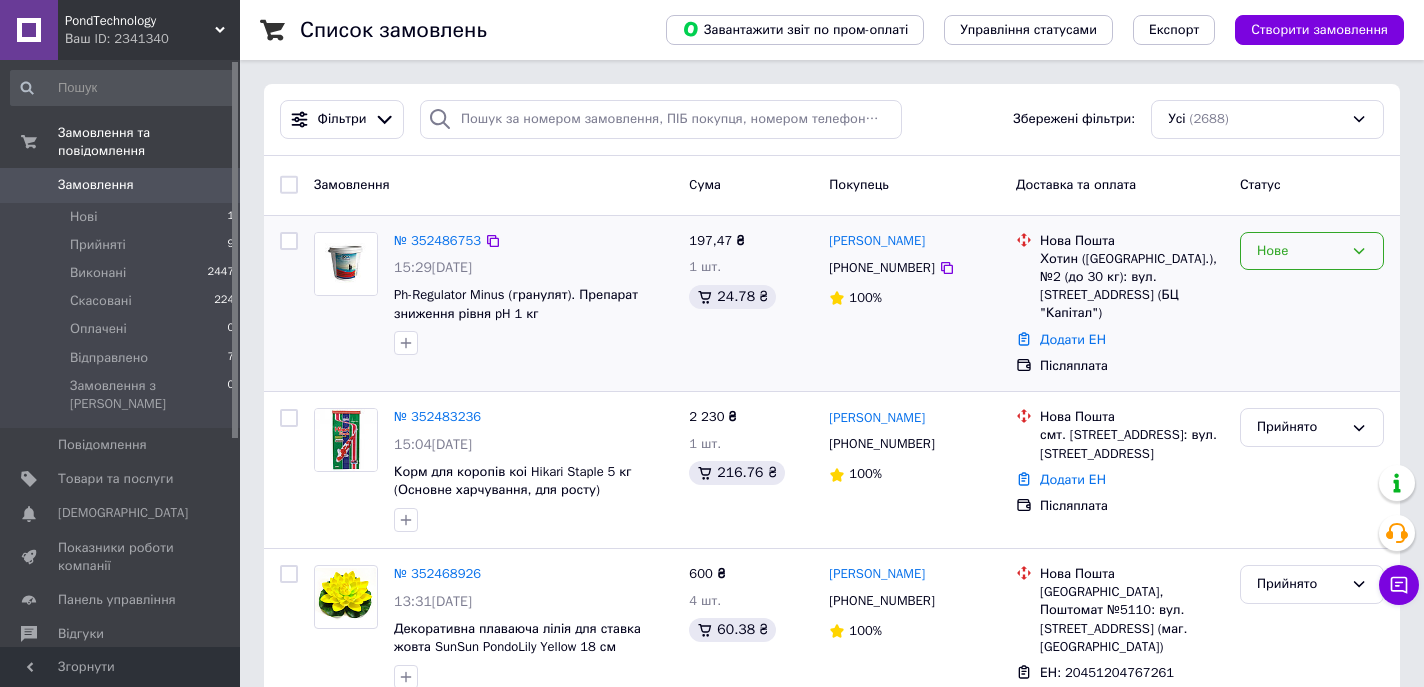 click on "Нове" at bounding box center [1312, 251] 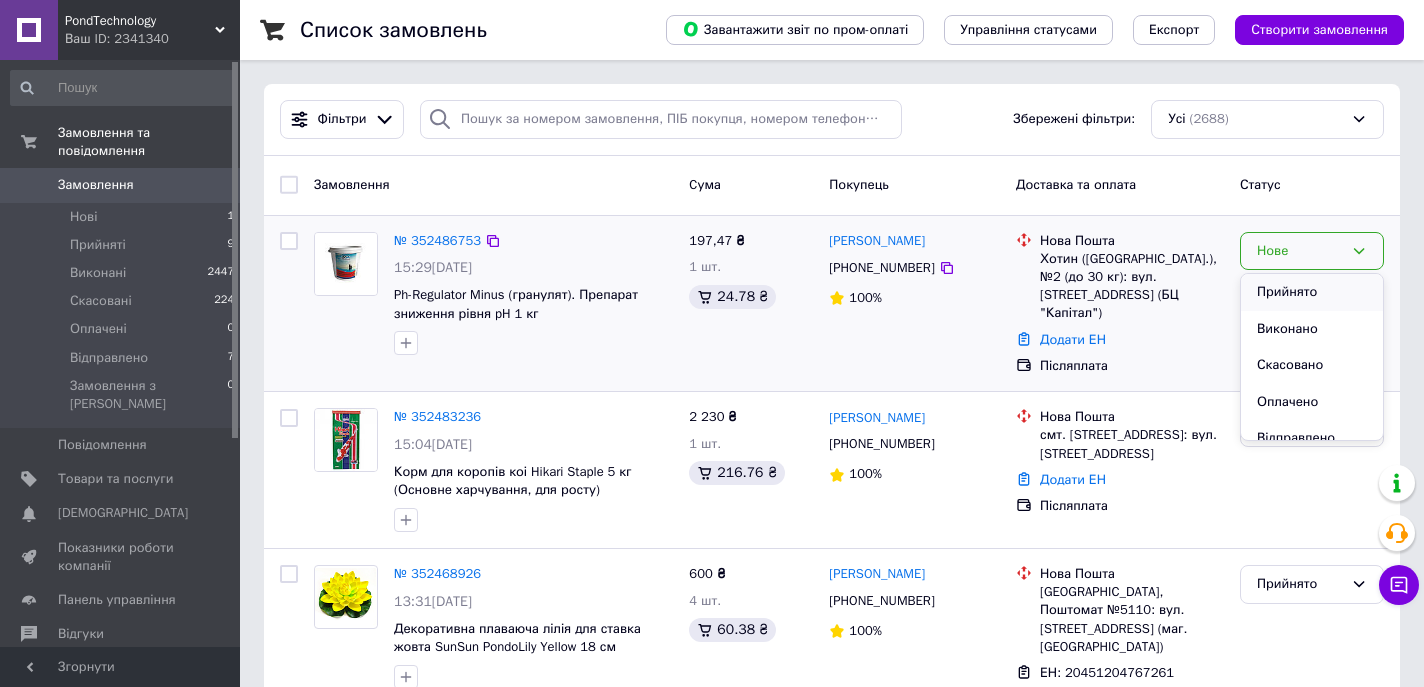 click on "Прийнято" at bounding box center (1312, 292) 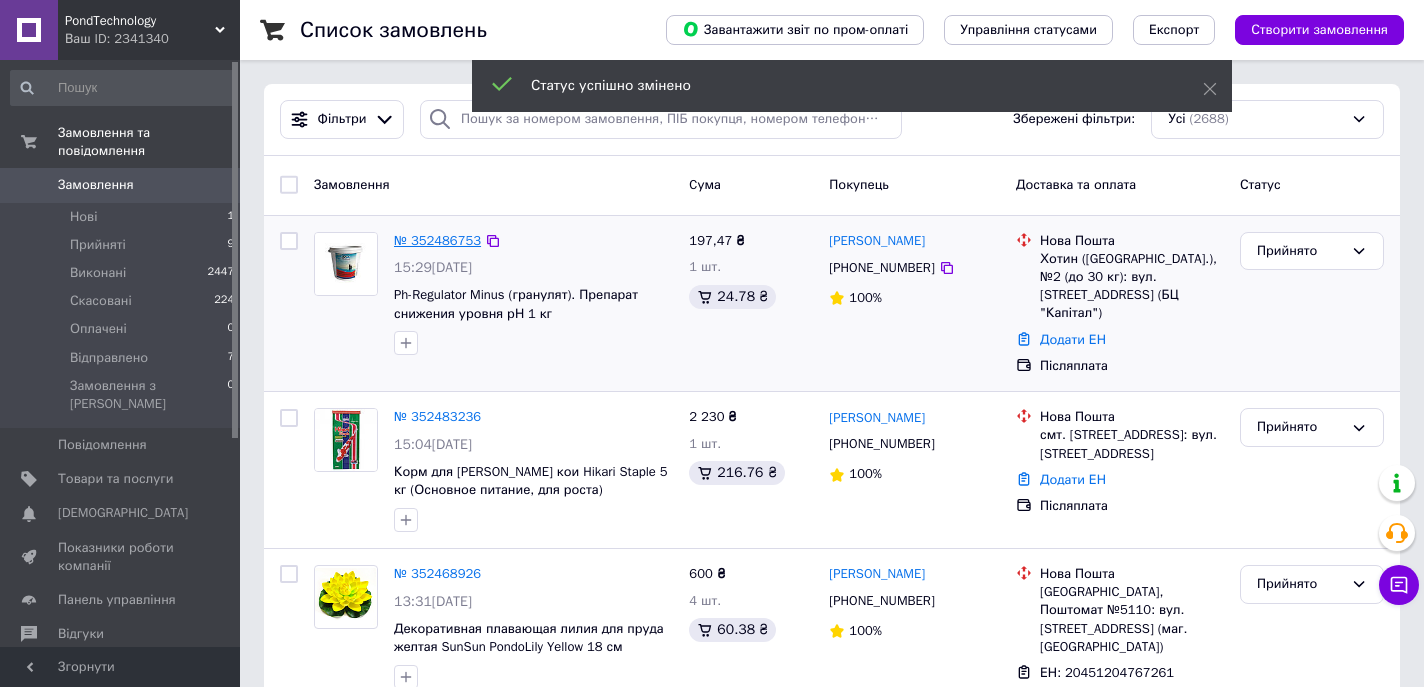 click on "№ 352486753" at bounding box center (437, 240) 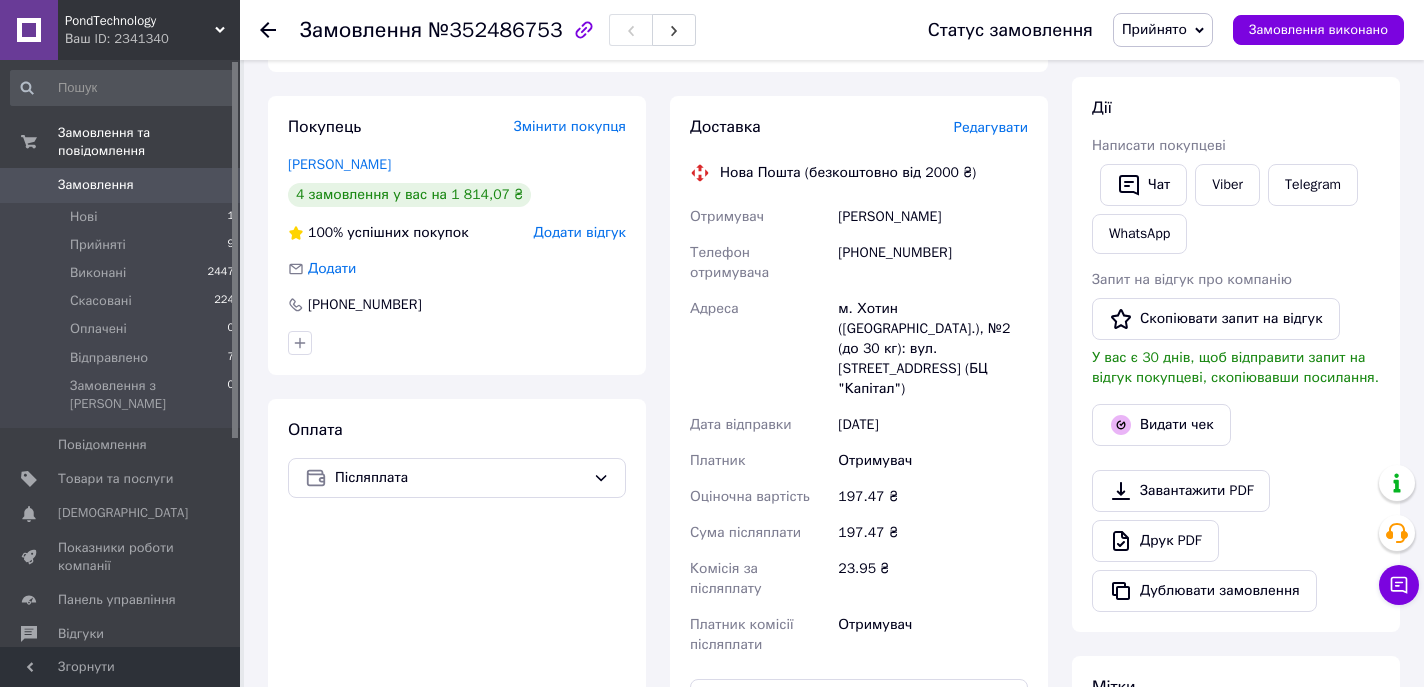 scroll, scrollTop: 160, scrollLeft: 0, axis: vertical 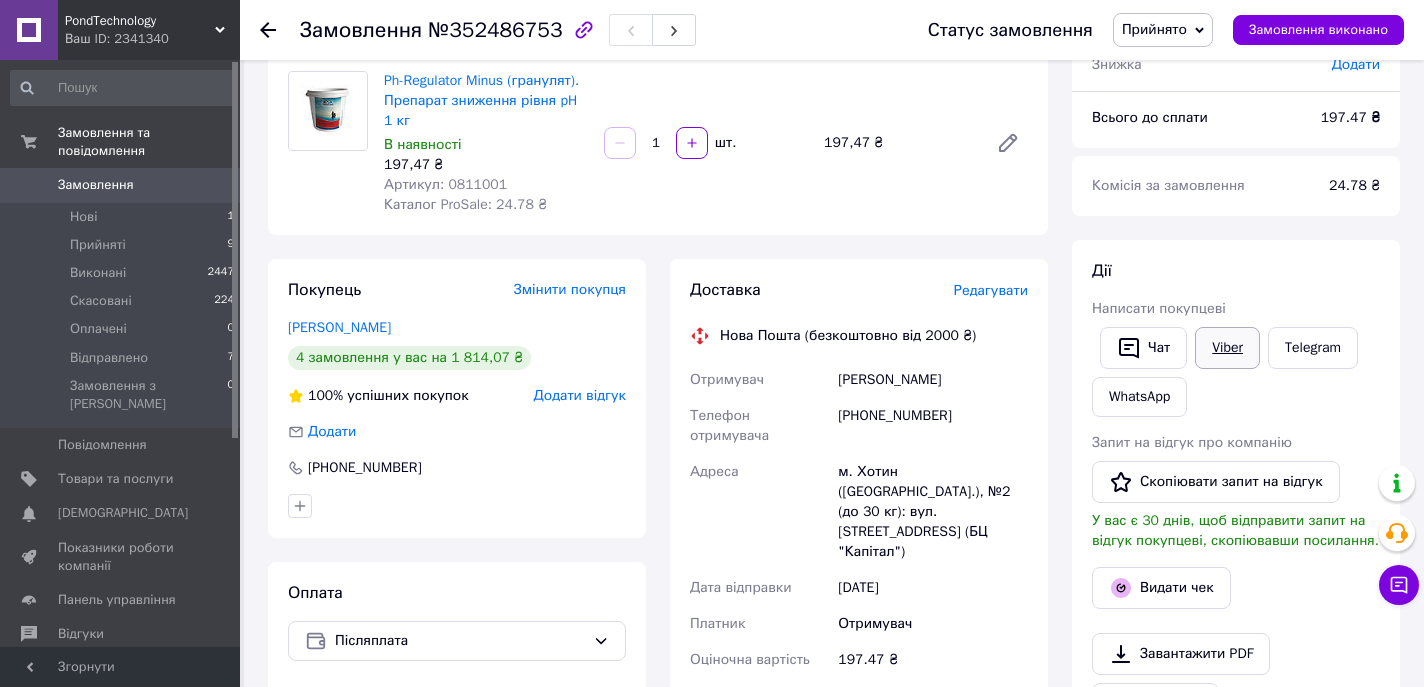 click on "Viber" at bounding box center (1227, 348) 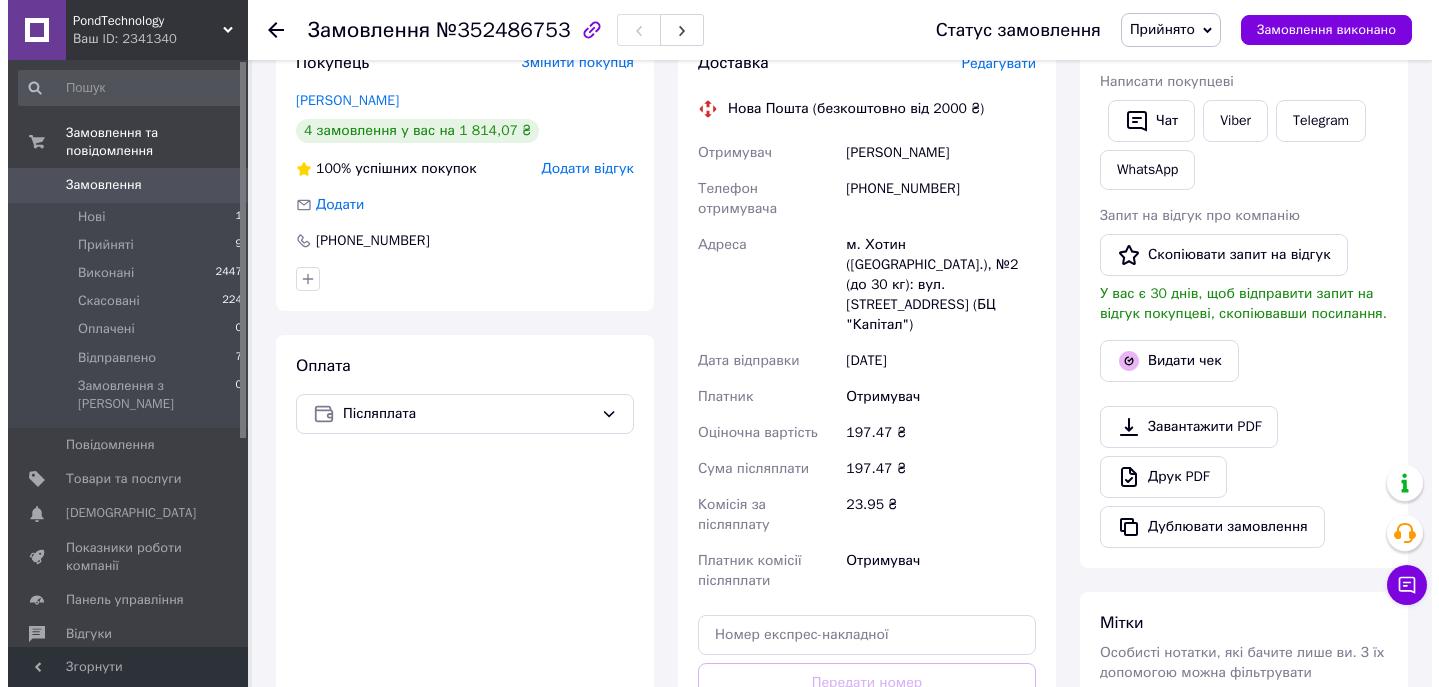 scroll, scrollTop: 349, scrollLeft: 0, axis: vertical 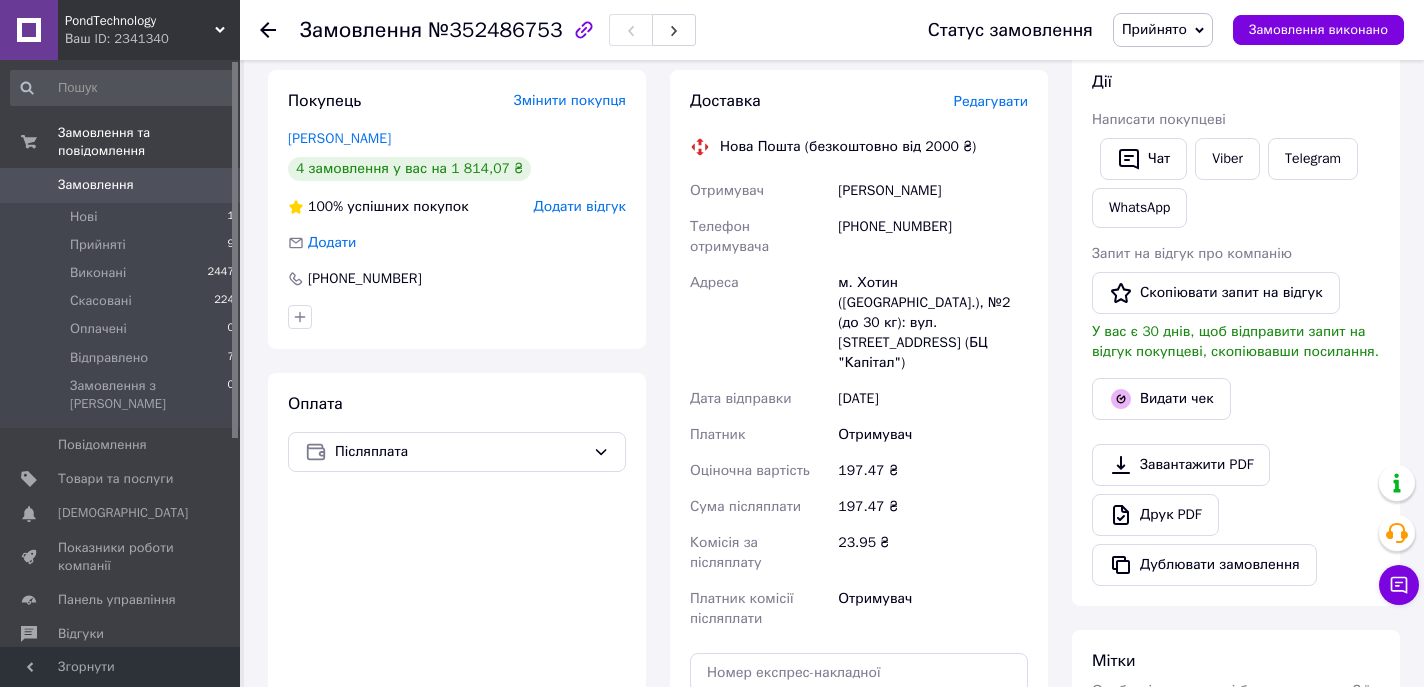 click on "Редагувати" at bounding box center [991, 101] 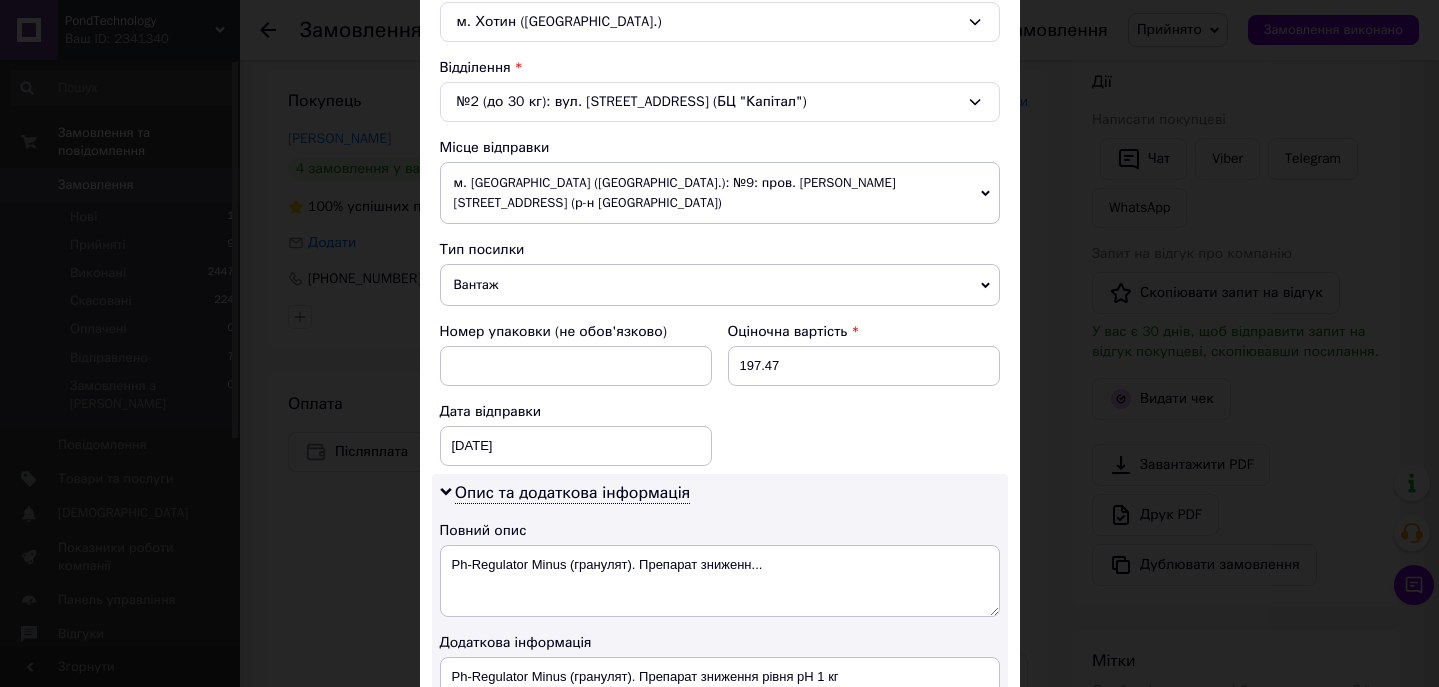 scroll, scrollTop: 947, scrollLeft: 0, axis: vertical 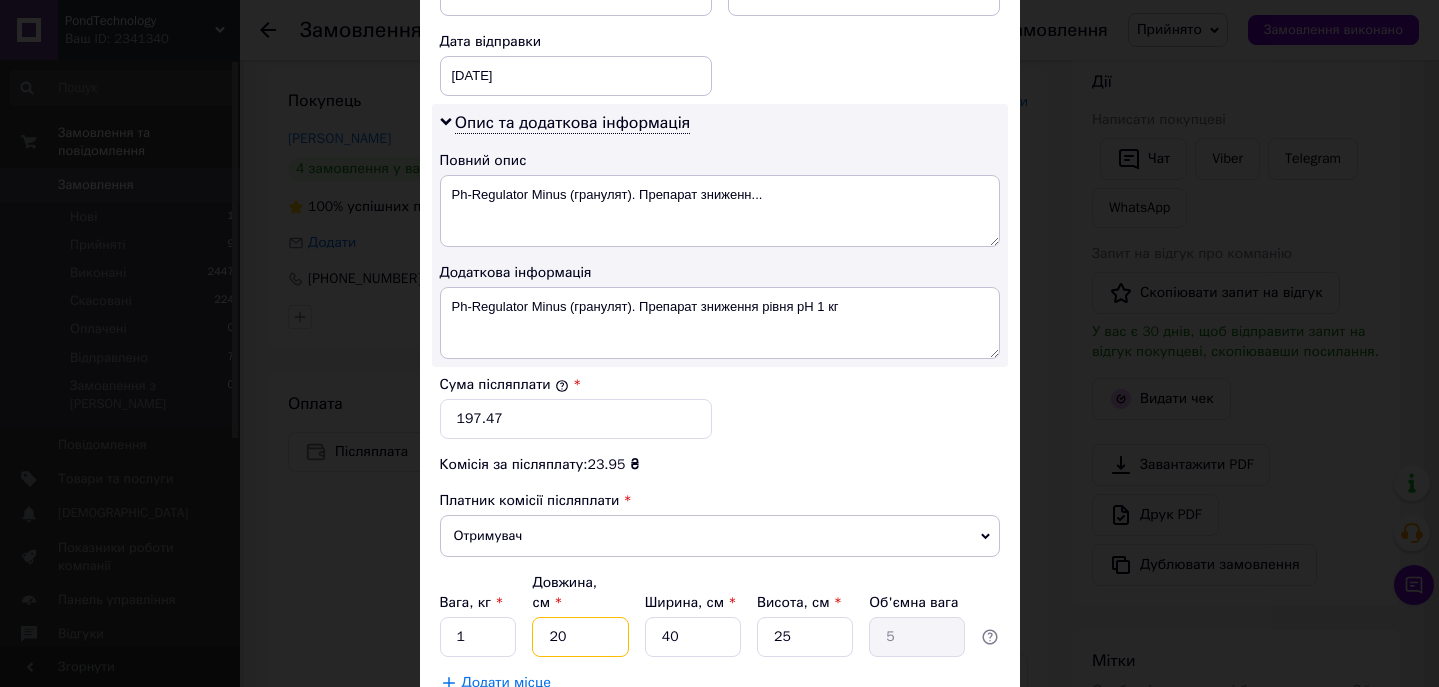 click on "20" at bounding box center (580, 637) 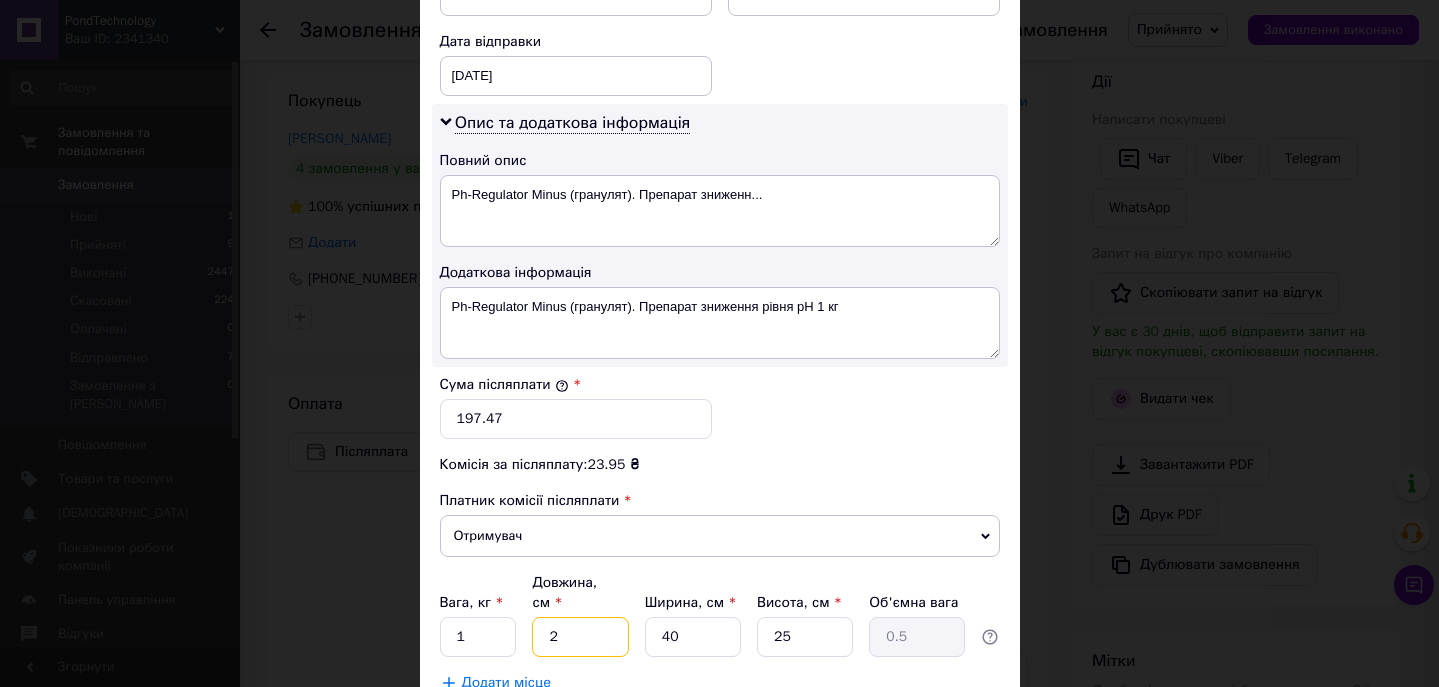 type 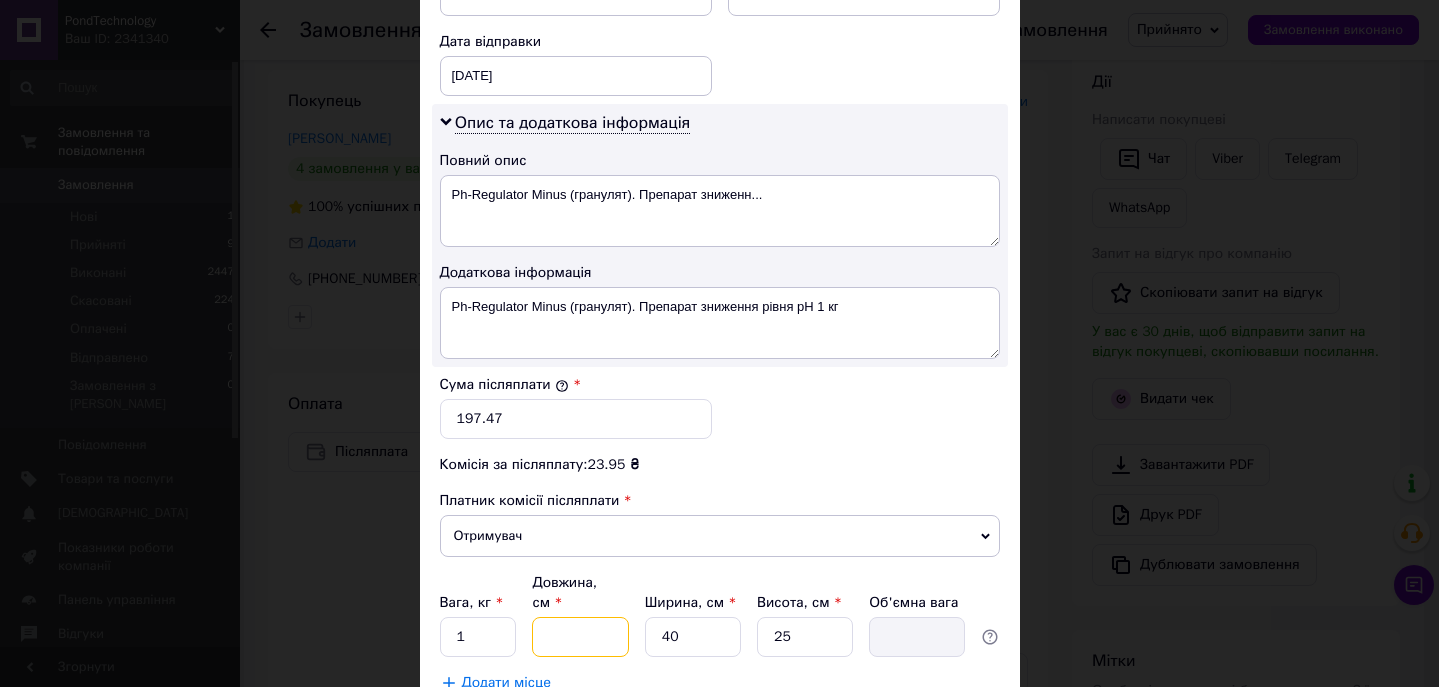 type on "1" 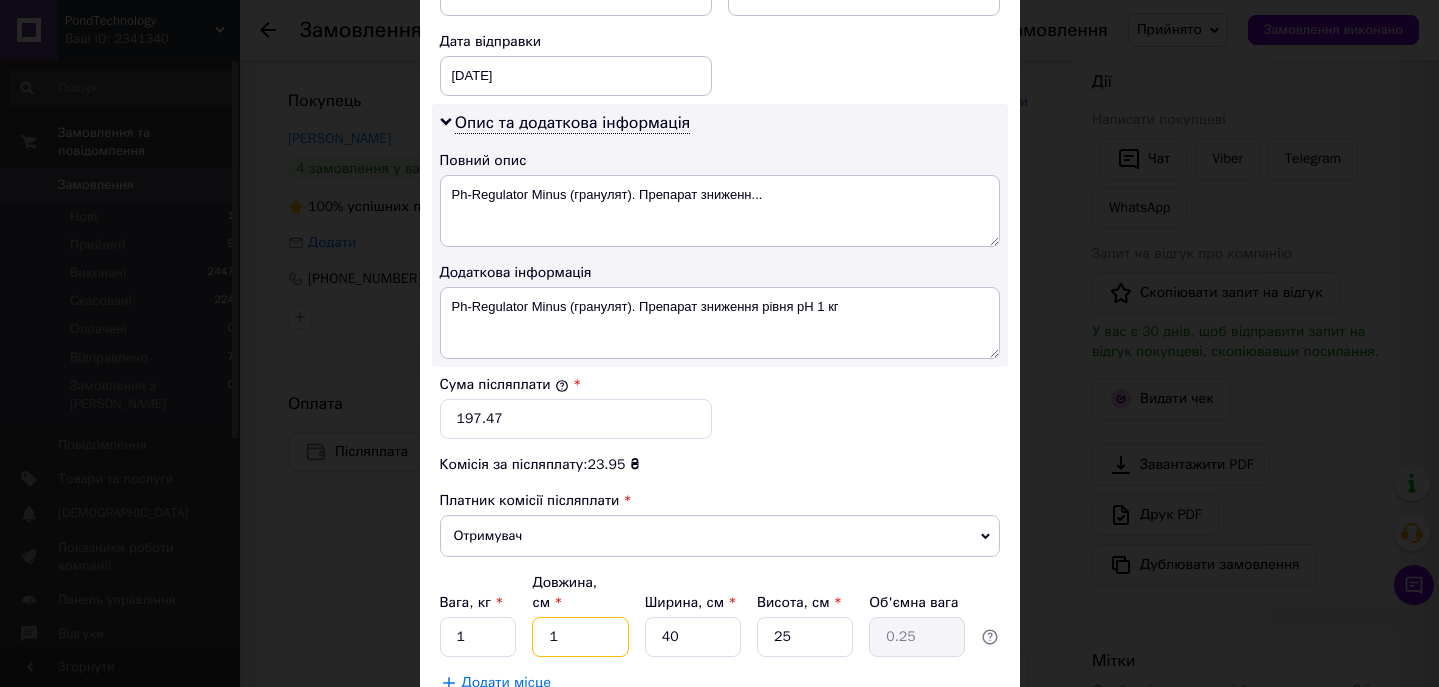 type on "17" 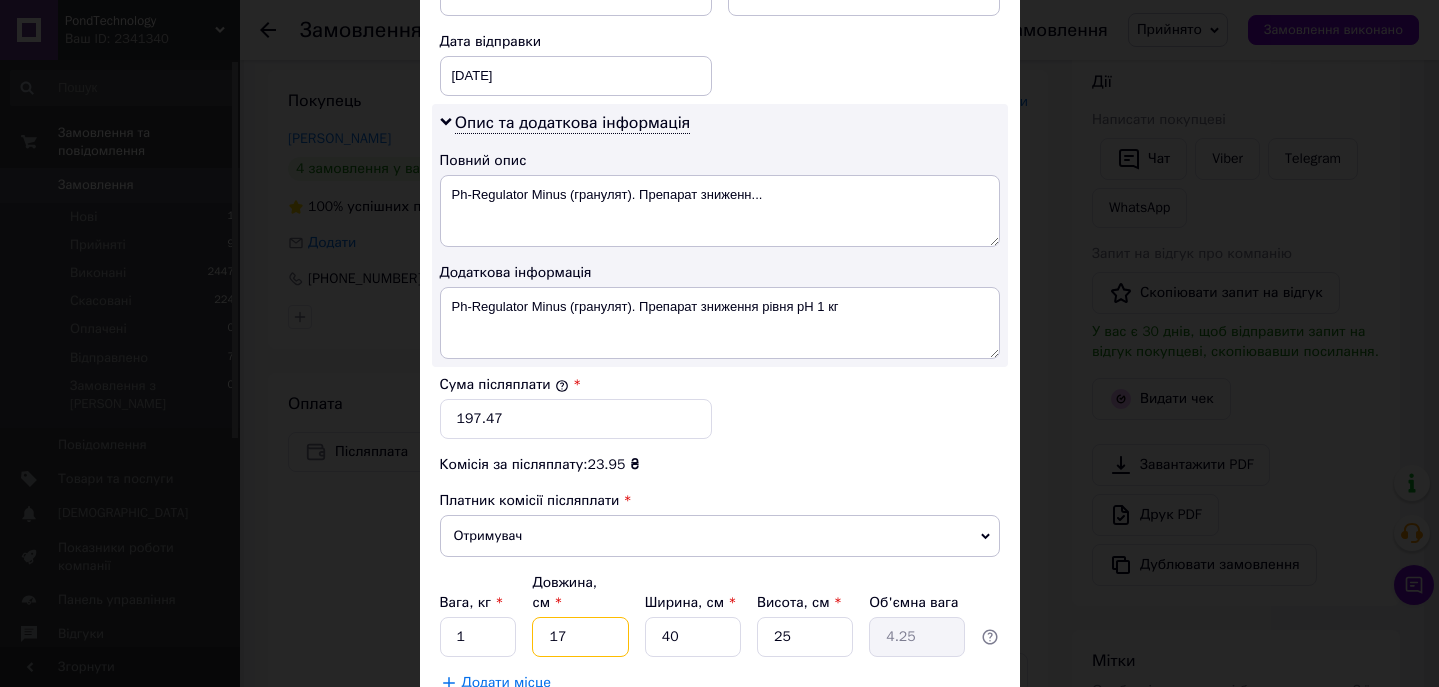 type on "17" 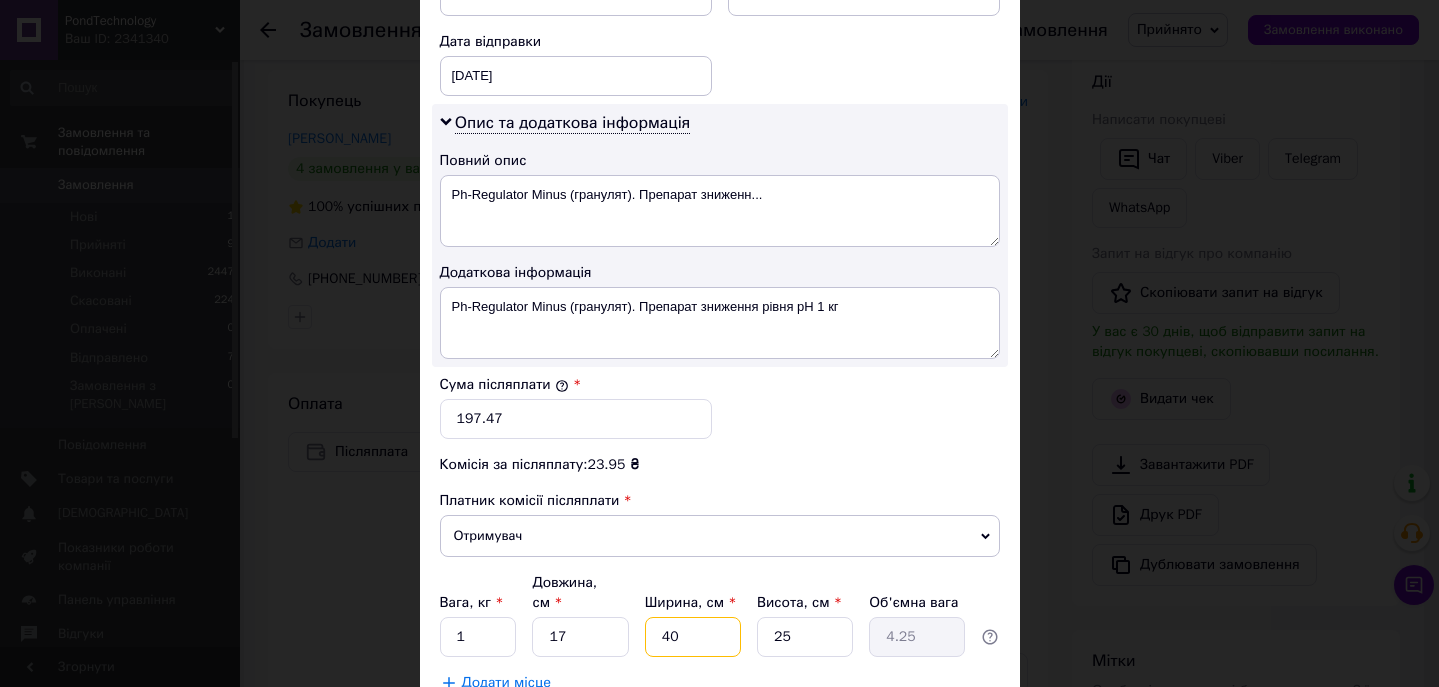 click on "40" at bounding box center [693, 637] 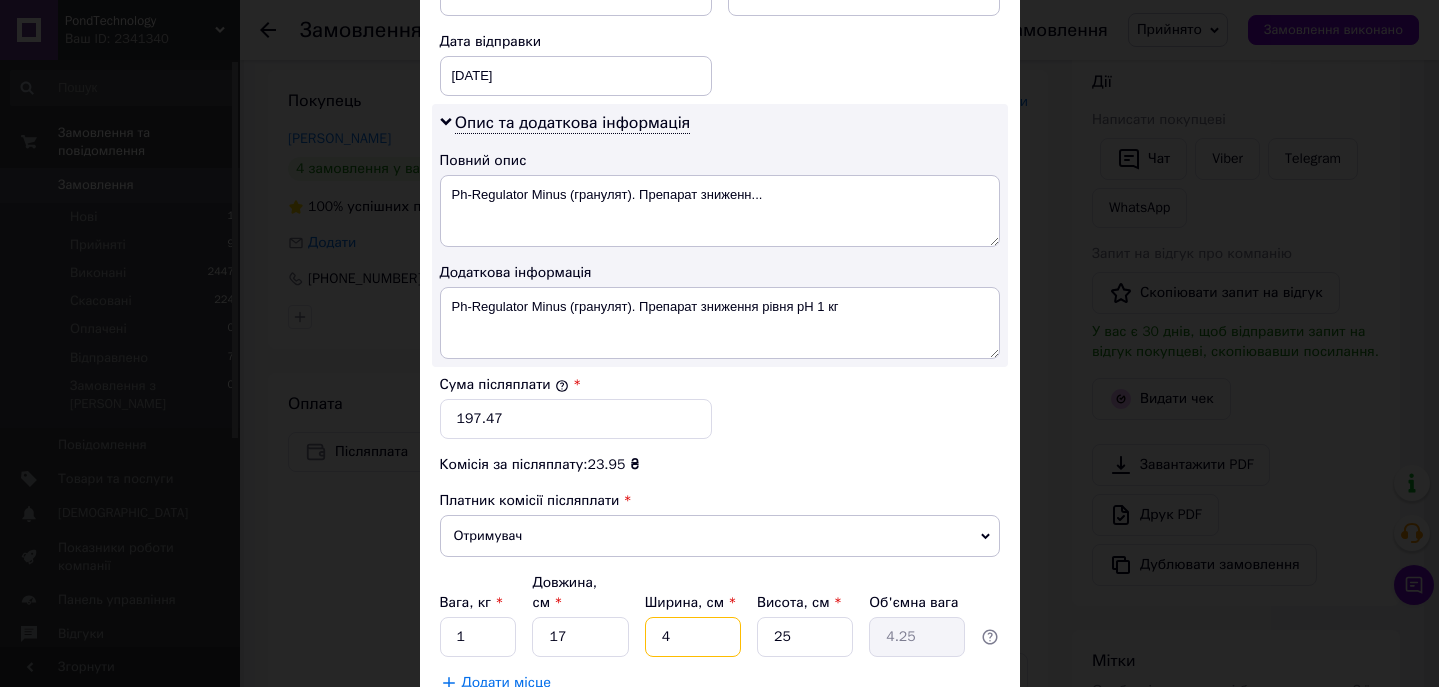 type on "0.43" 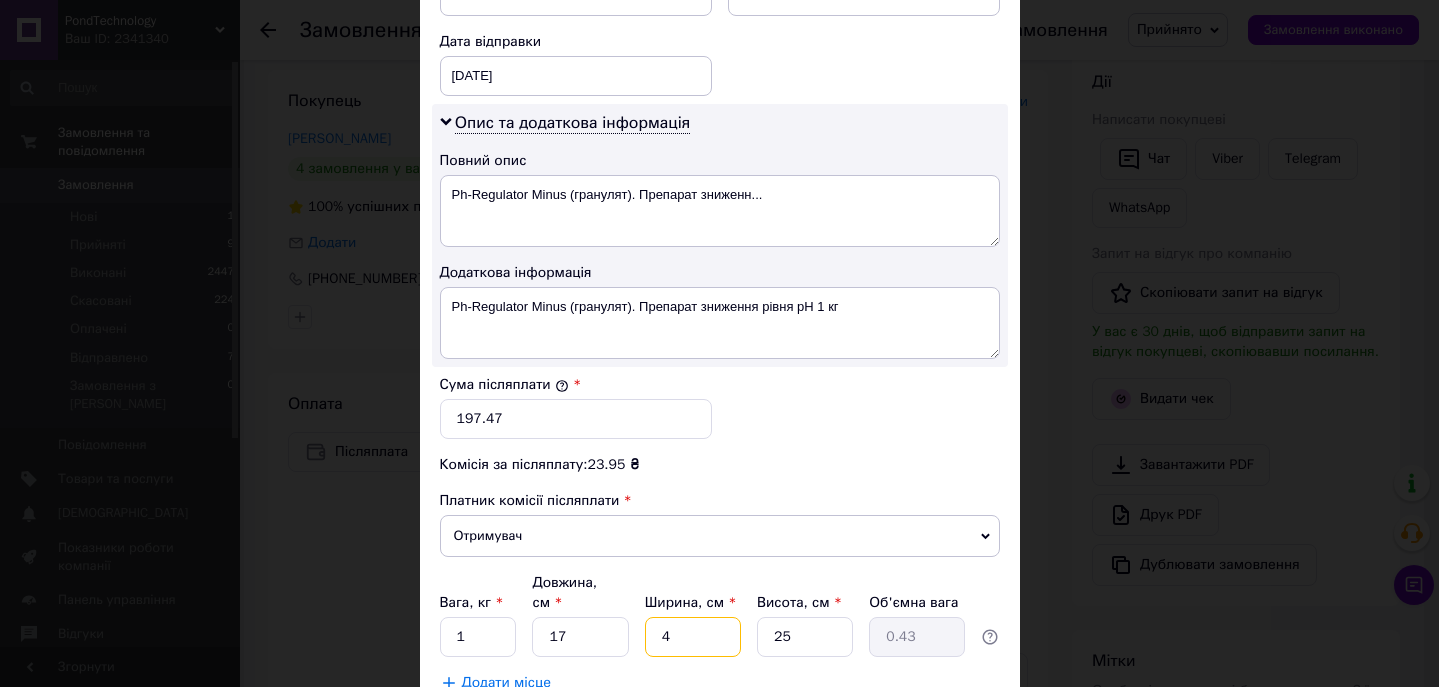 type 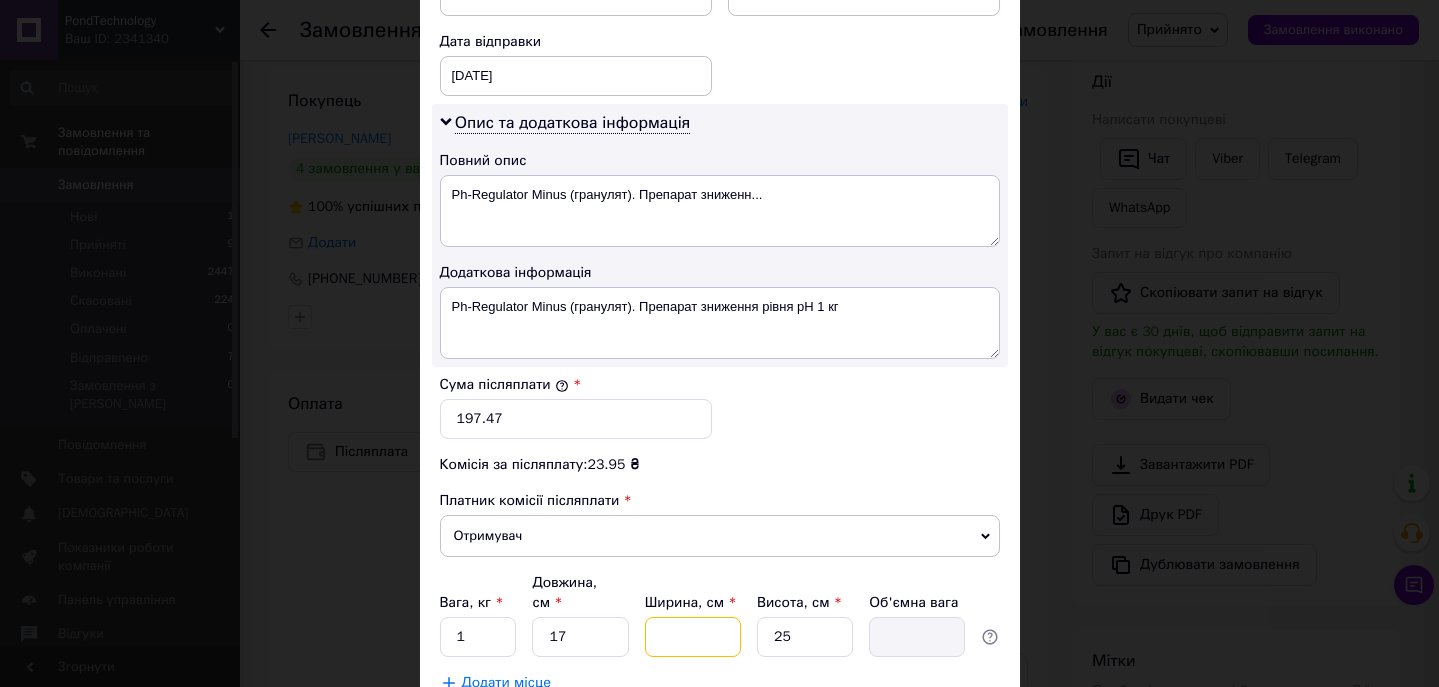 type on "1" 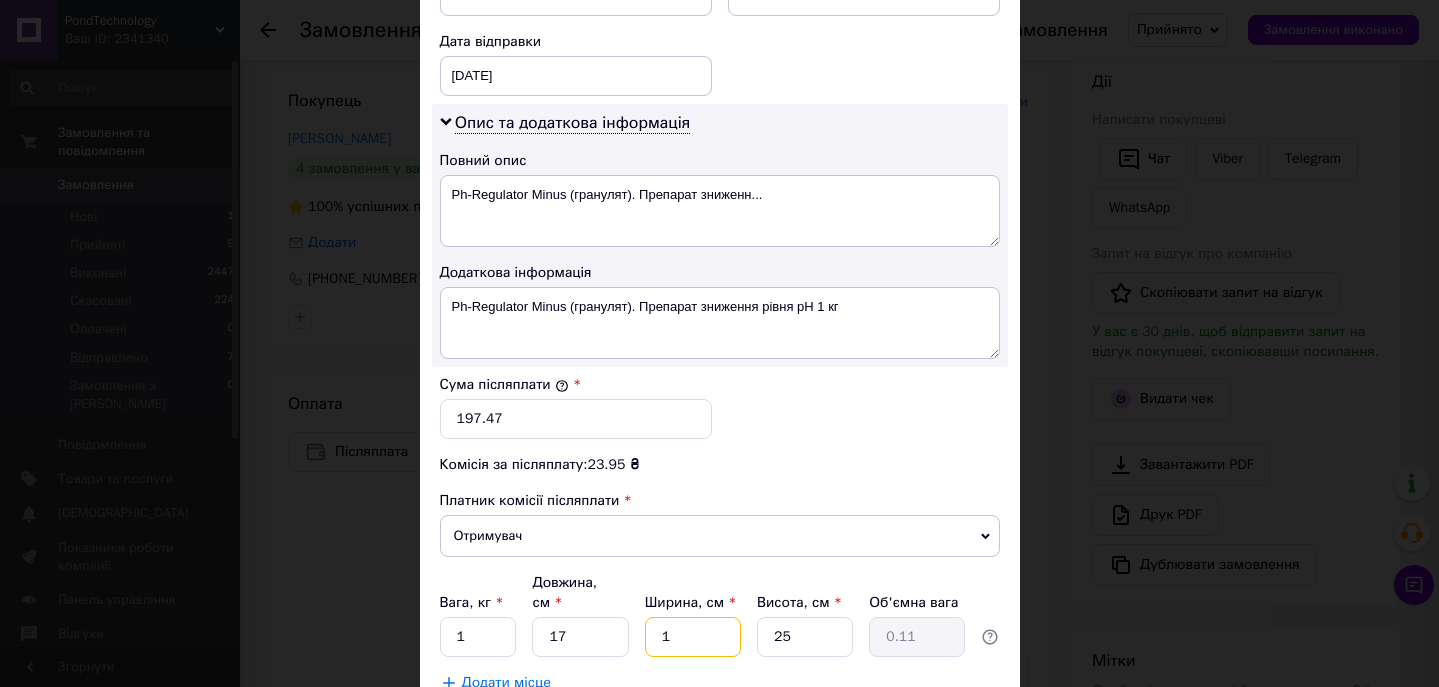 type on "17" 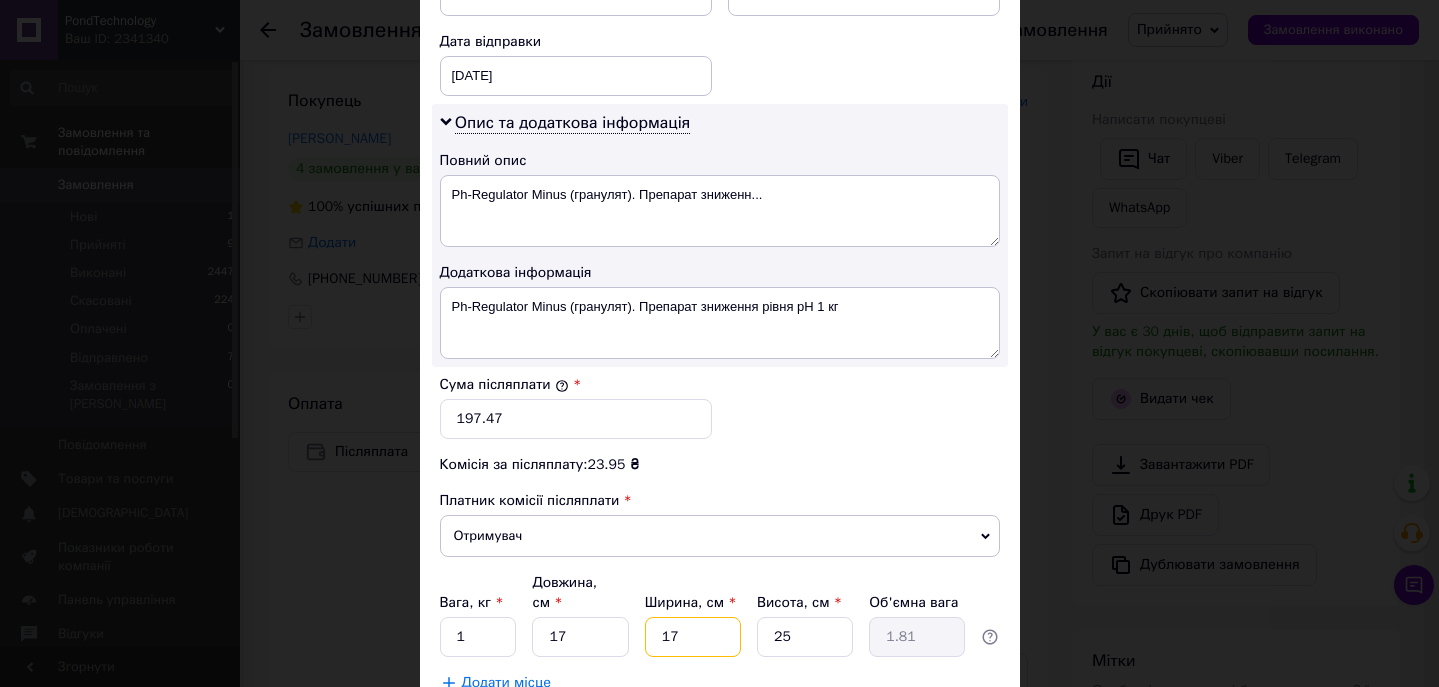 type on "17" 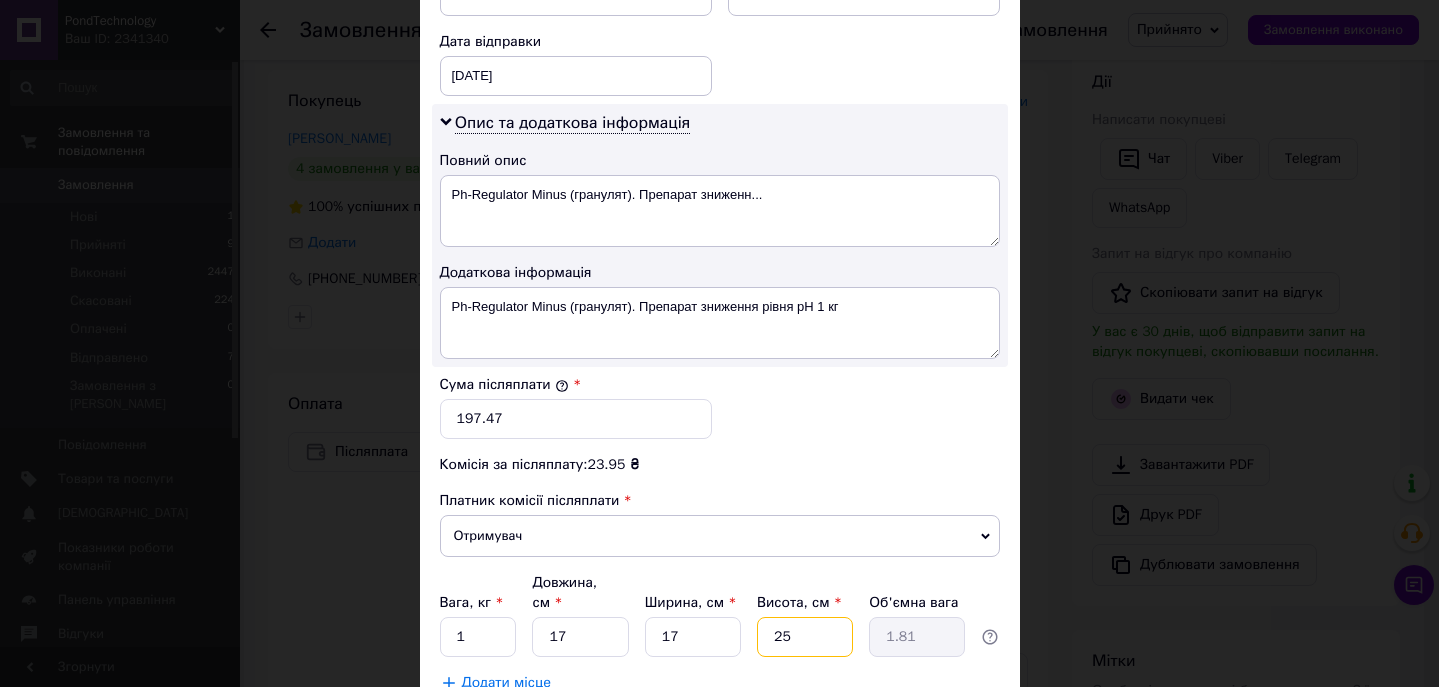 drag, startPoint x: 786, startPoint y: 633, endPoint x: 754, endPoint y: 632, distance: 32.01562 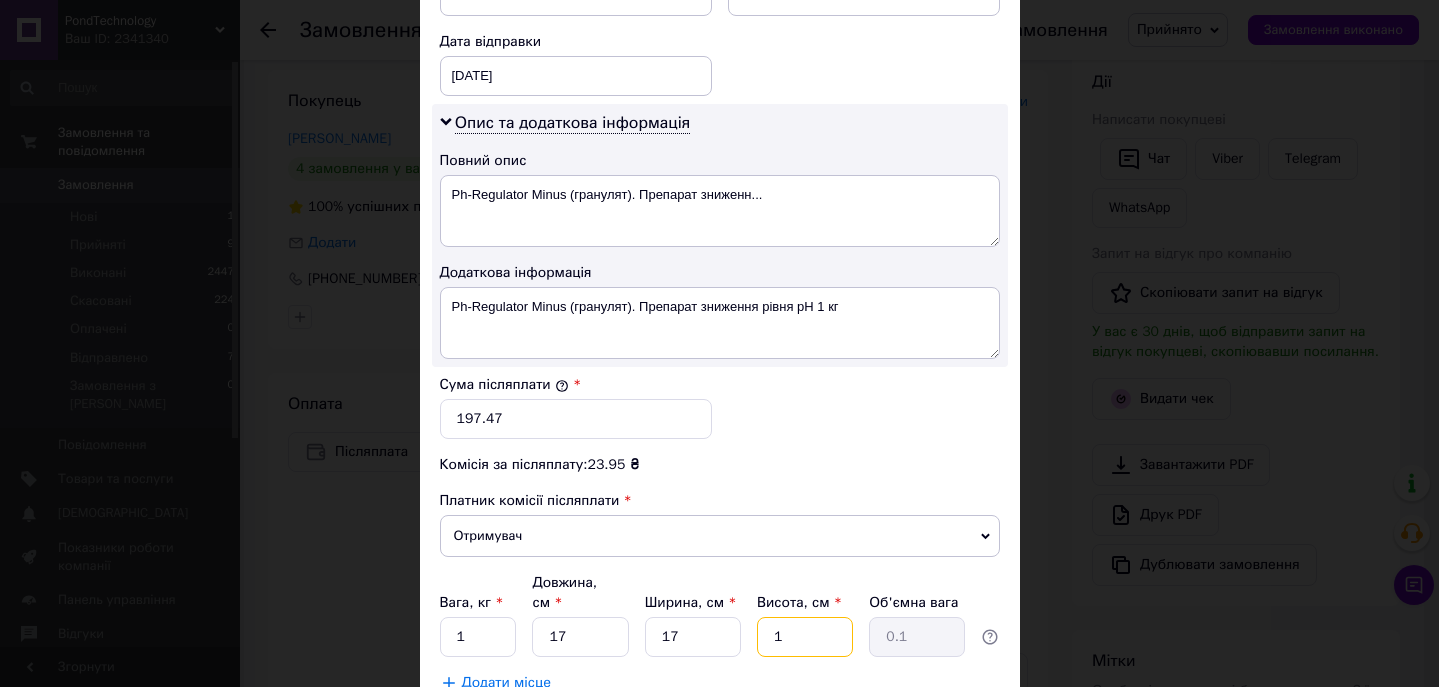 type on "17" 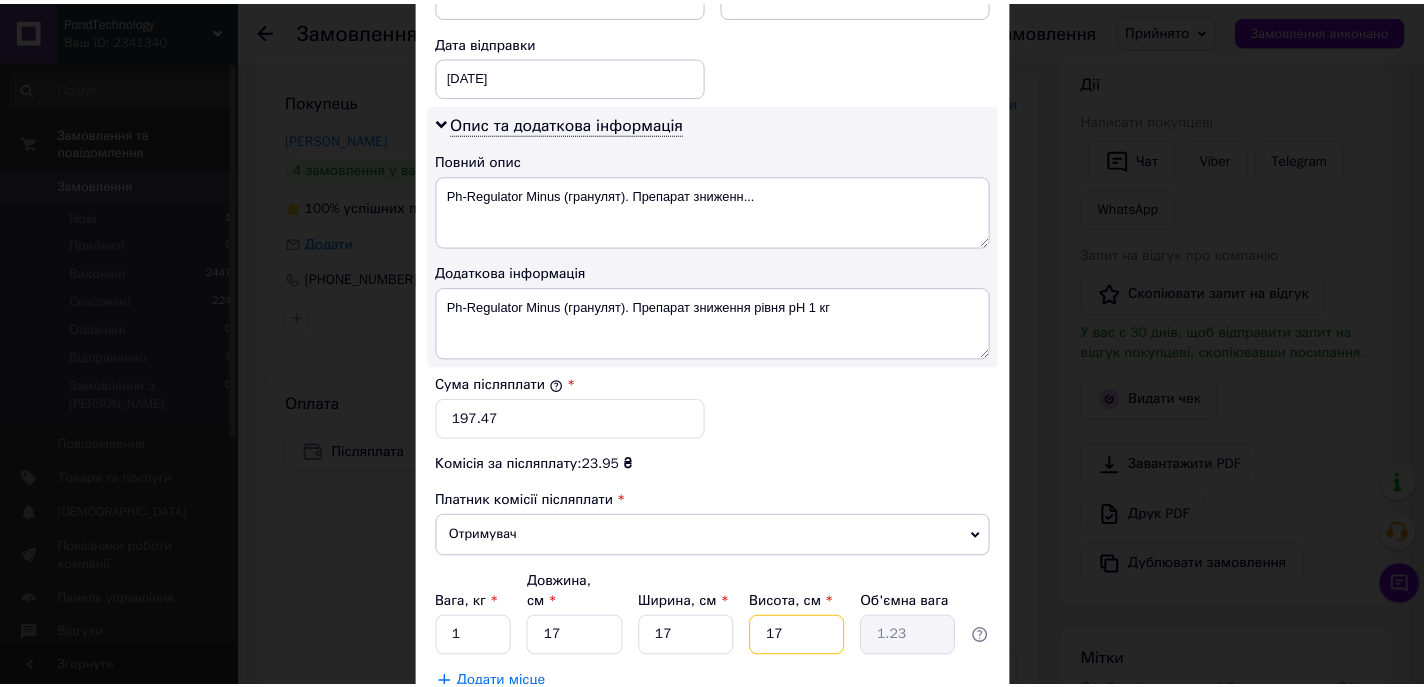 scroll, scrollTop: 1102, scrollLeft: 0, axis: vertical 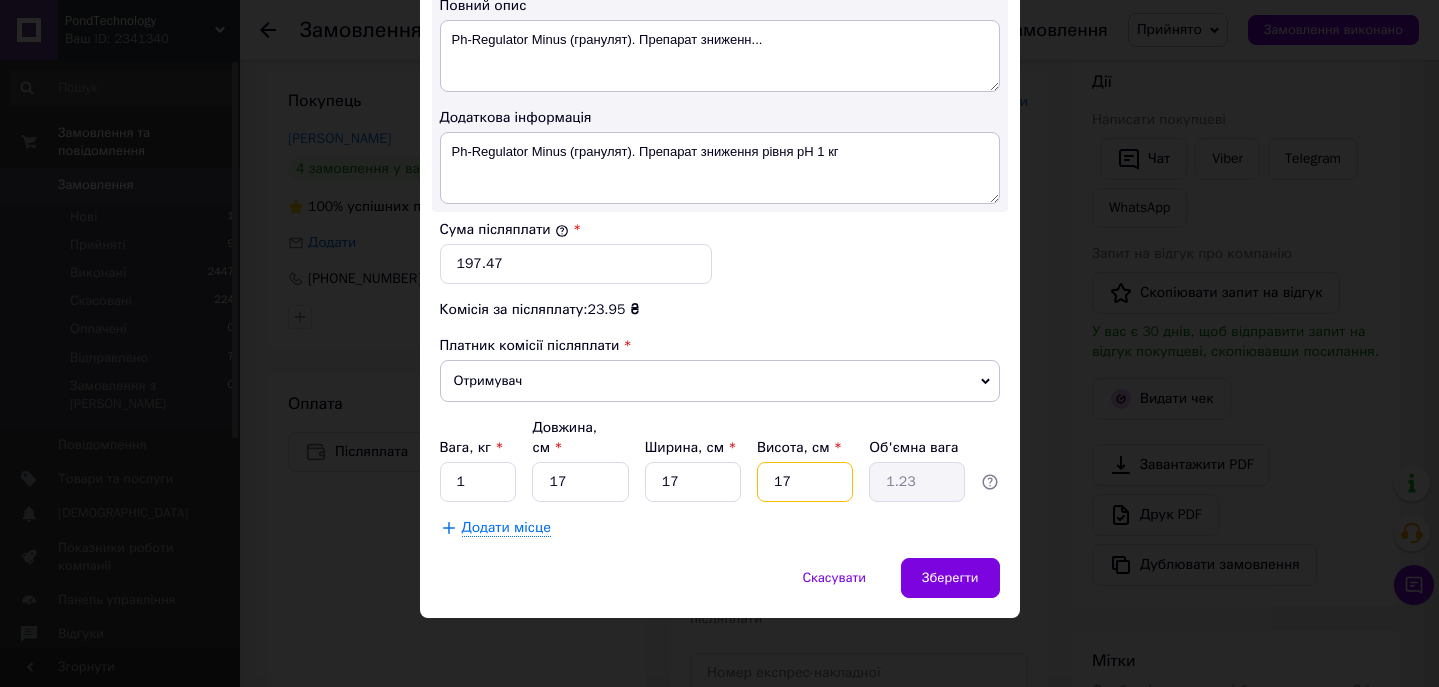 type on "17" 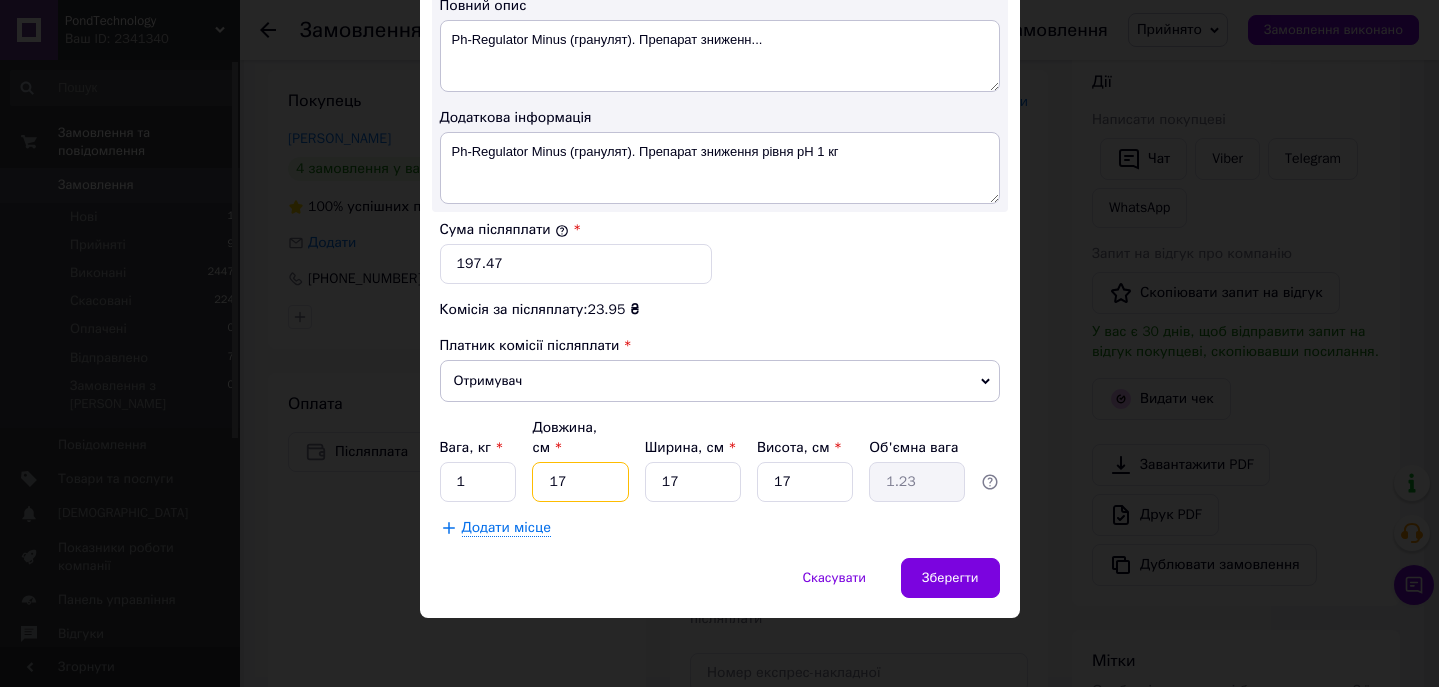 click on "17" at bounding box center [580, 482] 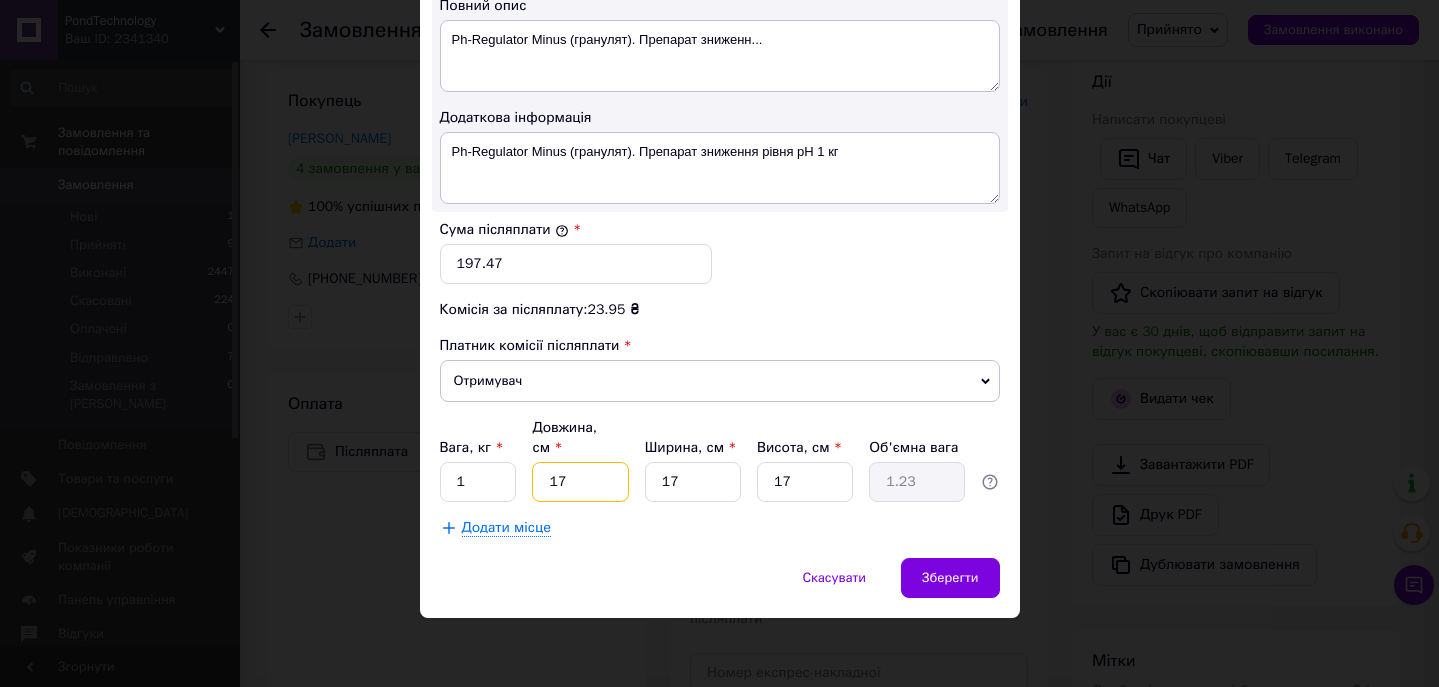 type on "1" 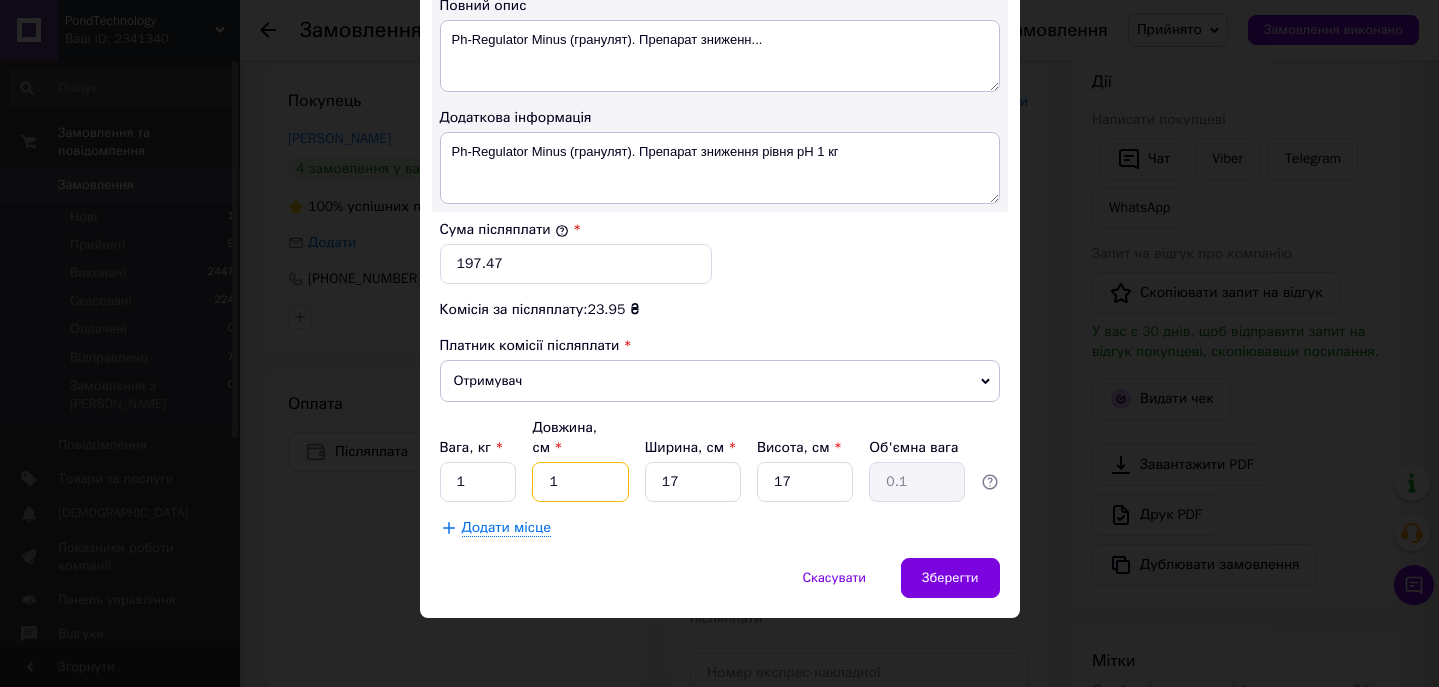 type on "16" 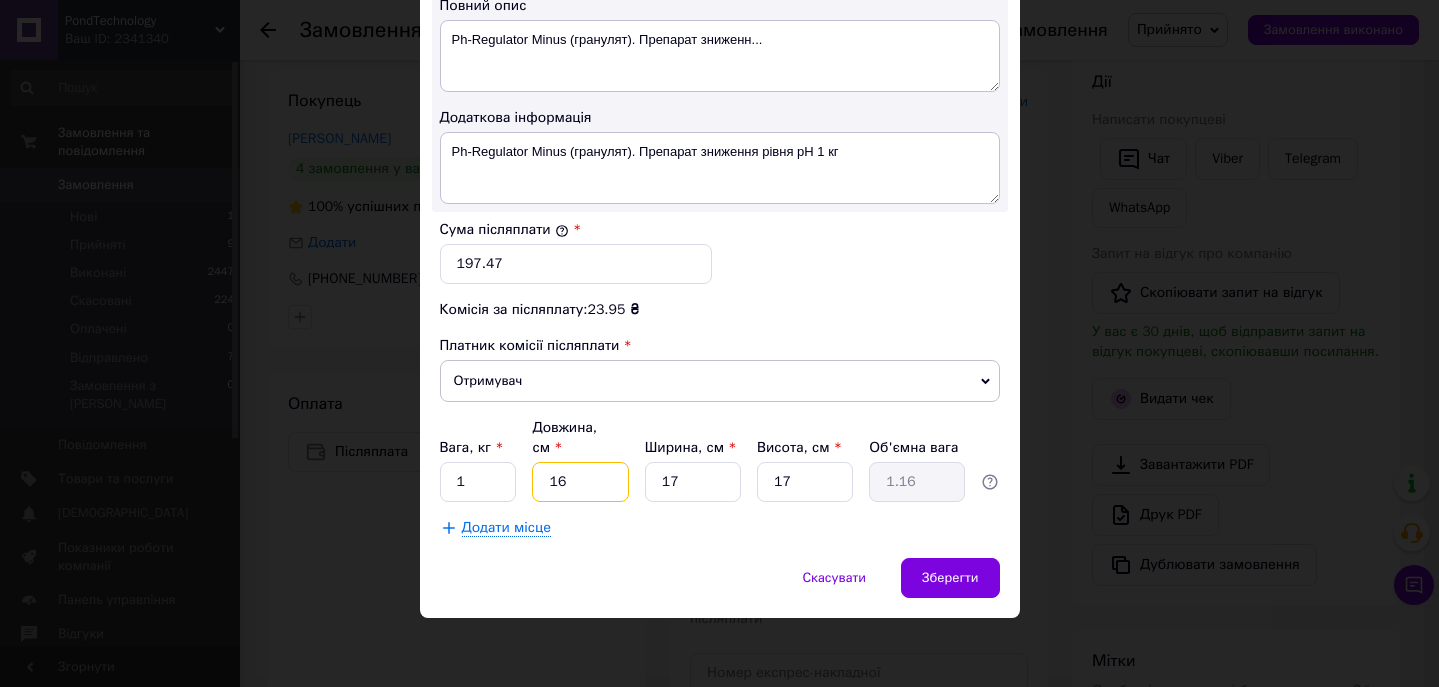 type on "16" 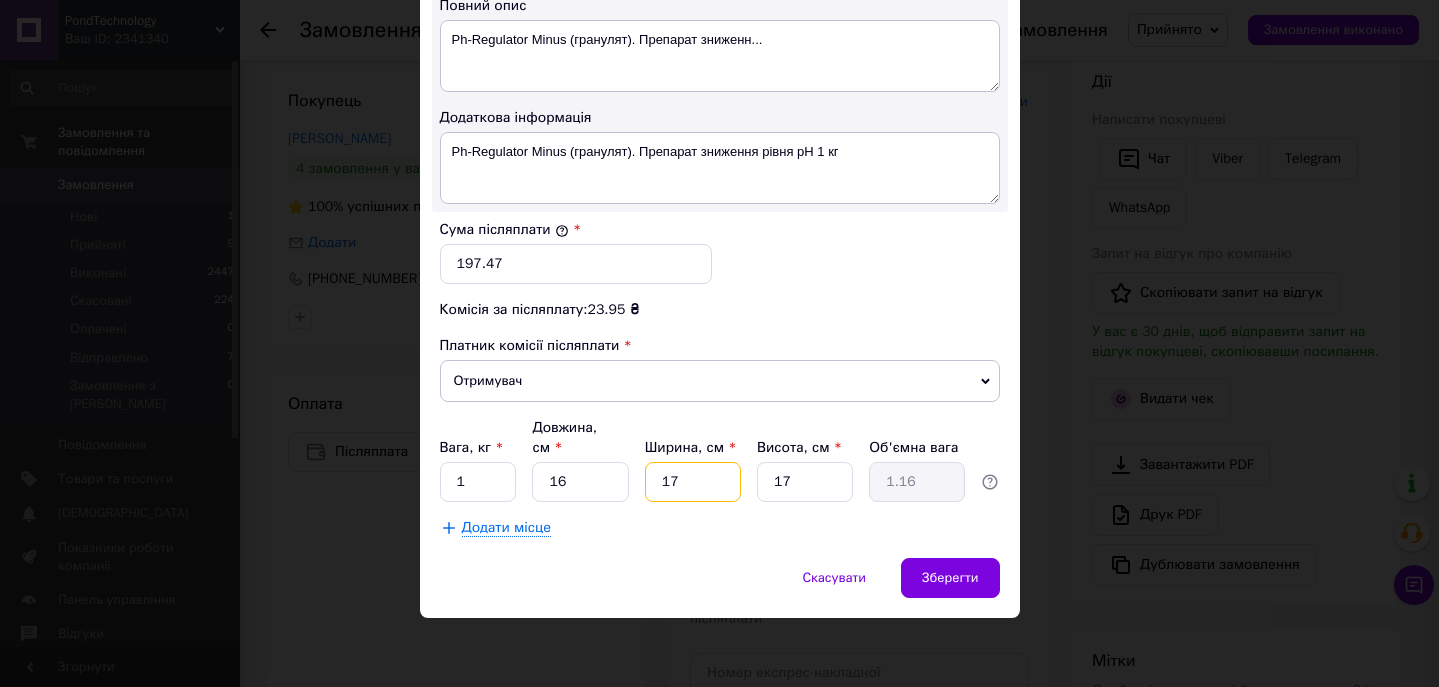 click on "17" at bounding box center [693, 482] 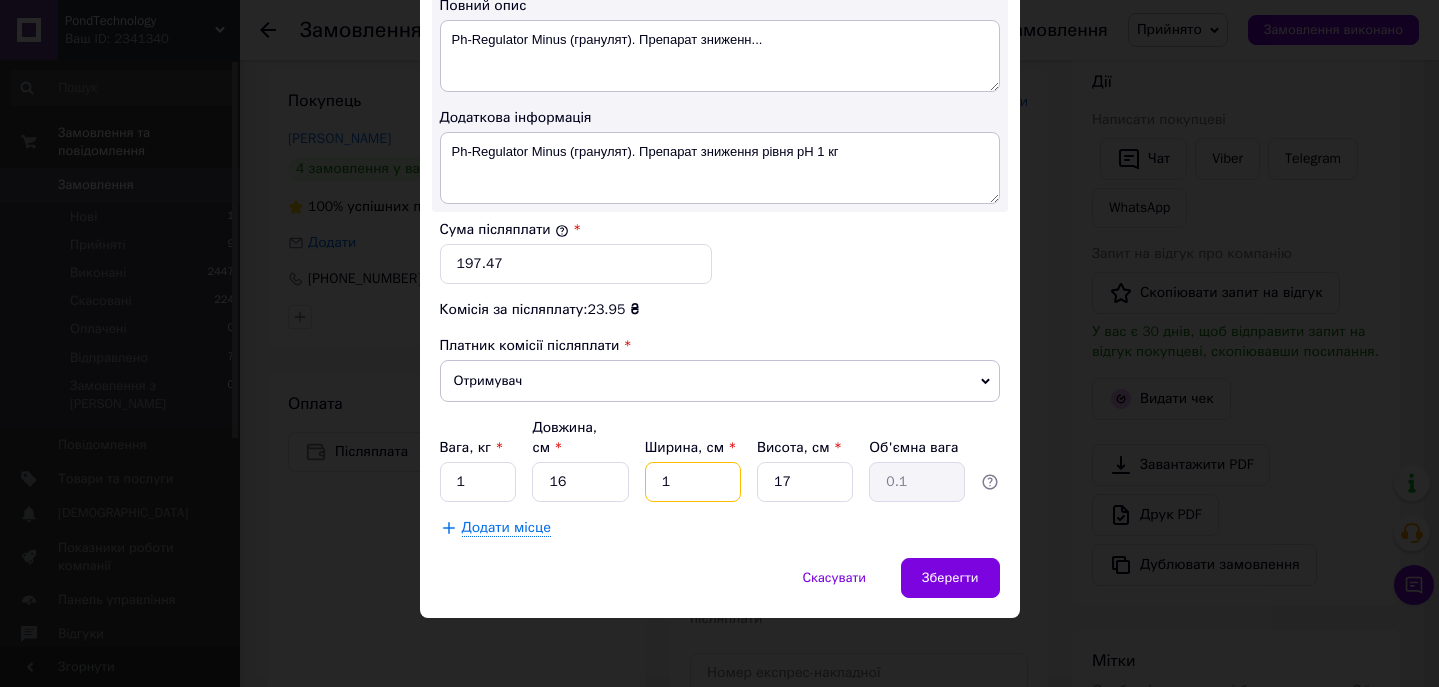 type on "16" 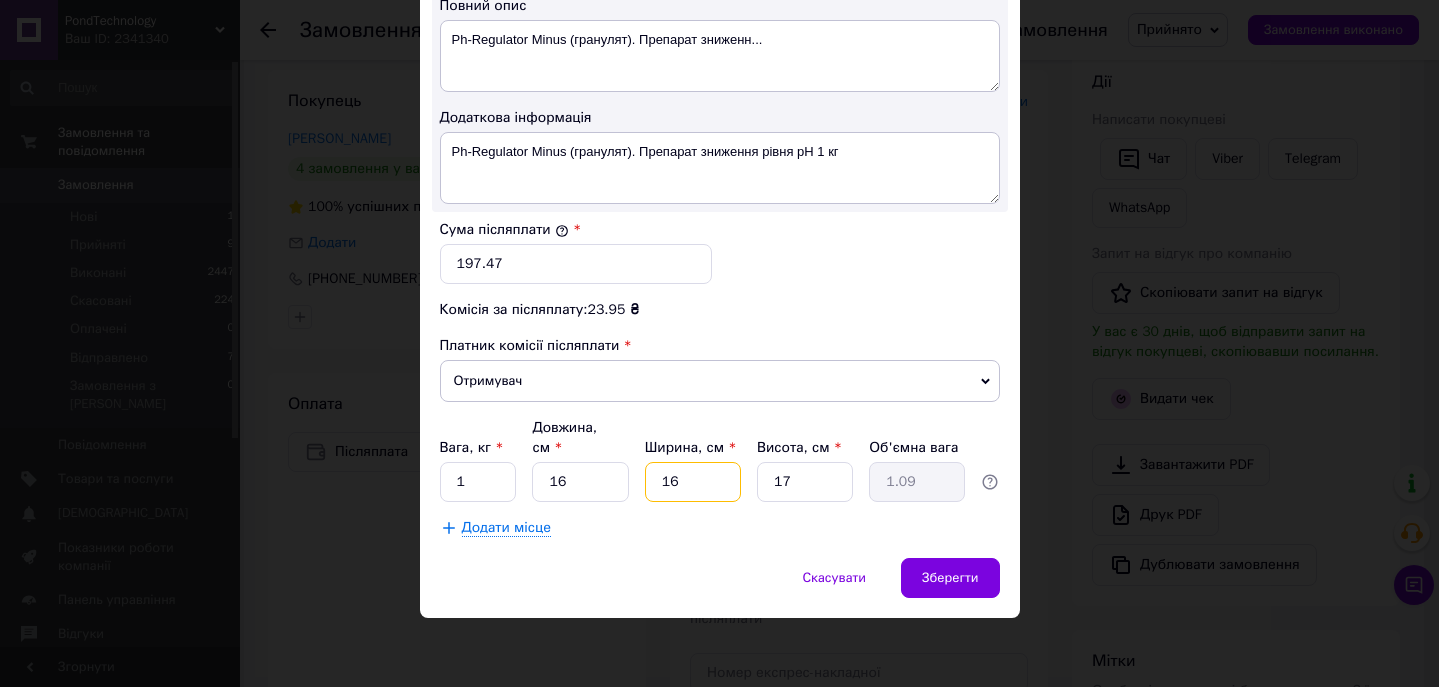 type on "16" 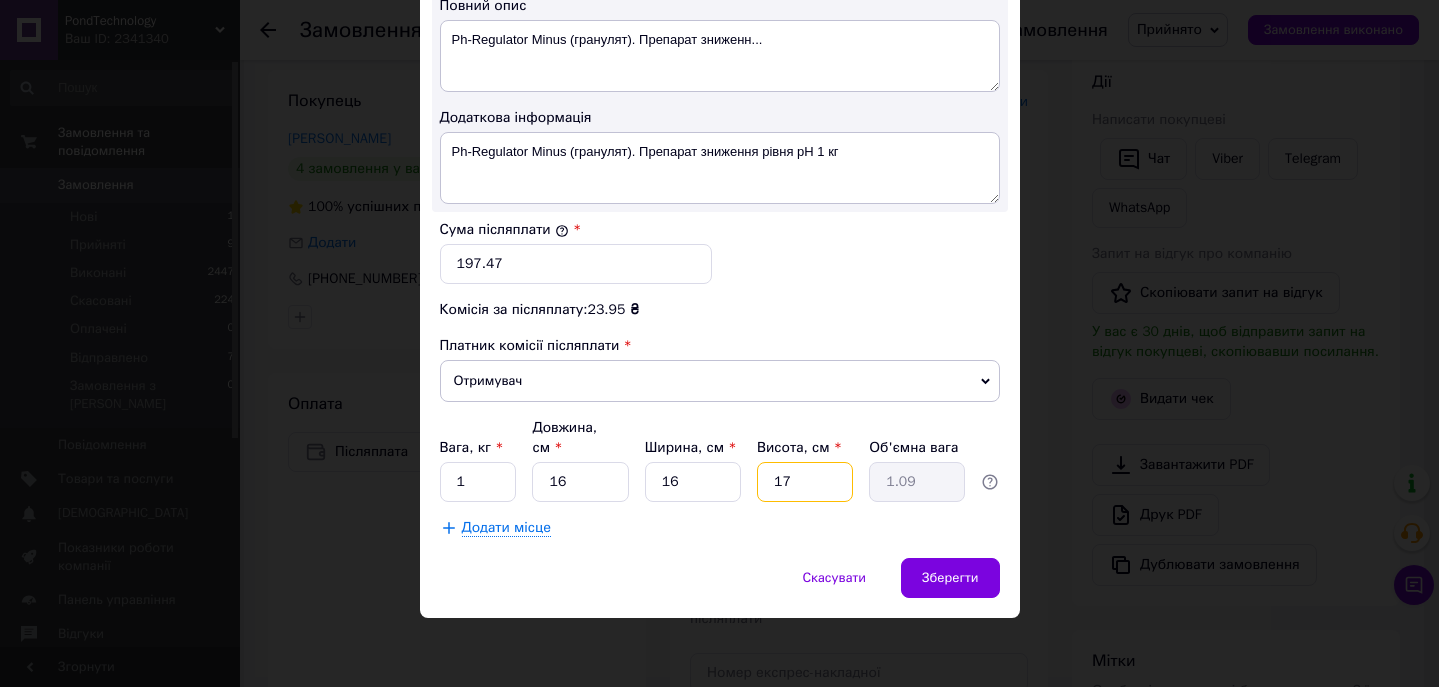 click on "17" at bounding box center (805, 482) 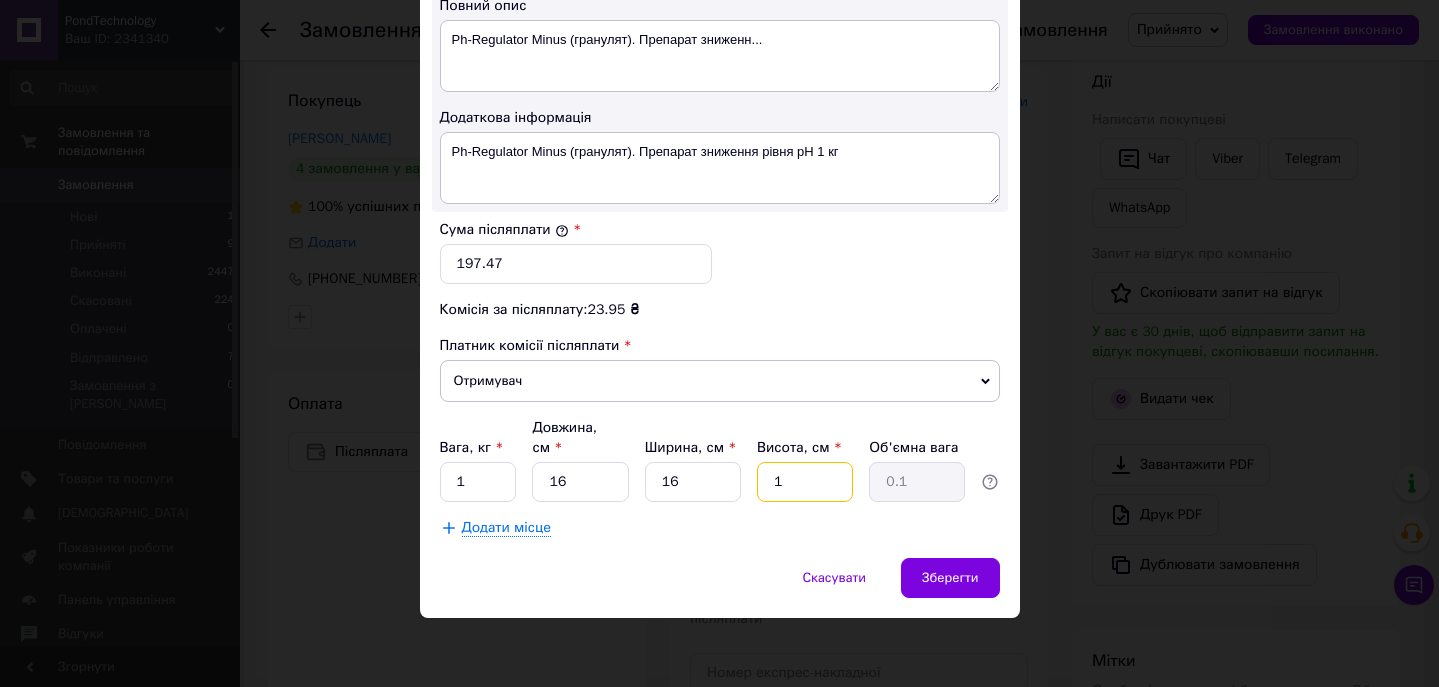 type on "16" 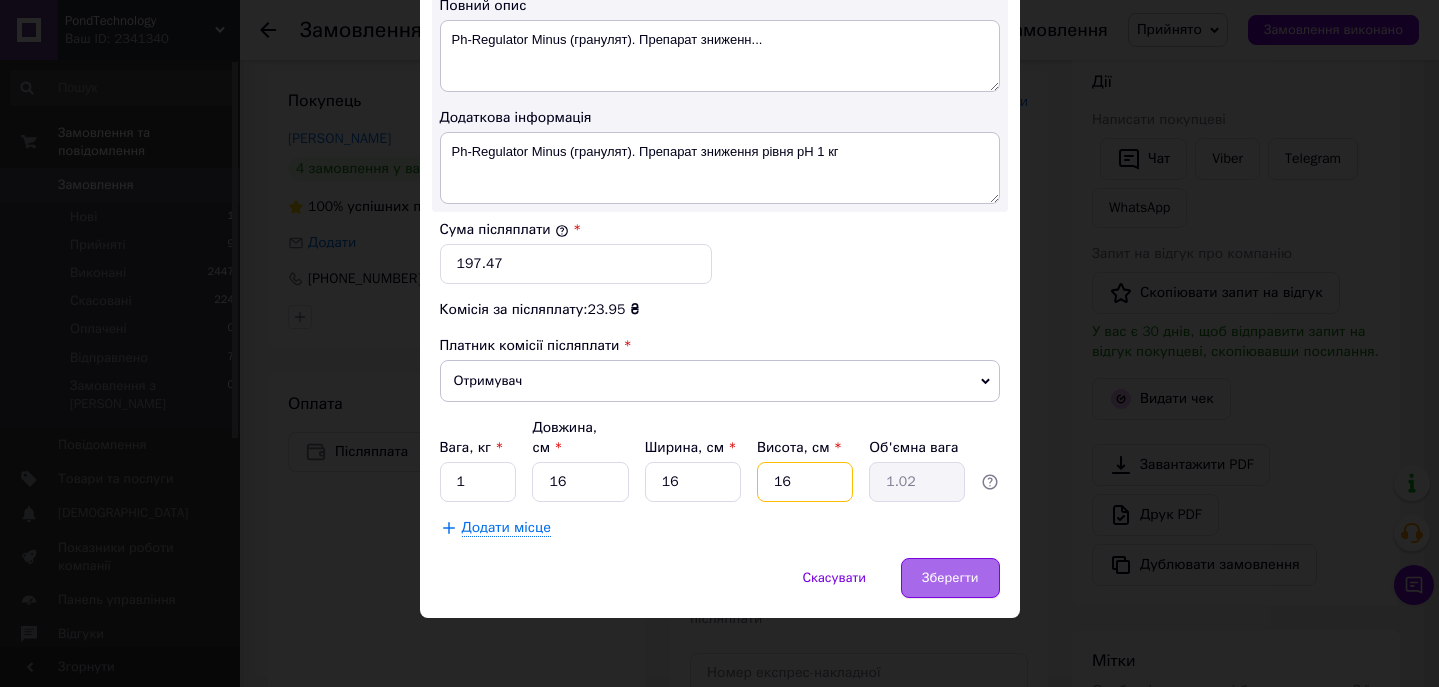 type on "16" 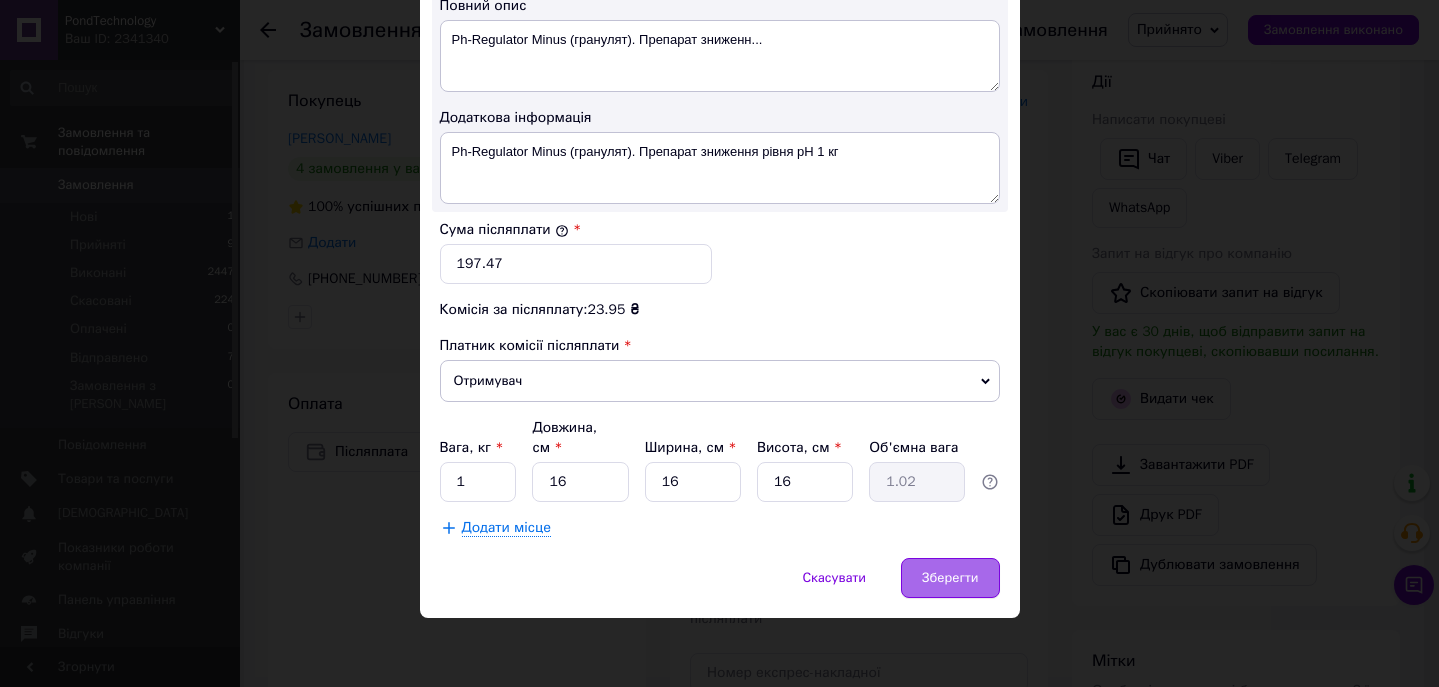 click on "Зберегти" at bounding box center (950, 578) 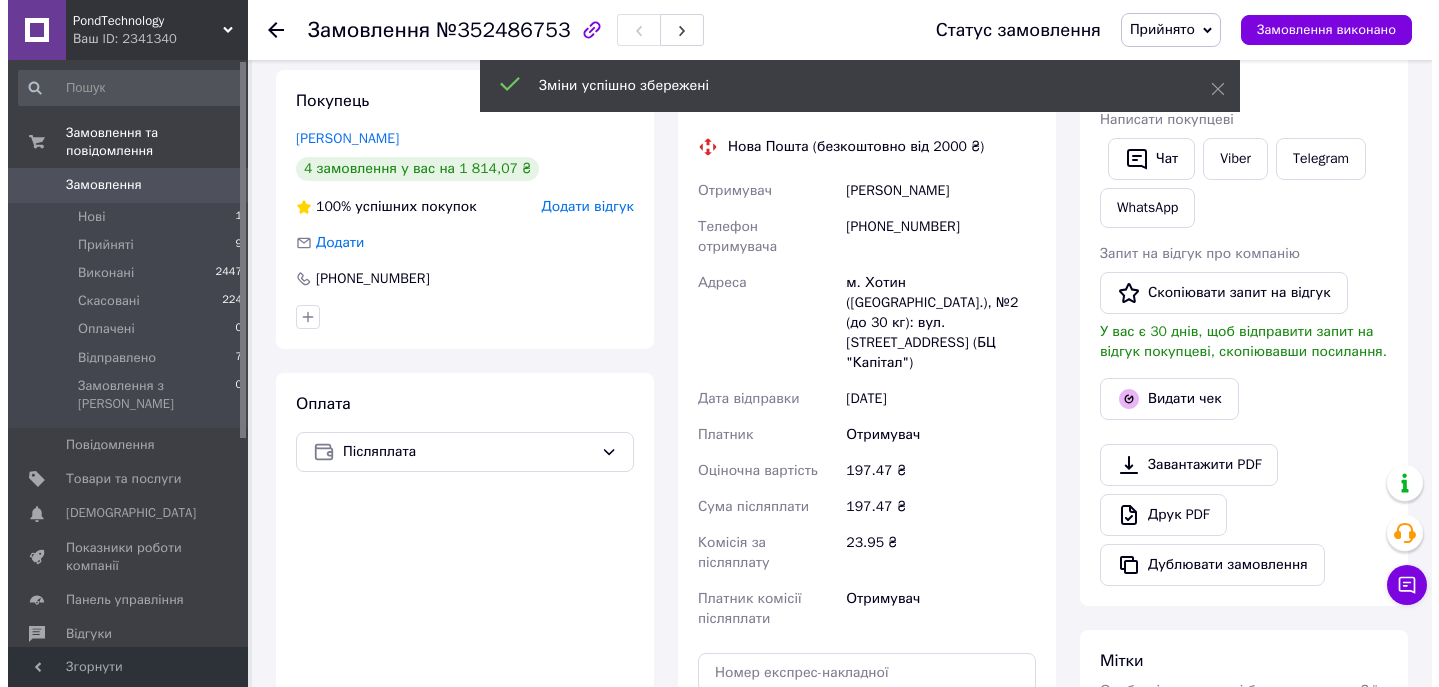 scroll, scrollTop: 183, scrollLeft: 0, axis: vertical 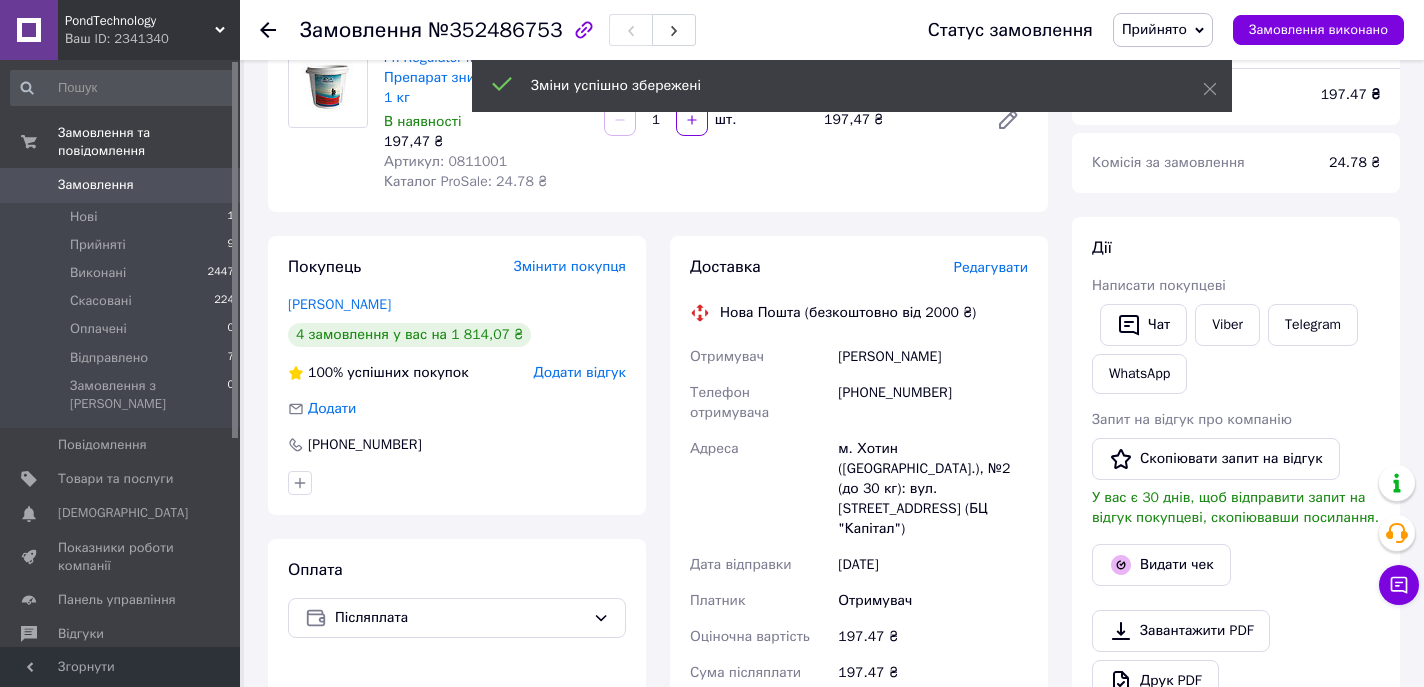 click on "Редагувати" at bounding box center (991, 267) 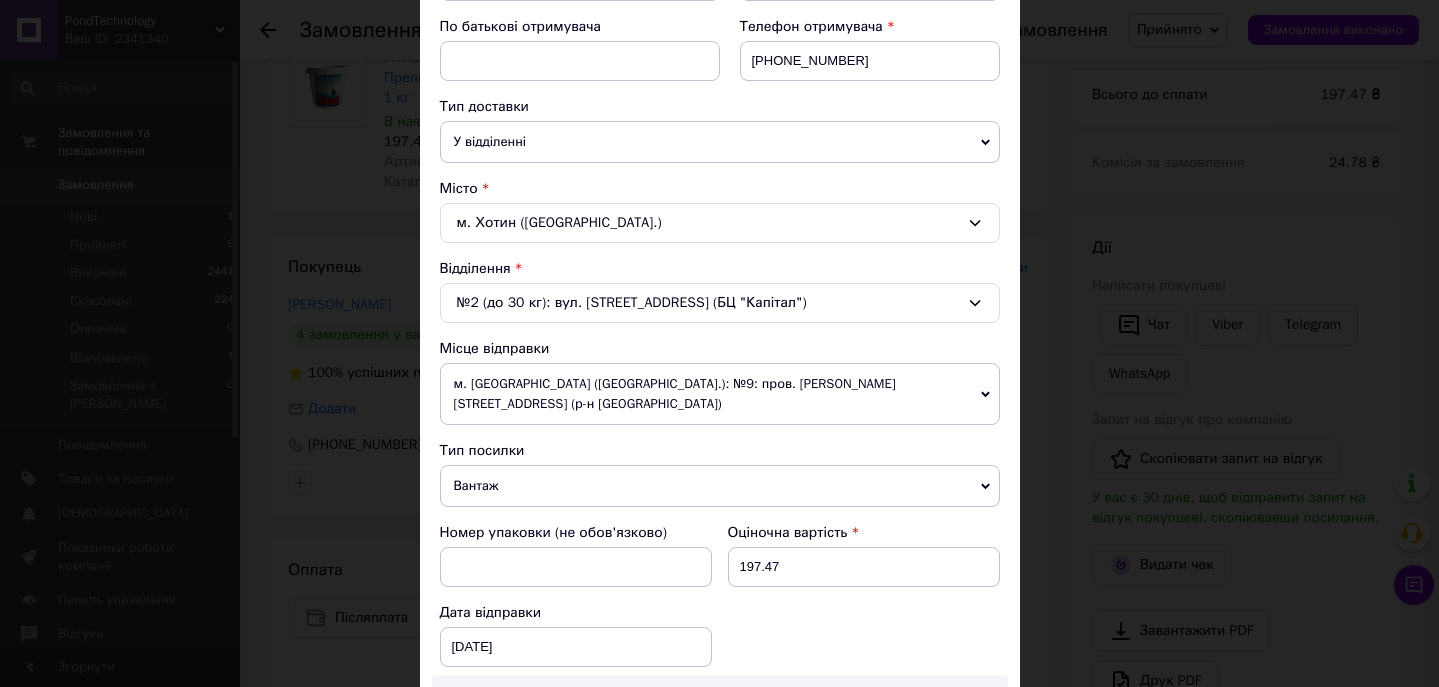 scroll, scrollTop: 555, scrollLeft: 0, axis: vertical 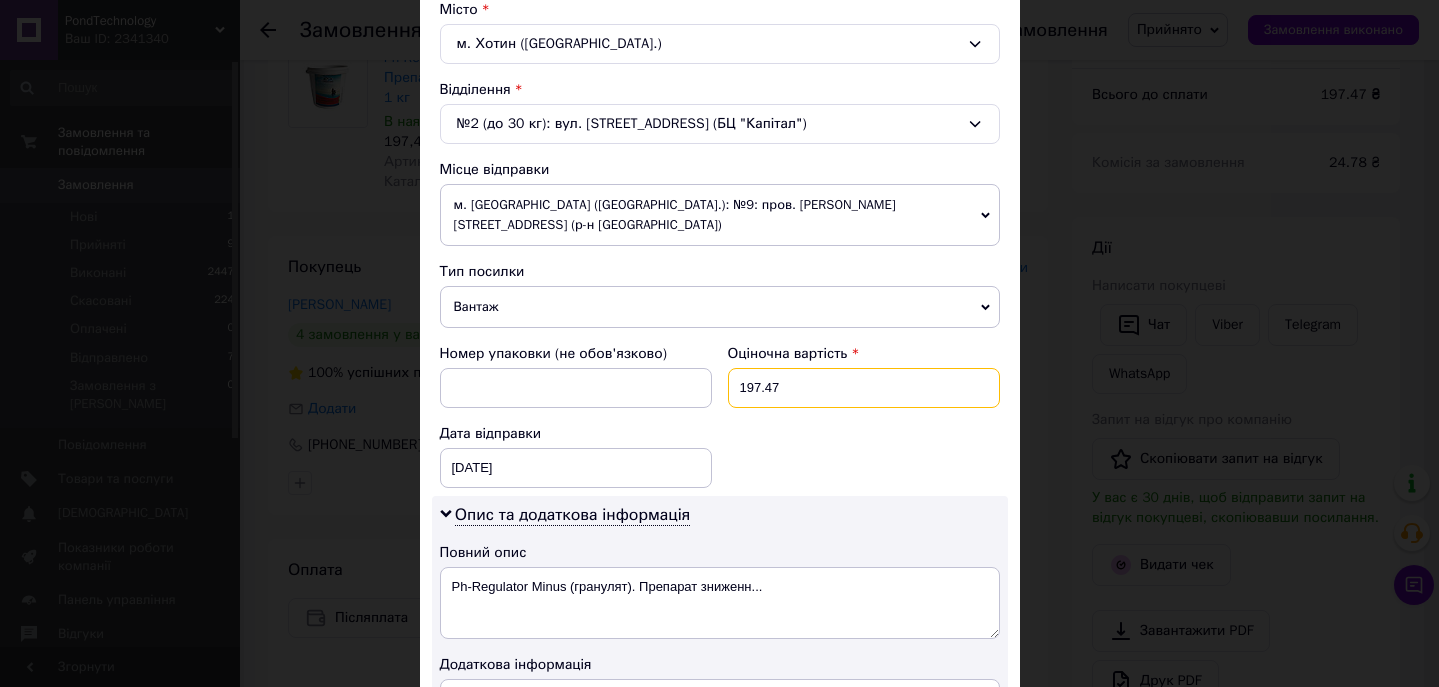 drag, startPoint x: 759, startPoint y: 388, endPoint x: 867, endPoint y: 388, distance: 108 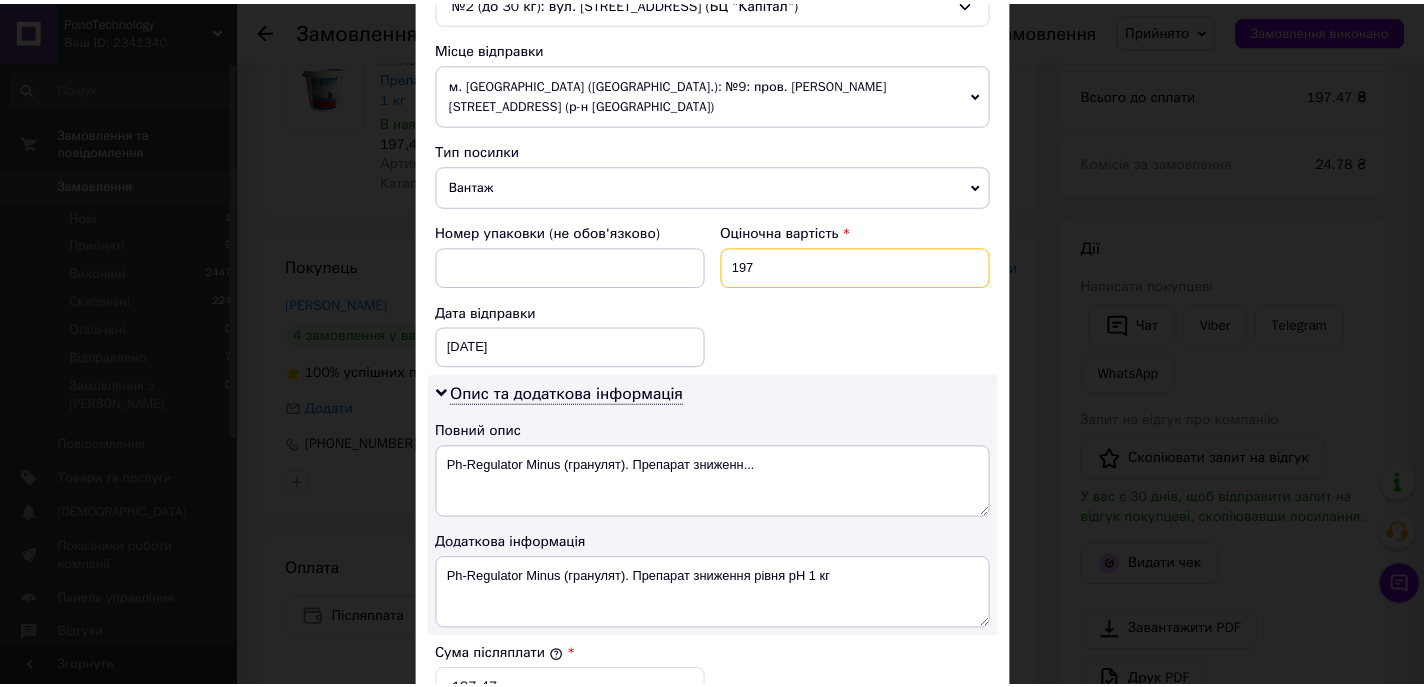 scroll, scrollTop: 1049, scrollLeft: 0, axis: vertical 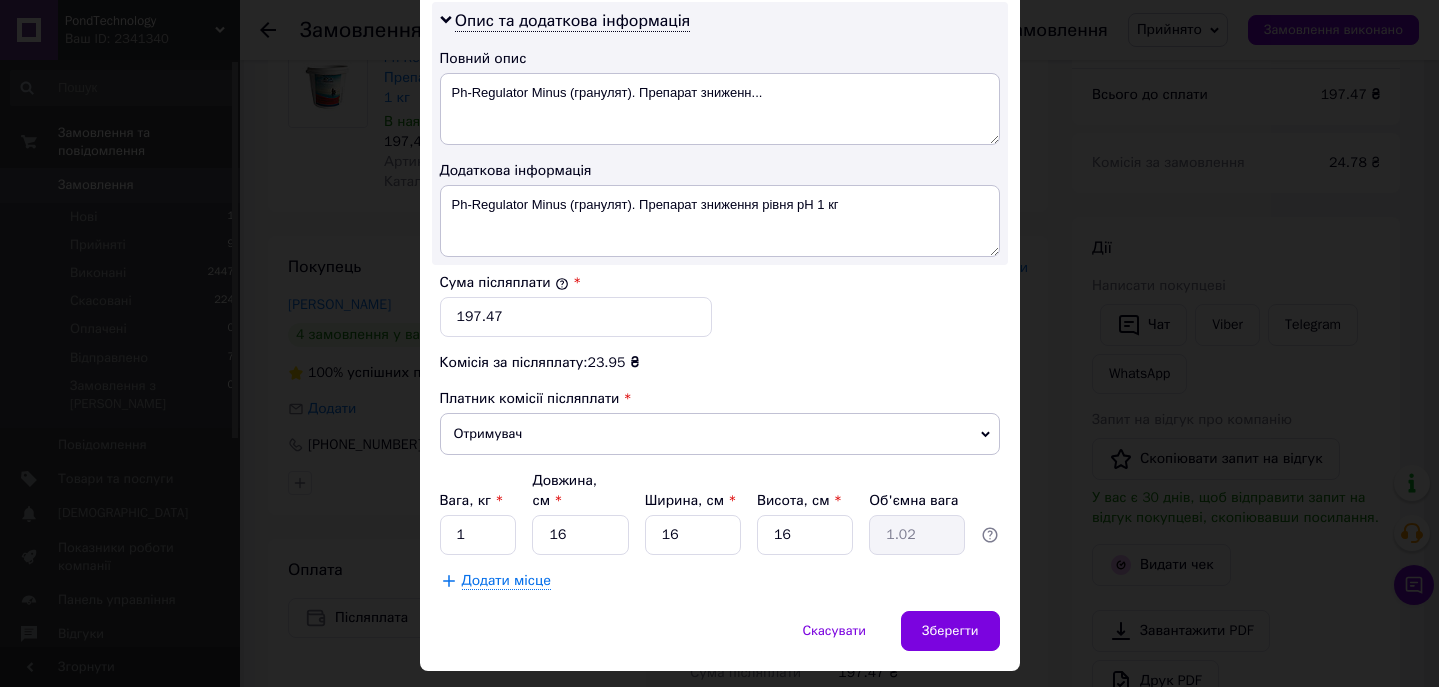 type on "197" 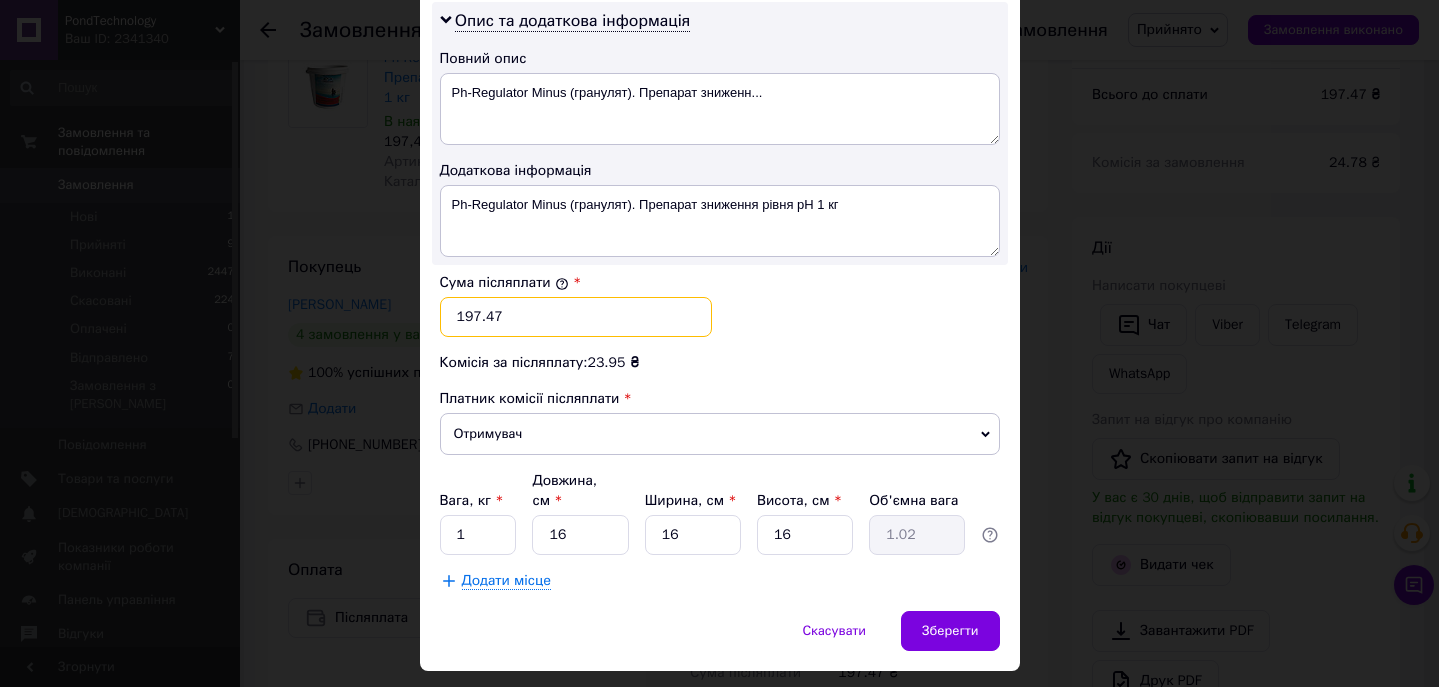 click on "197.47" at bounding box center [576, 317] 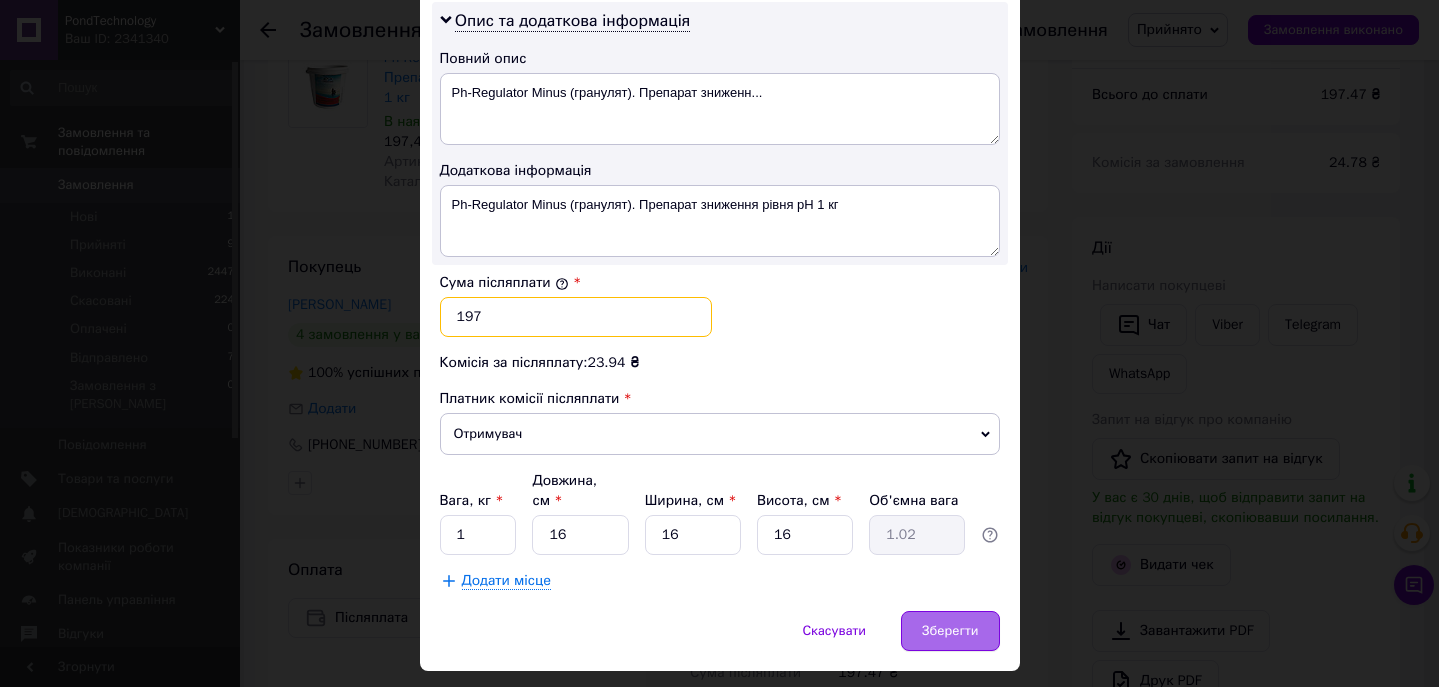 type on "197" 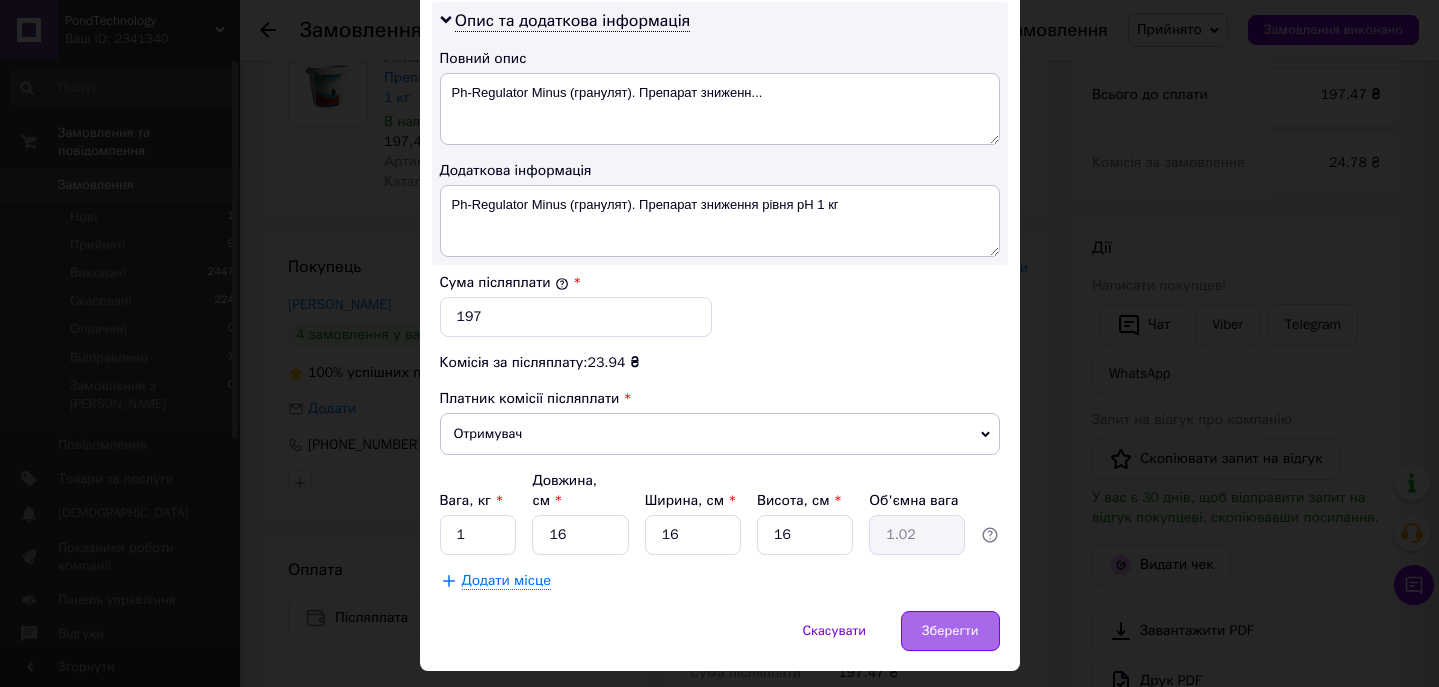 click on "Зберегти" at bounding box center [950, 631] 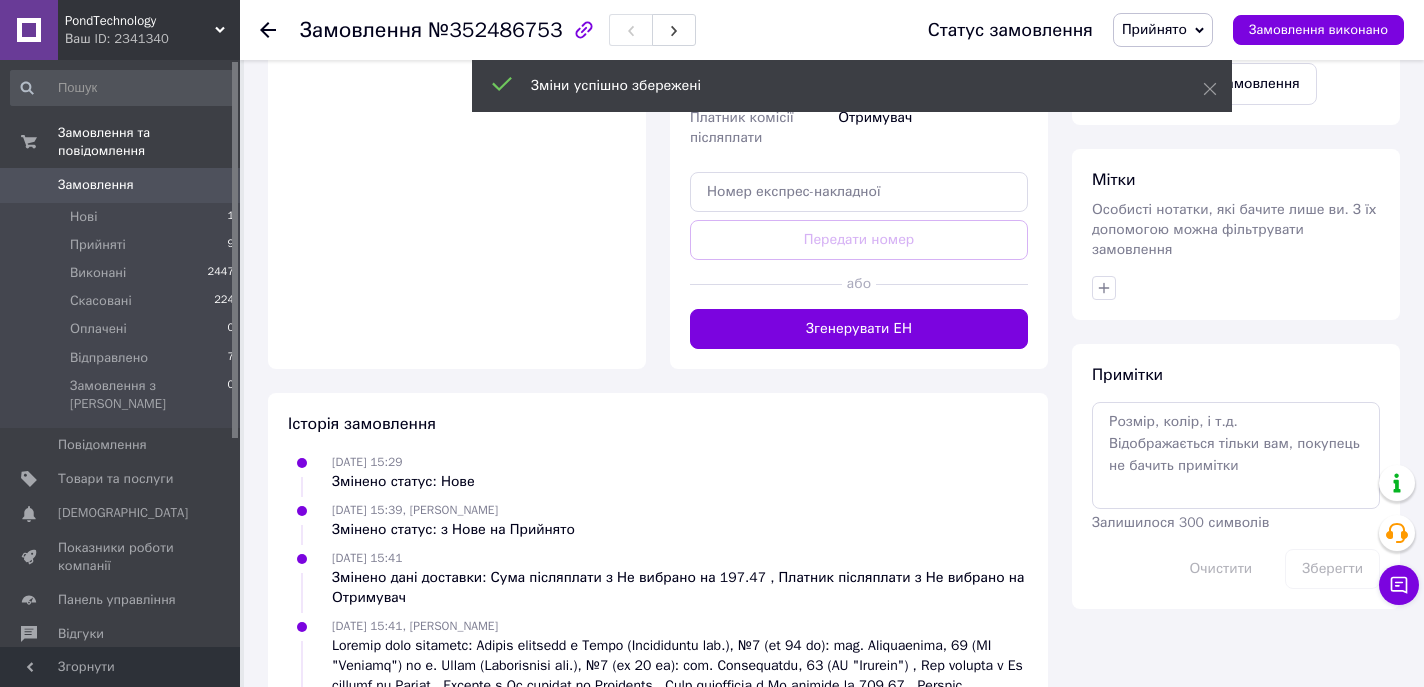 scroll, scrollTop: 798, scrollLeft: 0, axis: vertical 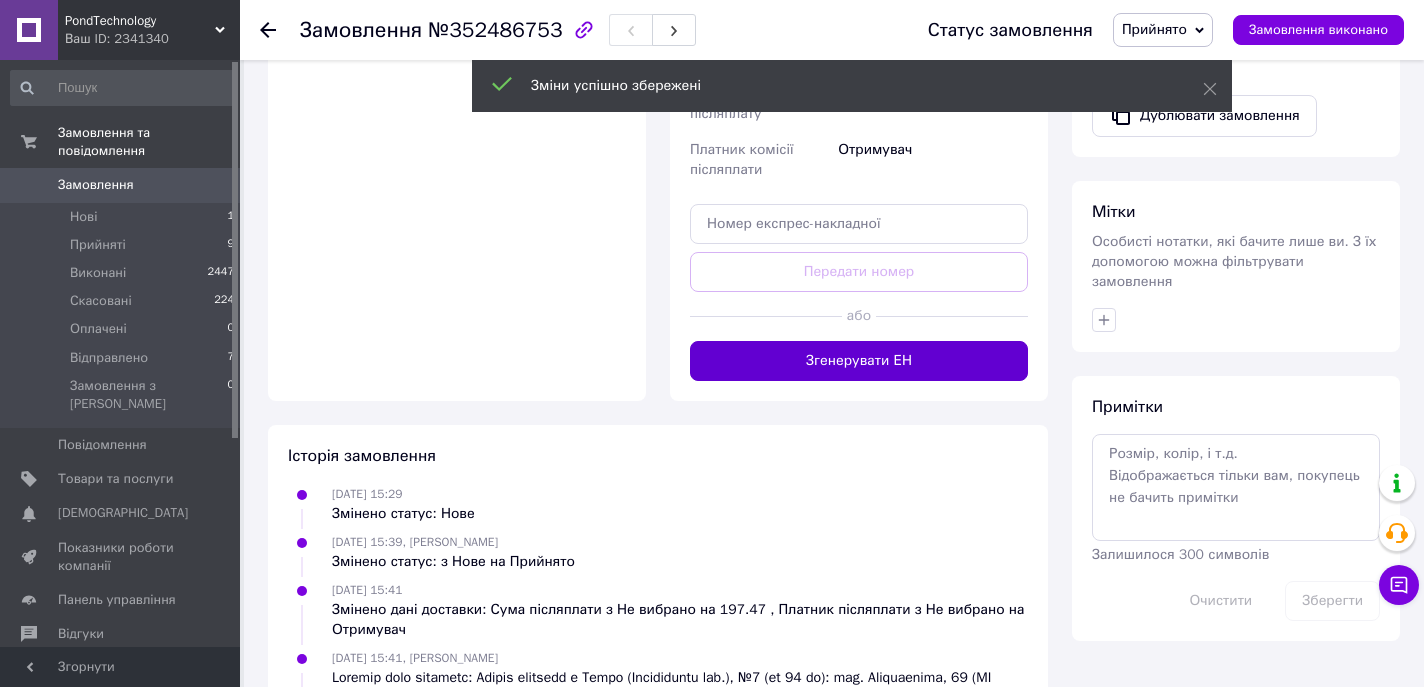 click on "Згенерувати ЕН" at bounding box center [859, 361] 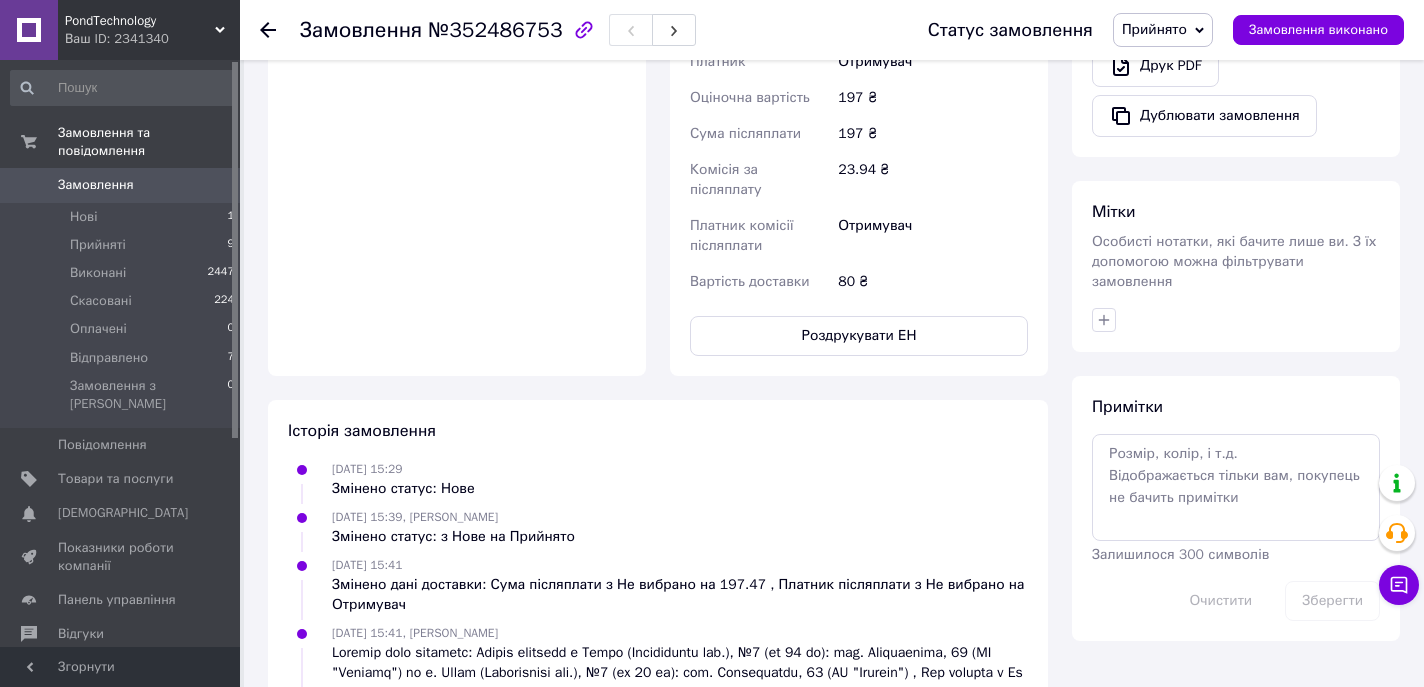 scroll, scrollTop: 0, scrollLeft: 0, axis: both 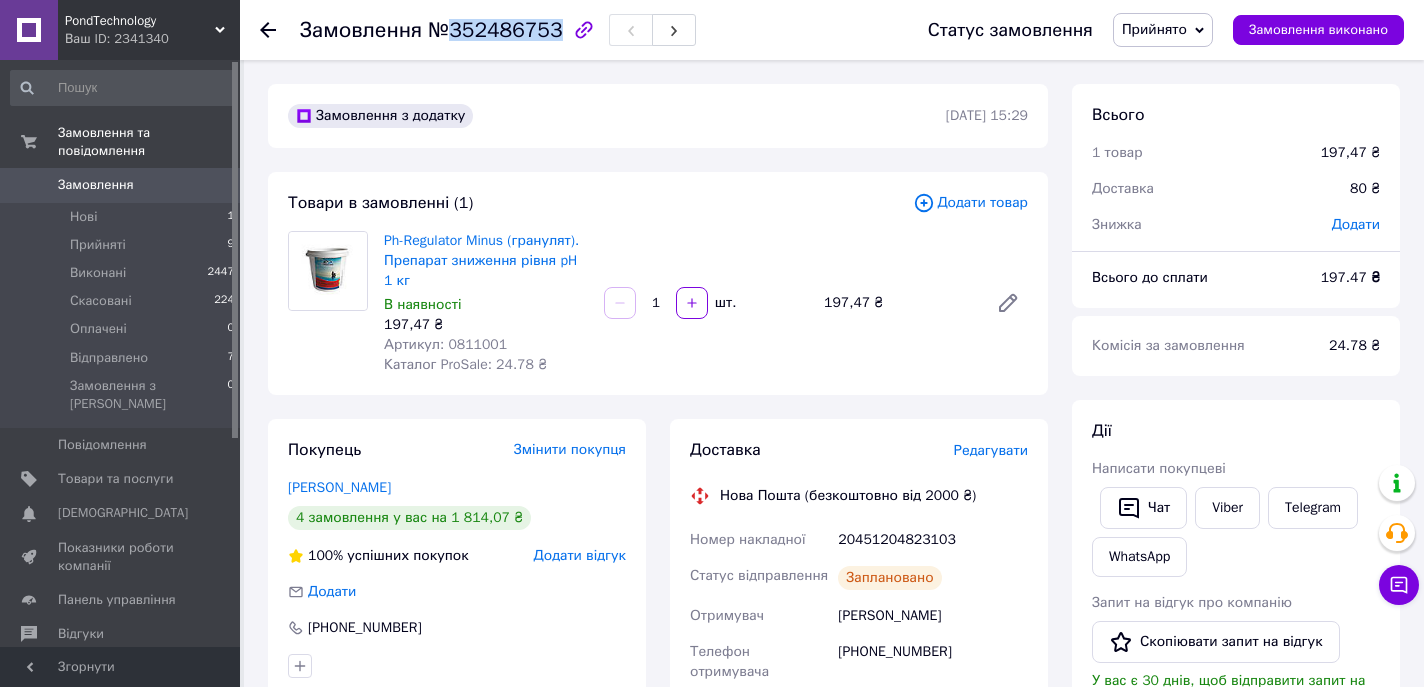 drag, startPoint x: 555, startPoint y: 34, endPoint x: 450, endPoint y: 26, distance: 105.30432 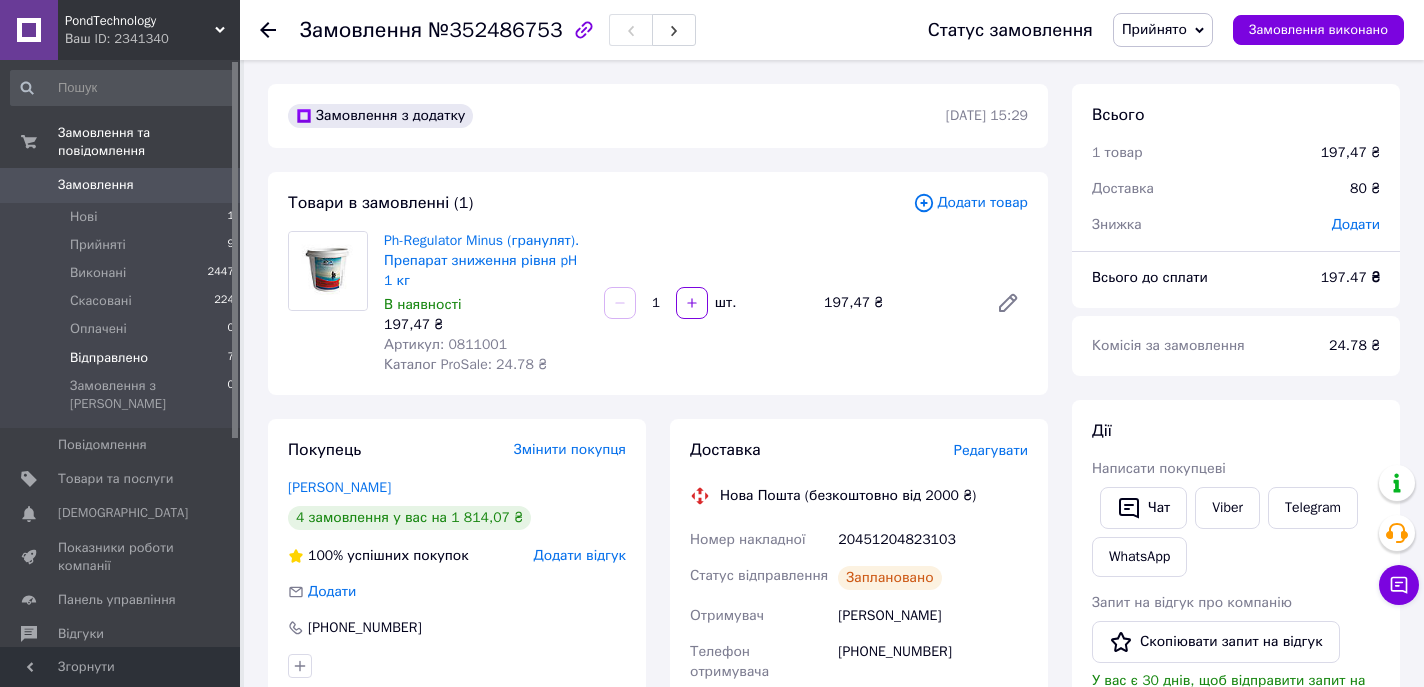 click on "Відправлено" at bounding box center (109, 358) 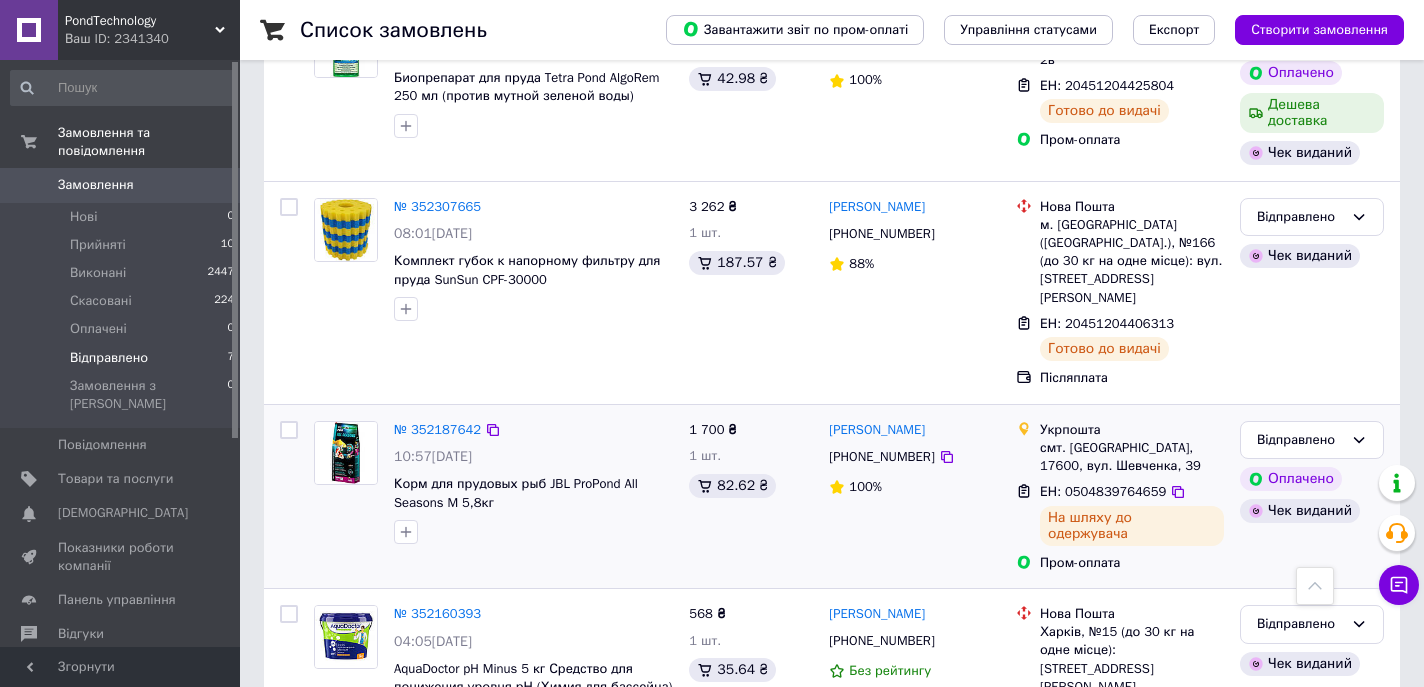 scroll, scrollTop: 0, scrollLeft: 0, axis: both 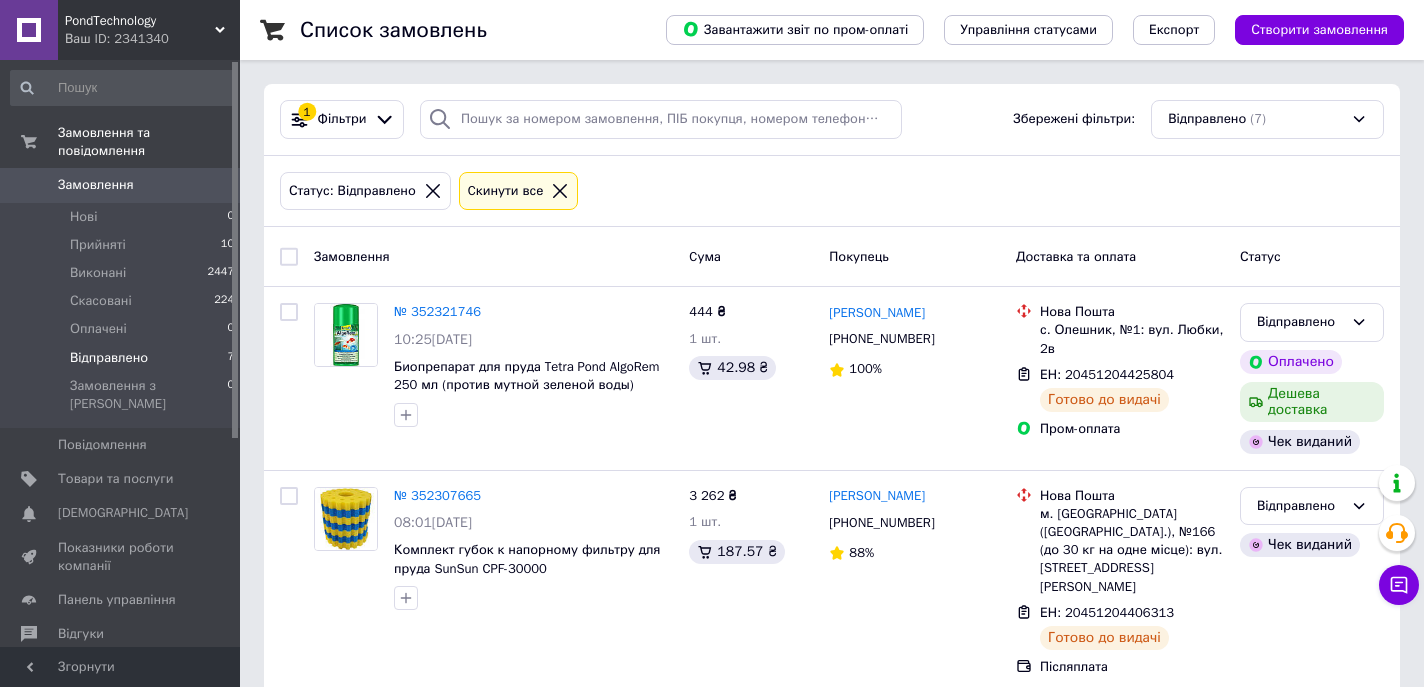 click on "Відправлено" at bounding box center (109, 358) 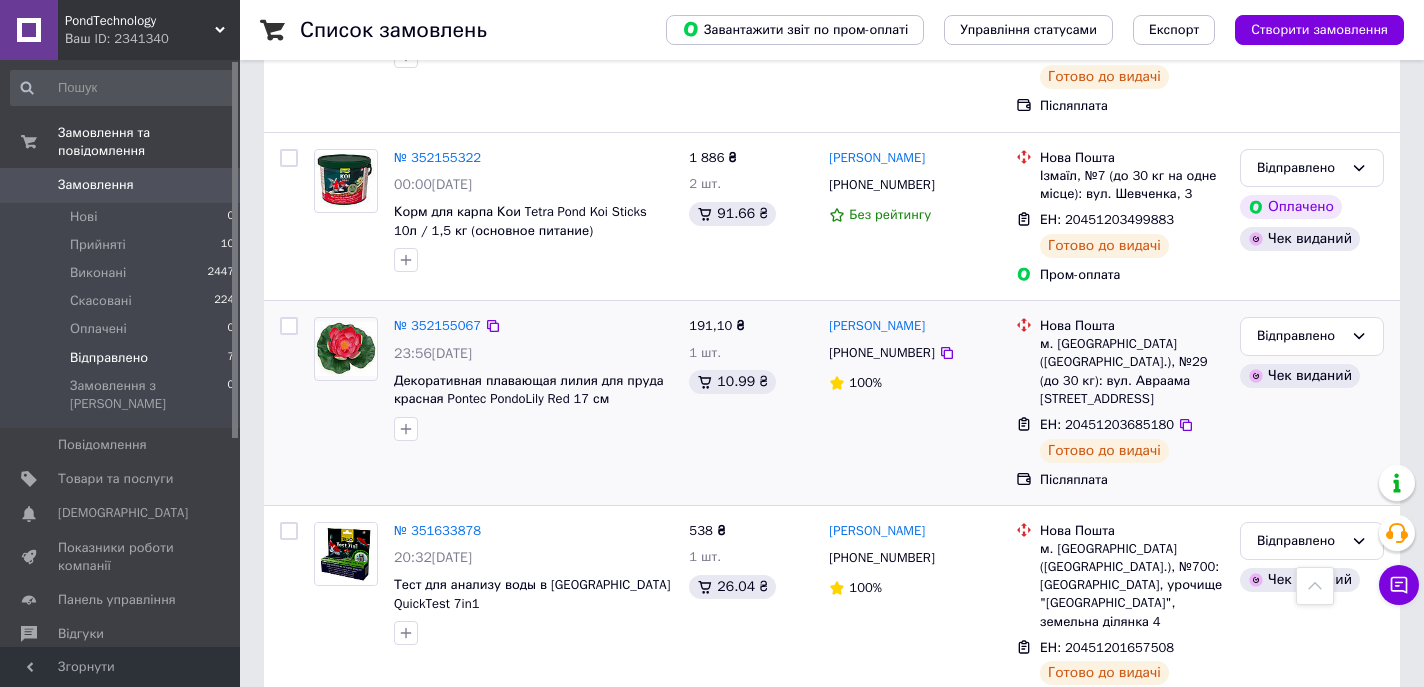 scroll, scrollTop: 0, scrollLeft: 0, axis: both 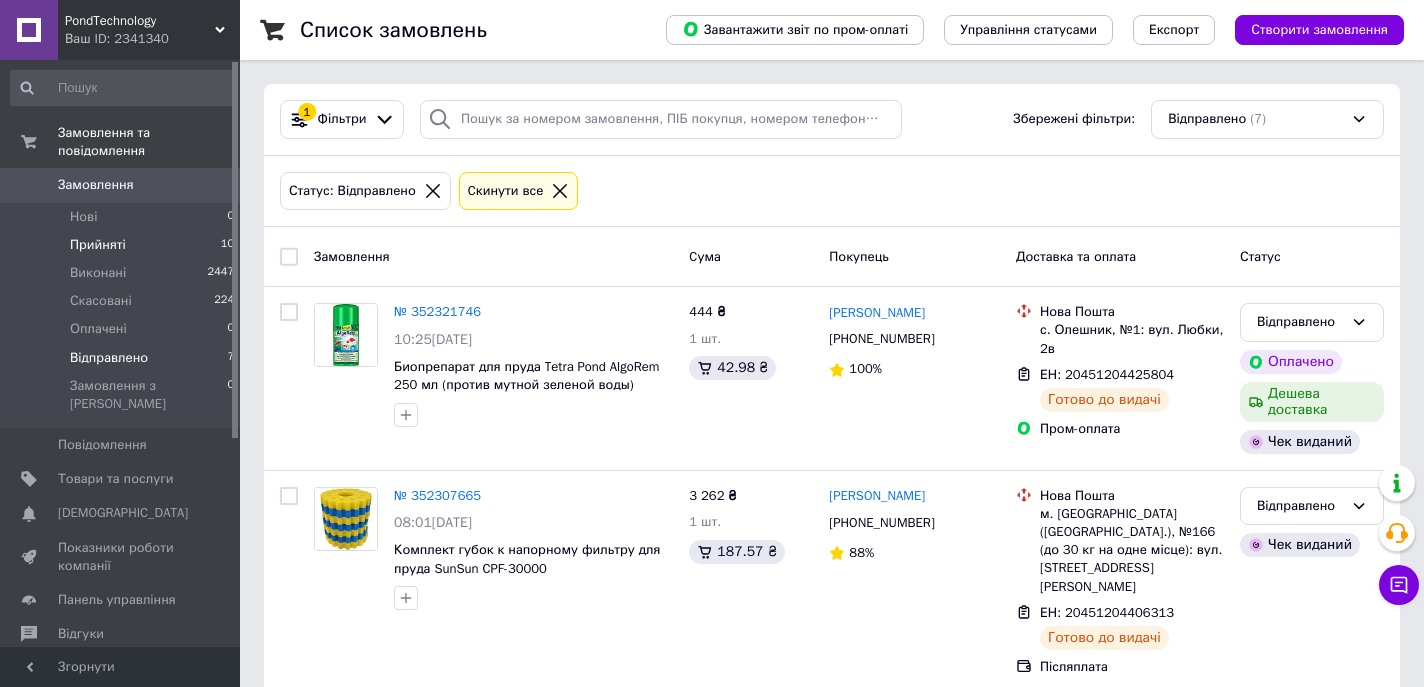 click on "Прийняті" at bounding box center (98, 245) 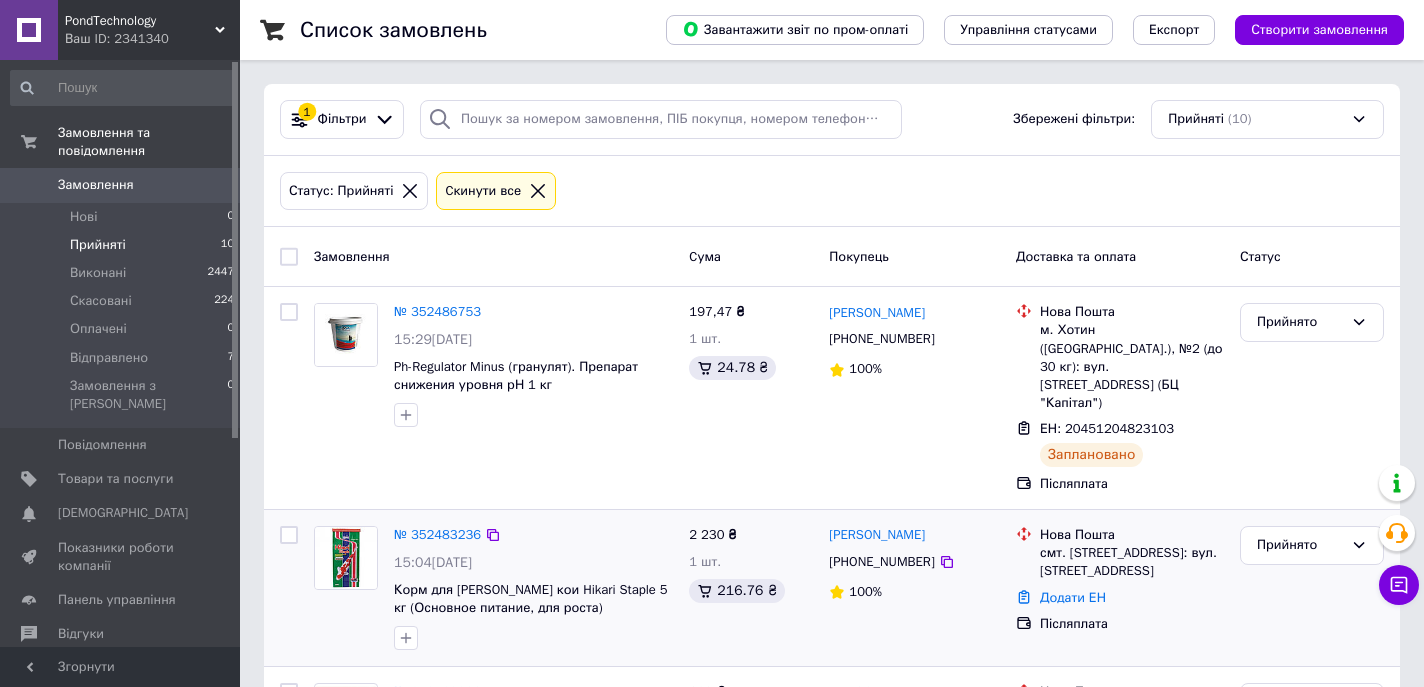 scroll, scrollTop: 38, scrollLeft: 0, axis: vertical 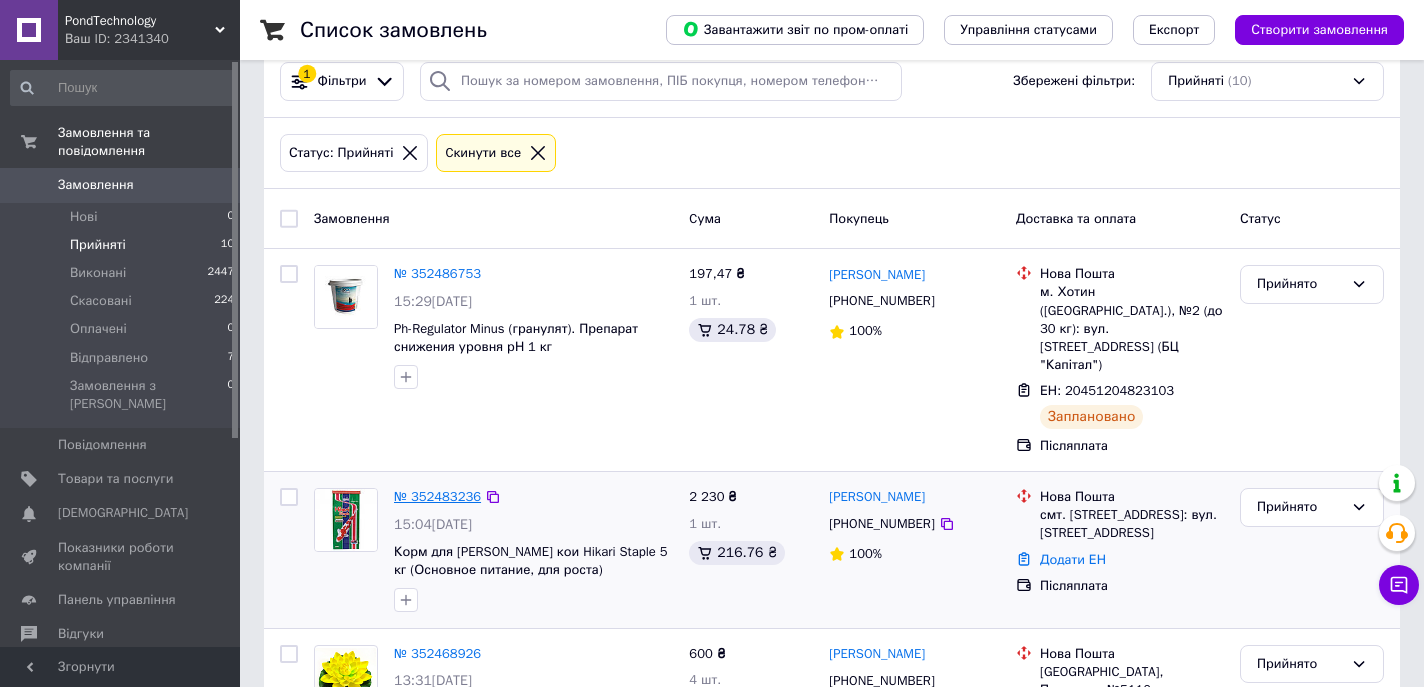 click on "№ 352483236" at bounding box center (437, 496) 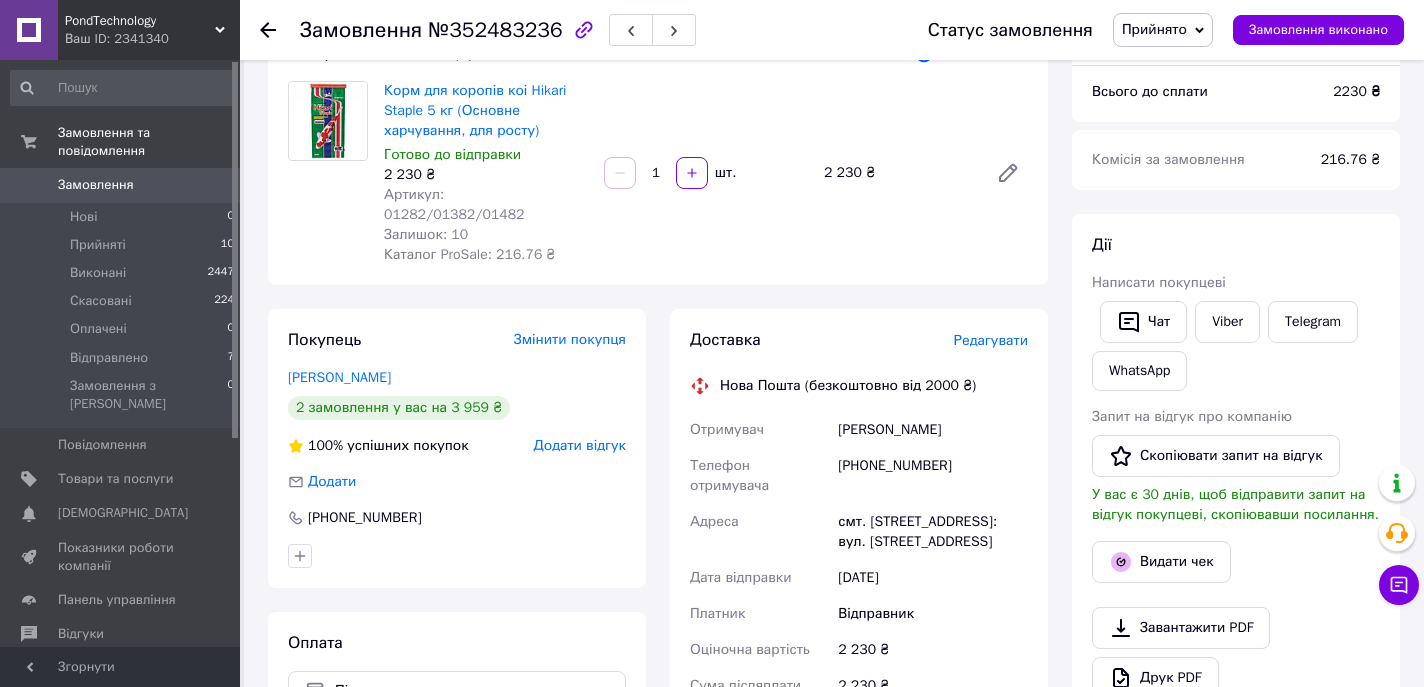 scroll, scrollTop: 304, scrollLeft: 0, axis: vertical 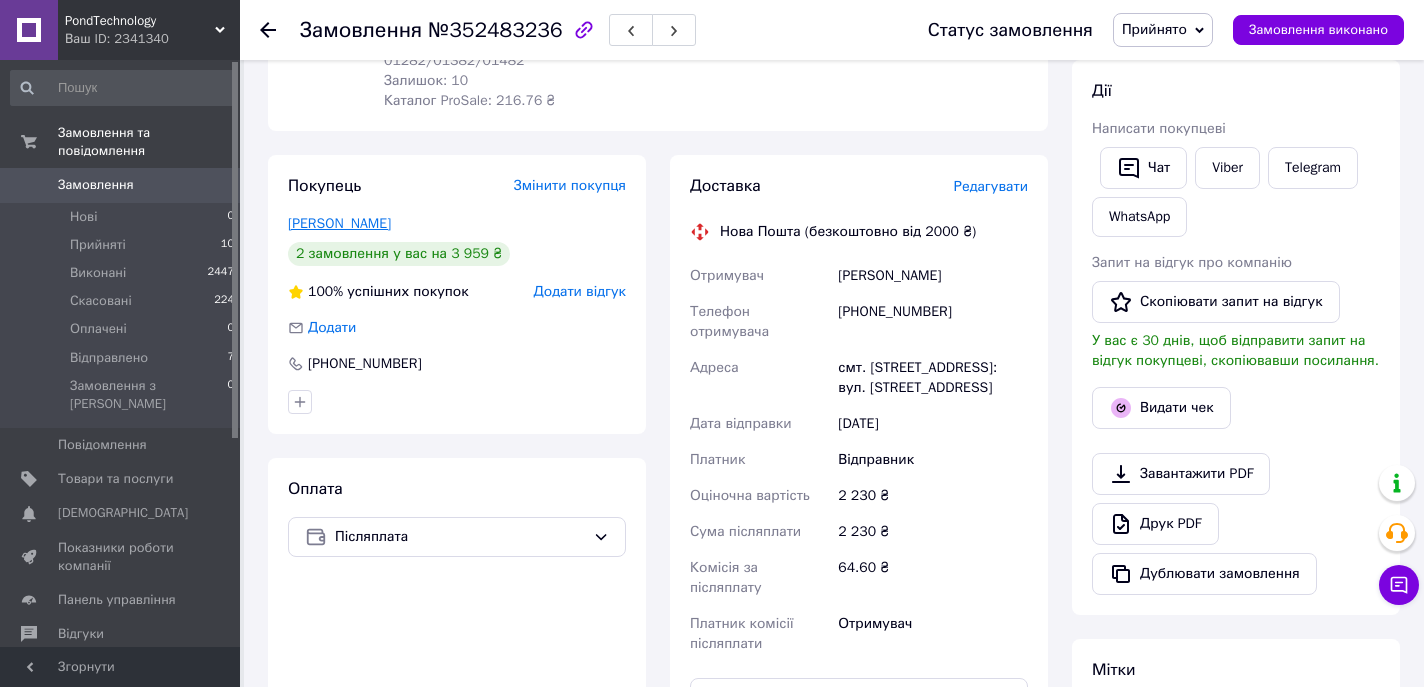 click on "[PERSON_NAME]" at bounding box center (339, 223) 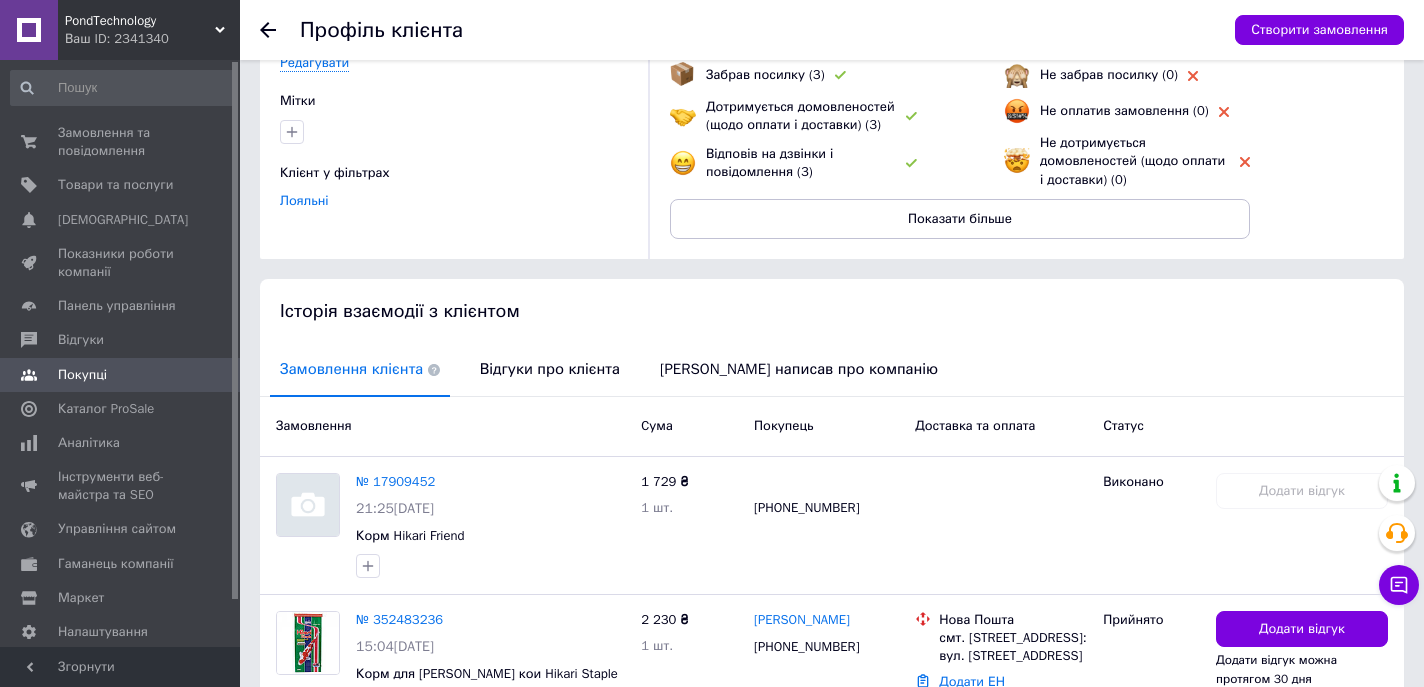 scroll, scrollTop: 324, scrollLeft: 0, axis: vertical 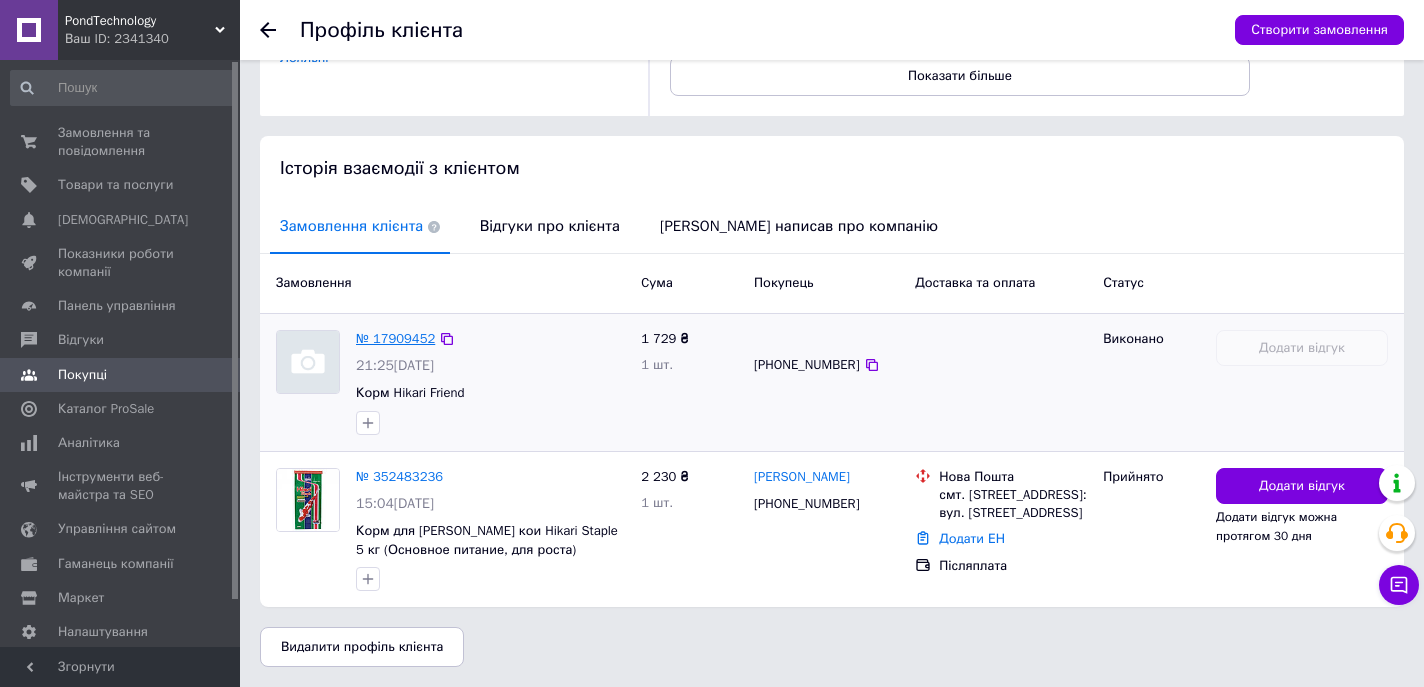 click on "№ 17909452" at bounding box center [395, 338] 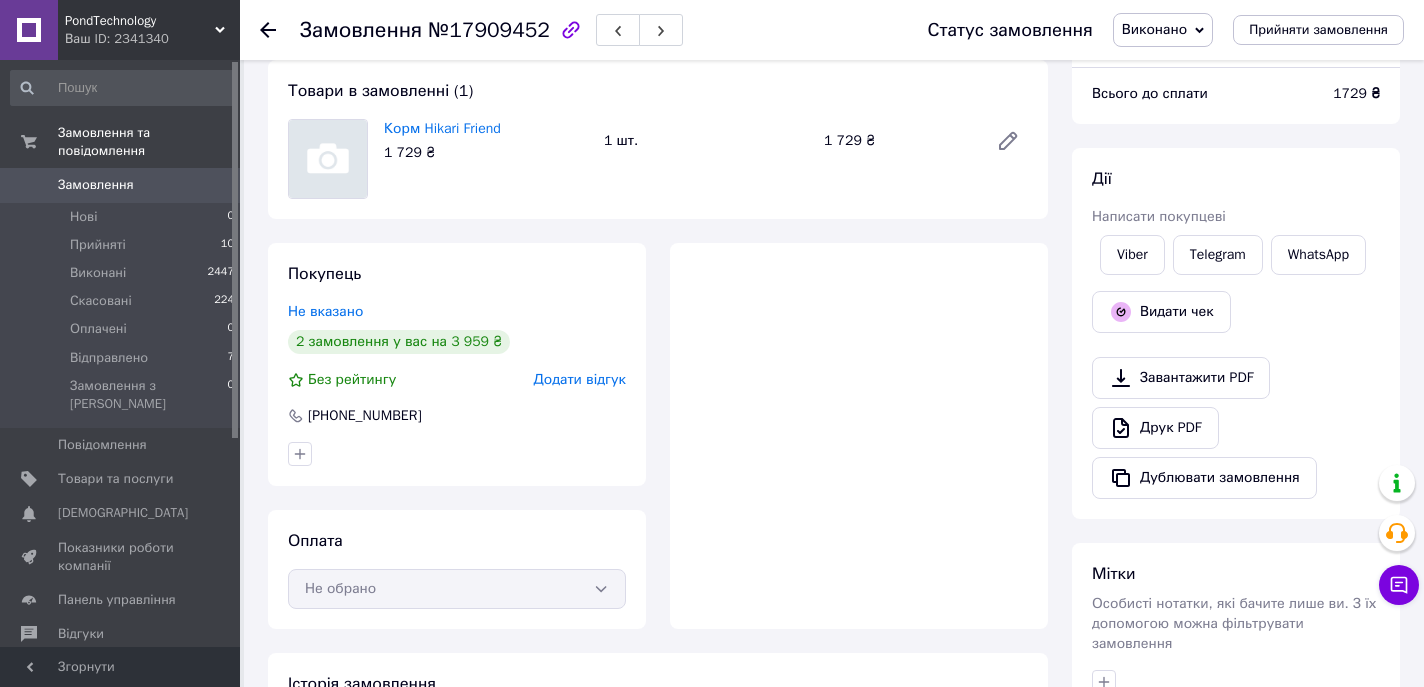 scroll, scrollTop: 0, scrollLeft: 0, axis: both 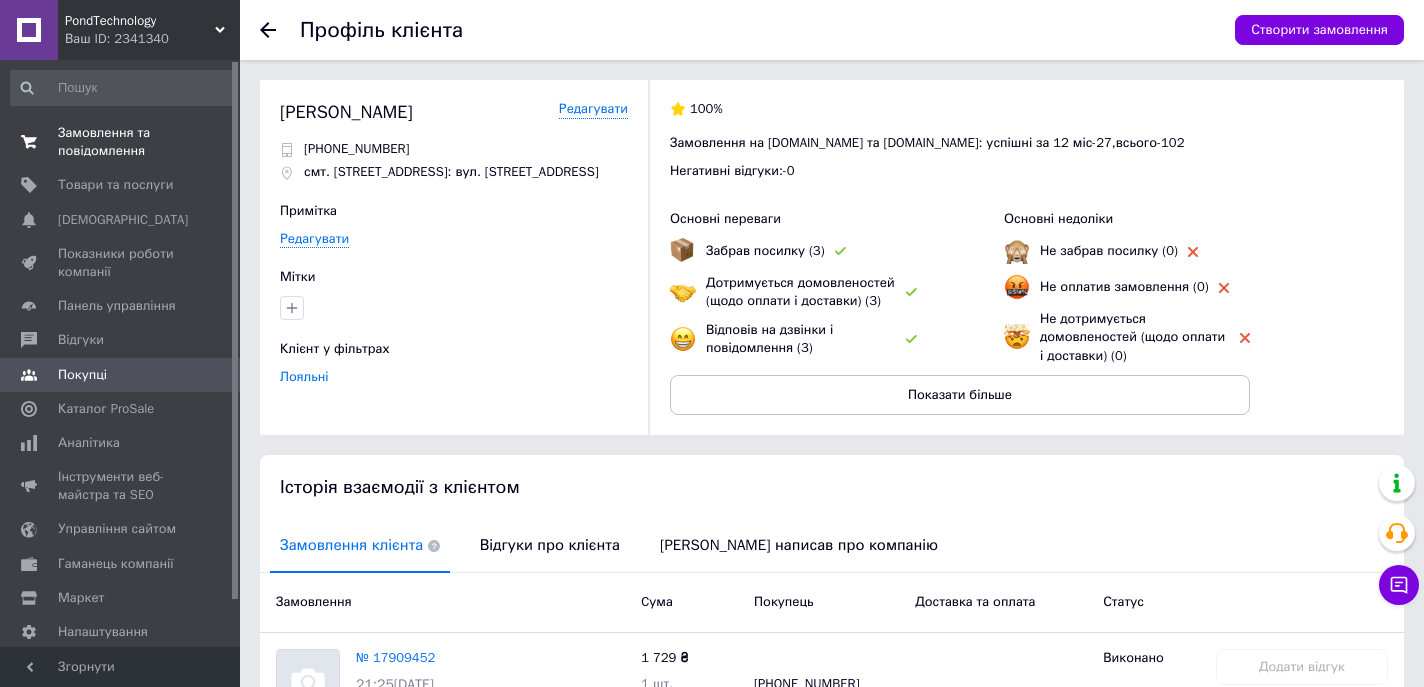 click on "Замовлення та повідомлення" at bounding box center (121, 142) 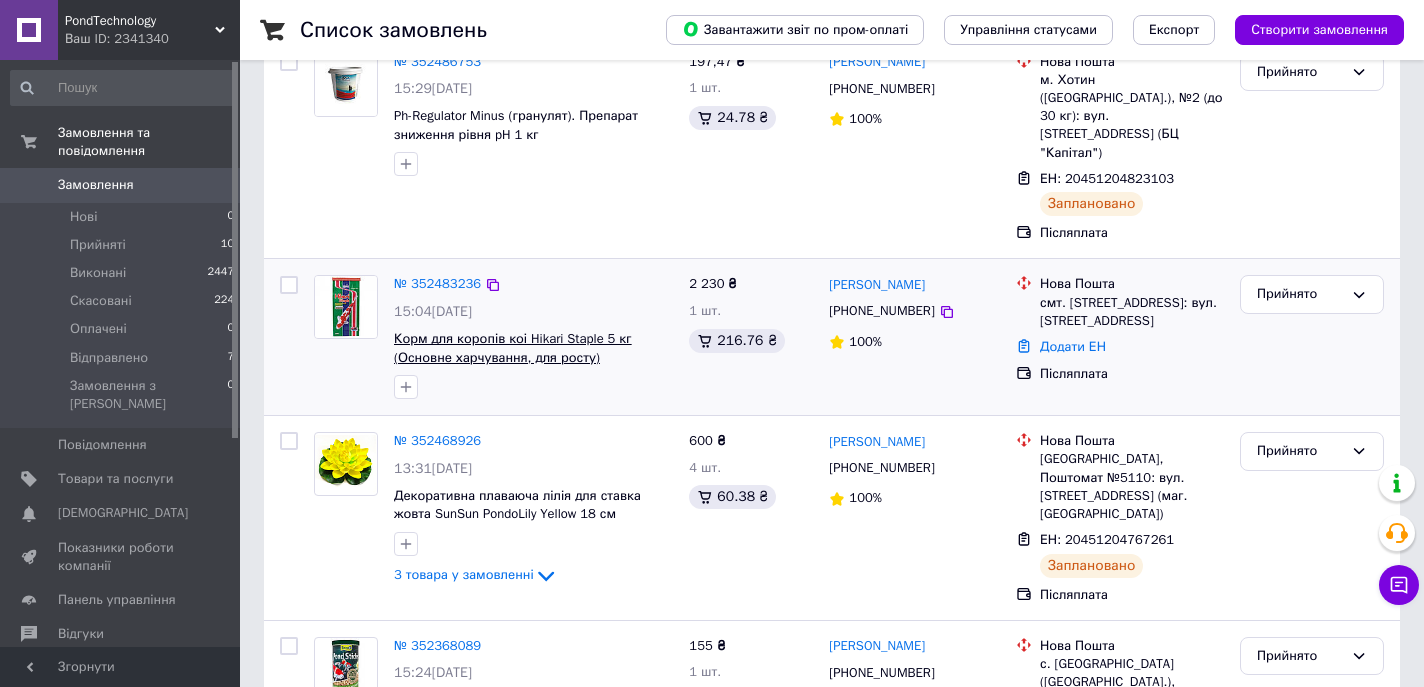 scroll, scrollTop: 175, scrollLeft: 0, axis: vertical 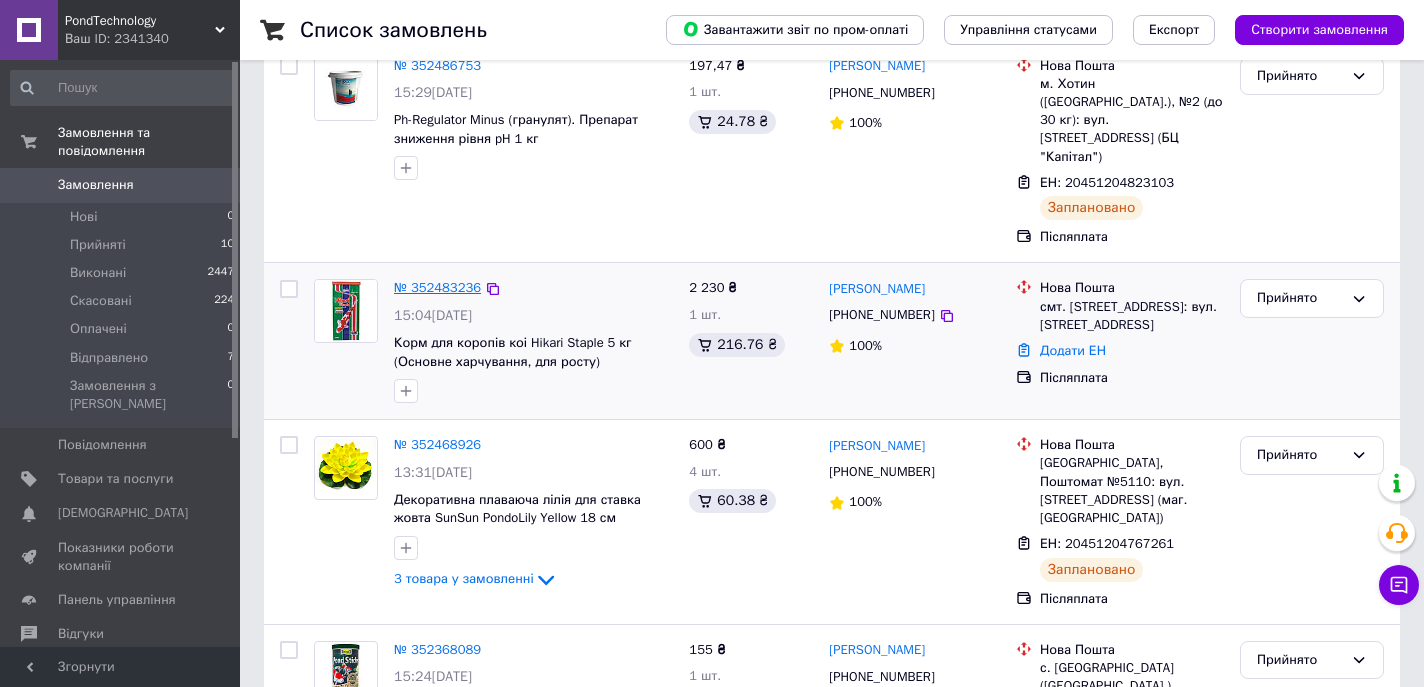 click on "№ 352483236" at bounding box center (437, 287) 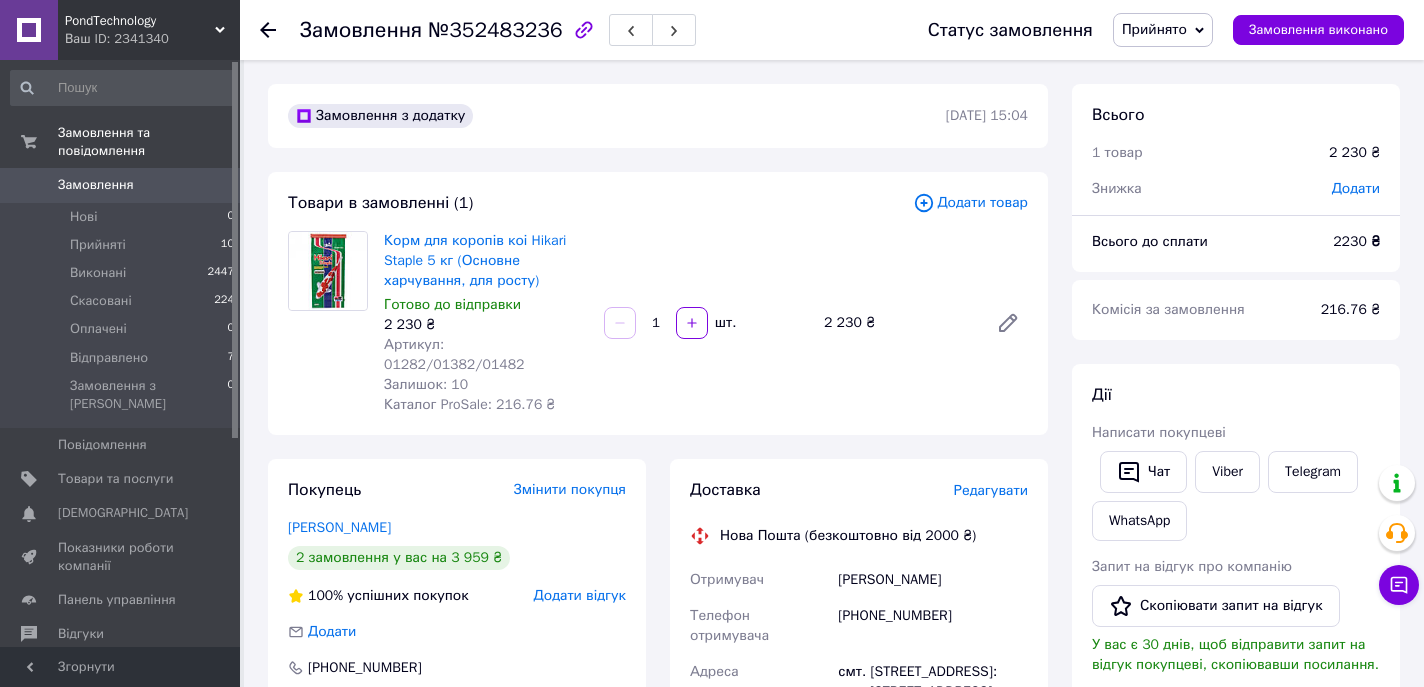 scroll, scrollTop: 737, scrollLeft: 0, axis: vertical 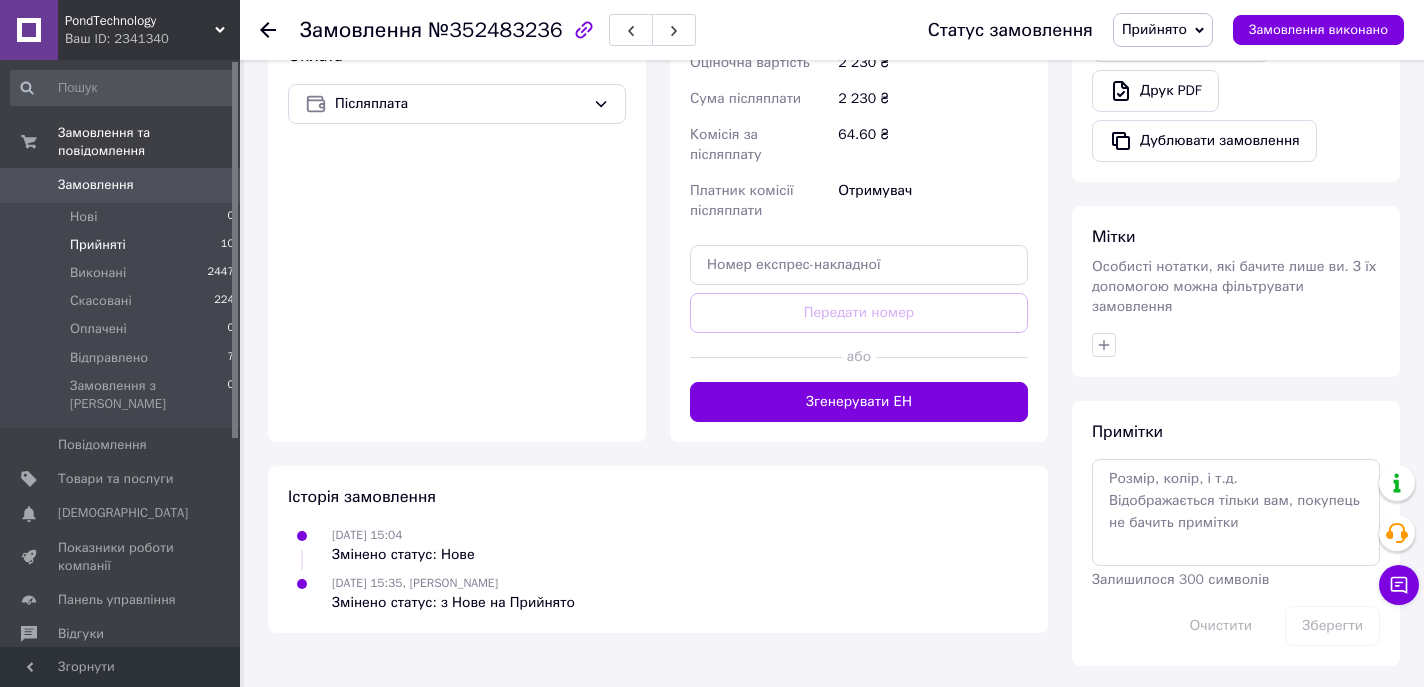 click on "Прийняті" at bounding box center (98, 245) 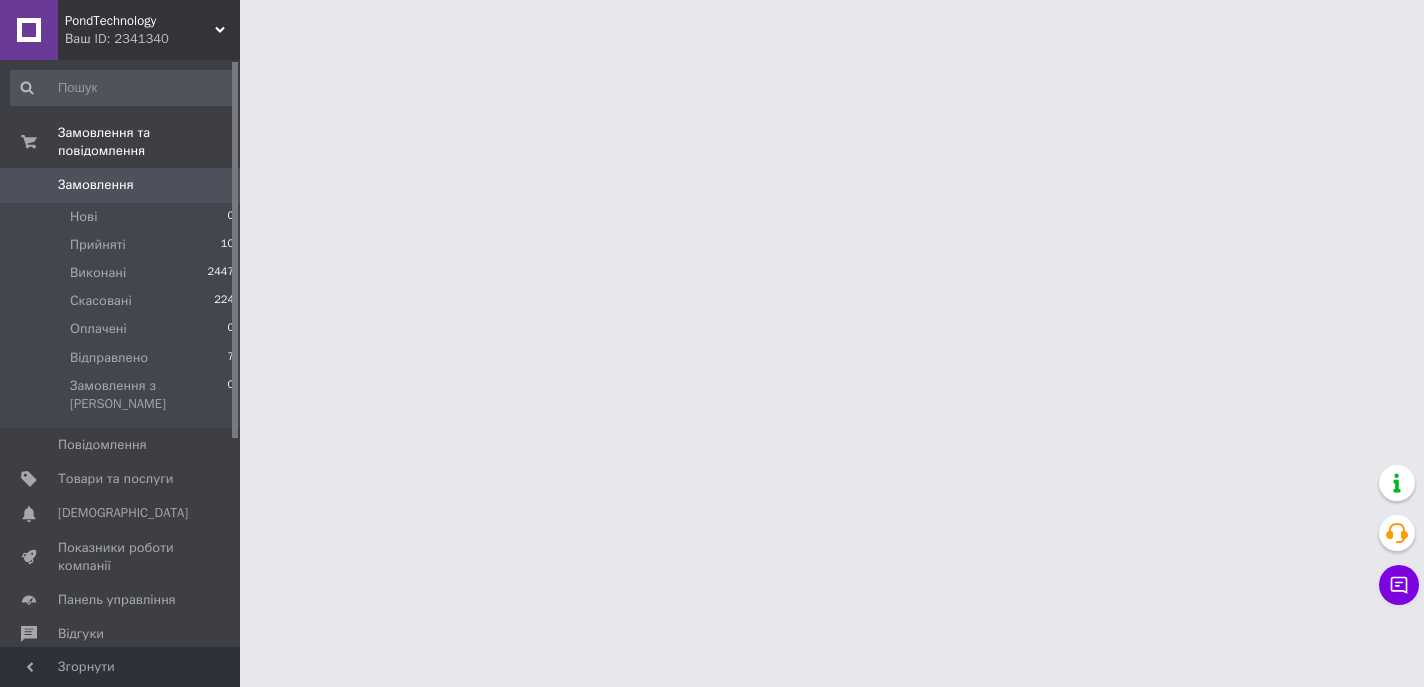 scroll, scrollTop: 0, scrollLeft: 0, axis: both 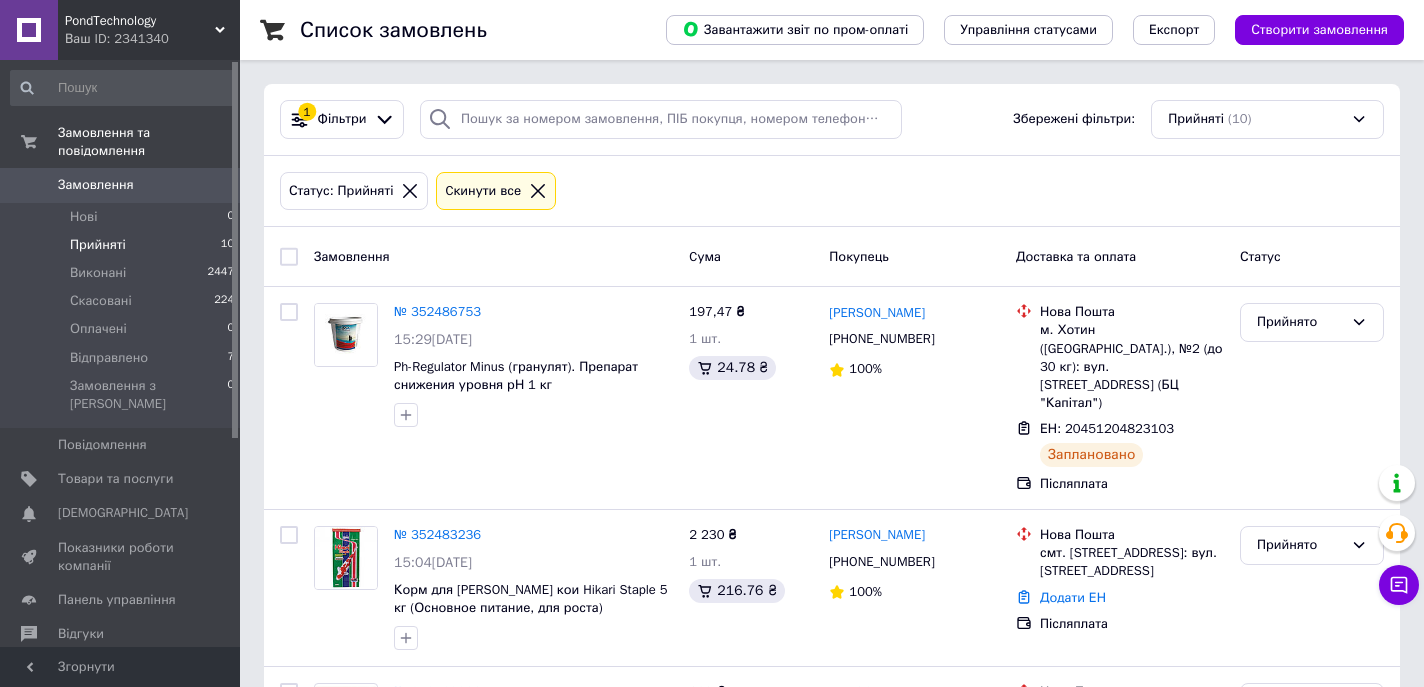 click on "Прийняті" at bounding box center [98, 245] 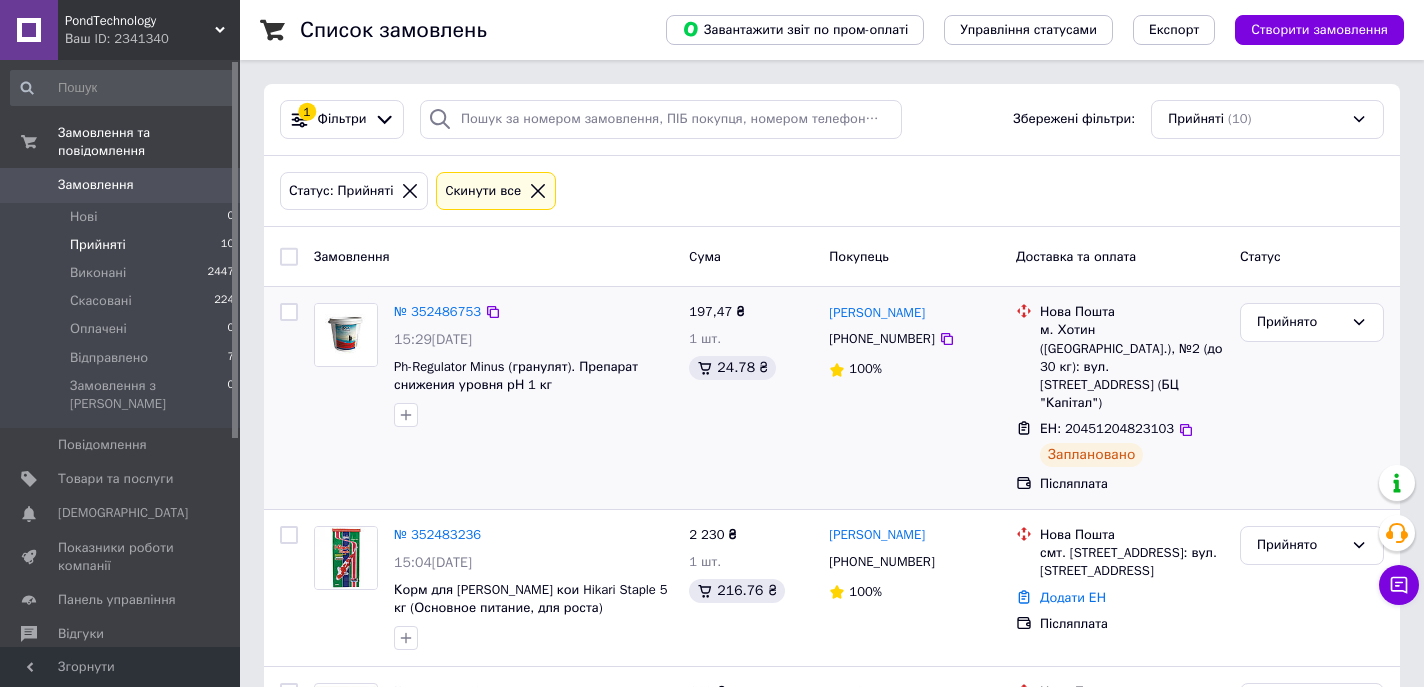 scroll, scrollTop: 158, scrollLeft: 0, axis: vertical 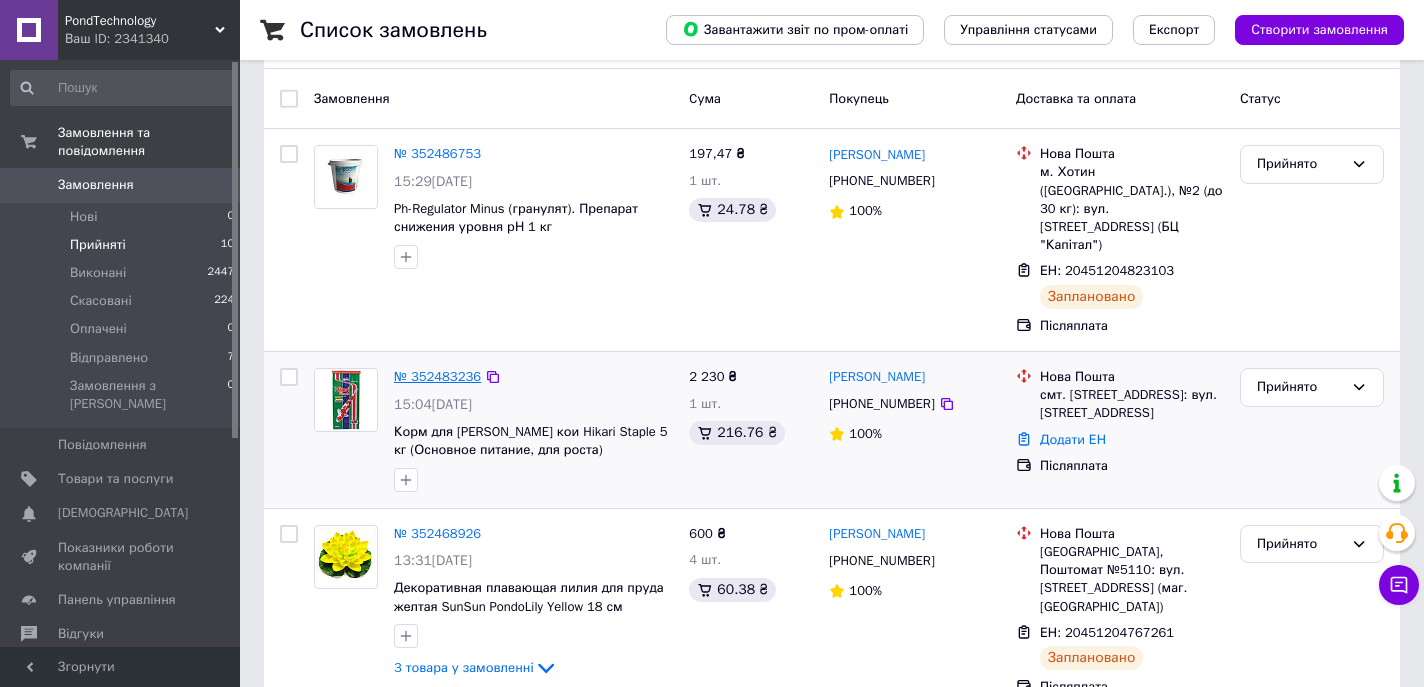click on "№ 352483236" at bounding box center (437, 376) 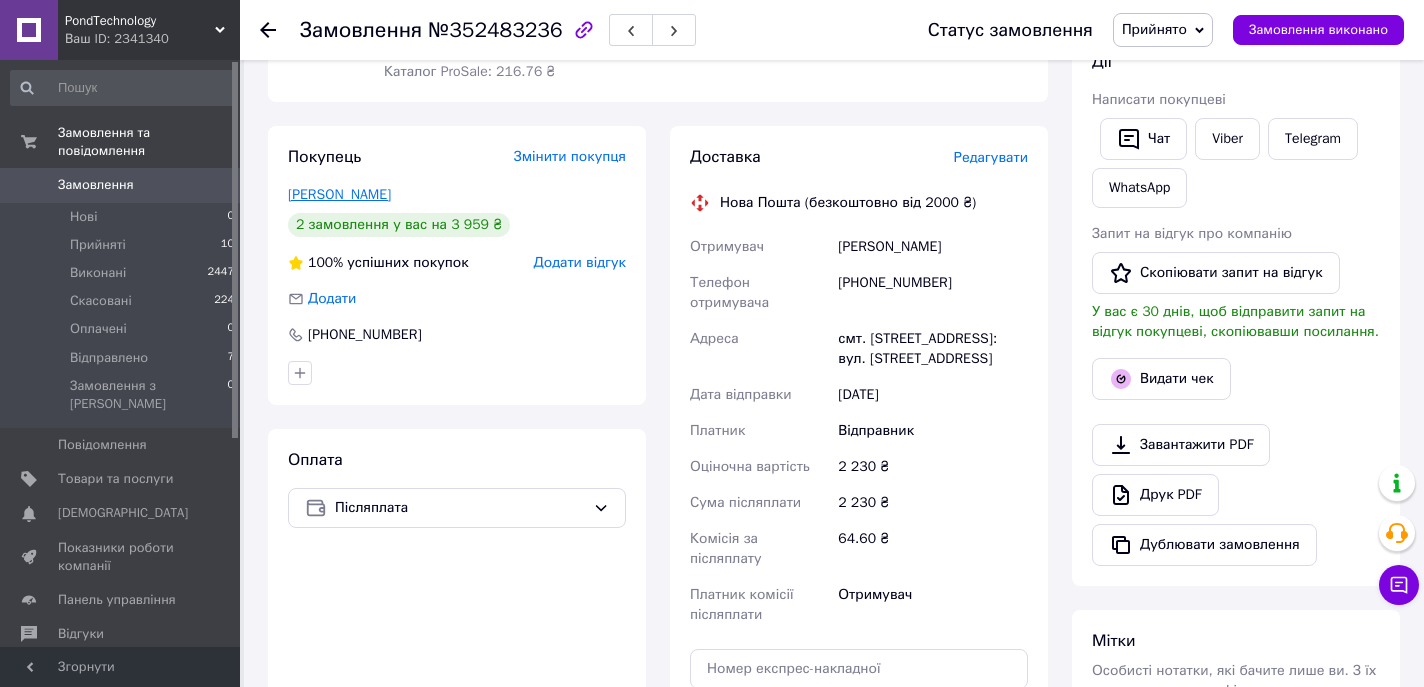 scroll, scrollTop: 168, scrollLeft: 0, axis: vertical 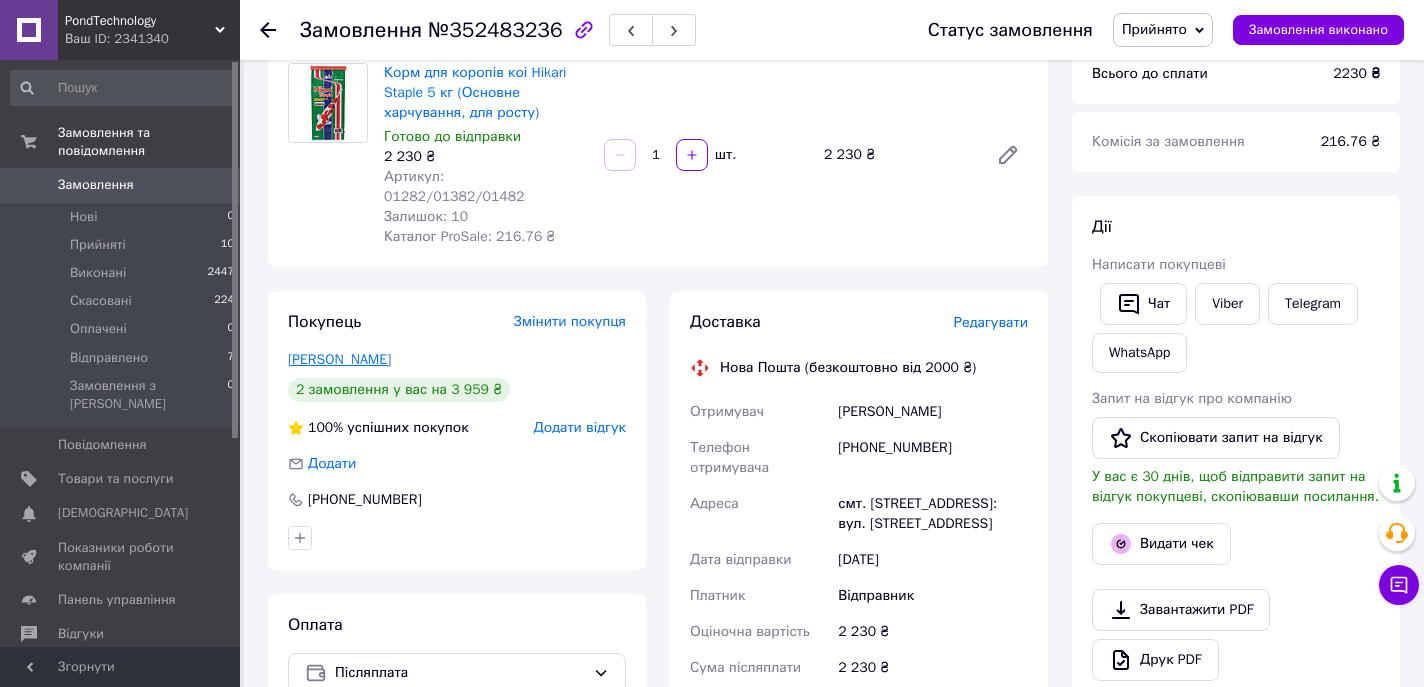 click on "[PERSON_NAME]" at bounding box center [339, 359] 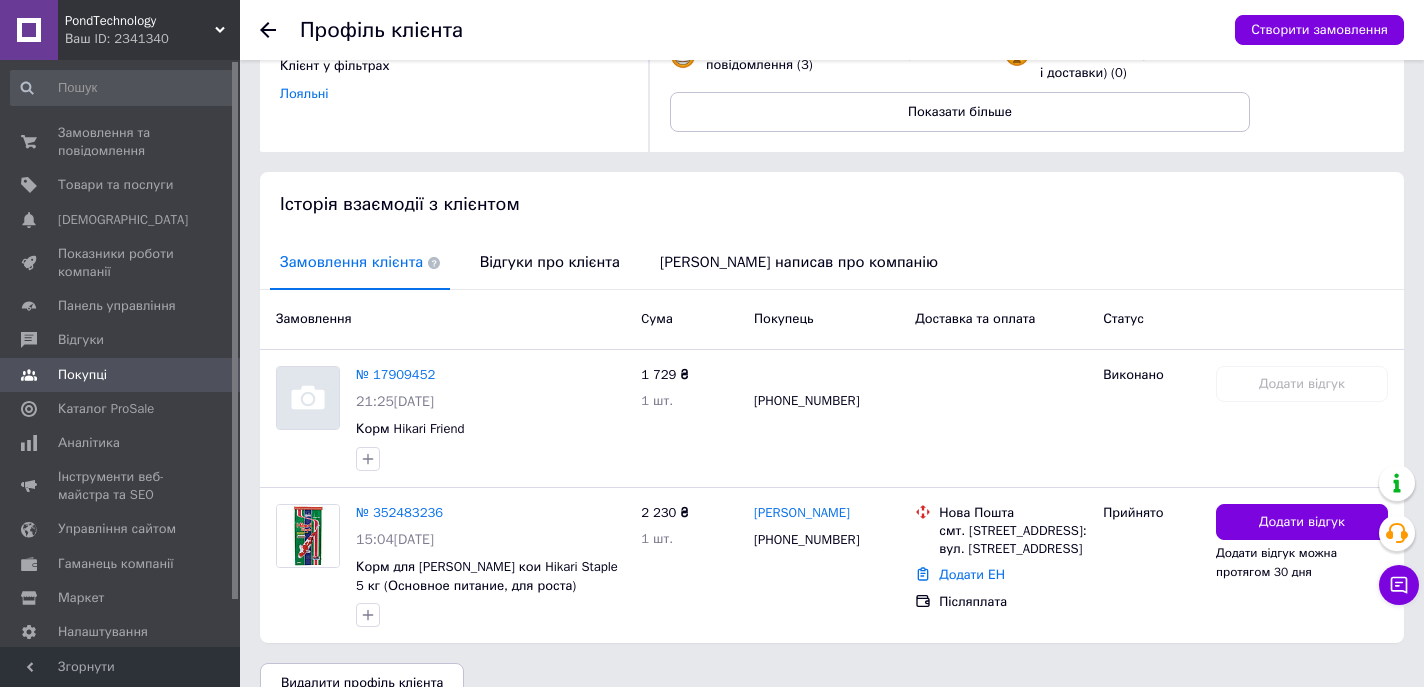 scroll, scrollTop: 0, scrollLeft: 0, axis: both 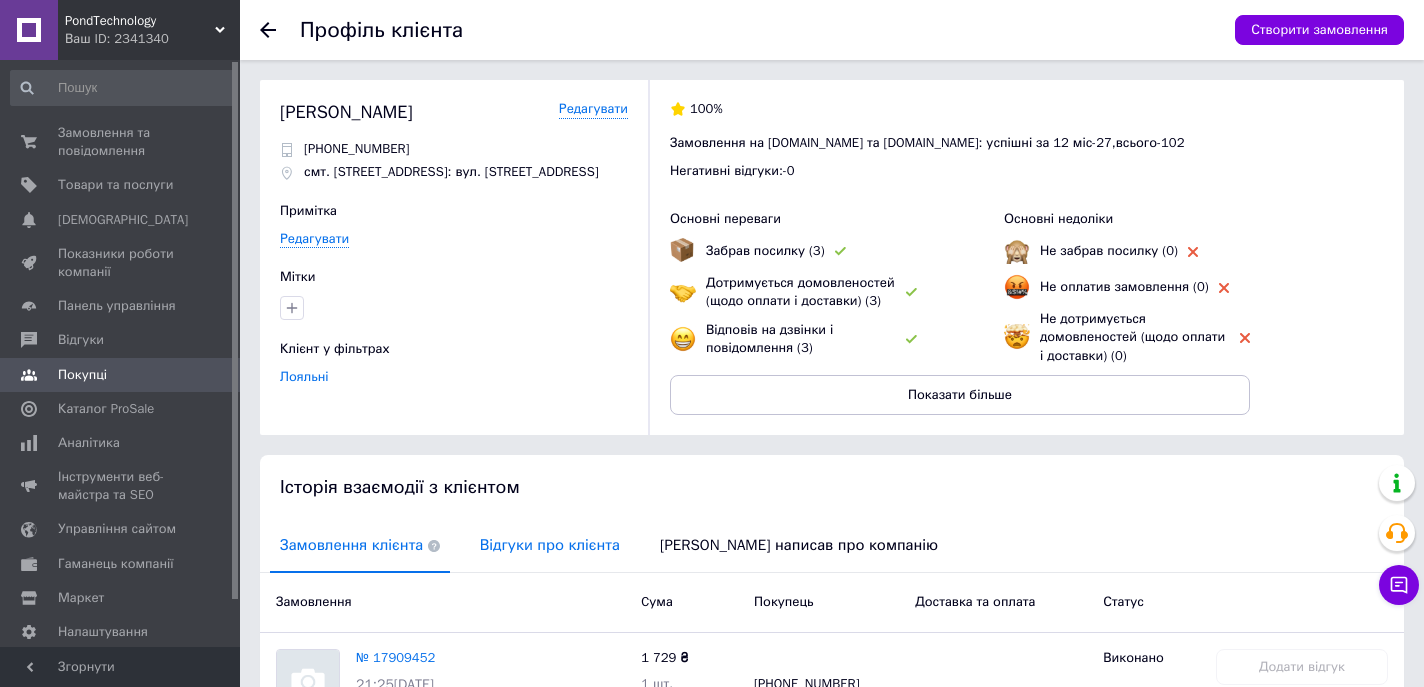 click on "Відгуки про клієнта" at bounding box center [550, 545] 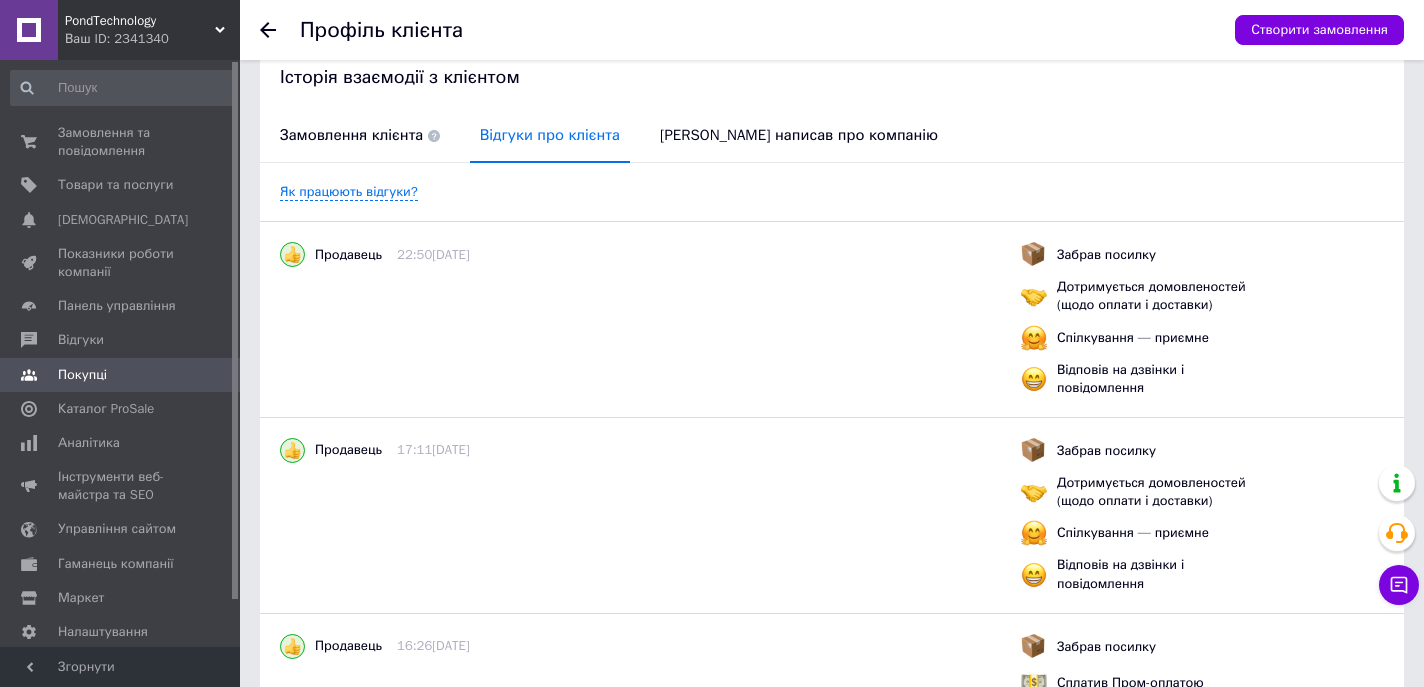 scroll, scrollTop: 0, scrollLeft: 0, axis: both 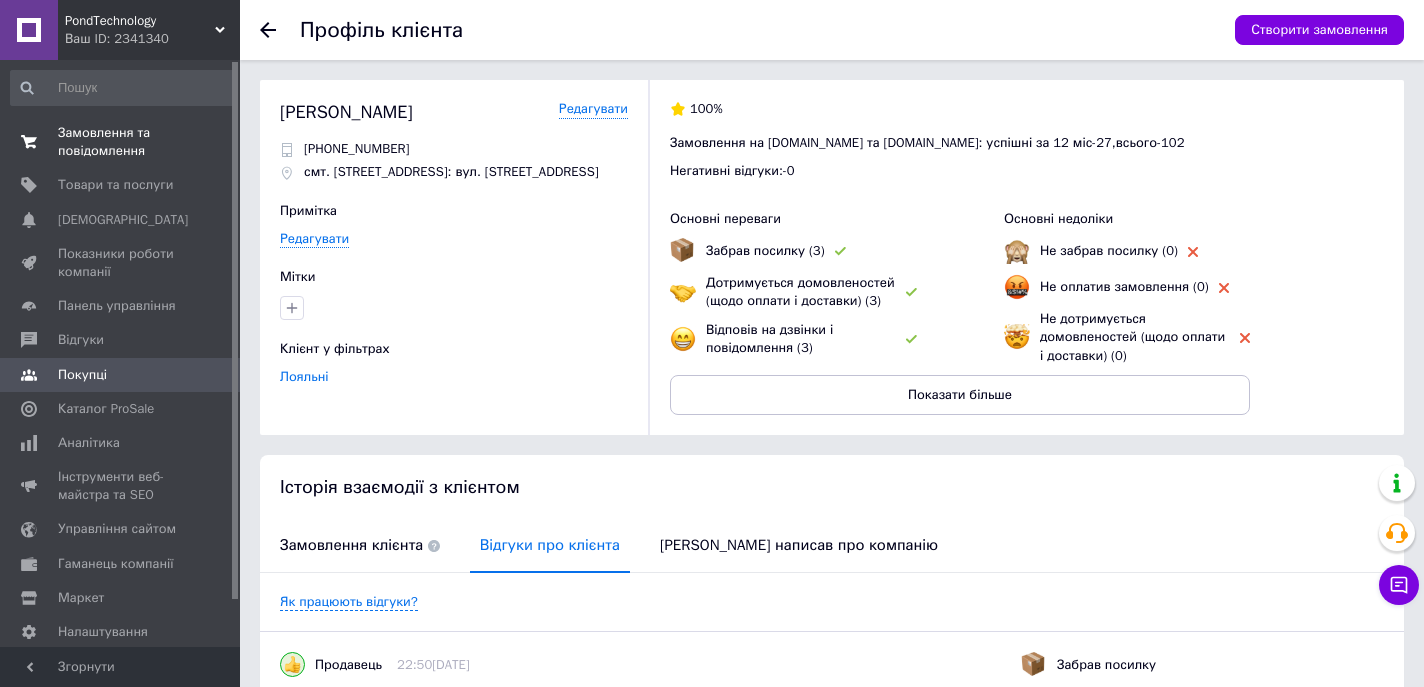 click on "Замовлення та повідомлення" at bounding box center (121, 142) 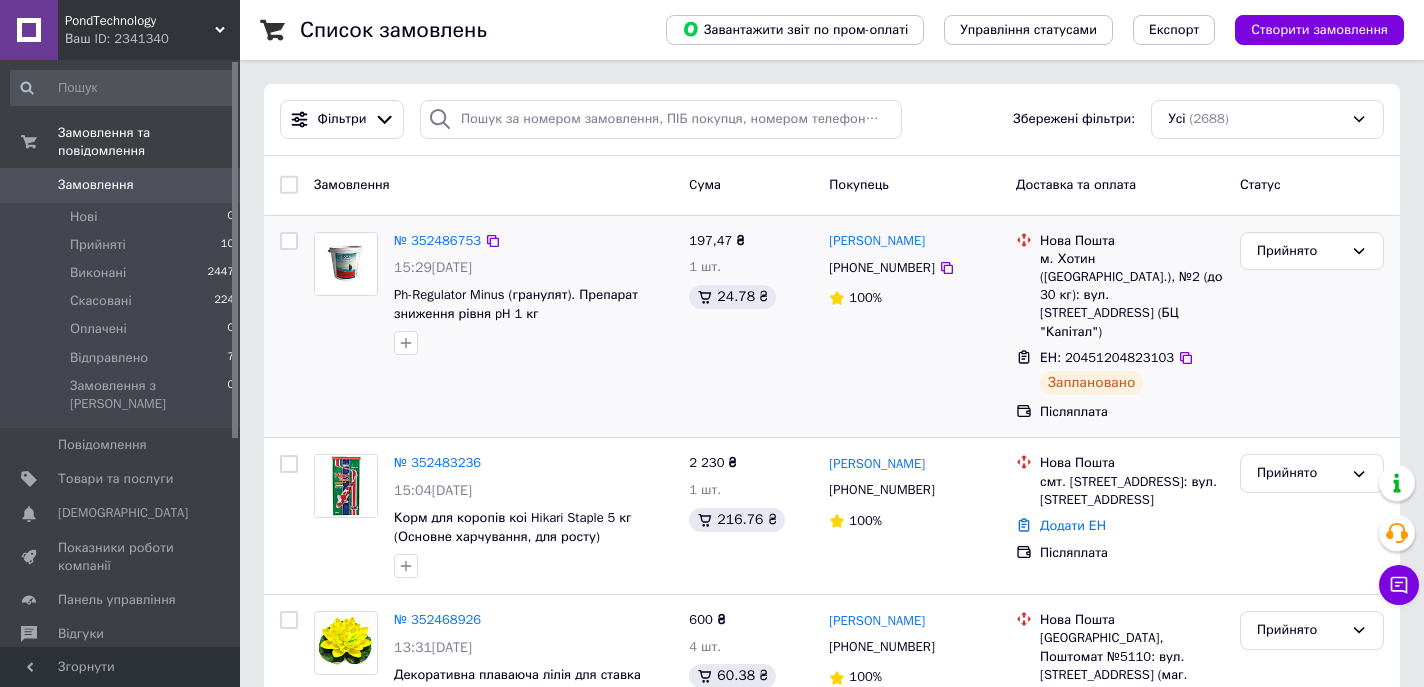 scroll, scrollTop: 227, scrollLeft: 0, axis: vertical 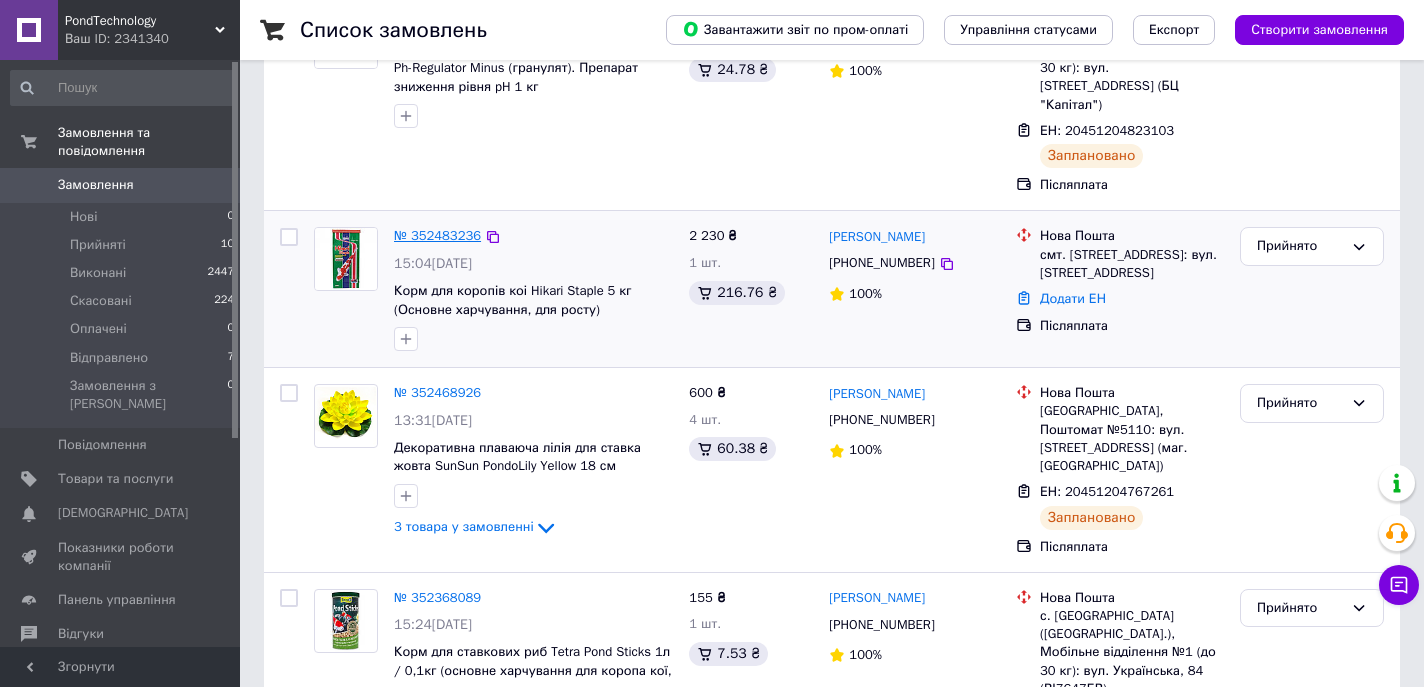 click on "№ 352483236" at bounding box center [437, 235] 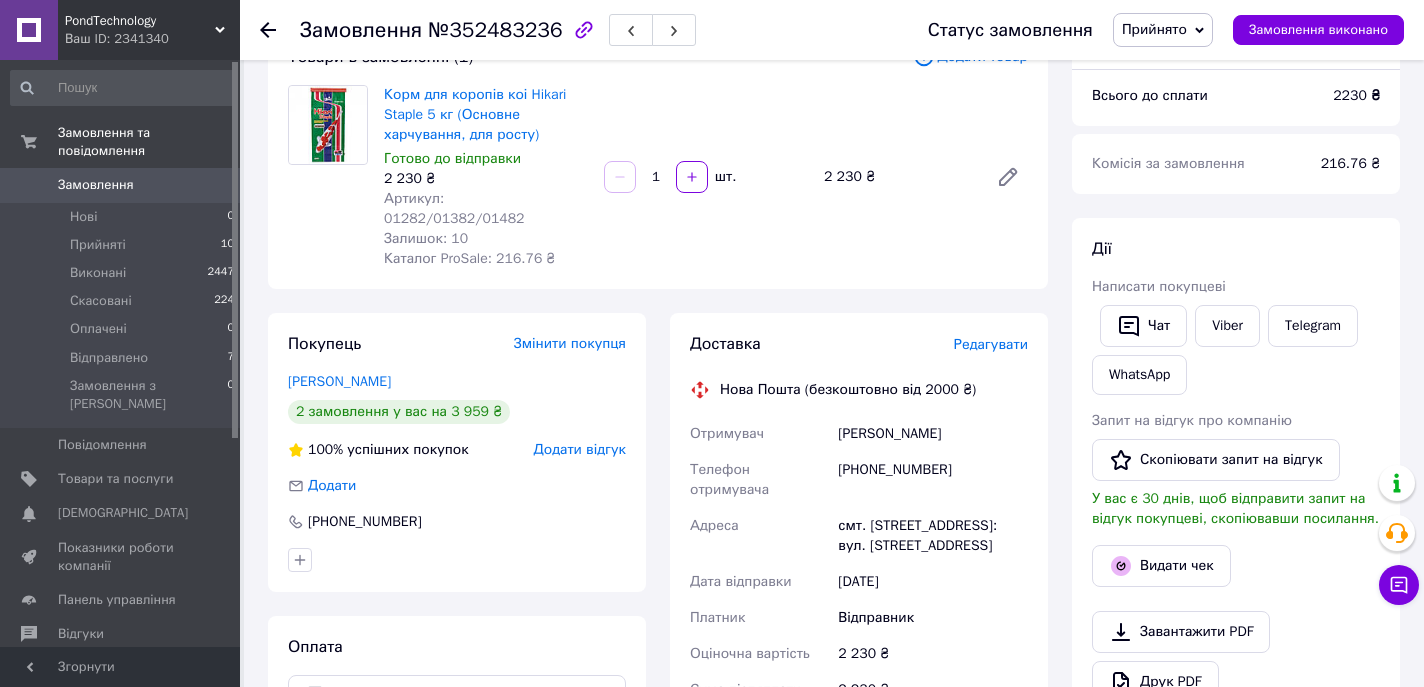 scroll, scrollTop: 0, scrollLeft: 0, axis: both 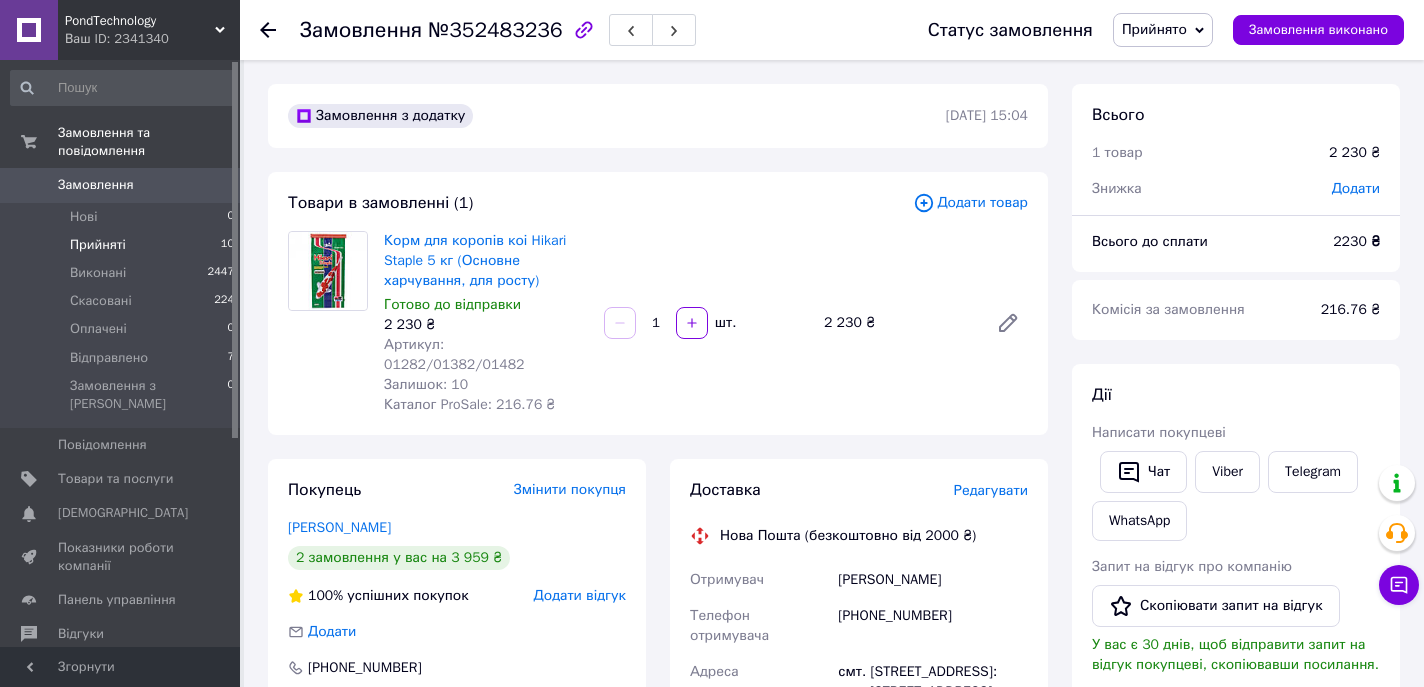 click on "Прийняті" at bounding box center [98, 245] 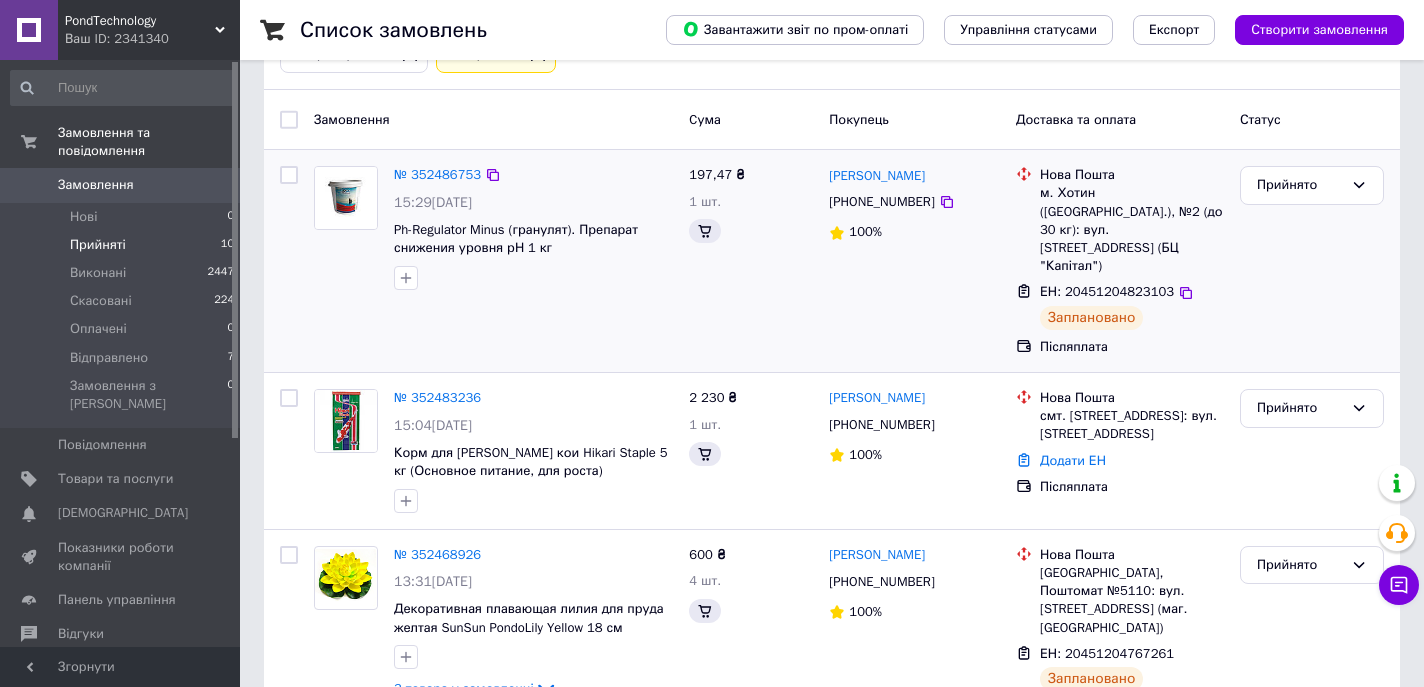 scroll, scrollTop: 0, scrollLeft: 0, axis: both 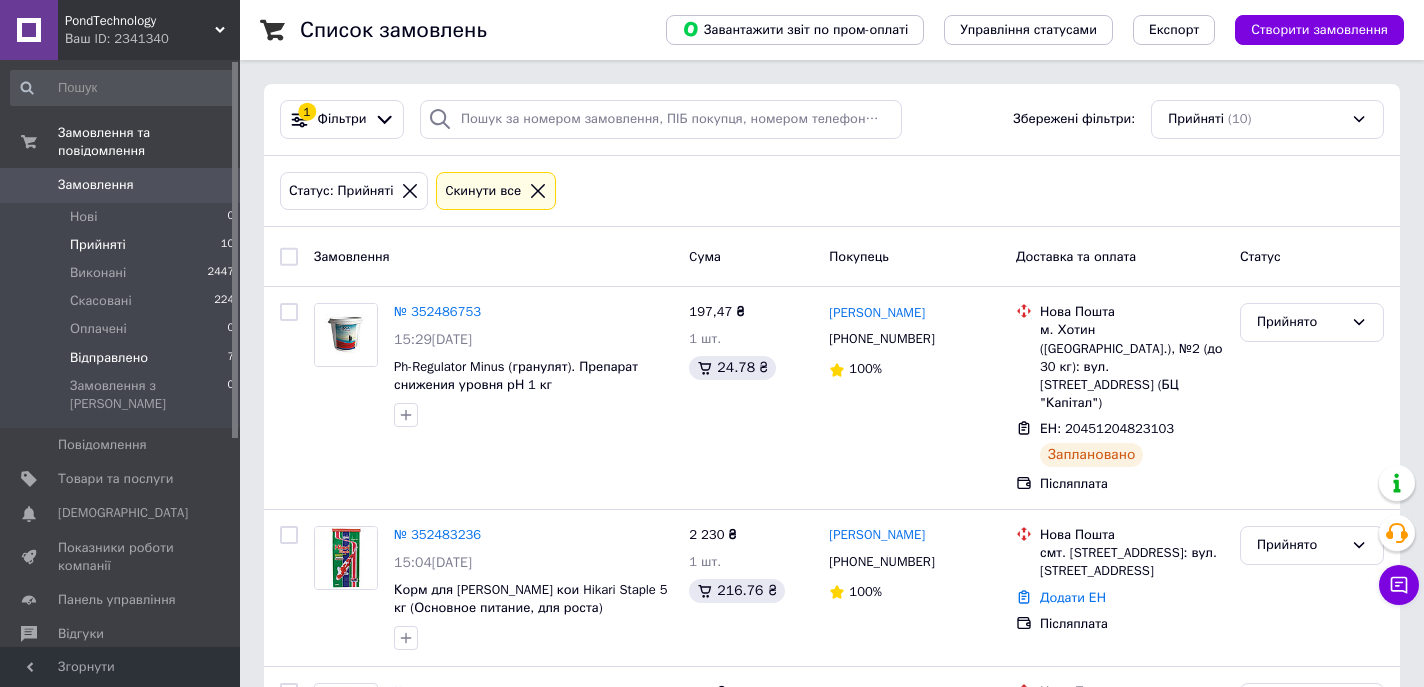 click on "Відправлено" at bounding box center [109, 358] 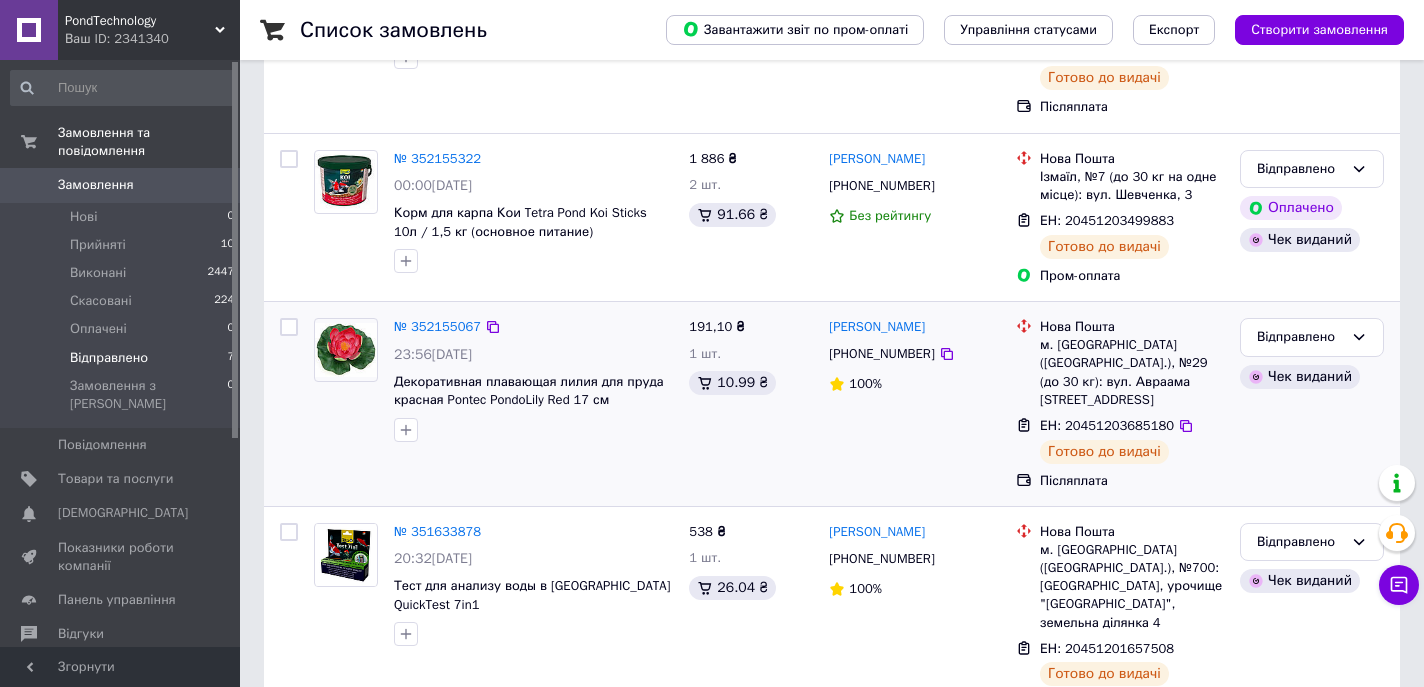 scroll, scrollTop: 950, scrollLeft: 0, axis: vertical 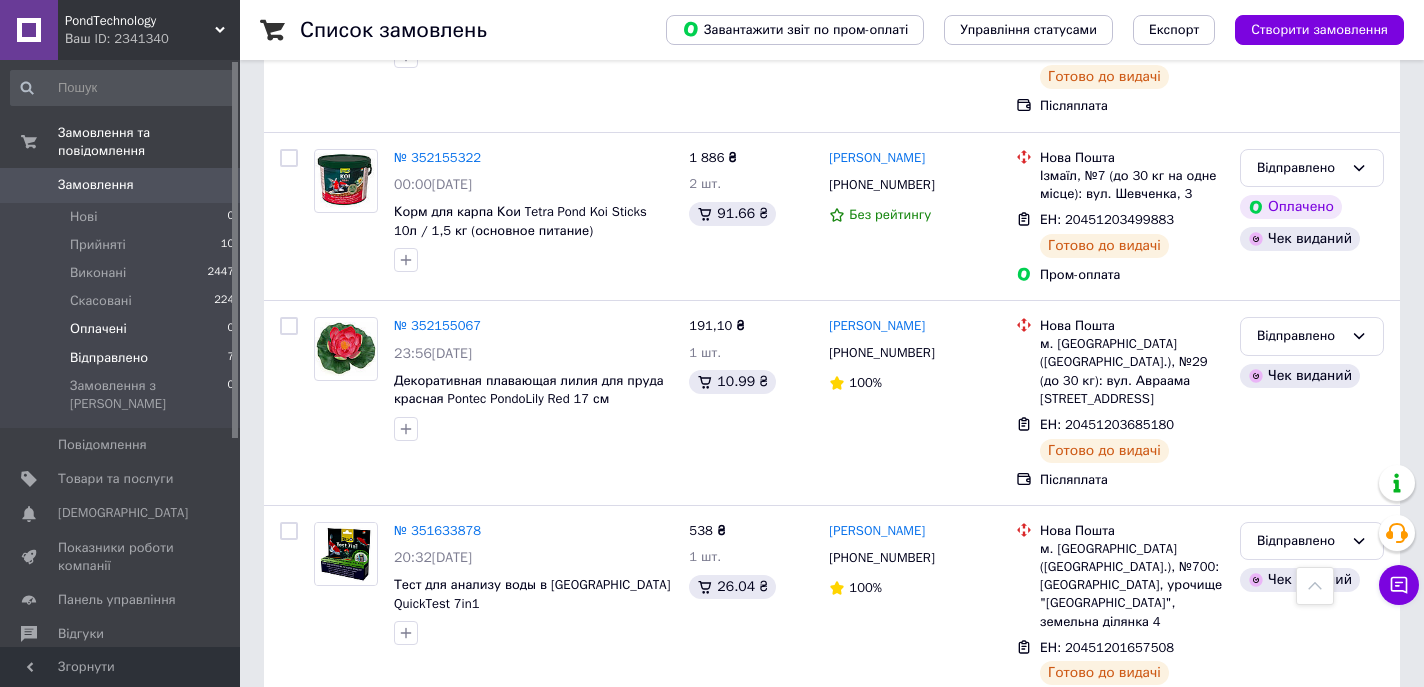 click on "Оплачені" at bounding box center [98, 329] 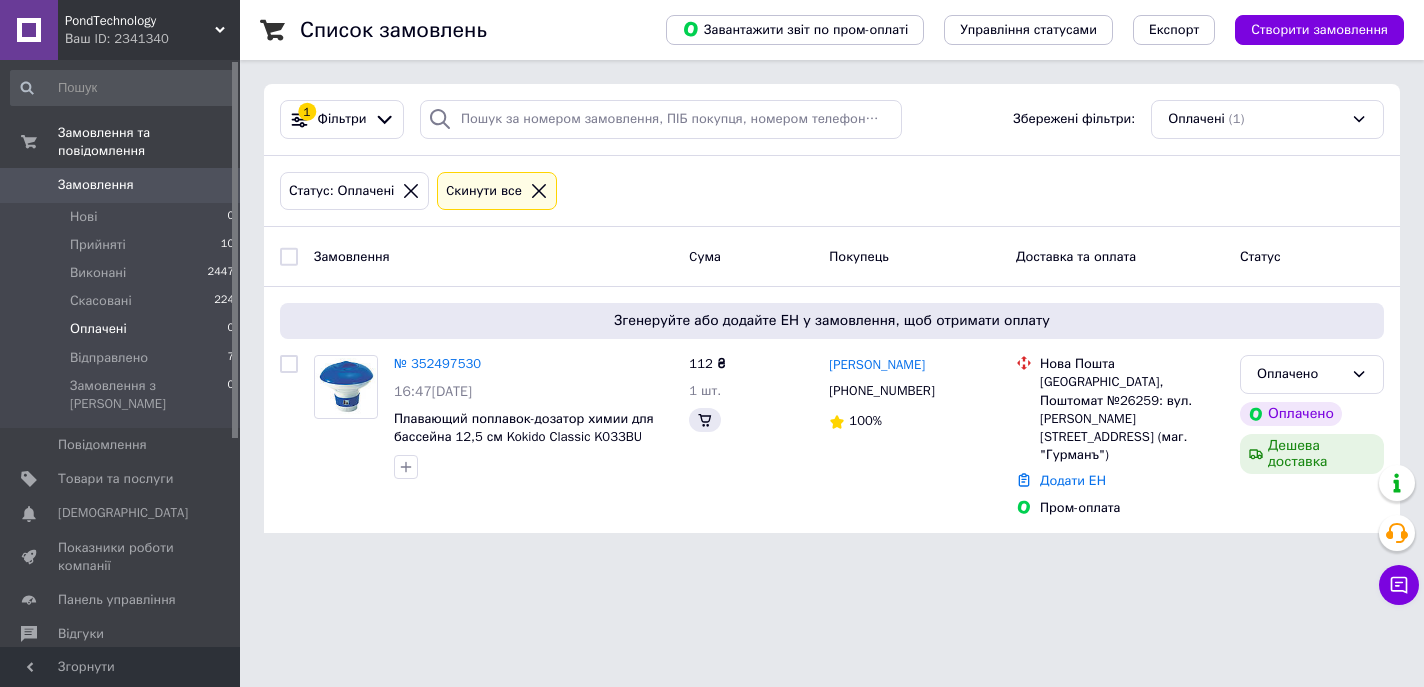scroll, scrollTop: 0, scrollLeft: 0, axis: both 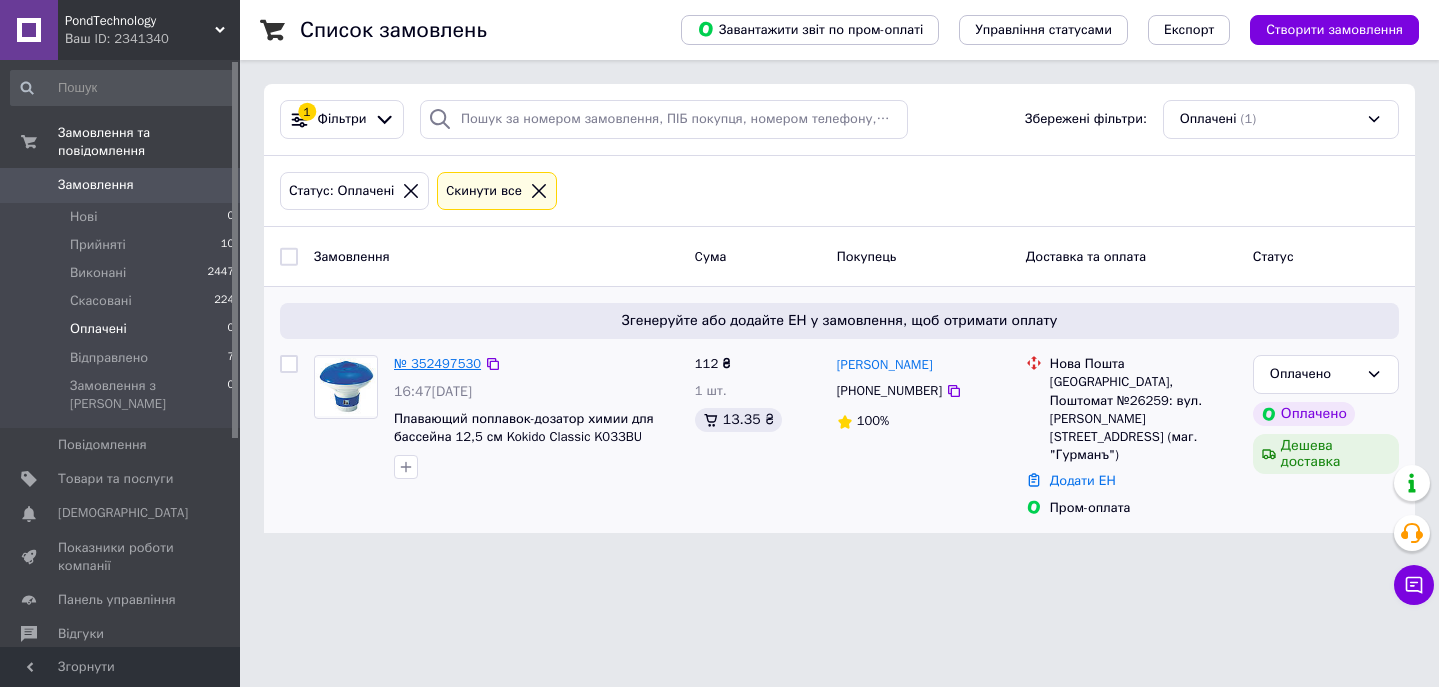 click on "№ 352497530" at bounding box center (437, 363) 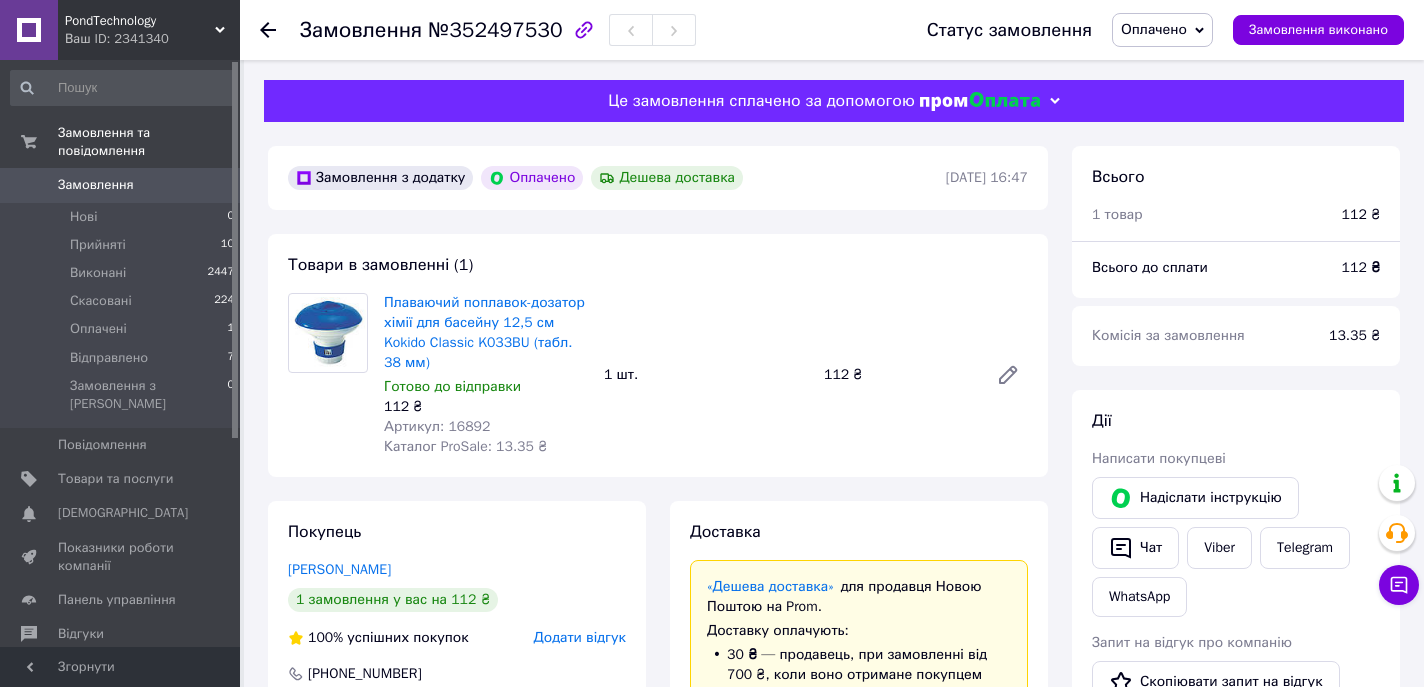 scroll, scrollTop: 312, scrollLeft: 0, axis: vertical 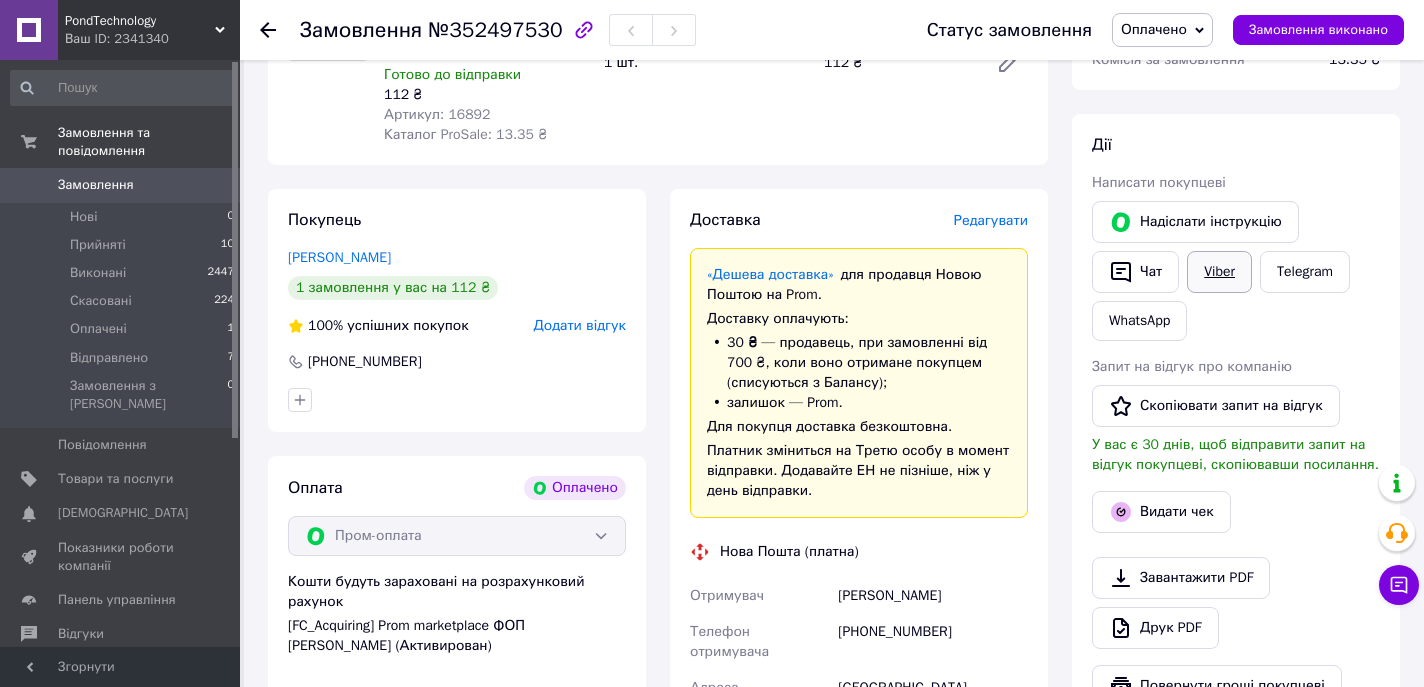 click on "Viber" at bounding box center (1219, 272) 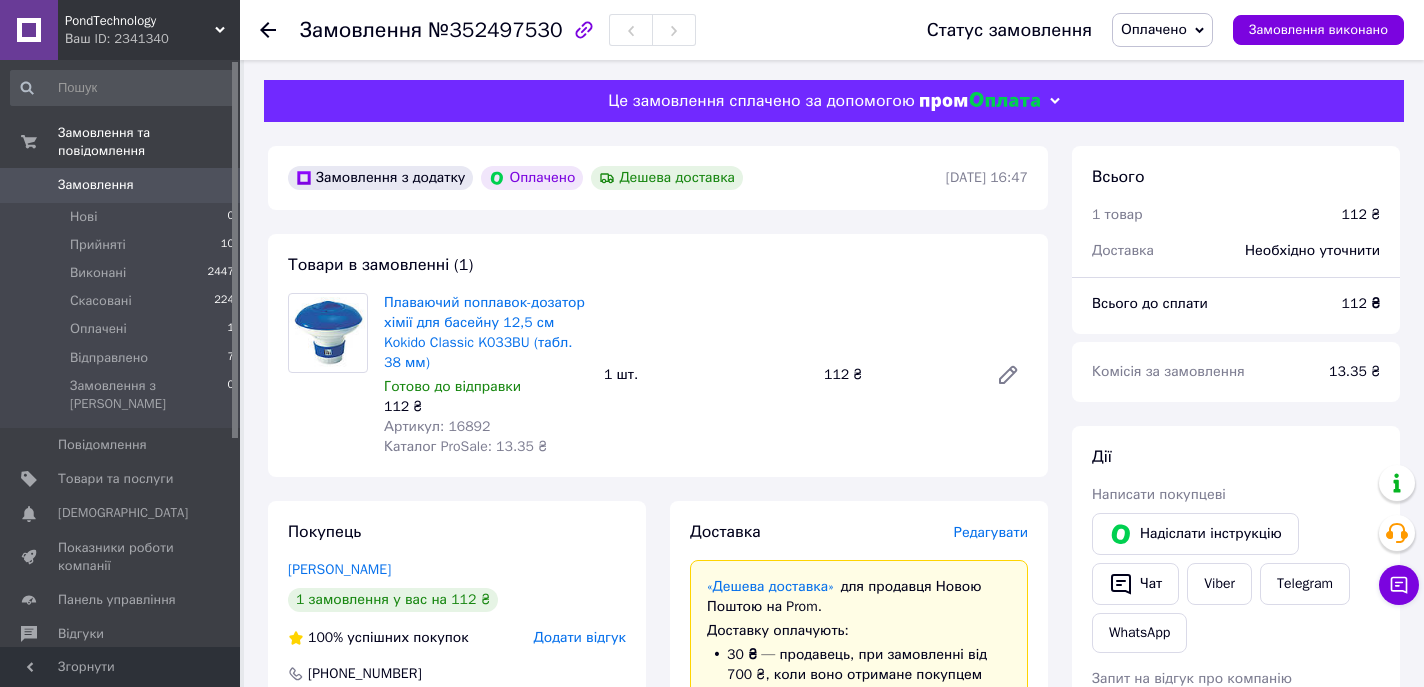 scroll, scrollTop: 32, scrollLeft: 0, axis: vertical 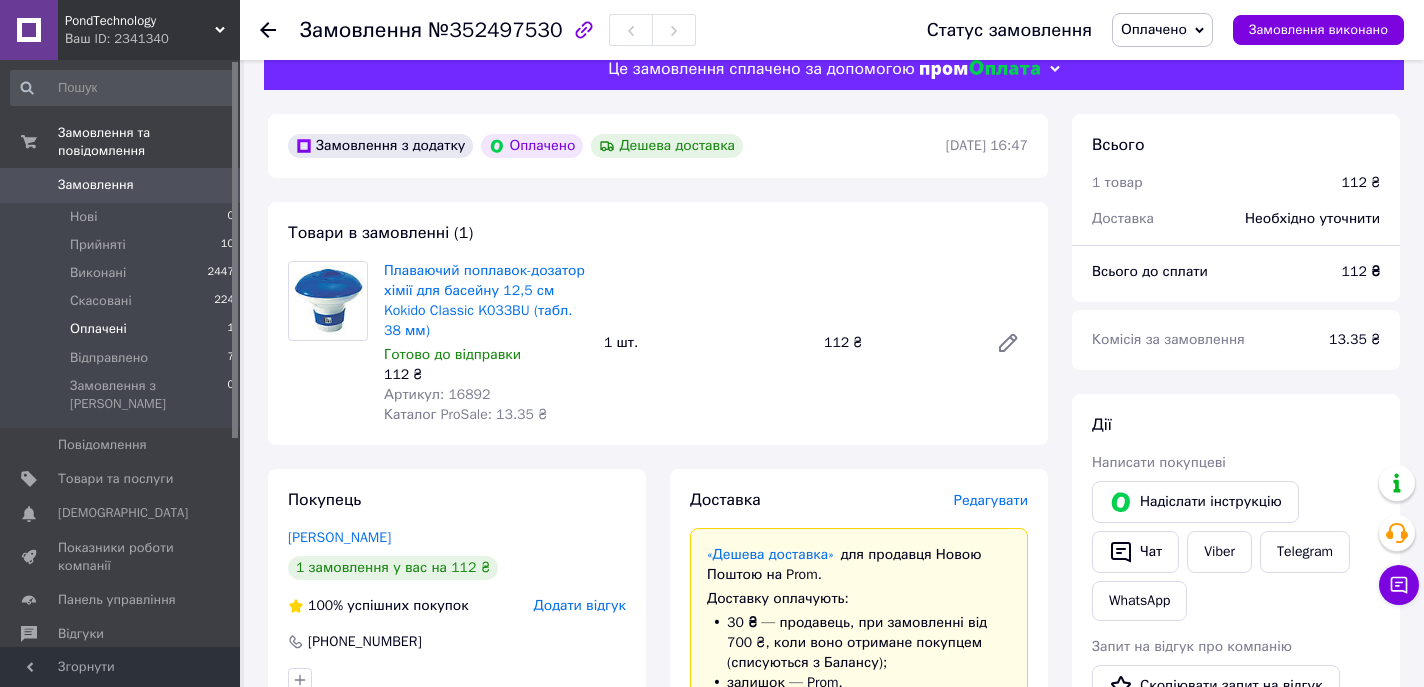 click on "Оплачені" at bounding box center [98, 329] 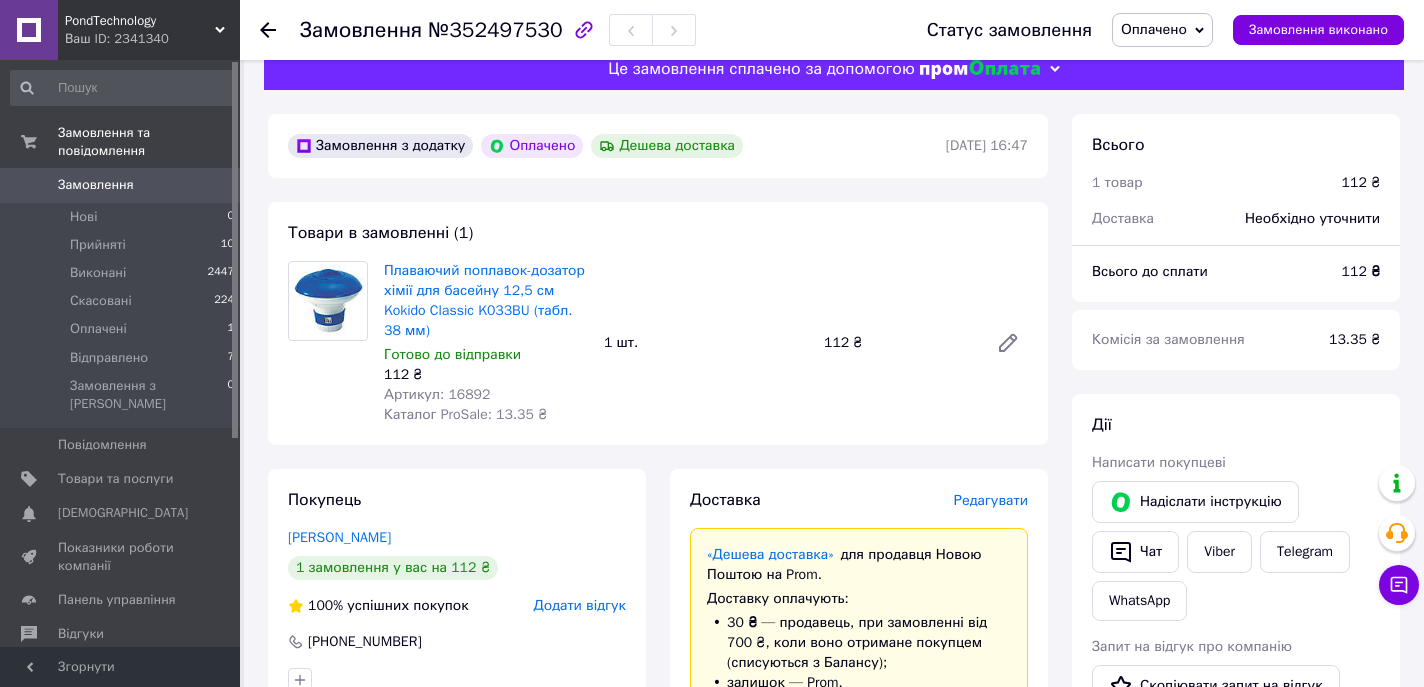 scroll, scrollTop: 0, scrollLeft: 0, axis: both 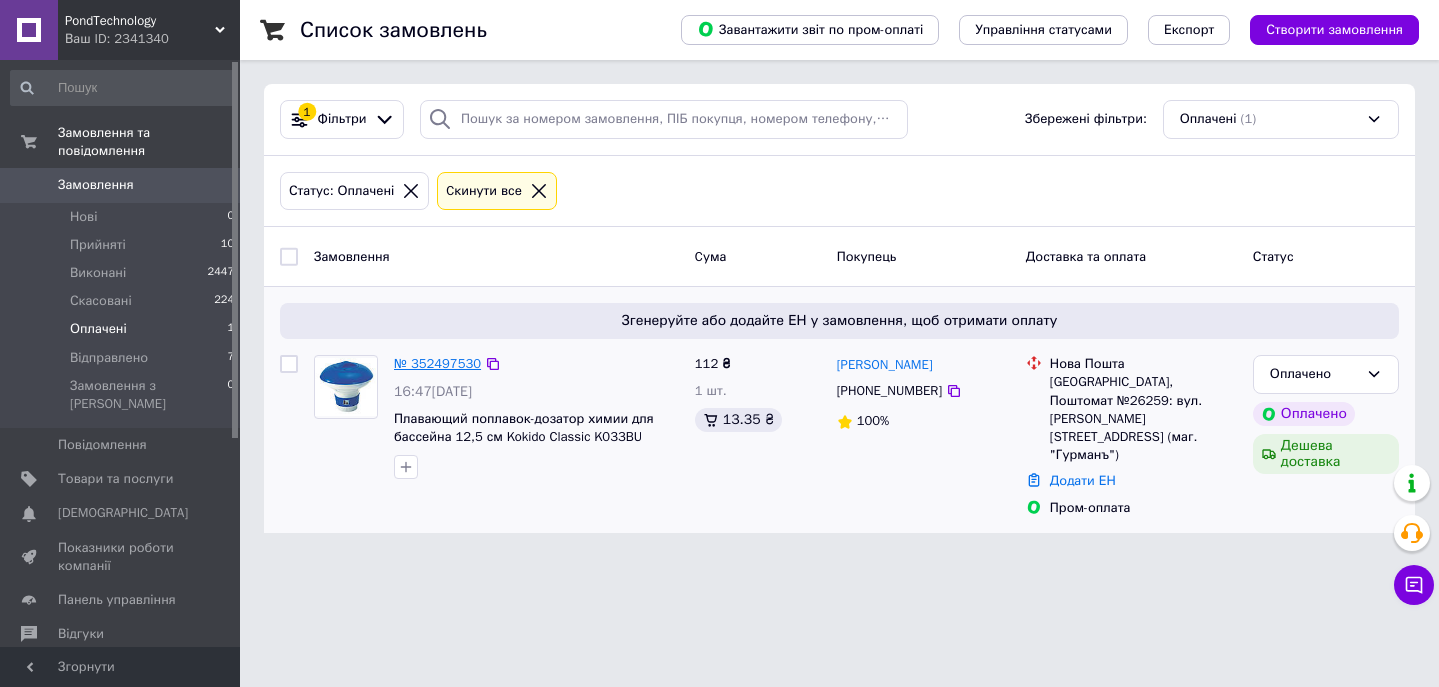 click on "№ 352497530" at bounding box center (437, 363) 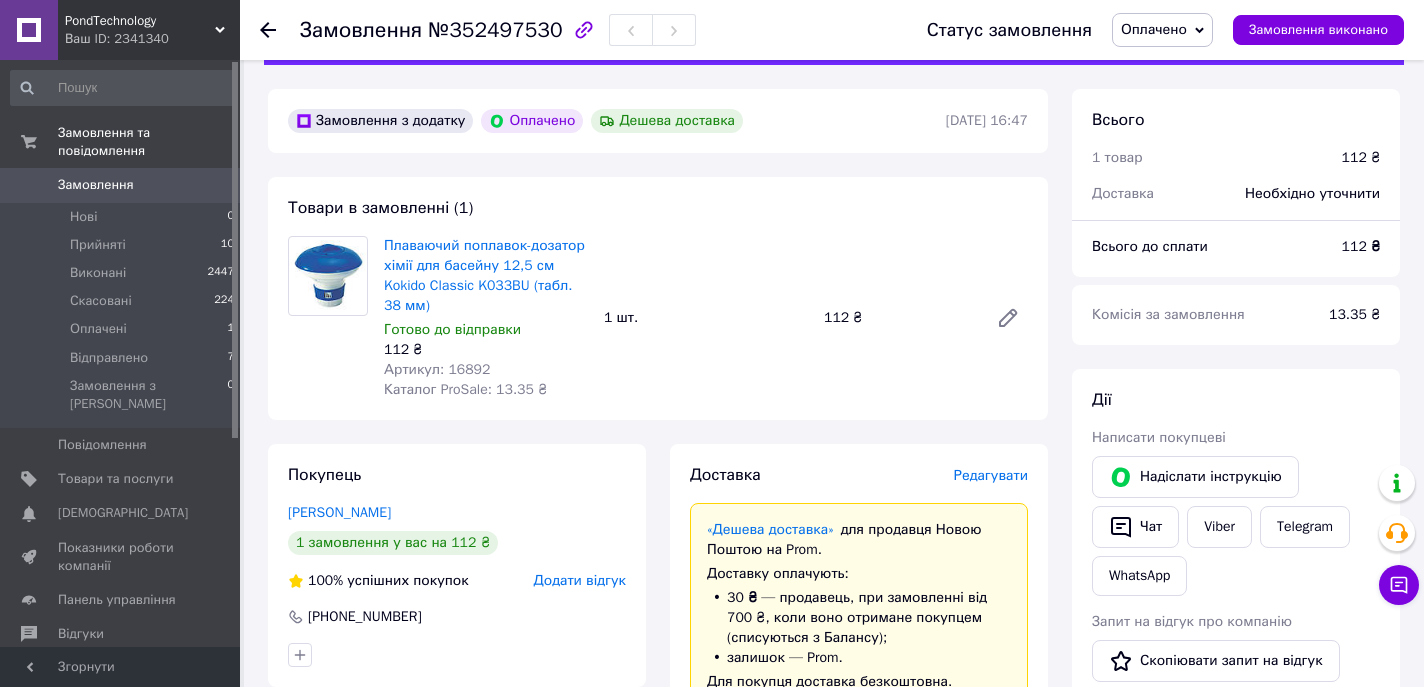 scroll, scrollTop: 0, scrollLeft: 0, axis: both 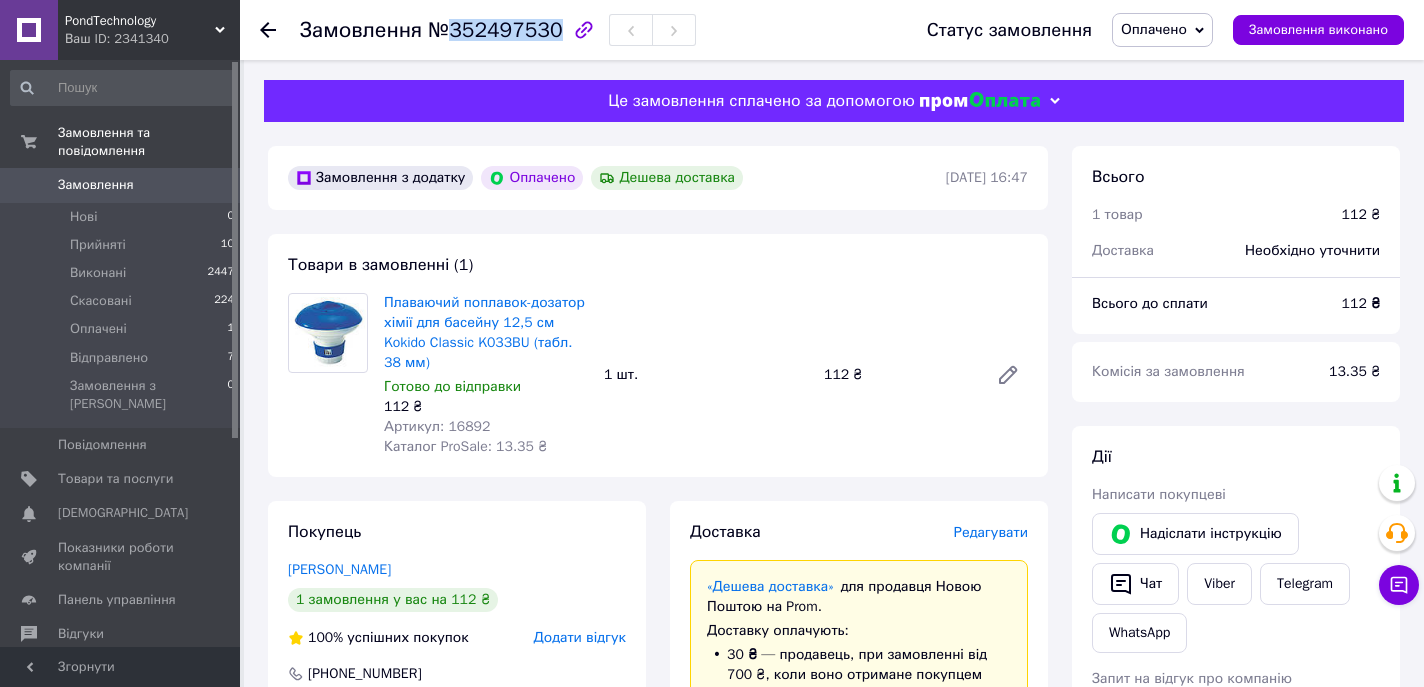 drag, startPoint x: 553, startPoint y: 33, endPoint x: 450, endPoint y: 33, distance: 103 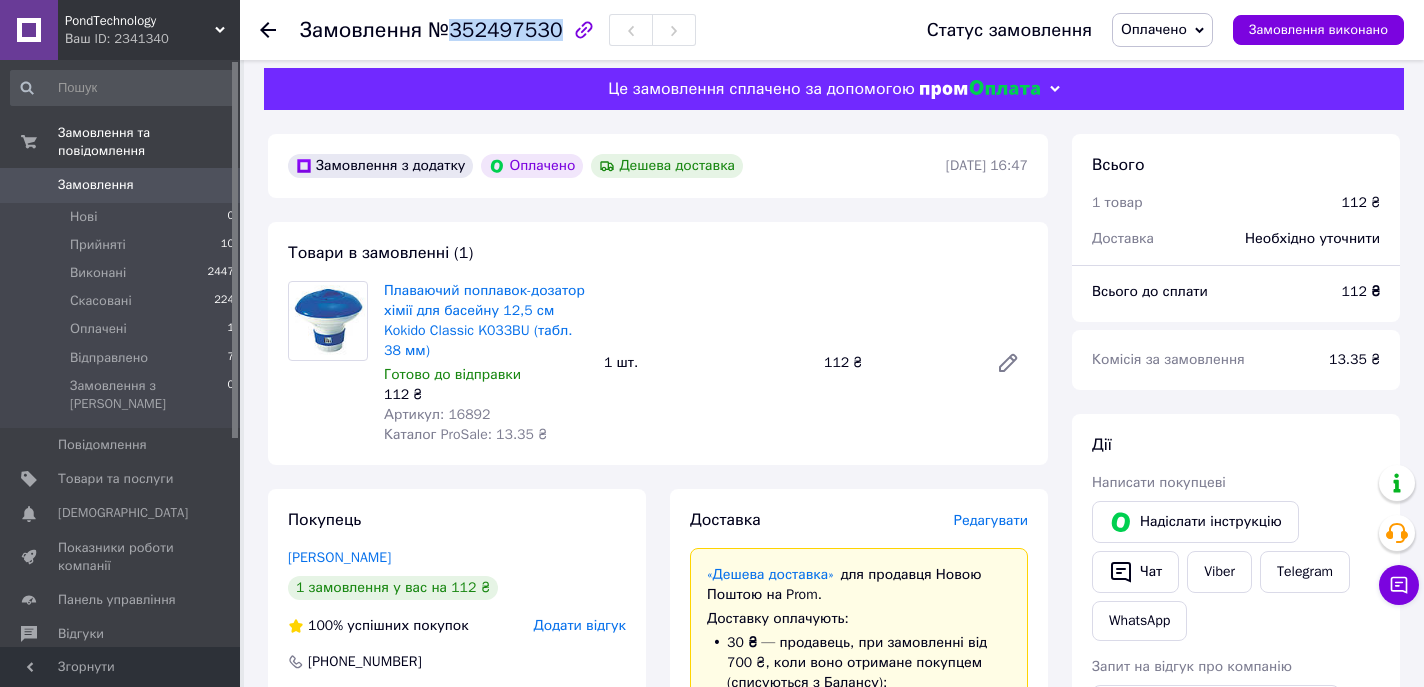 scroll, scrollTop: 8, scrollLeft: 0, axis: vertical 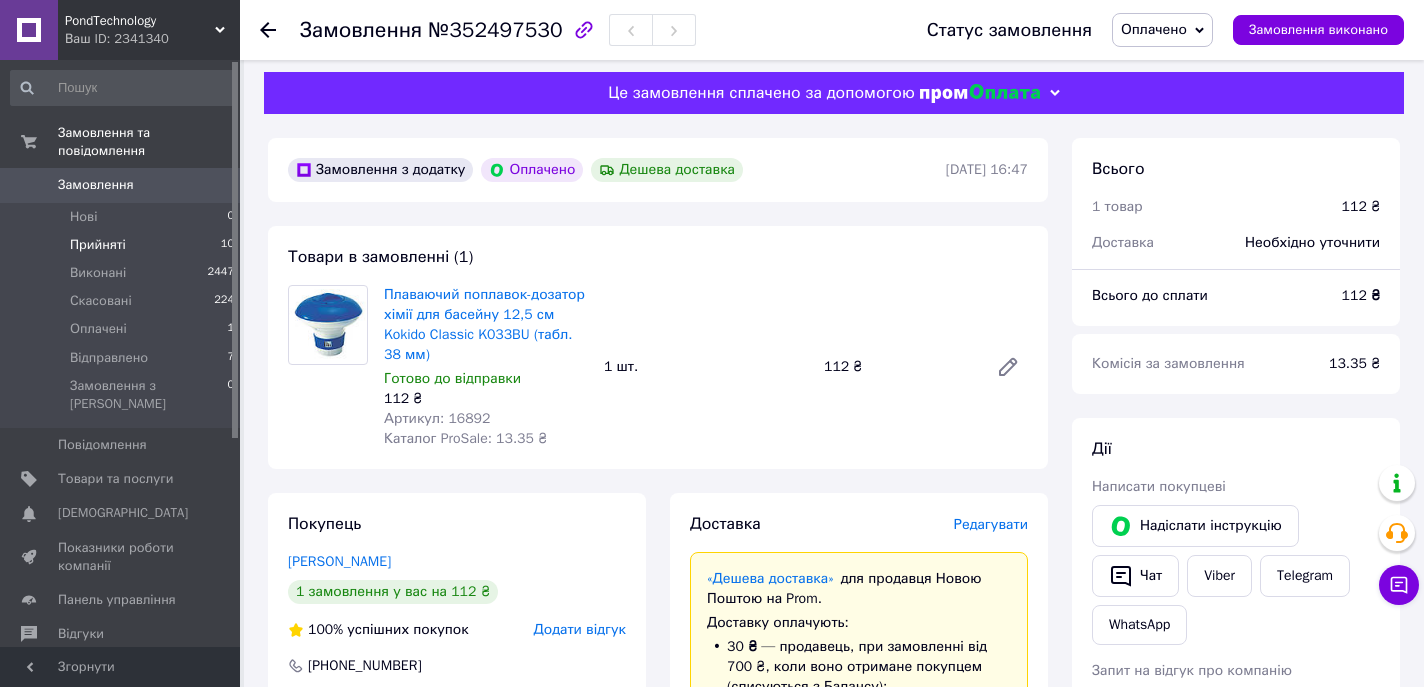 click on "Прийняті" at bounding box center (98, 245) 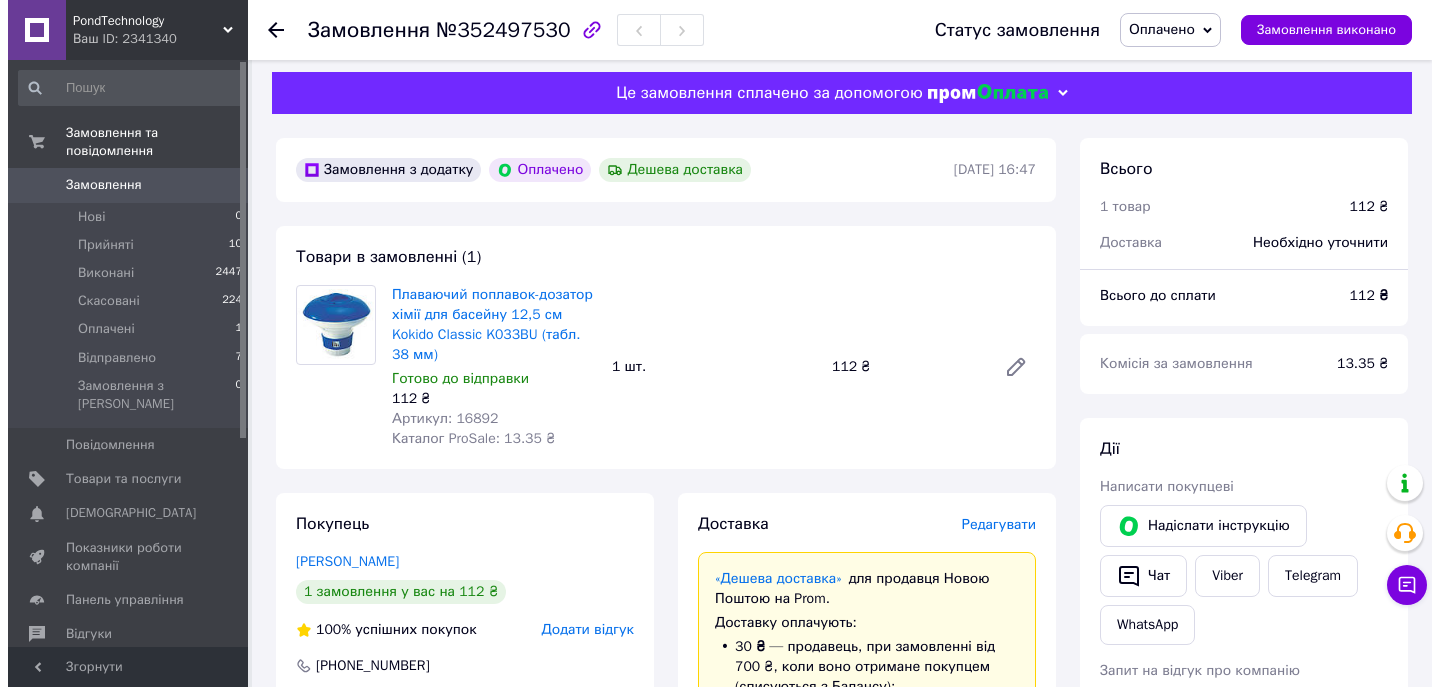 scroll, scrollTop: 0, scrollLeft: 0, axis: both 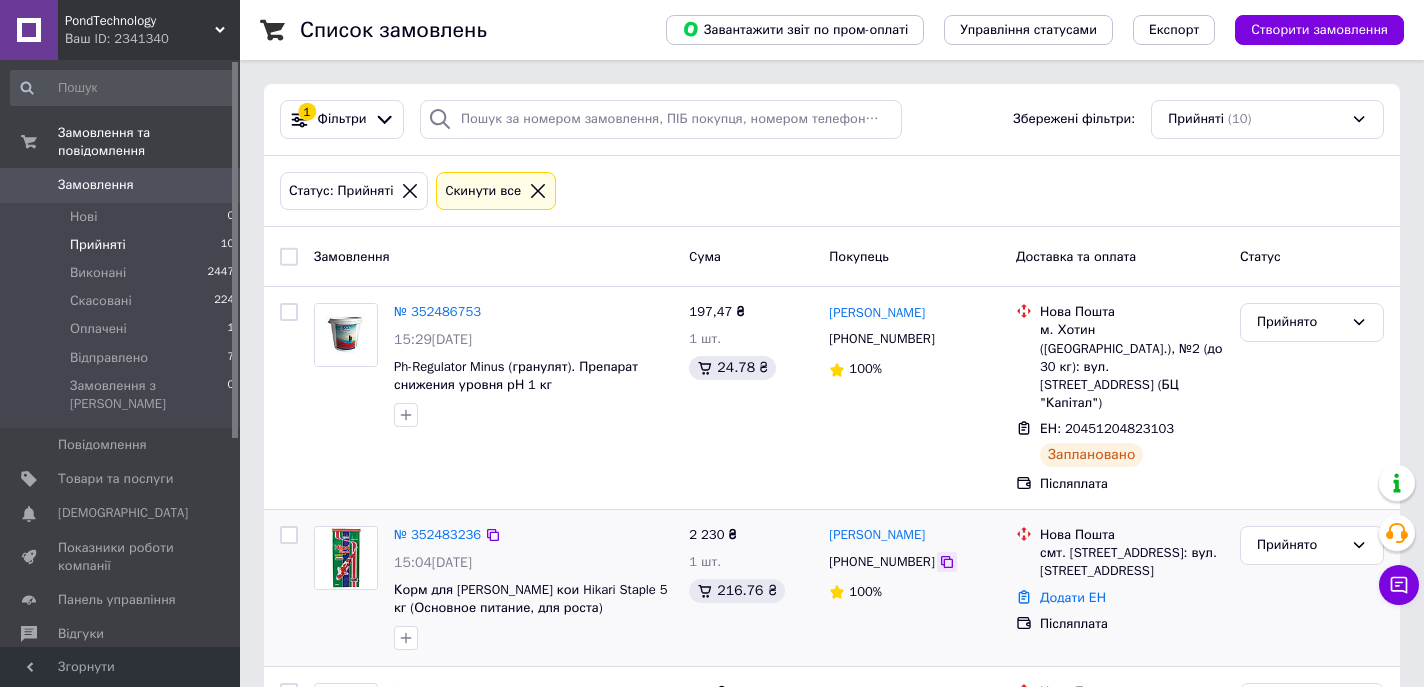 click 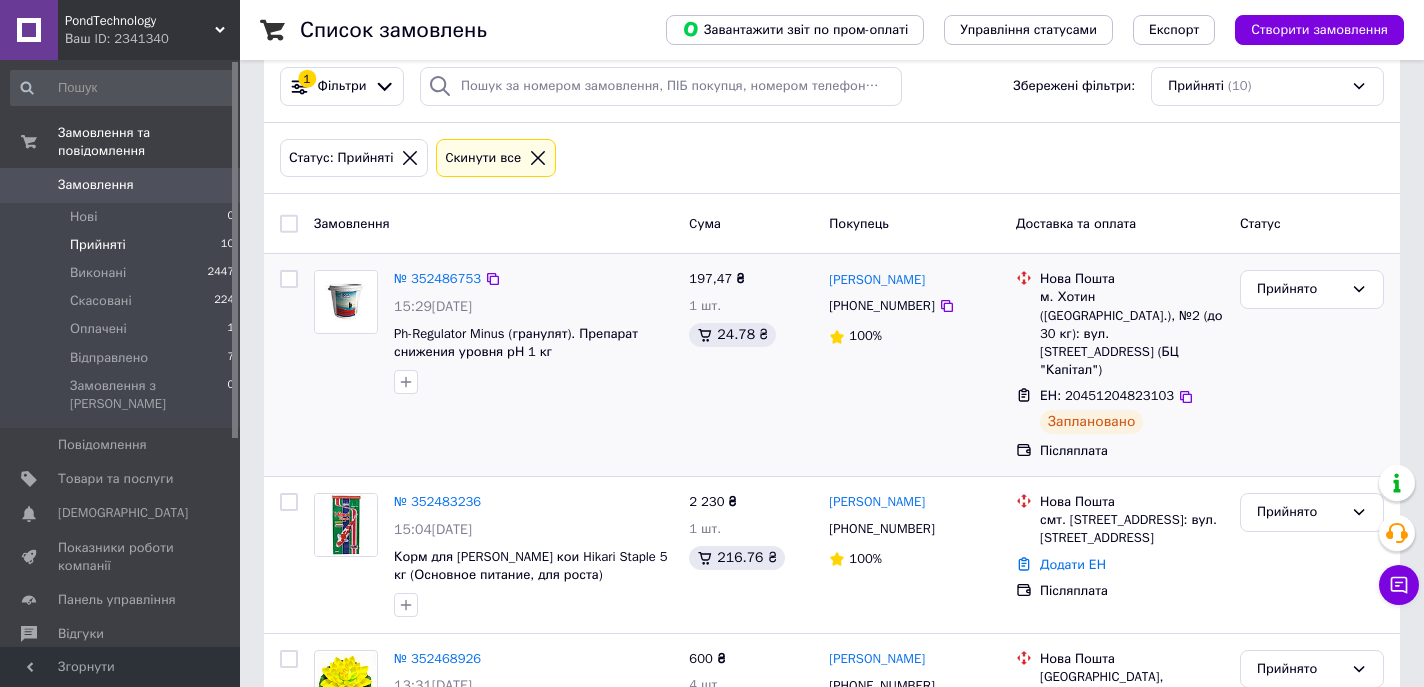 scroll, scrollTop: 37, scrollLeft: 0, axis: vertical 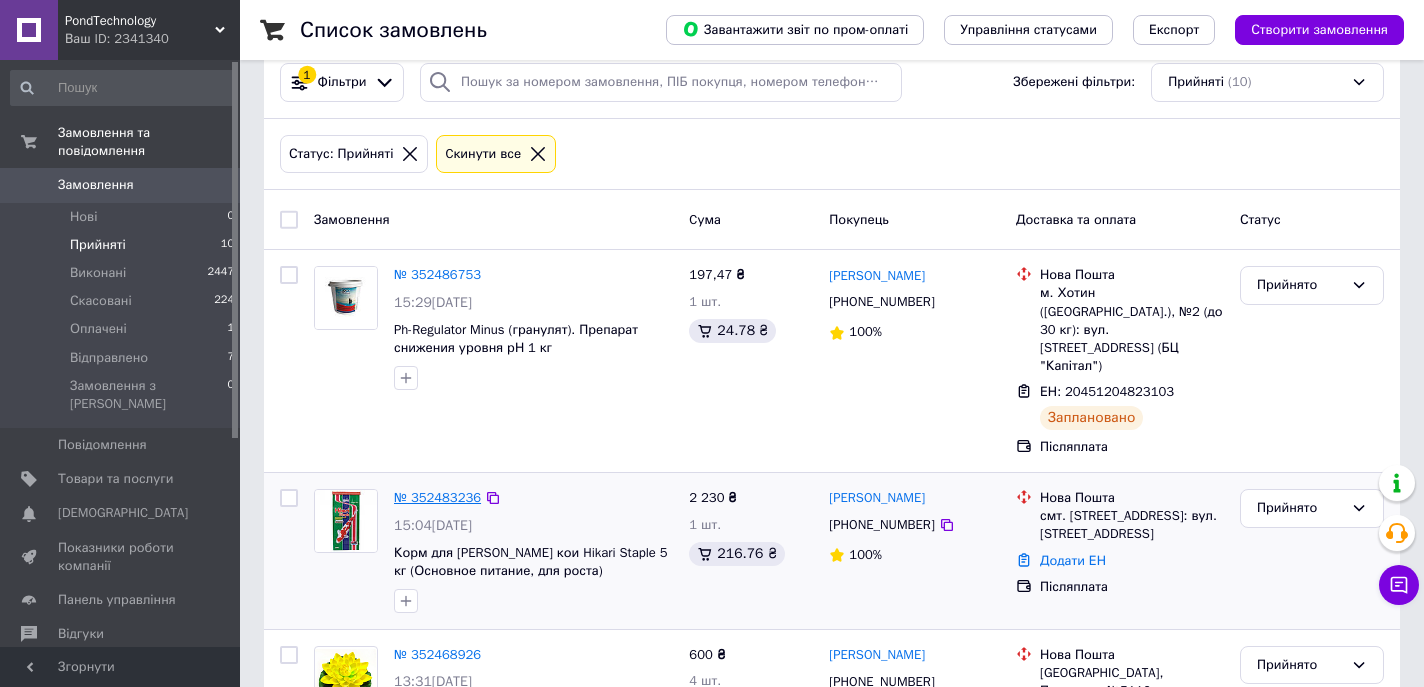click on "№ 352483236" at bounding box center [437, 497] 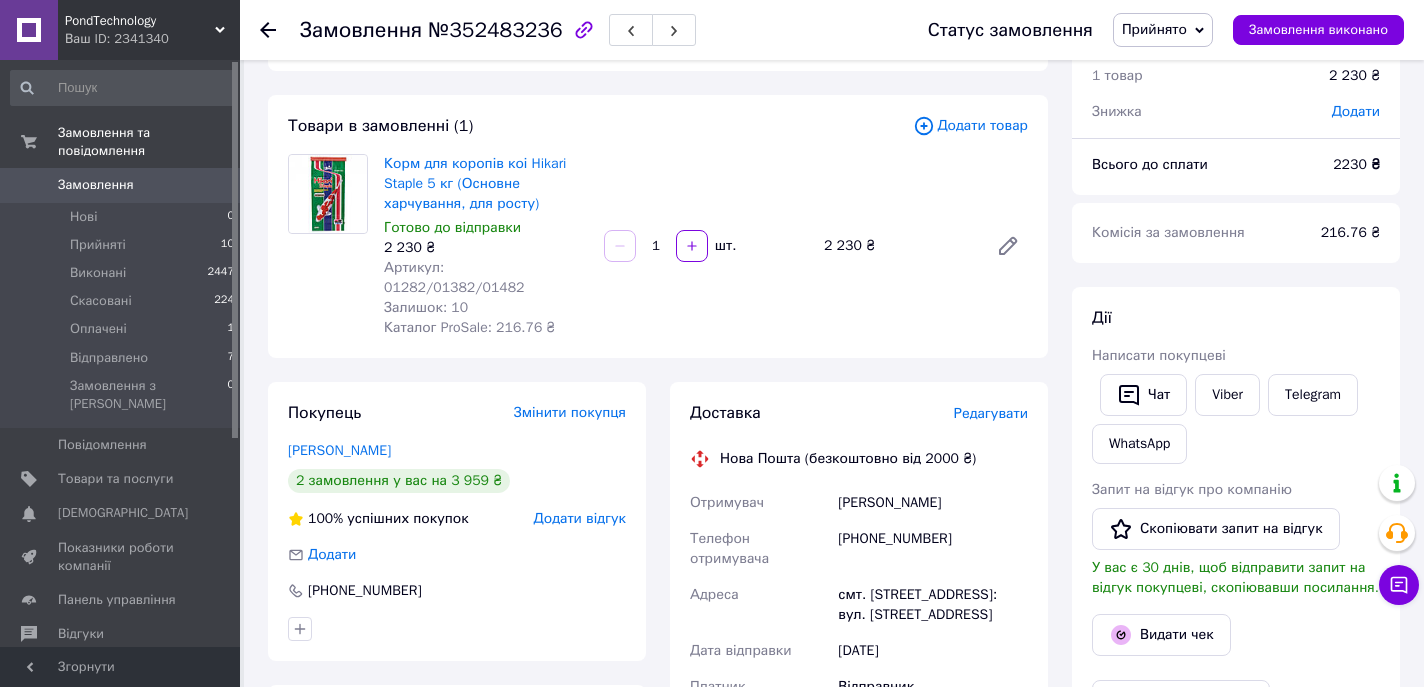 scroll, scrollTop: 0, scrollLeft: 0, axis: both 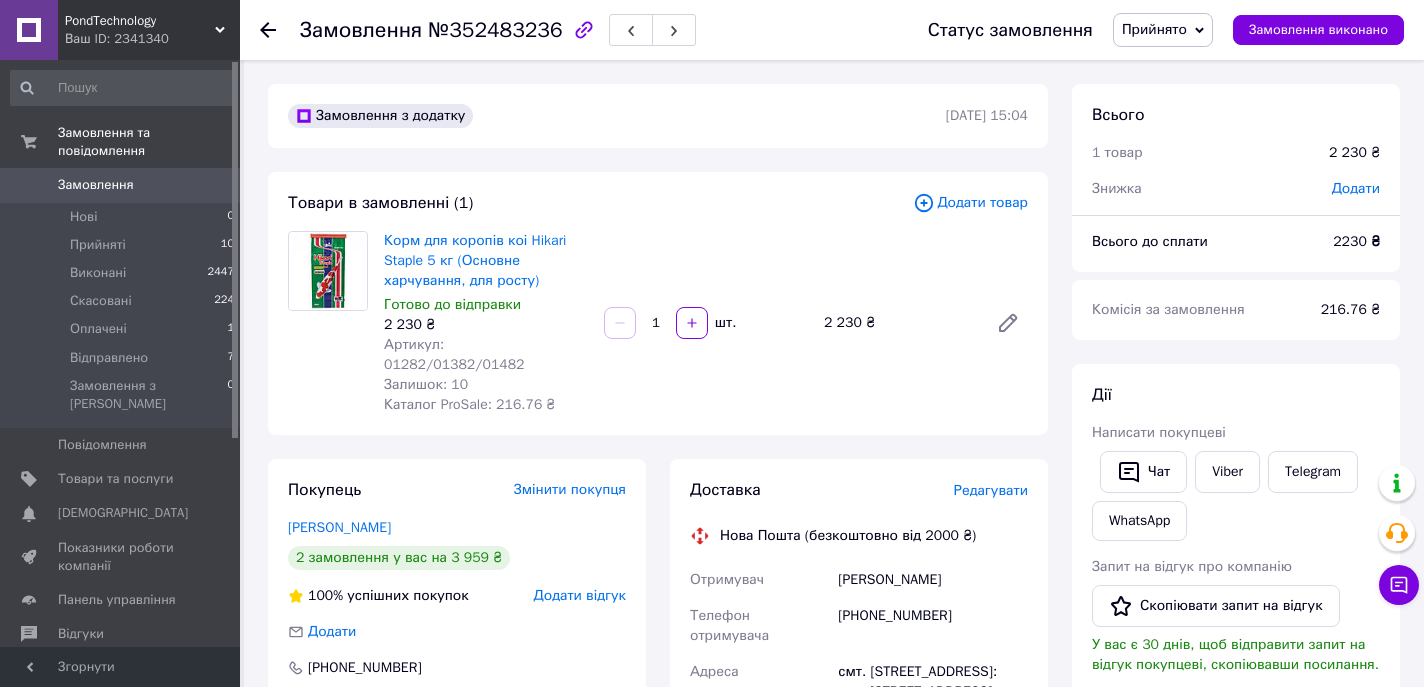 click on "Додати" at bounding box center [1356, 188] 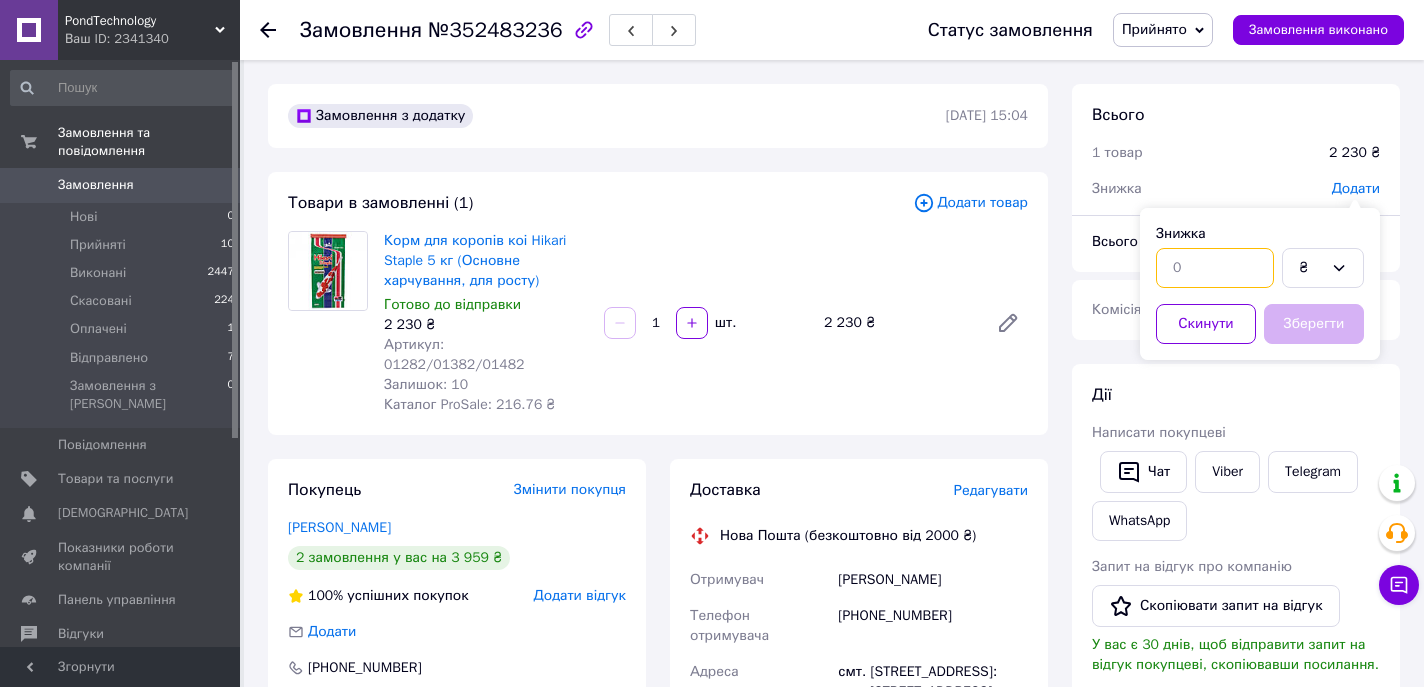 click at bounding box center (1215, 268) 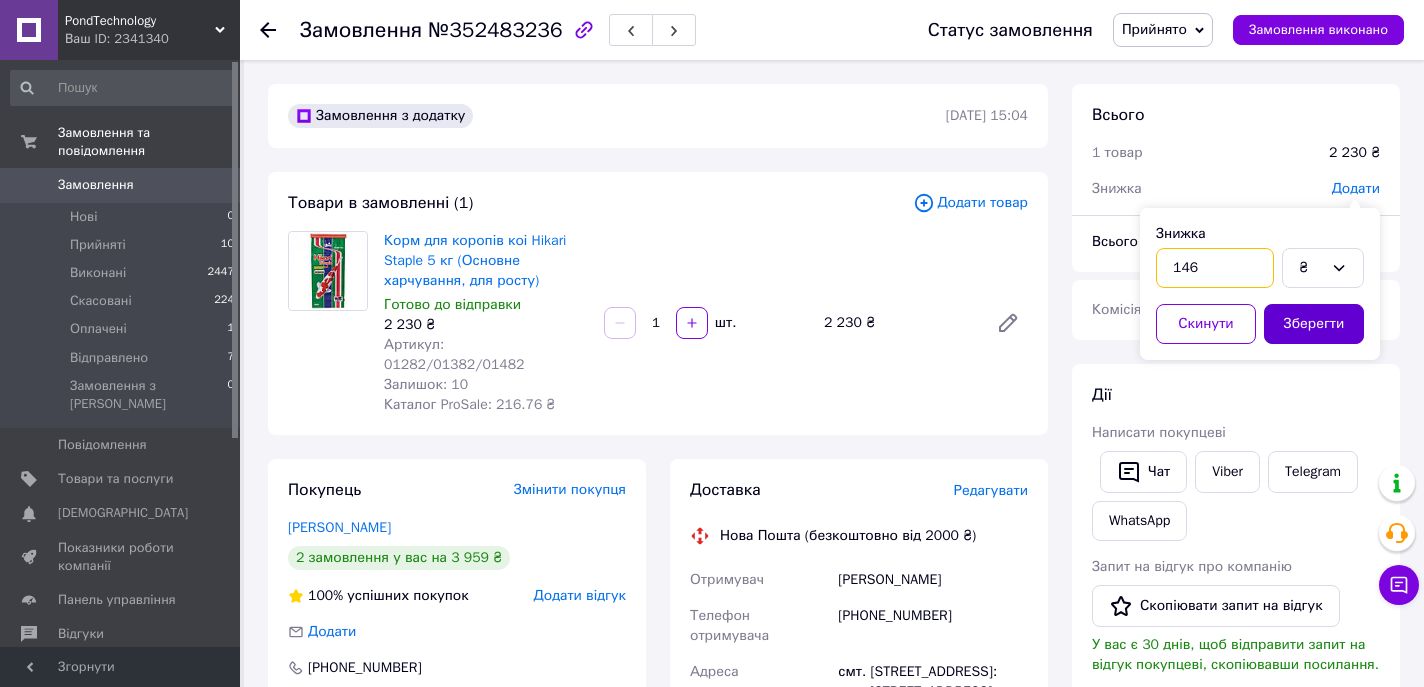 type on "146" 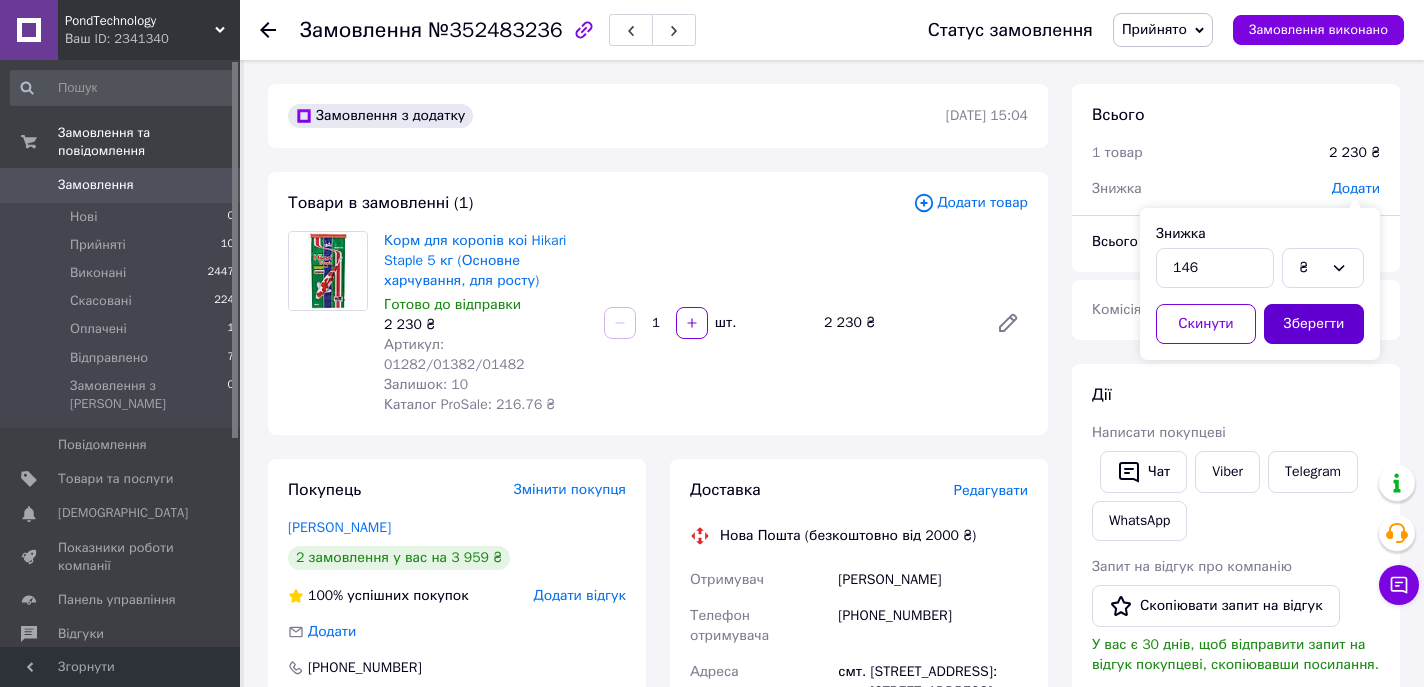 click on "Зберегти" at bounding box center [1314, 324] 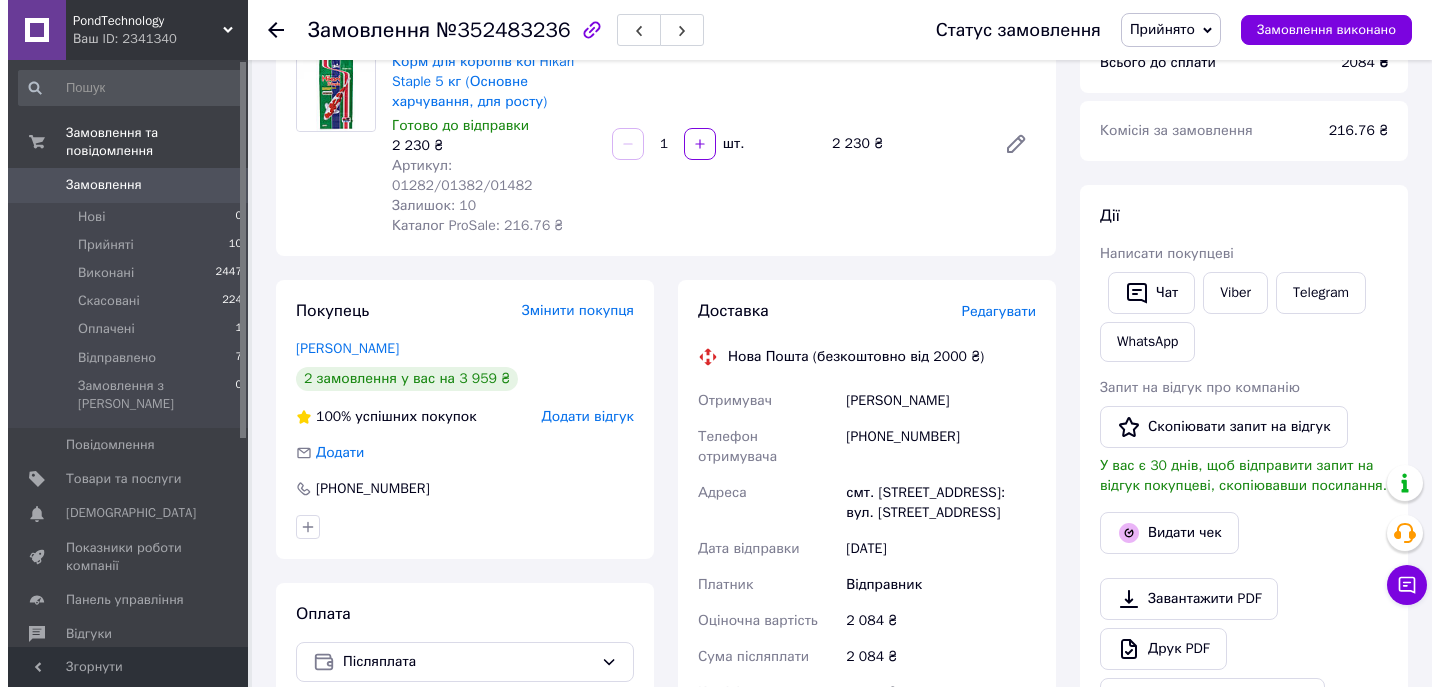 scroll, scrollTop: 340, scrollLeft: 0, axis: vertical 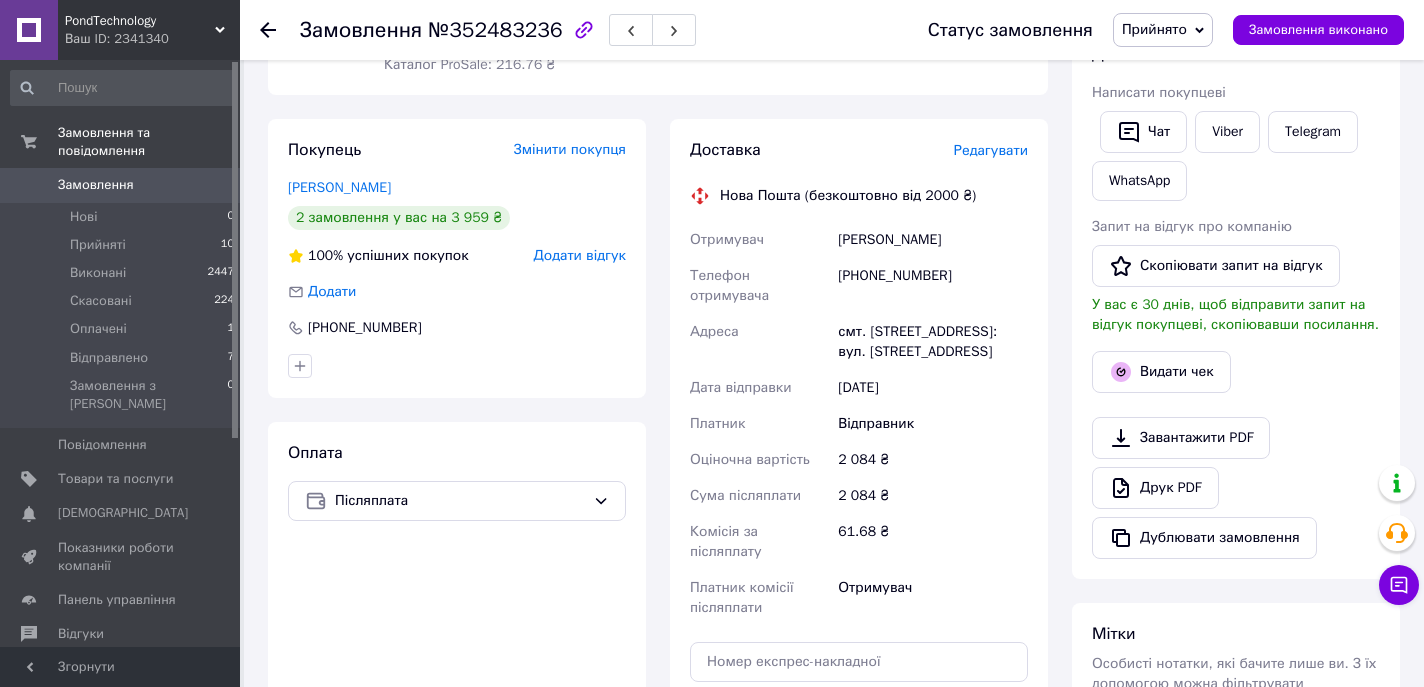 click on "Редагувати" at bounding box center (991, 150) 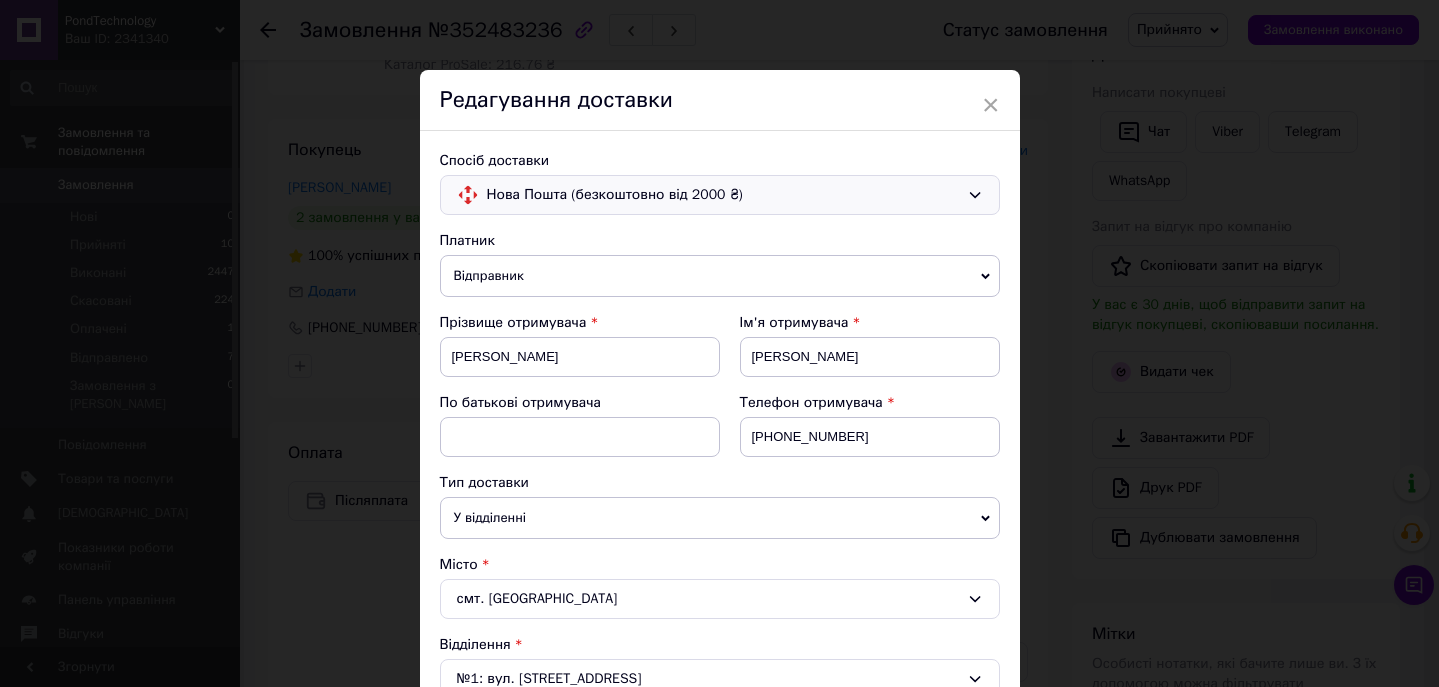 click on "Нова Пошта (безкоштовно від 2000 ₴)" at bounding box center [723, 195] 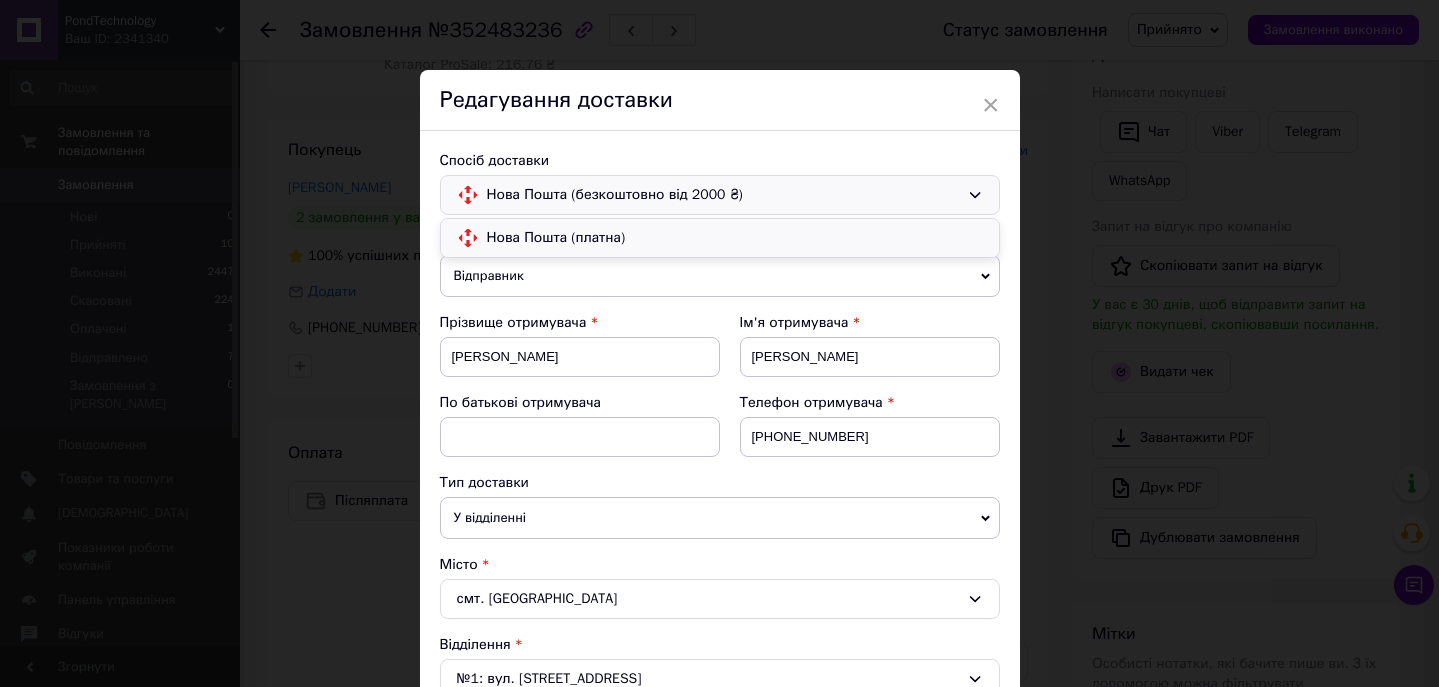 click on "Нова Пошта (платна)" at bounding box center (735, 238) 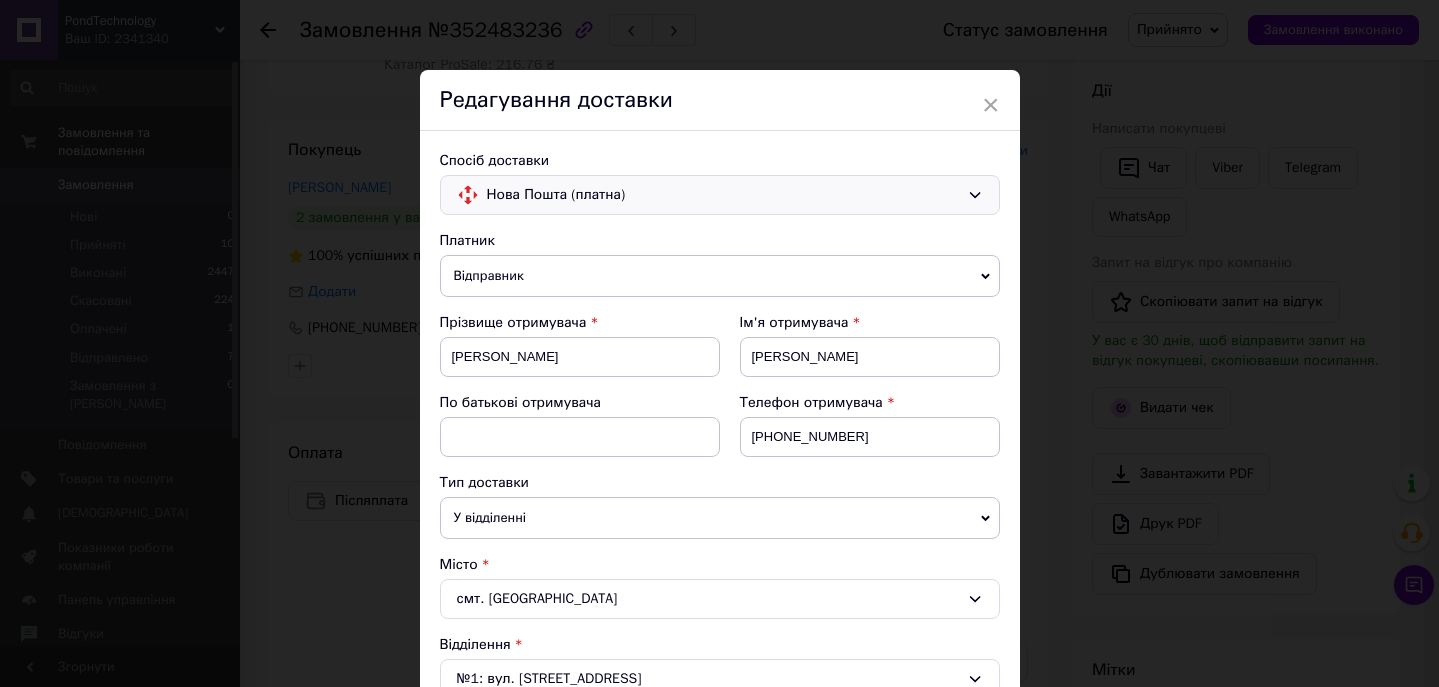 click on "Відправник" at bounding box center [720, 276] 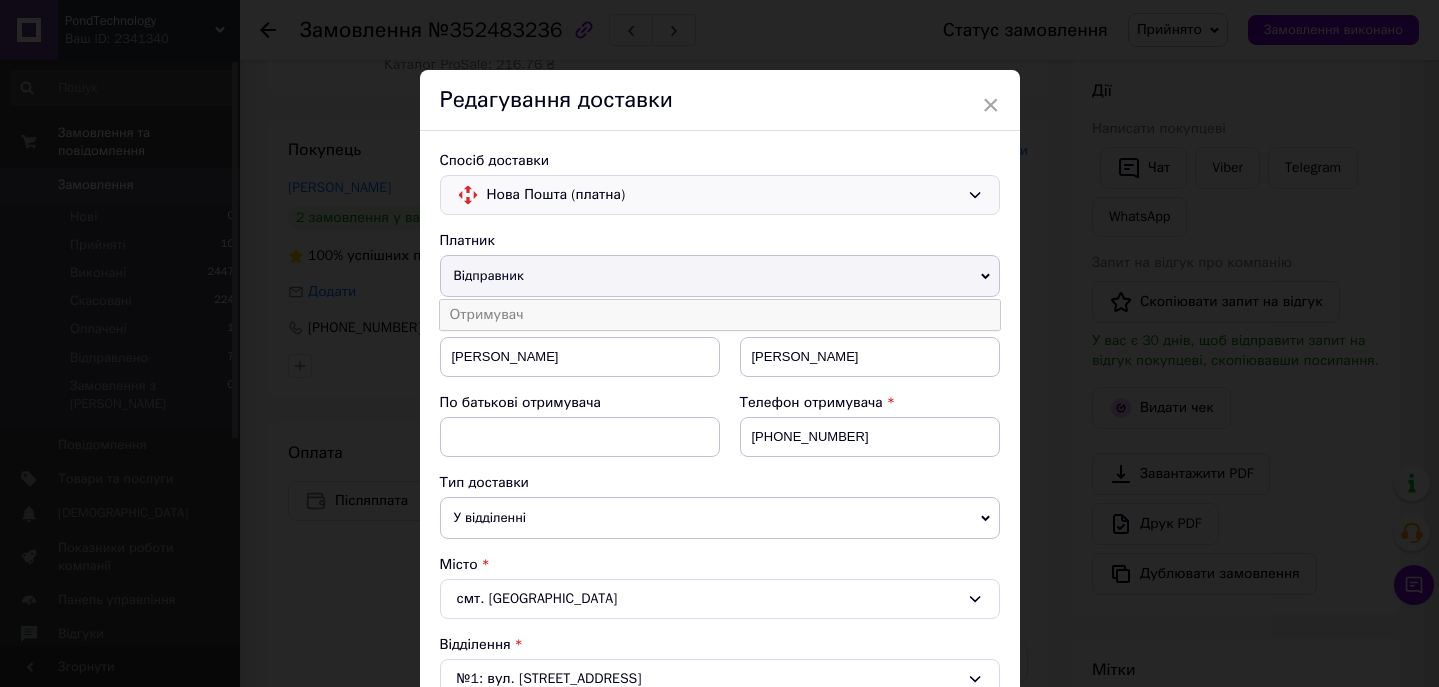 click on "Отримувач" at bounding box center (720, 315) 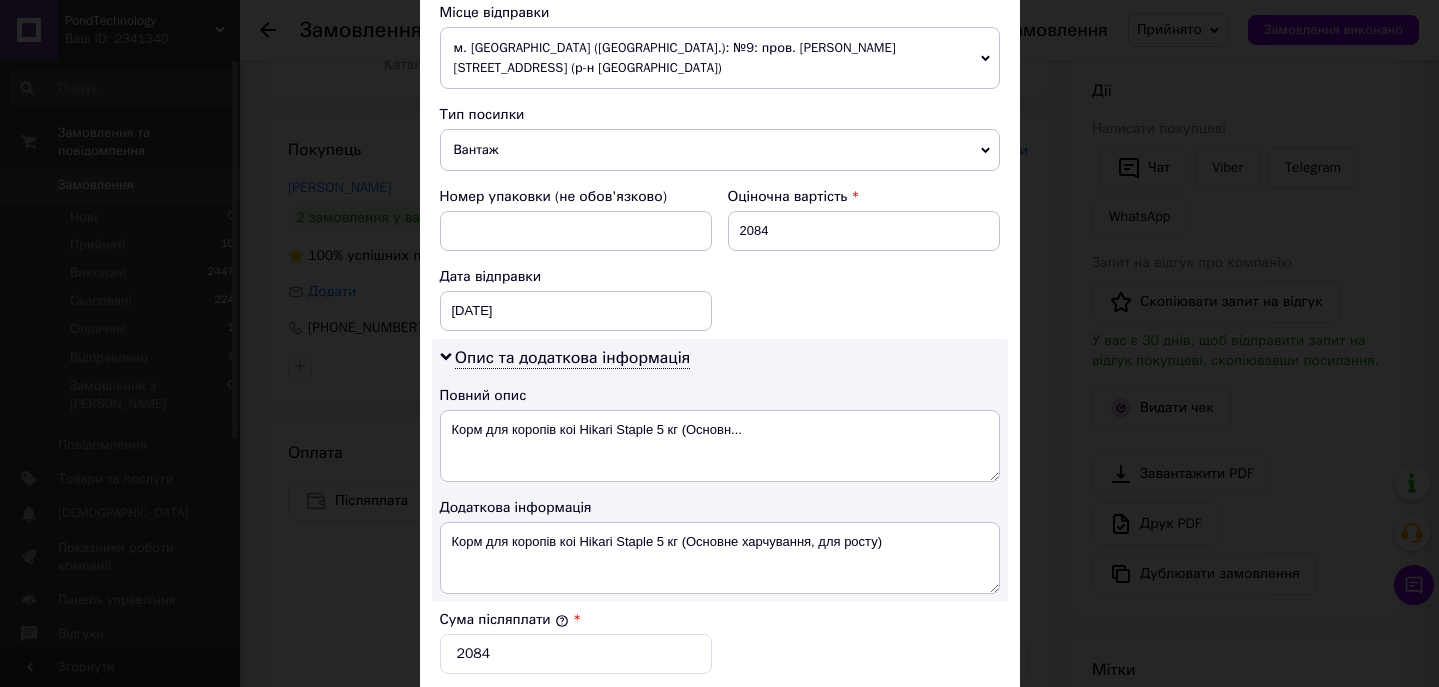 scroll, scrollTop: 1102, scrollLeft: 0, axis: vertical 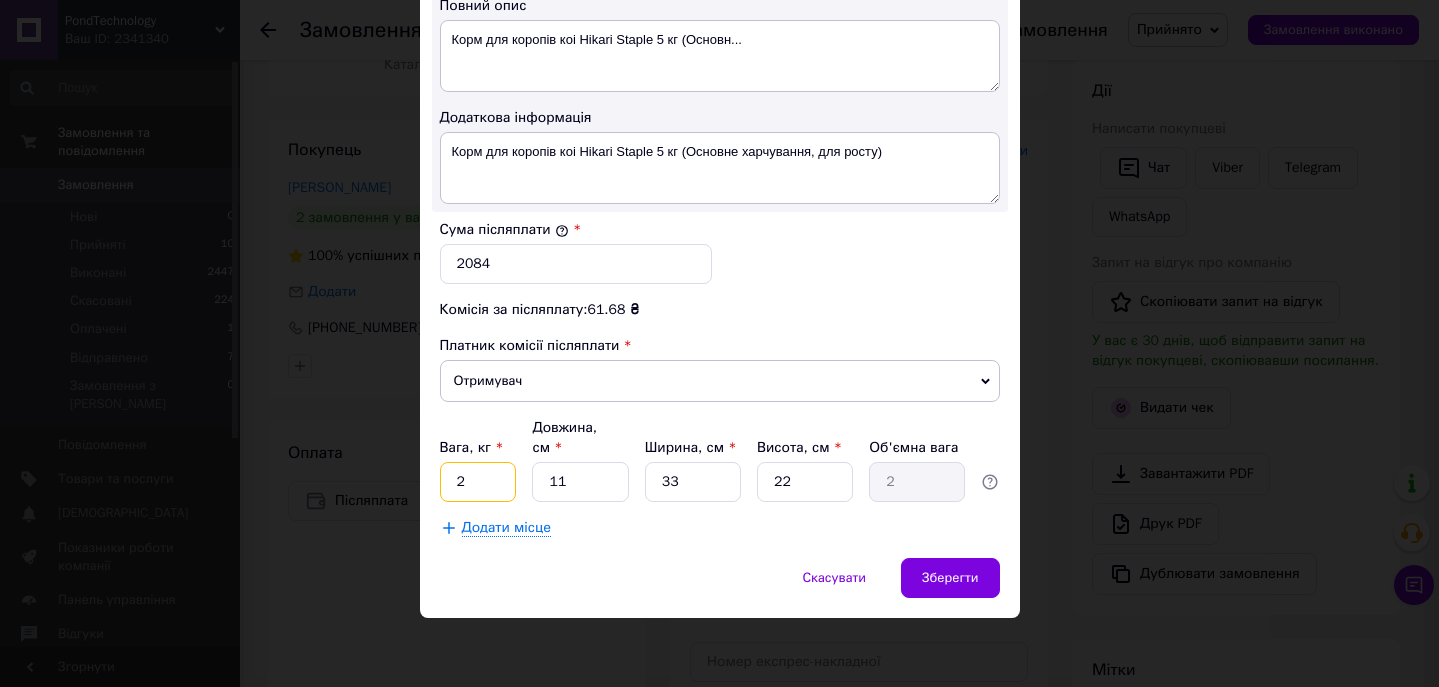 click on "2" at bounding box center [478, 482] 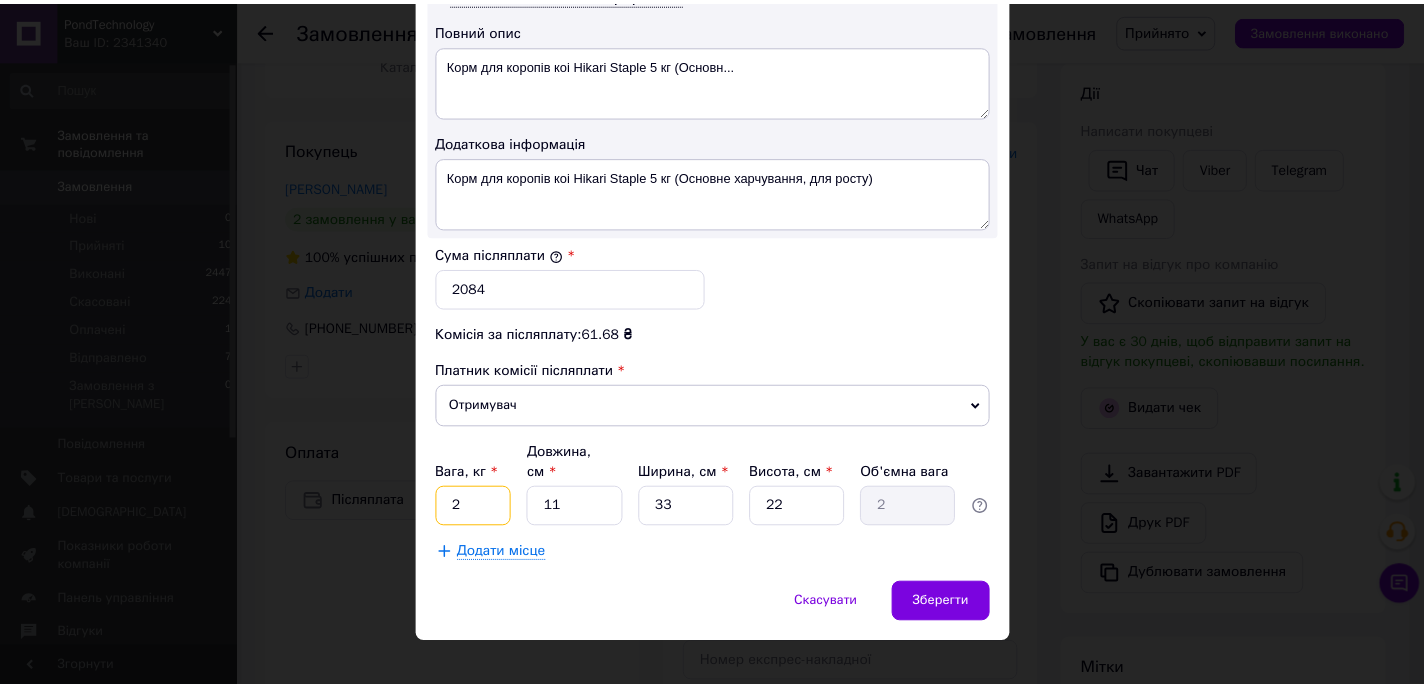 scroll, scrollTop: 1102, scrollLeft: 0, axis: vertical 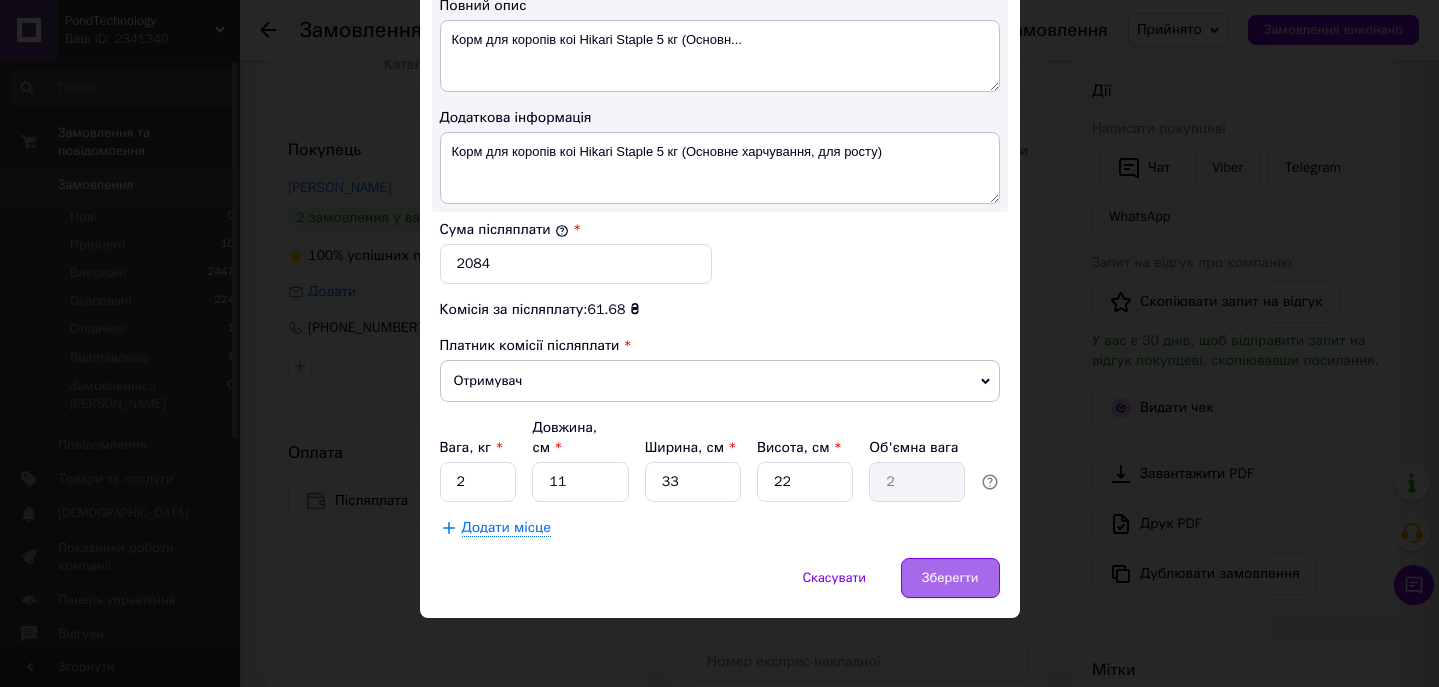 click on "Зберегти" at bounding box center [950, 578] 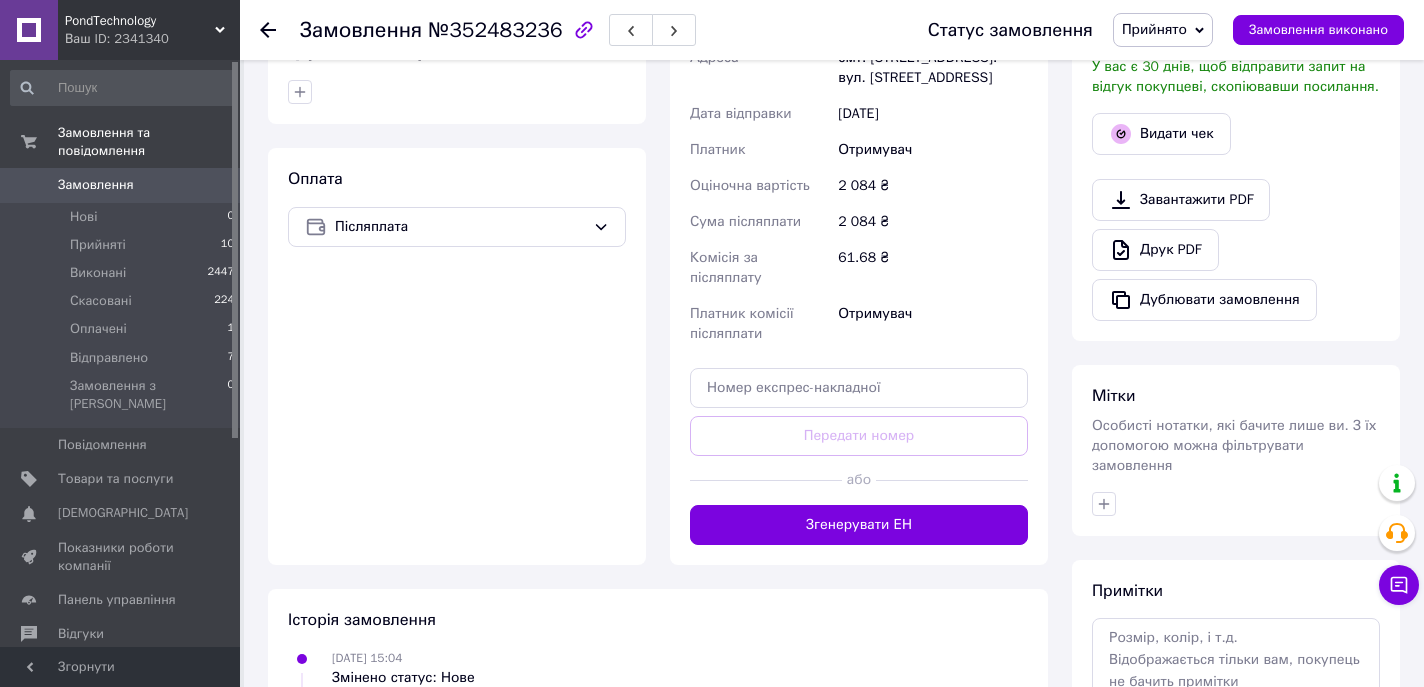 scroll, scrollTop: 618, scrollLeft: 0, axis: vertical 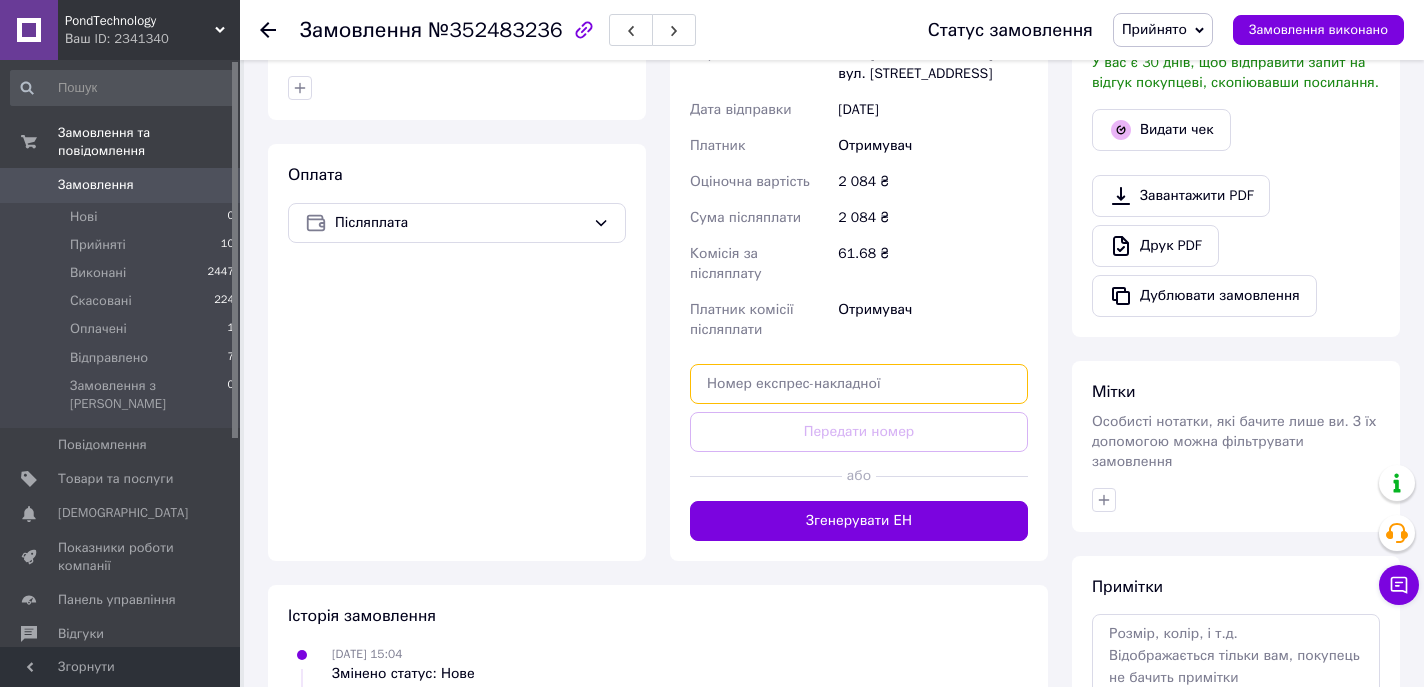 click at bounding box center [859, 384] 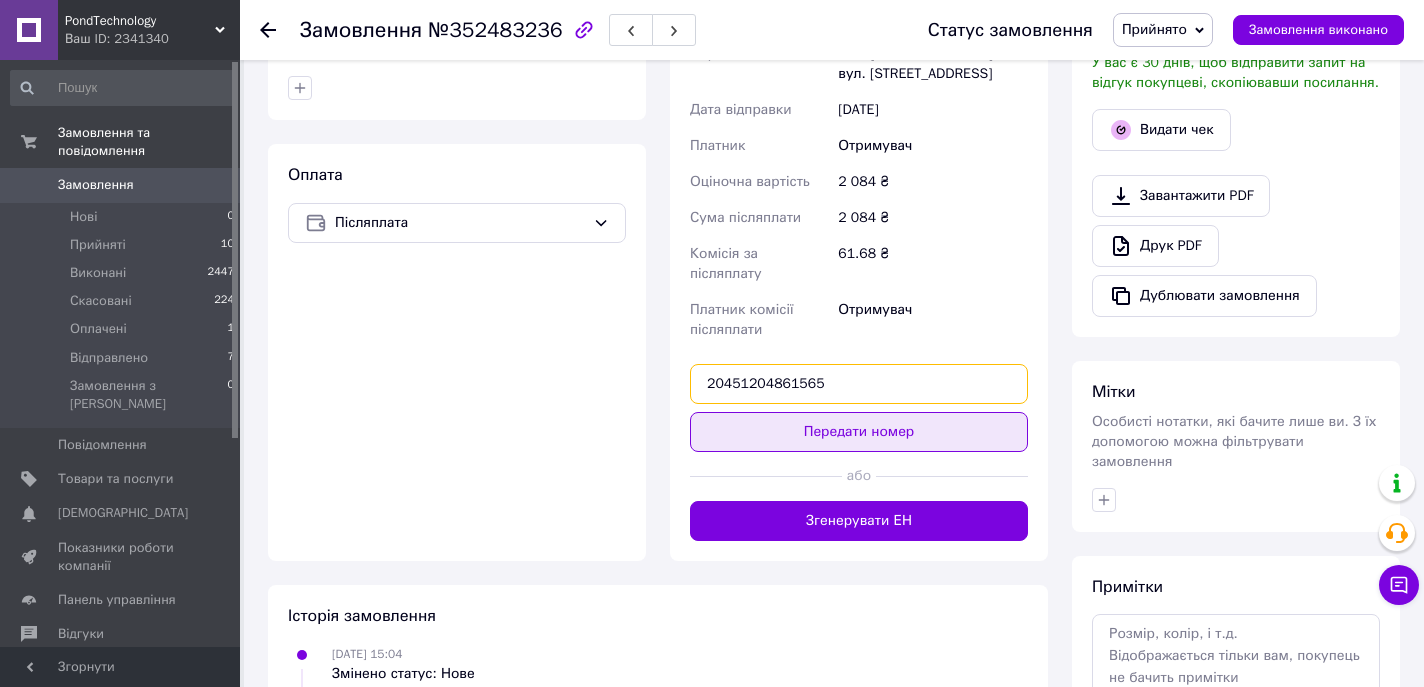 type on "20451204861565" 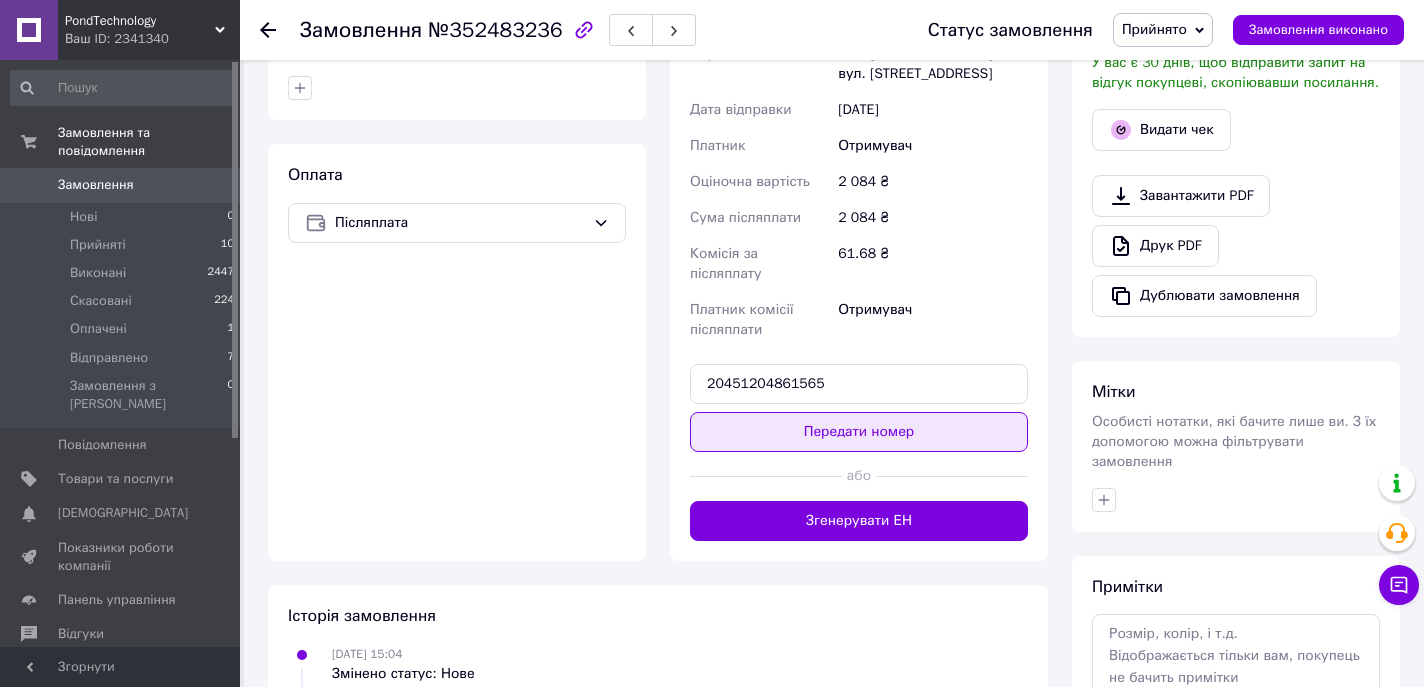 click on "Передати номер" at bounding box center [859, 432] 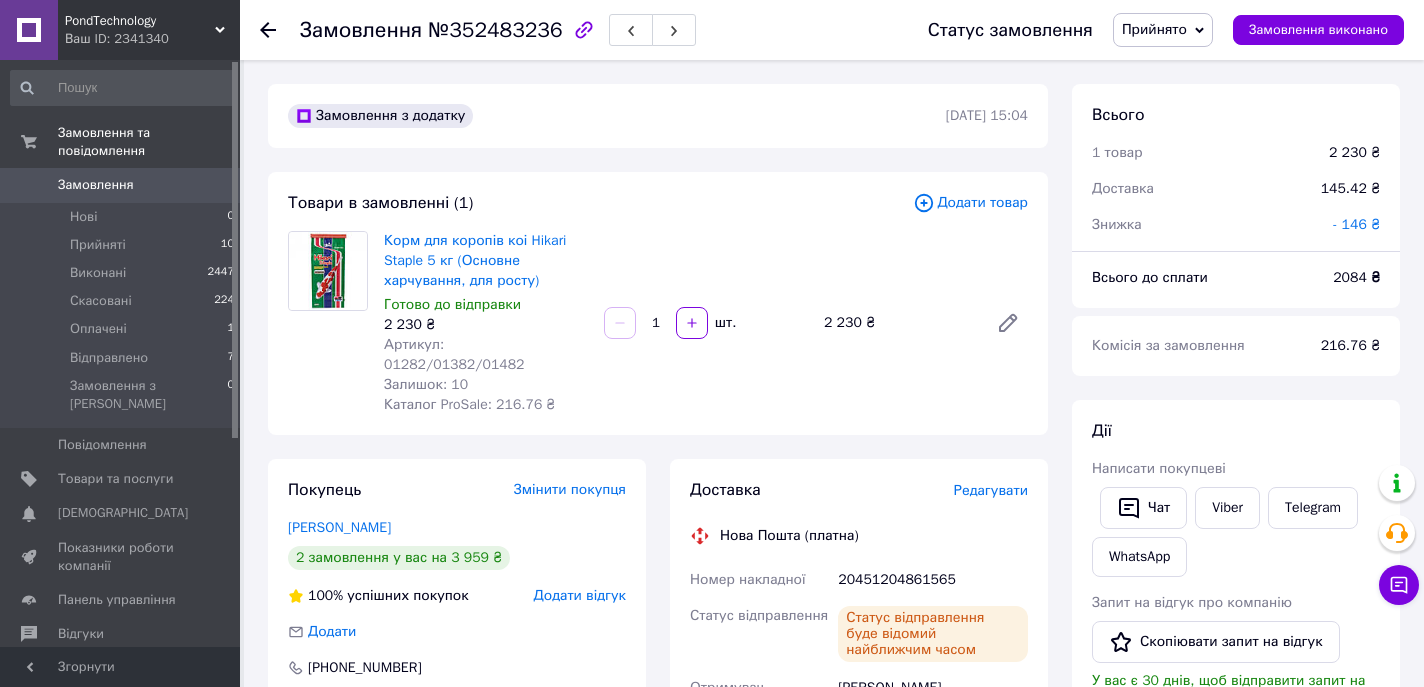 scroll, scrollTop: 4, scrollLeft: 0, axis: vertical 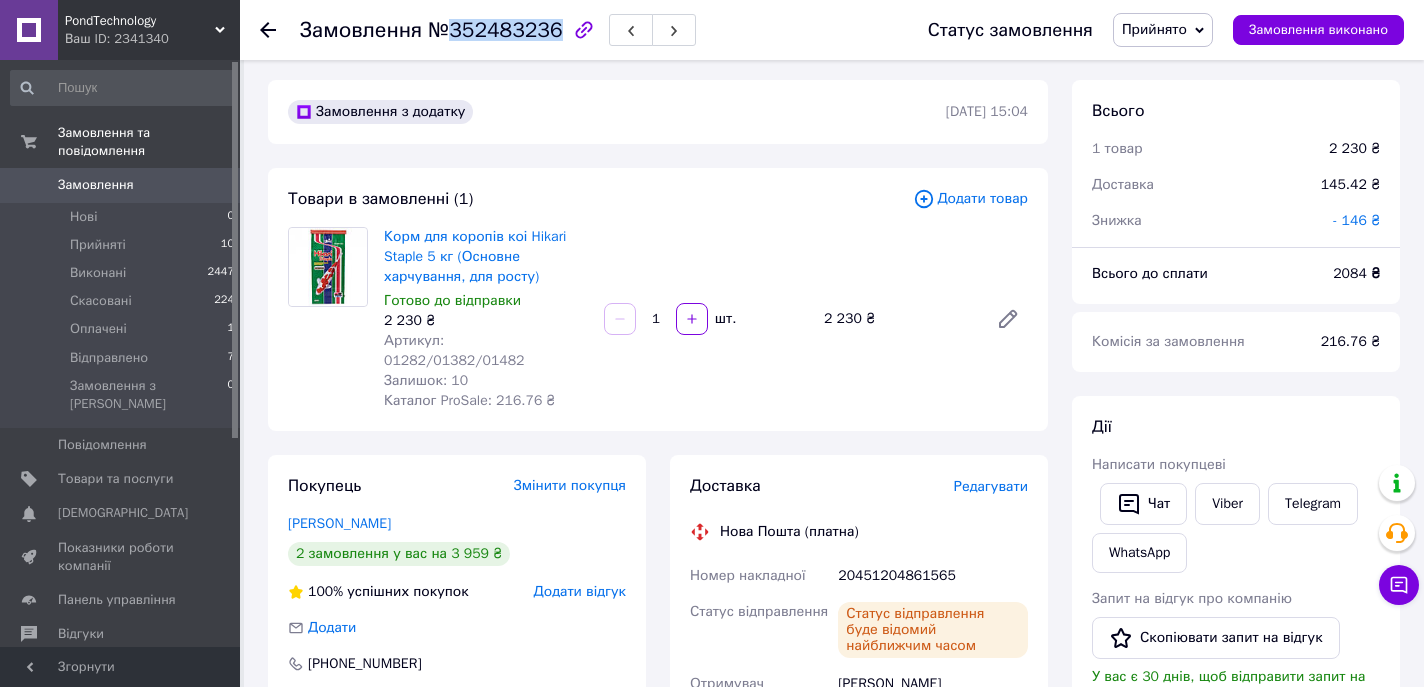 drag, startPoint x: 555, startPoint y: 30, endPoint x: 443, endPoint y: 38, distance: 112.28535 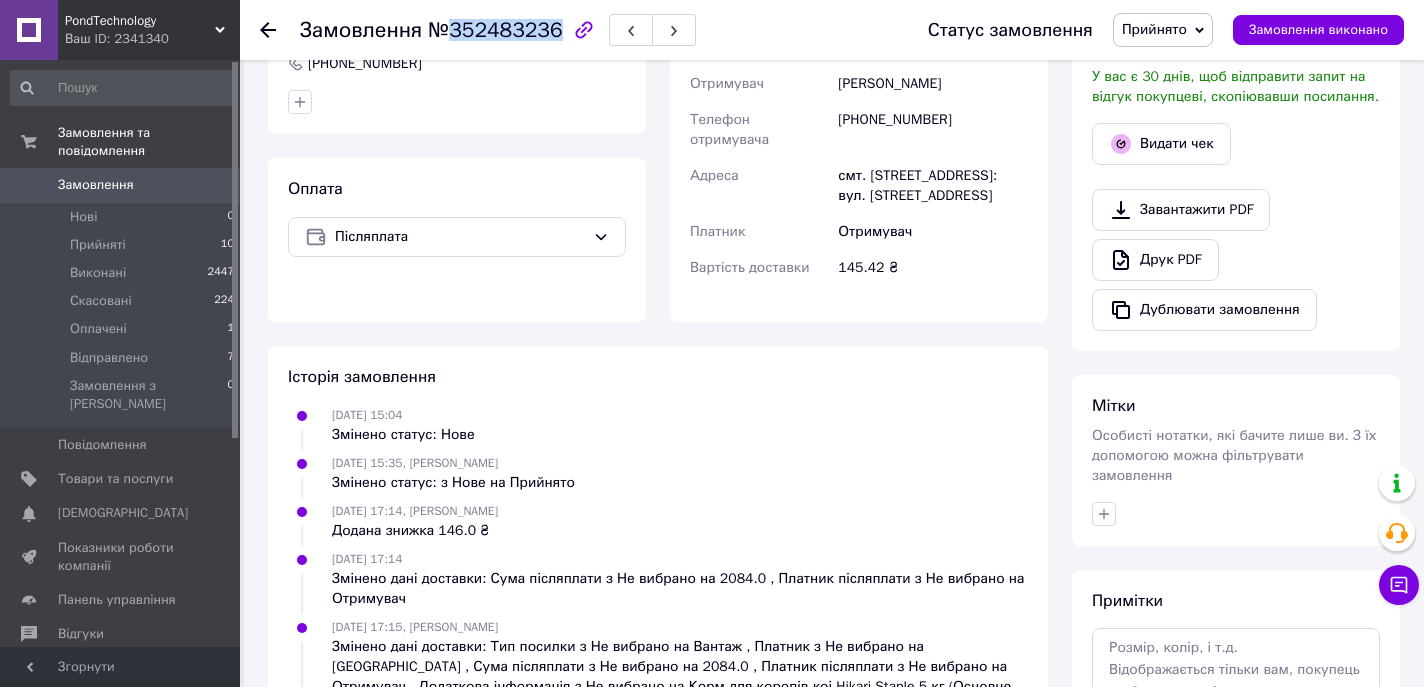 scroll, scrollTop: 0, scrollLeft: 0, axis: both 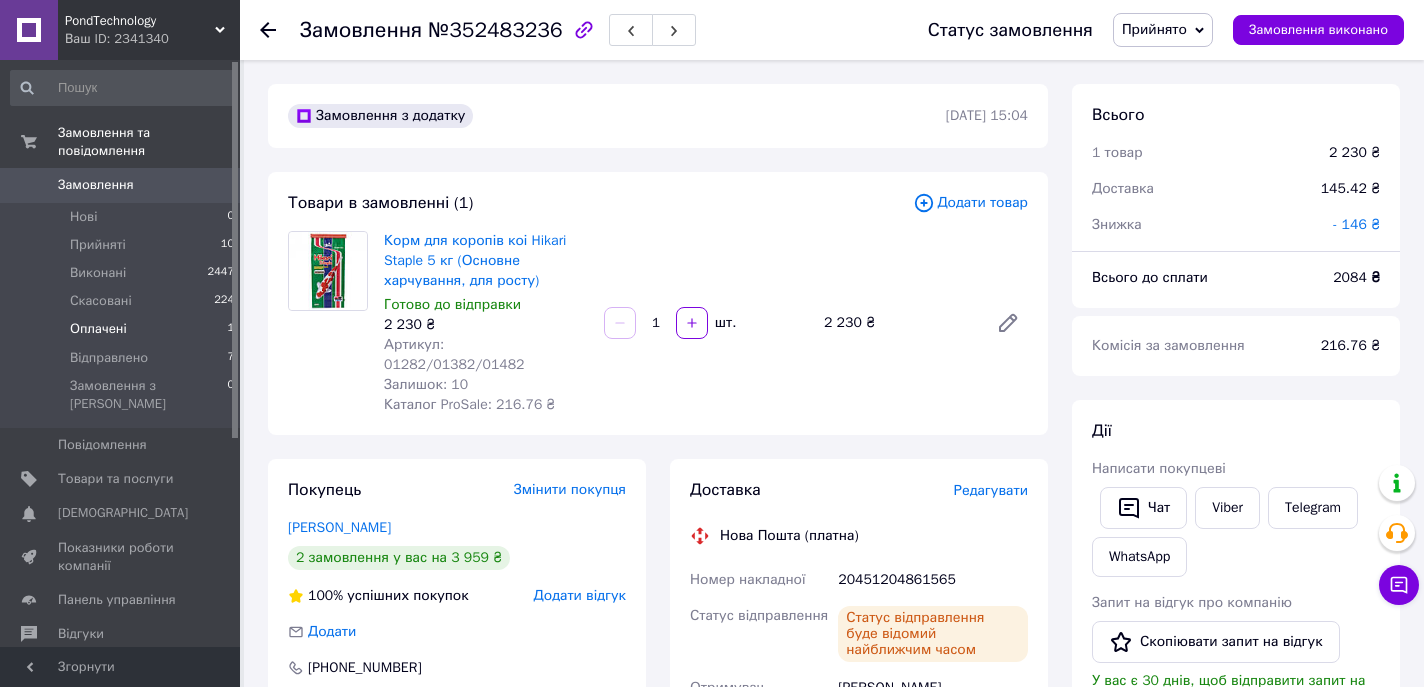 click on "Оплачені" at bounding box center [98, 329] 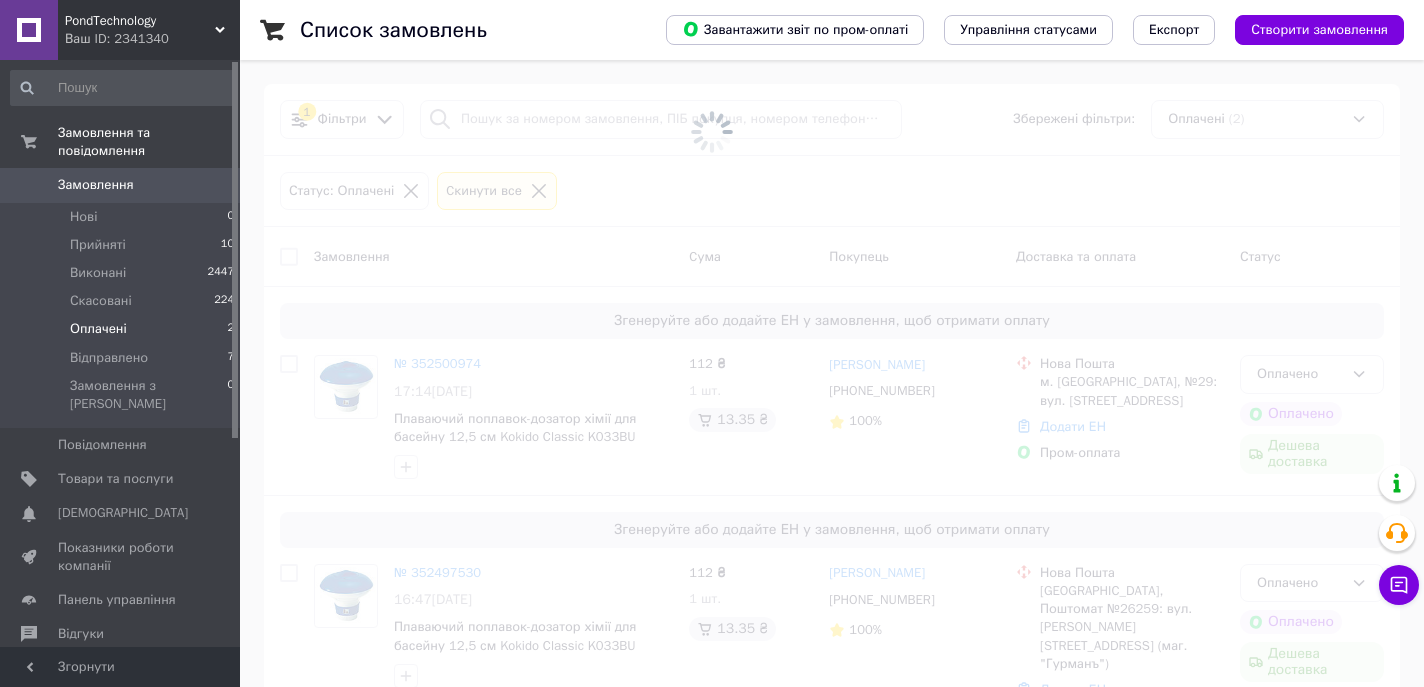 scroll, scrollTop: 41, scrollLeft: 0, axis: vertical 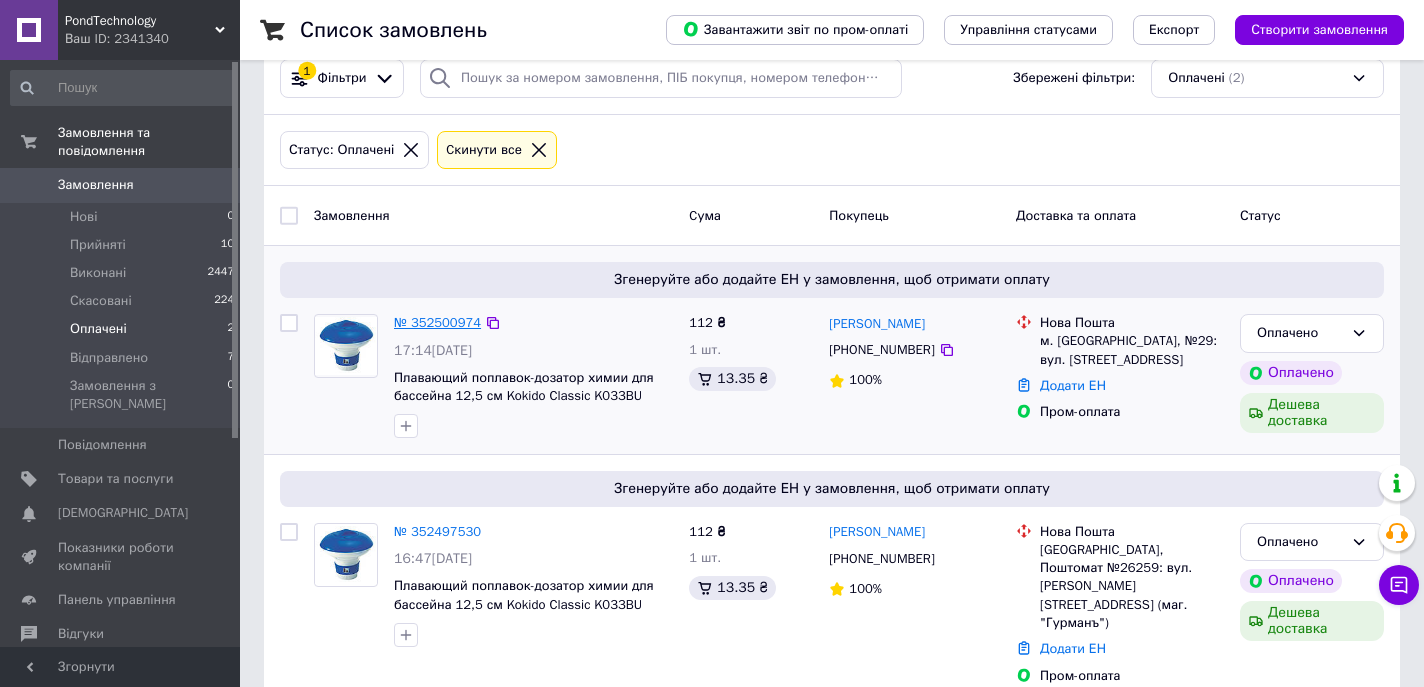 click on "№ 352500974" at bounding box center (437, 322) 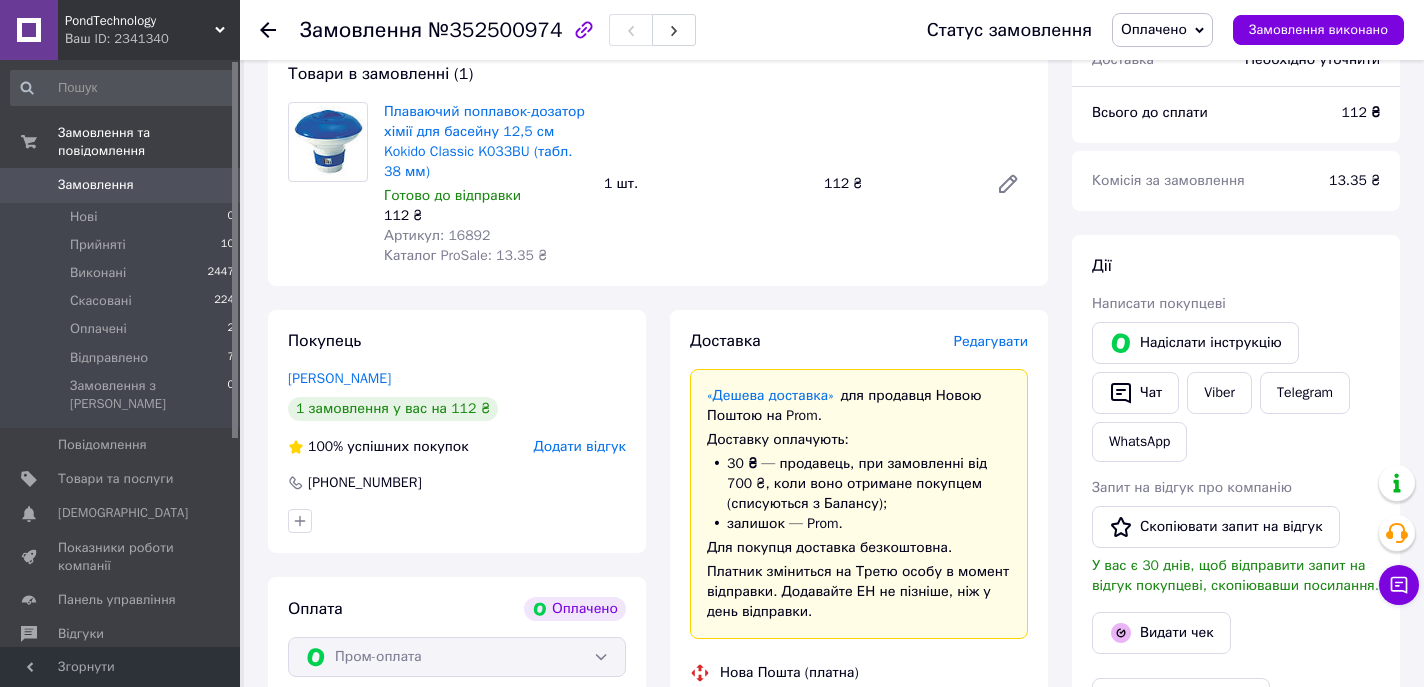 scroll, scrollTop: 332, scrollLeft: 0, axis: vertical 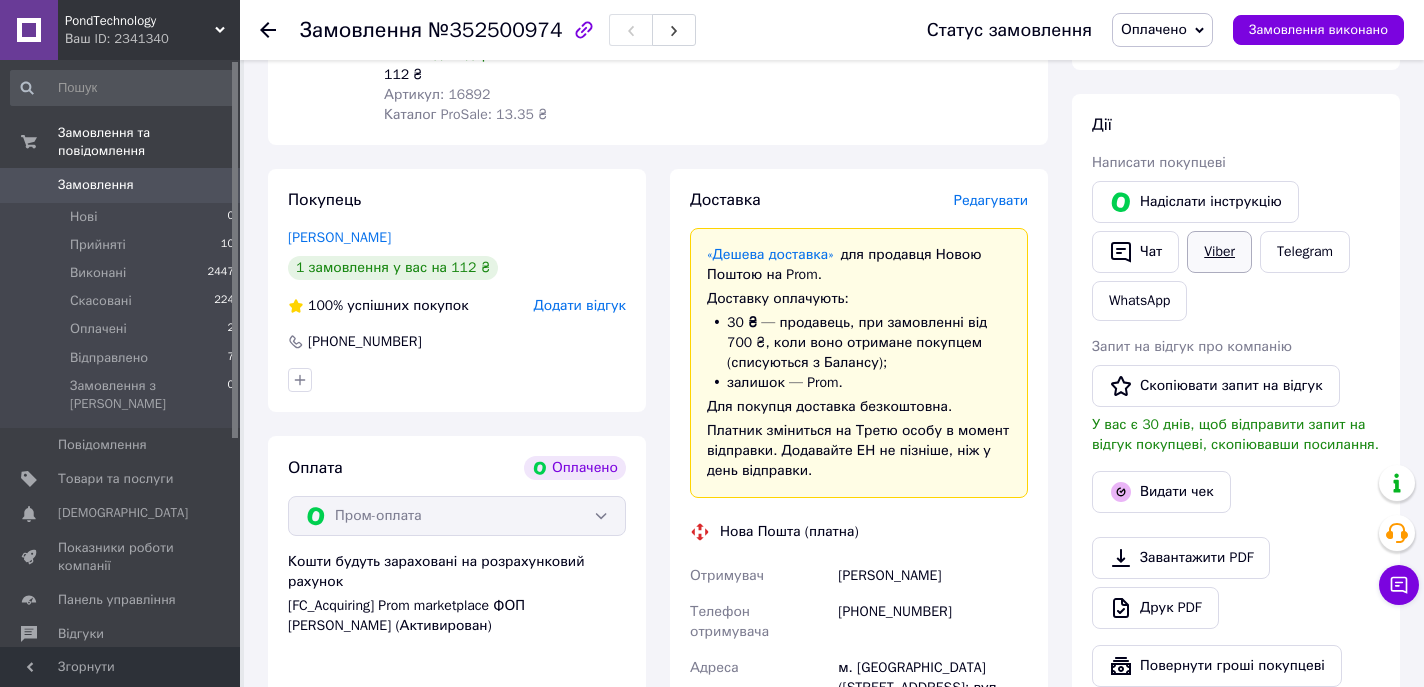 click on "Viber" at bounding box center (1219, 252) 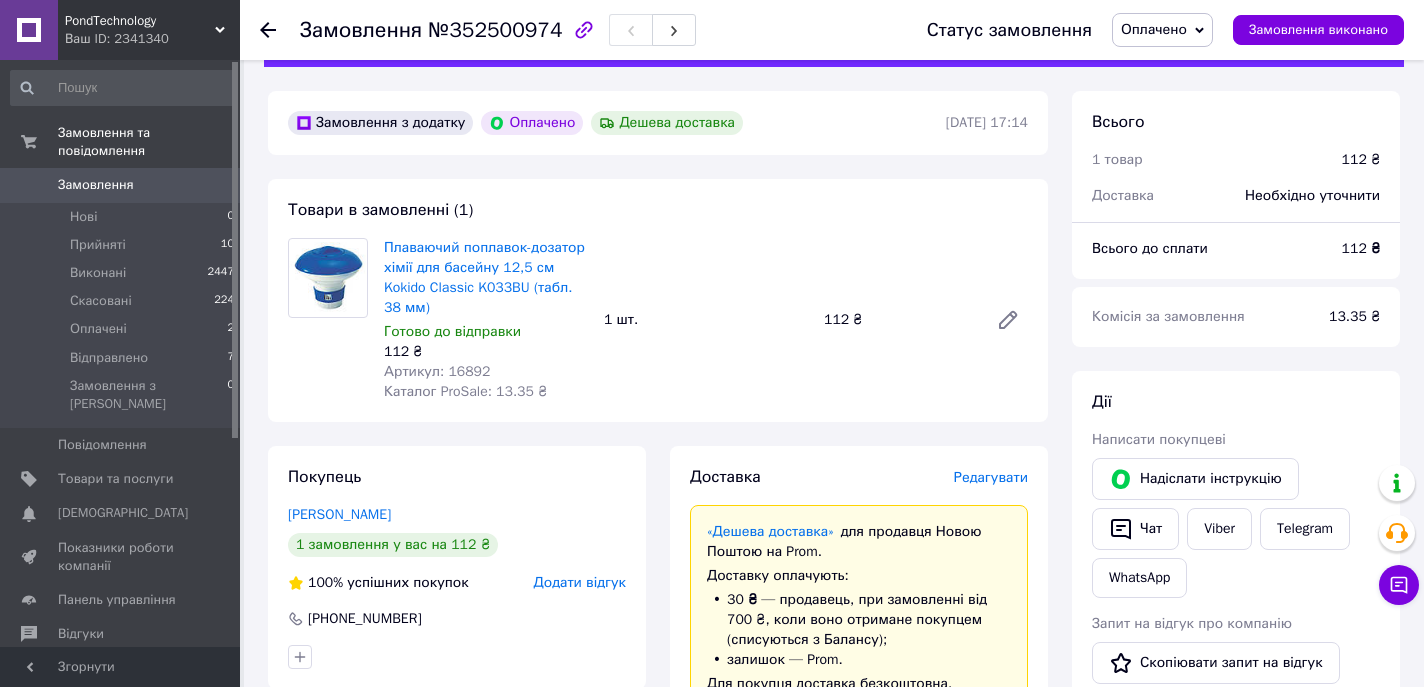 scroll, scrollTop: 0, scrollLeft: 0, axis: both 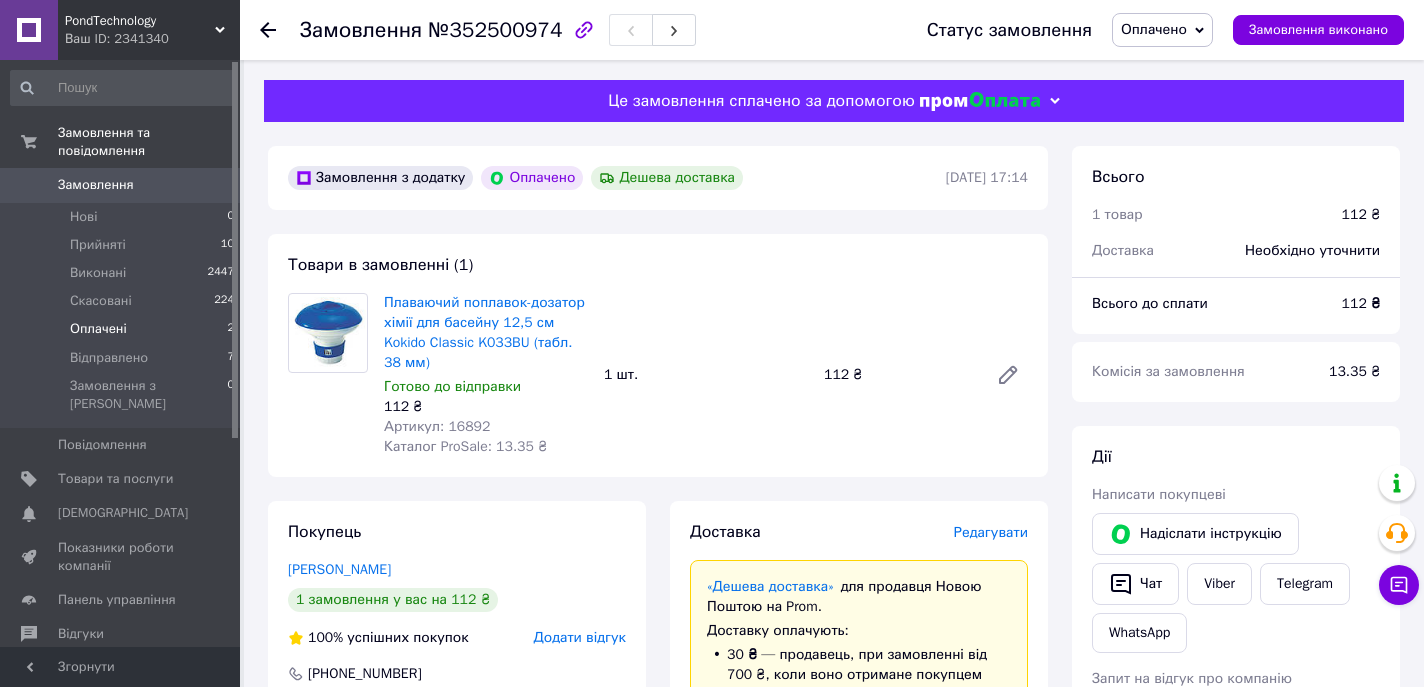 click on "Оплачені" at bounding box center (98, 329) 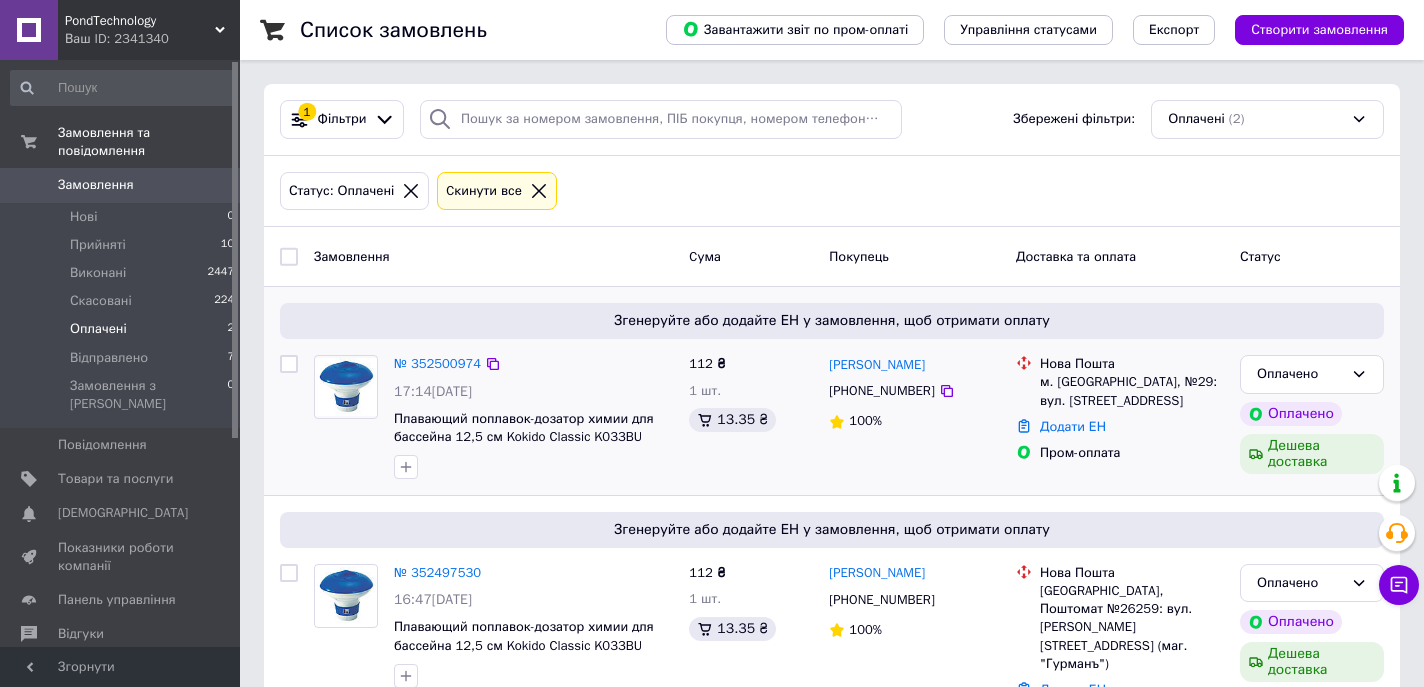 scroll, scrollTop: 40, scrollLeft: 0, axis: vertical 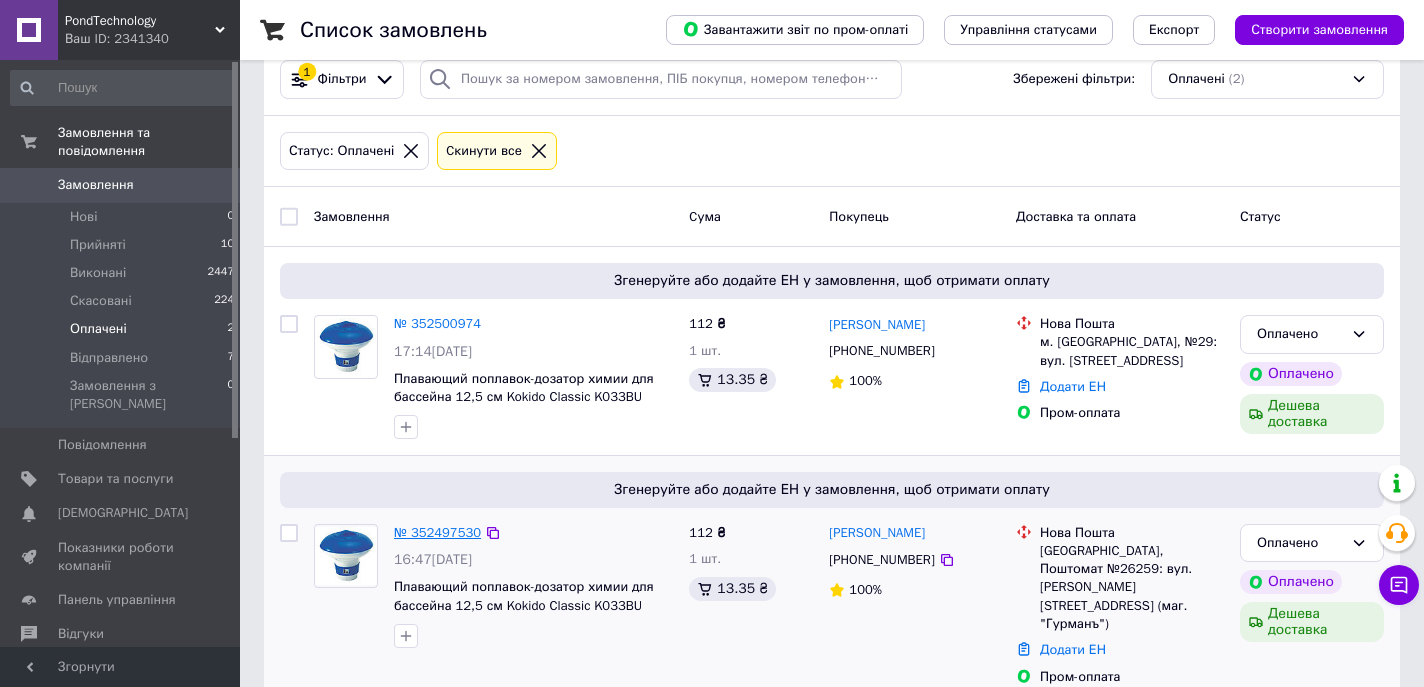 click on "№ 352497530" at bounding box center (437, 532) 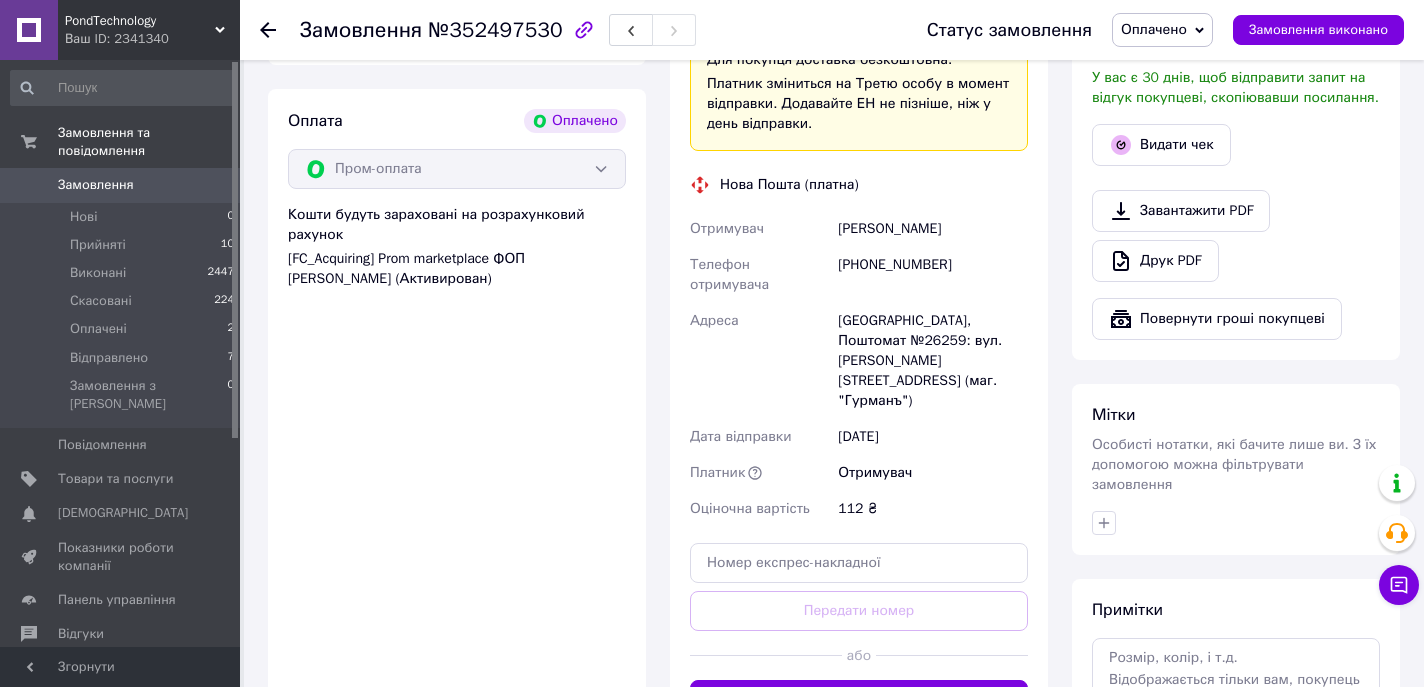 scroll, scrollTop: 48, scrollLeft: 0, axis: vertical 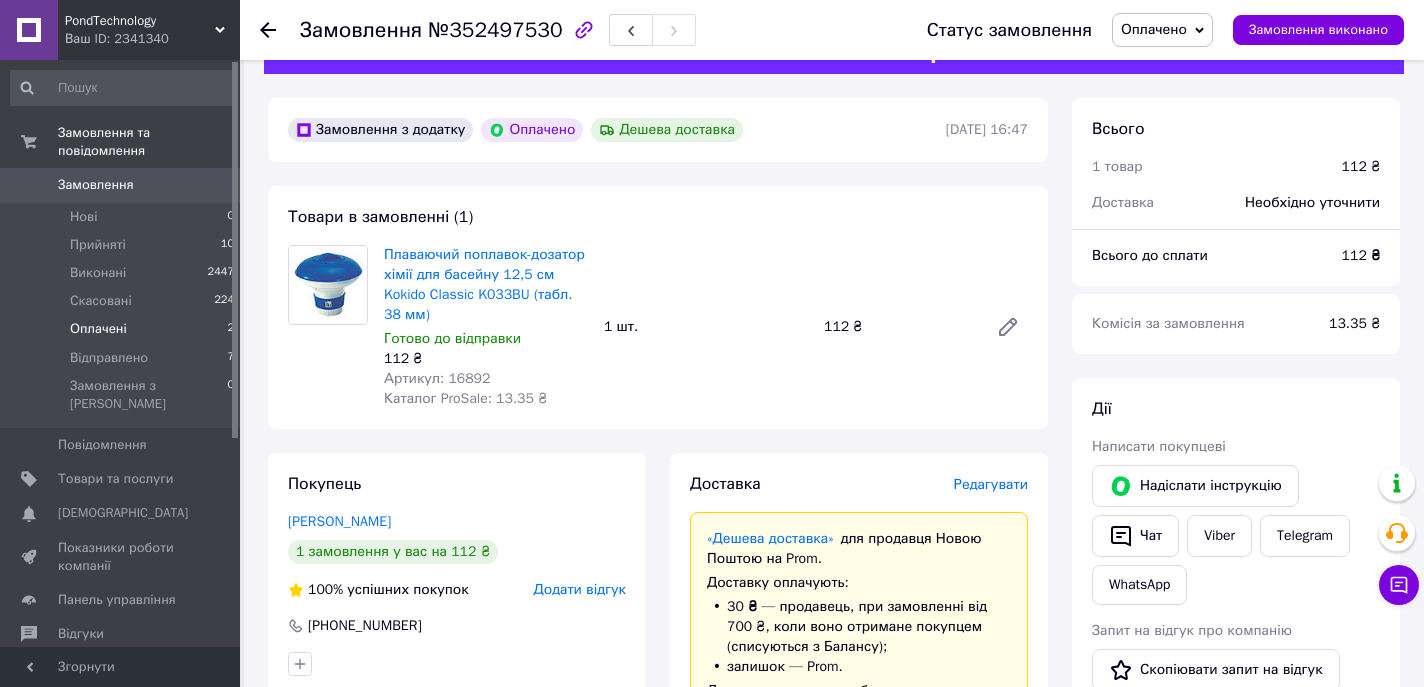click on "Оплачені" at bounding box center (98, 329) 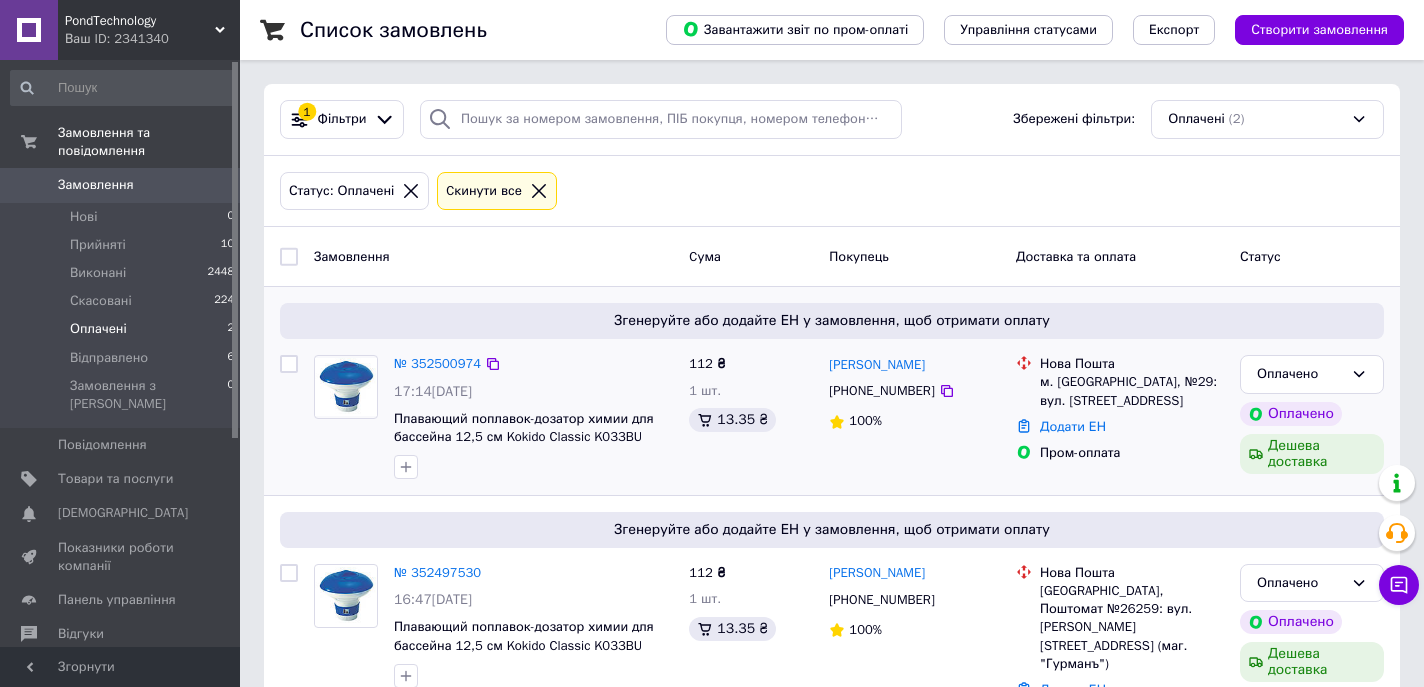 scroll, scrollTop: 40, scrollLeft: 0, axis: vertical 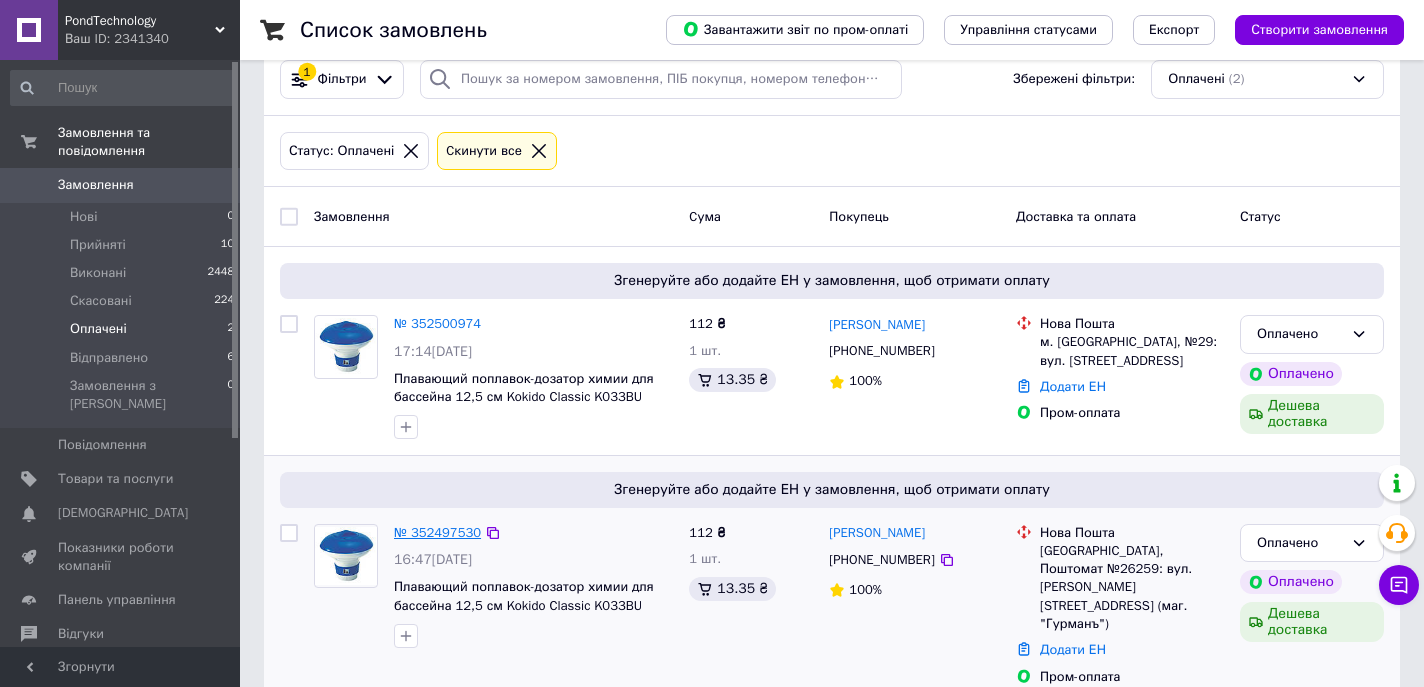 click on "№ 352497530" at bounding box center (437, 532) 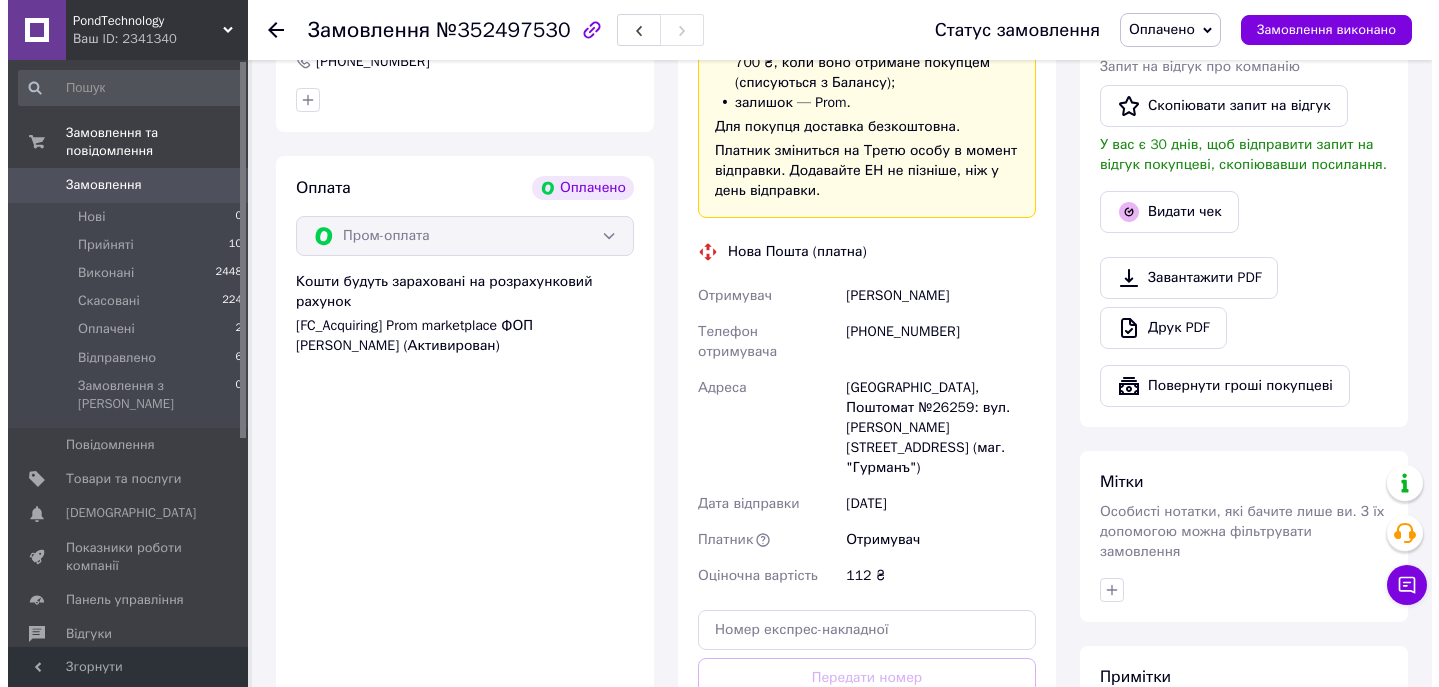 scroll, scrollTop: 197, scrollLeft: 0, axis: vertical 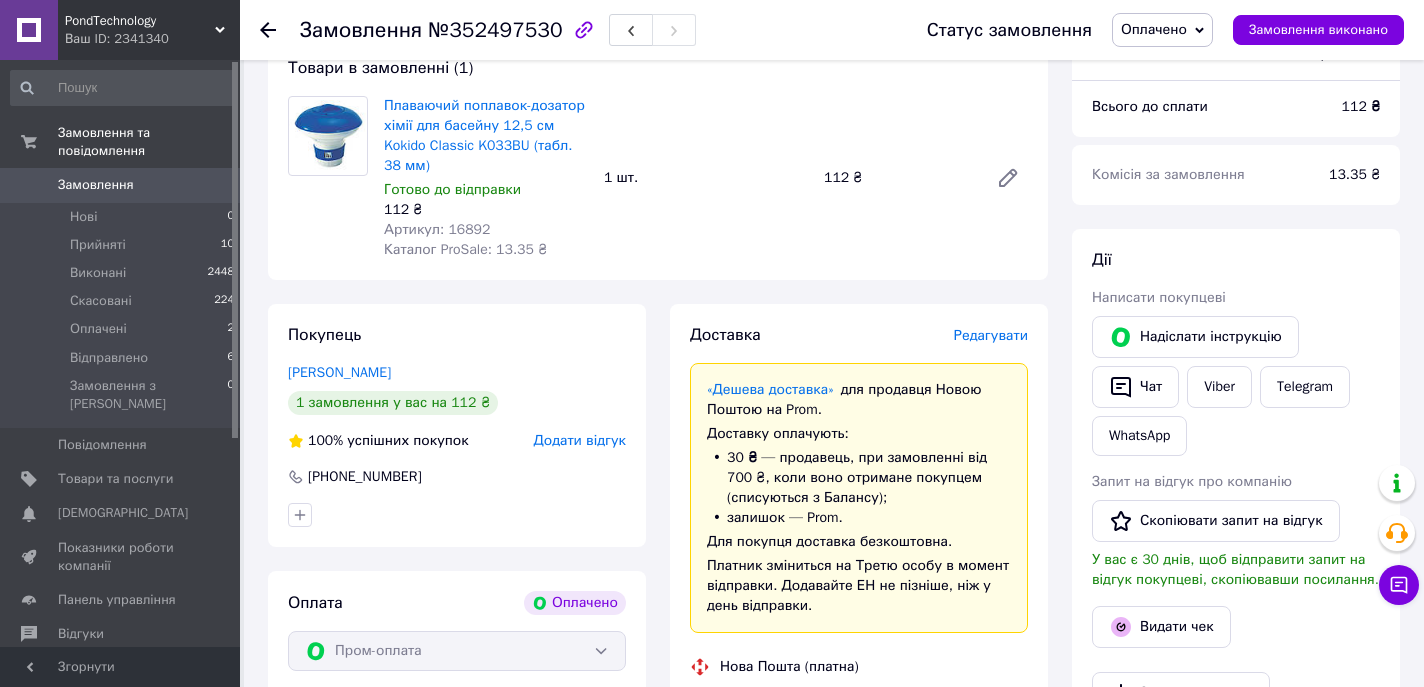 click on "Редагувати" at bounding box center (991, 335) 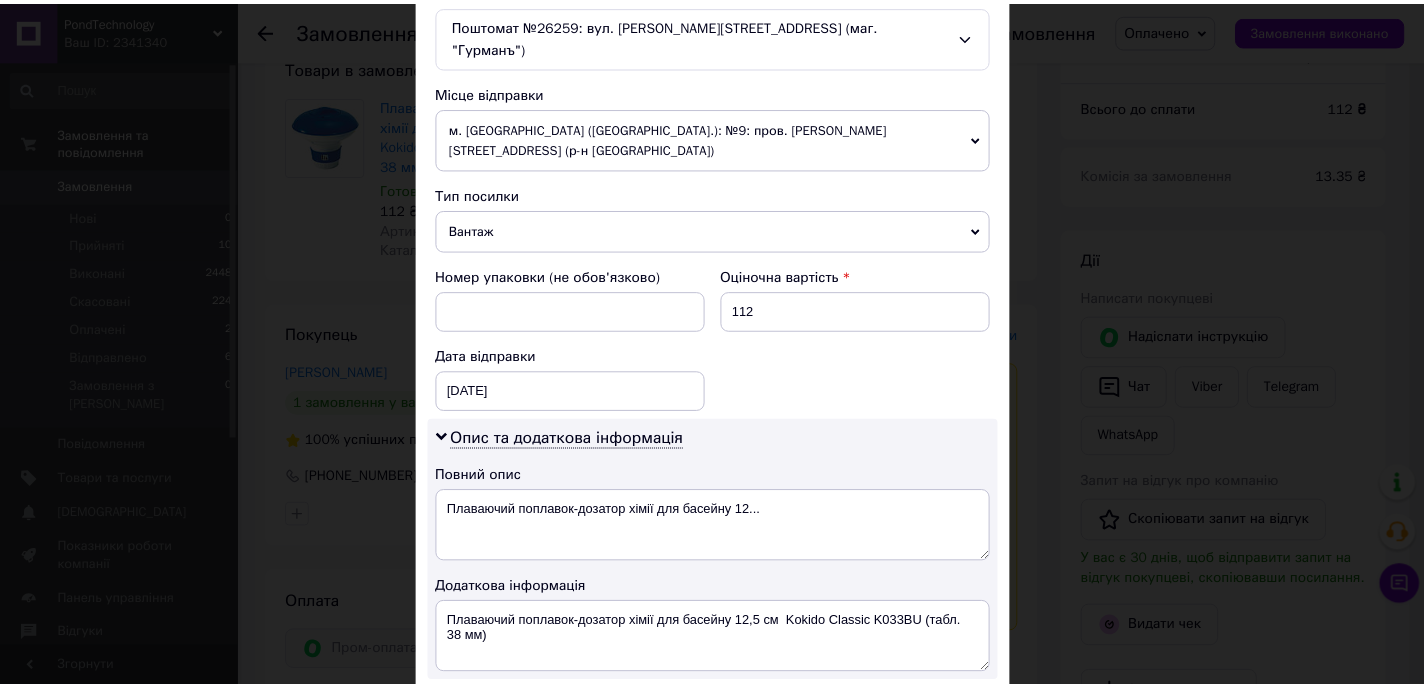scroll, scrollTop: 904, scrollLeft: 0, axis: vertical 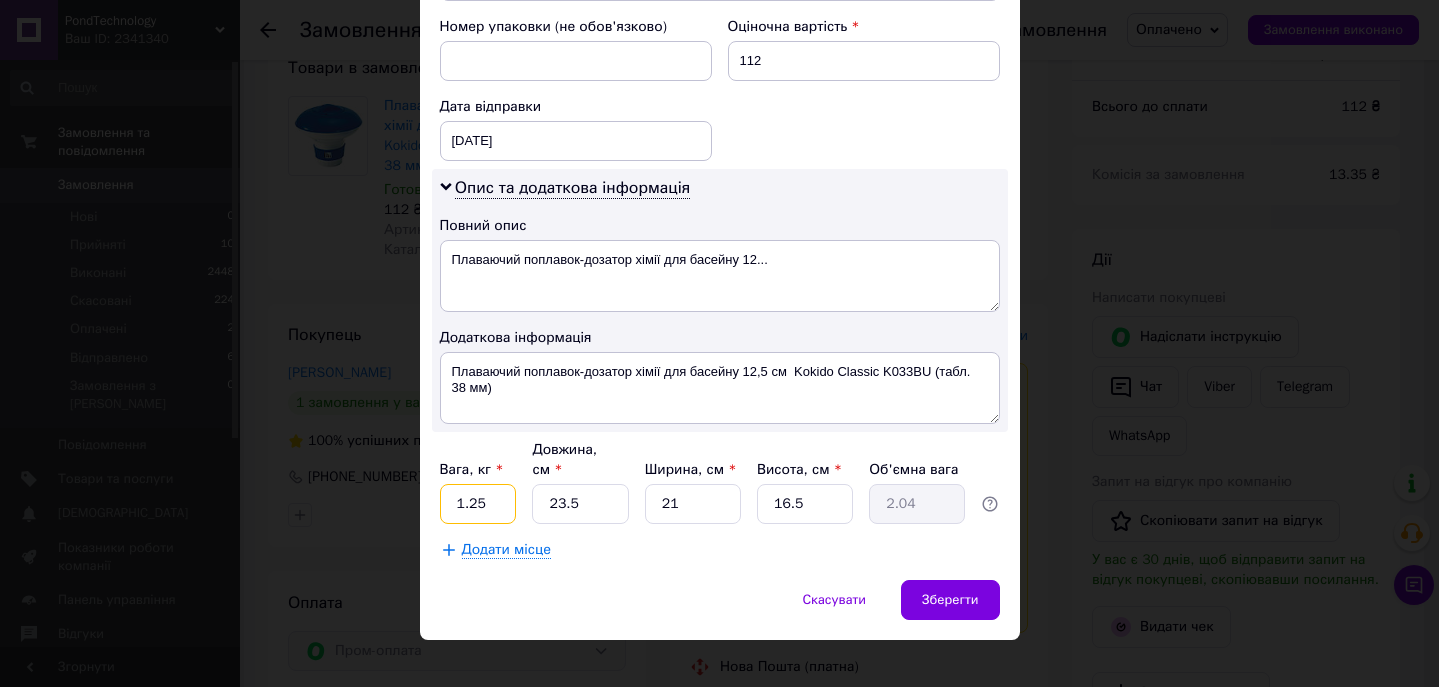 drag, startPoint x: 487, startPoint y: 482, endPoint x: 446, endPoint y: 482, distance: 41 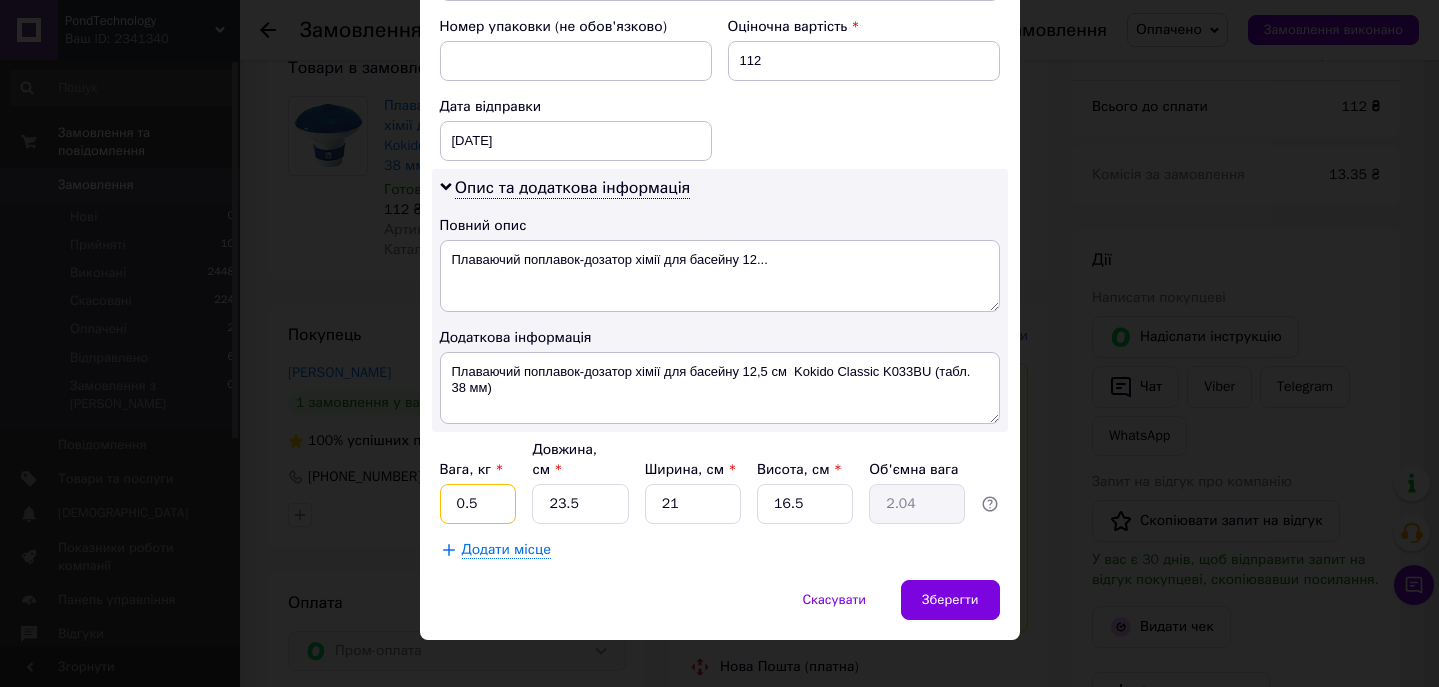 type on "0.5" 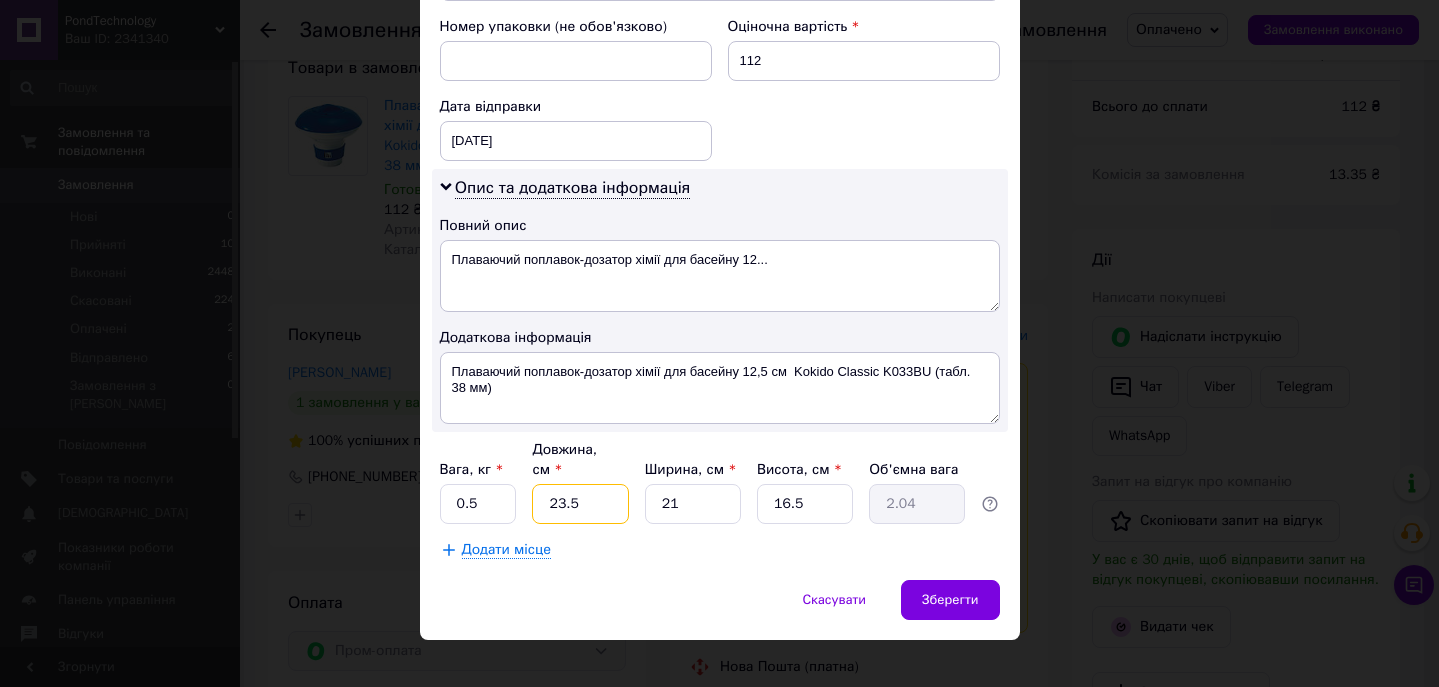 drag, startPoint x: 592, startPoint y: 483, endPoint x: 546, endPoint y: 482, distance: 46.010868 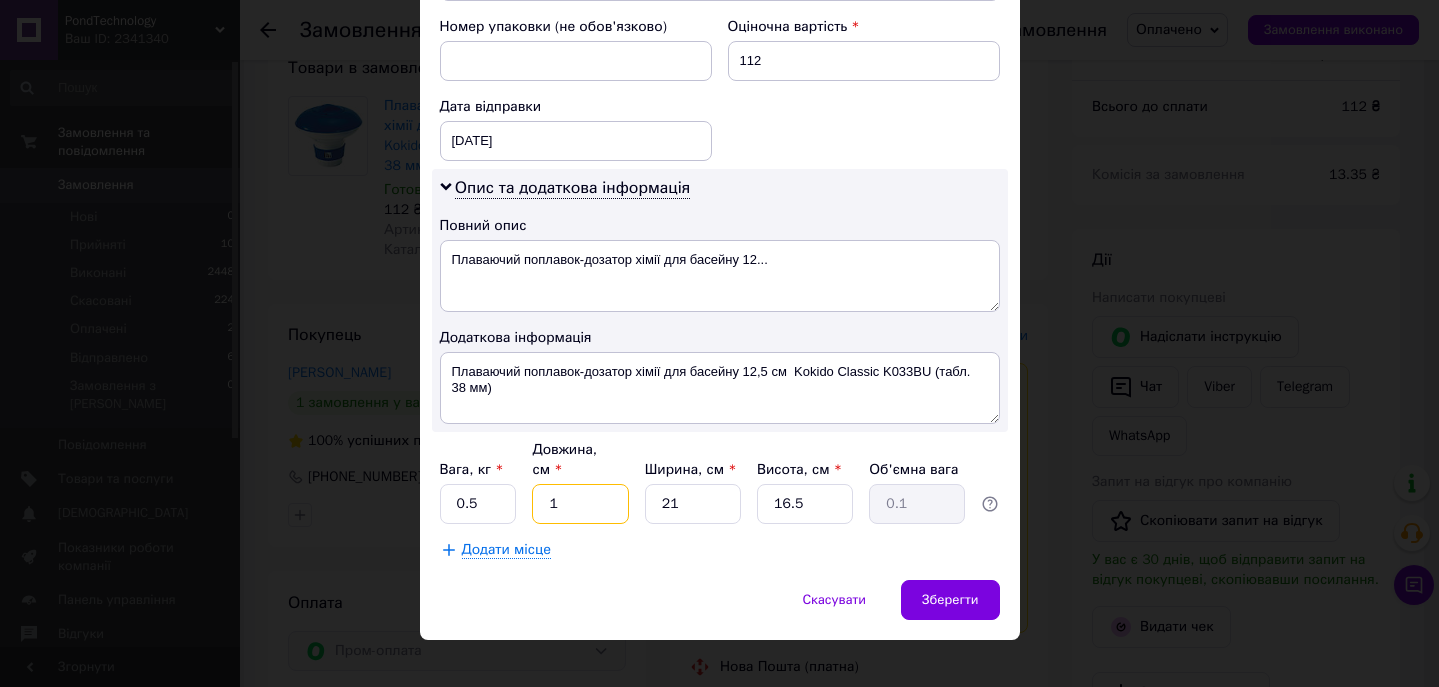 type on "15" 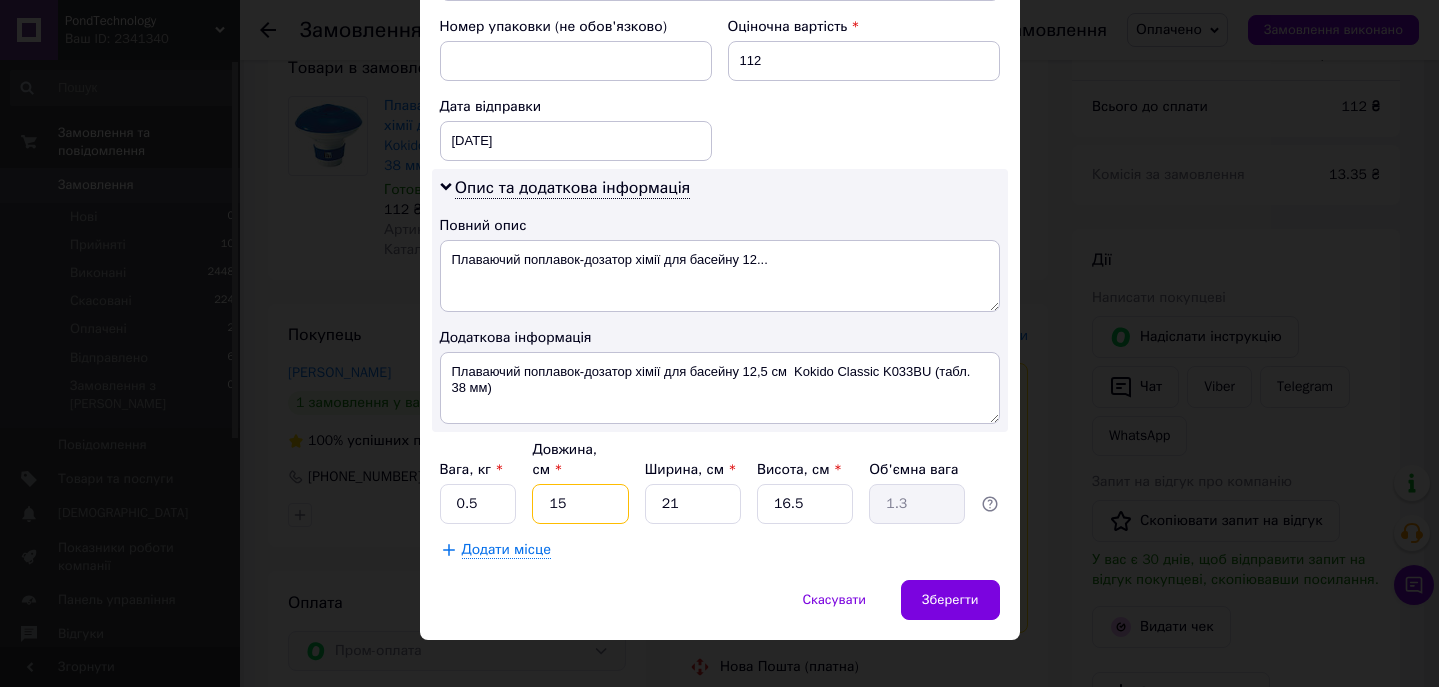type on "15" 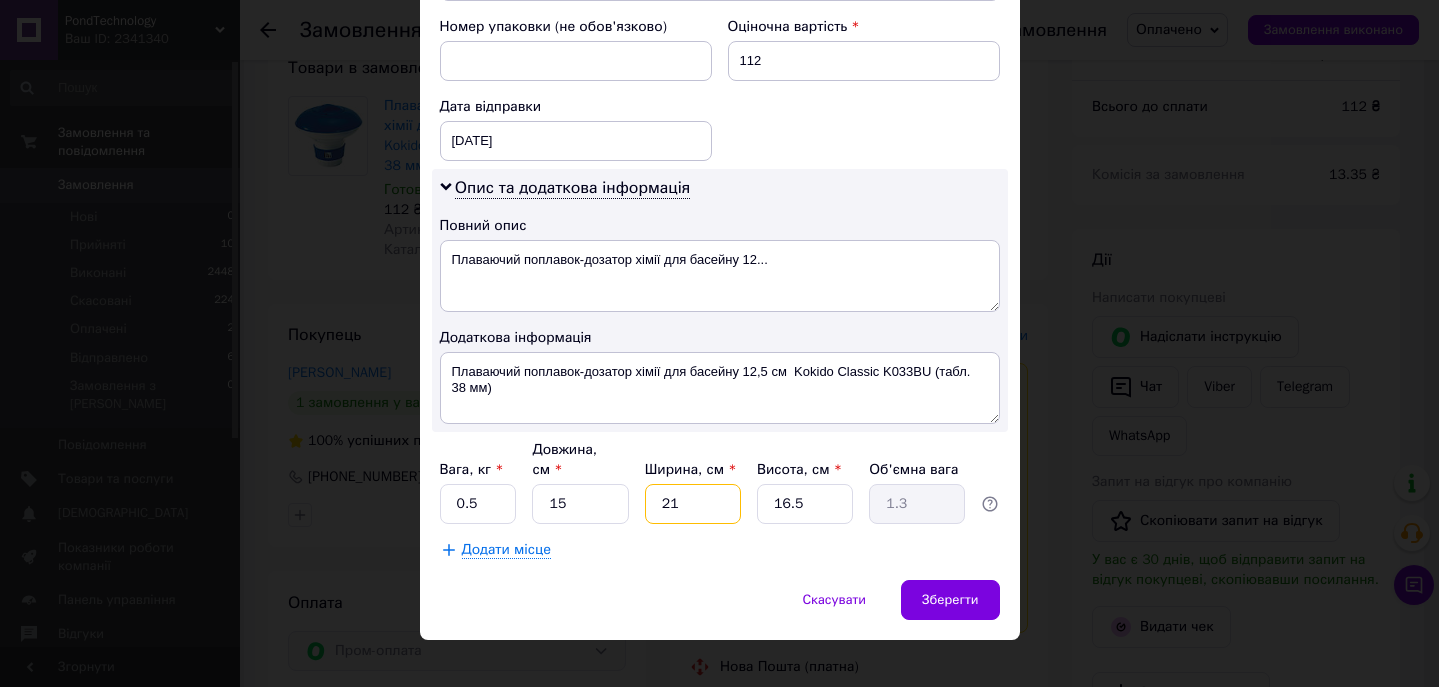 click on "21" at bounding box center [693, 504] 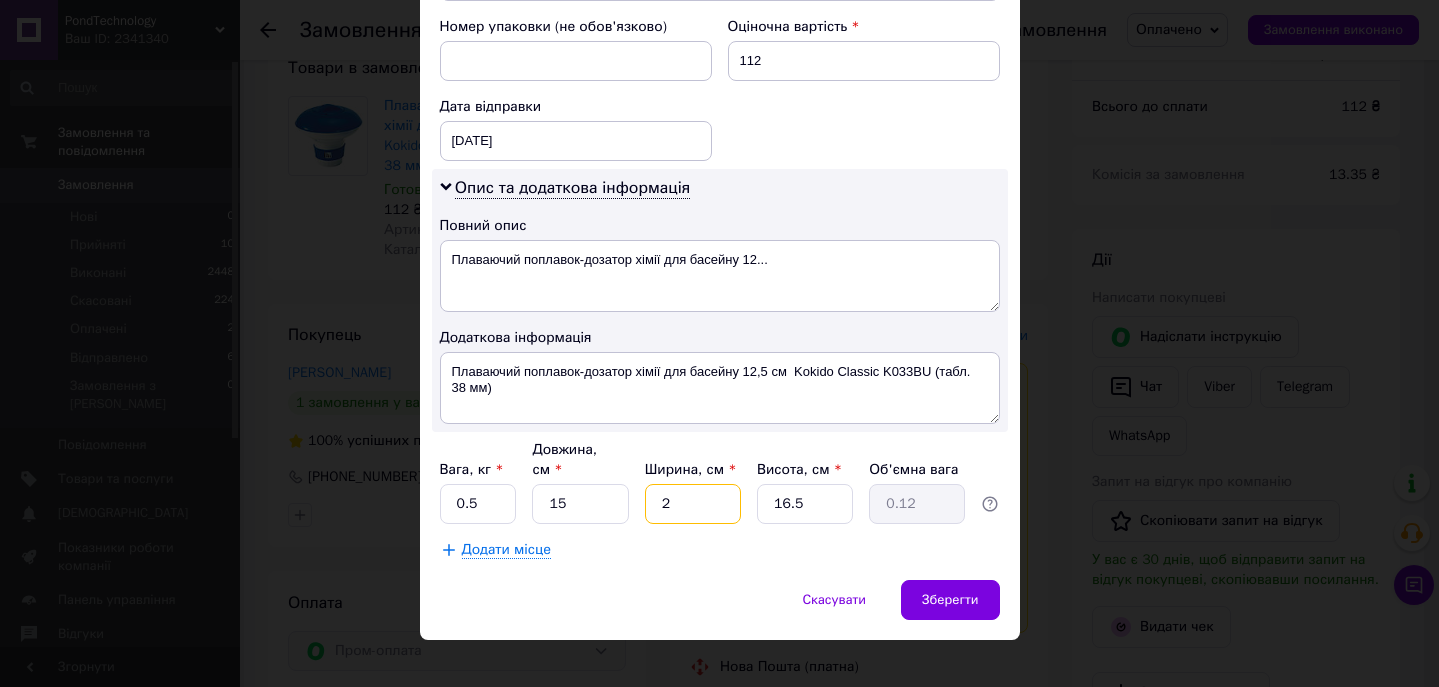 type 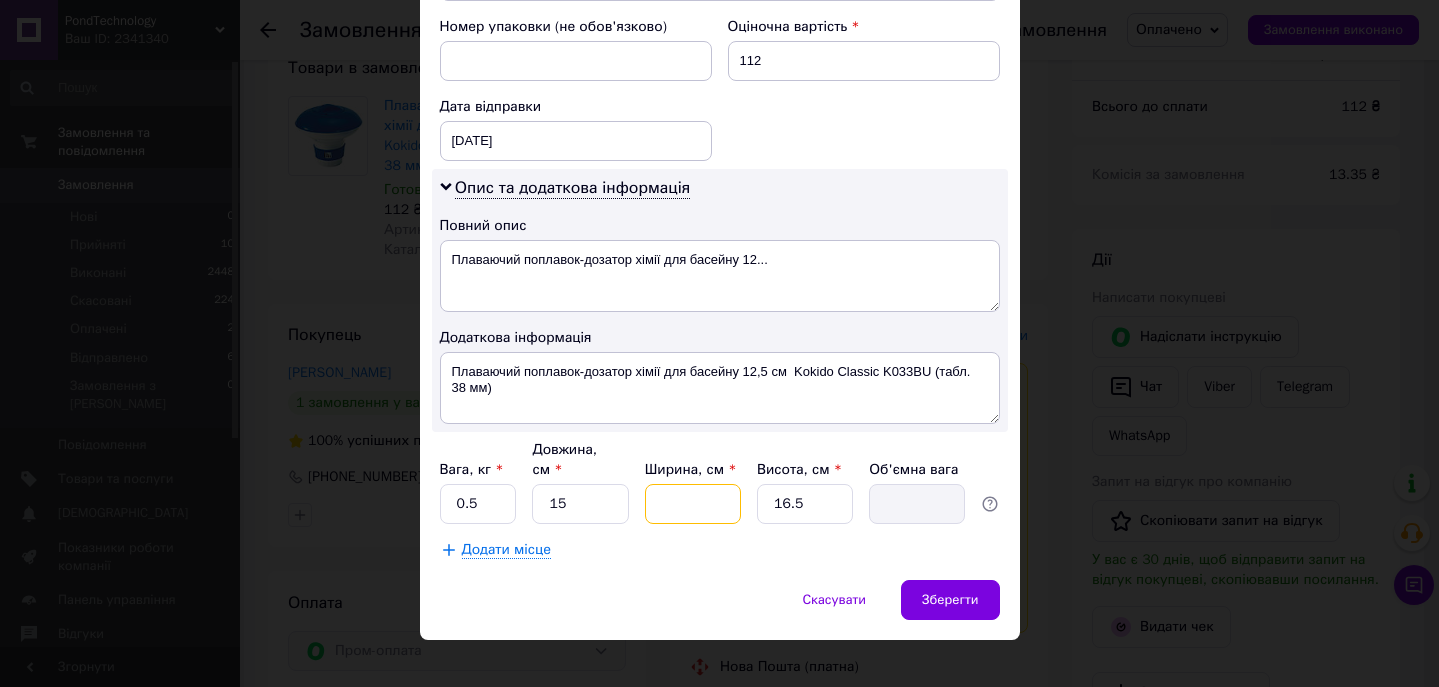 type on "1" 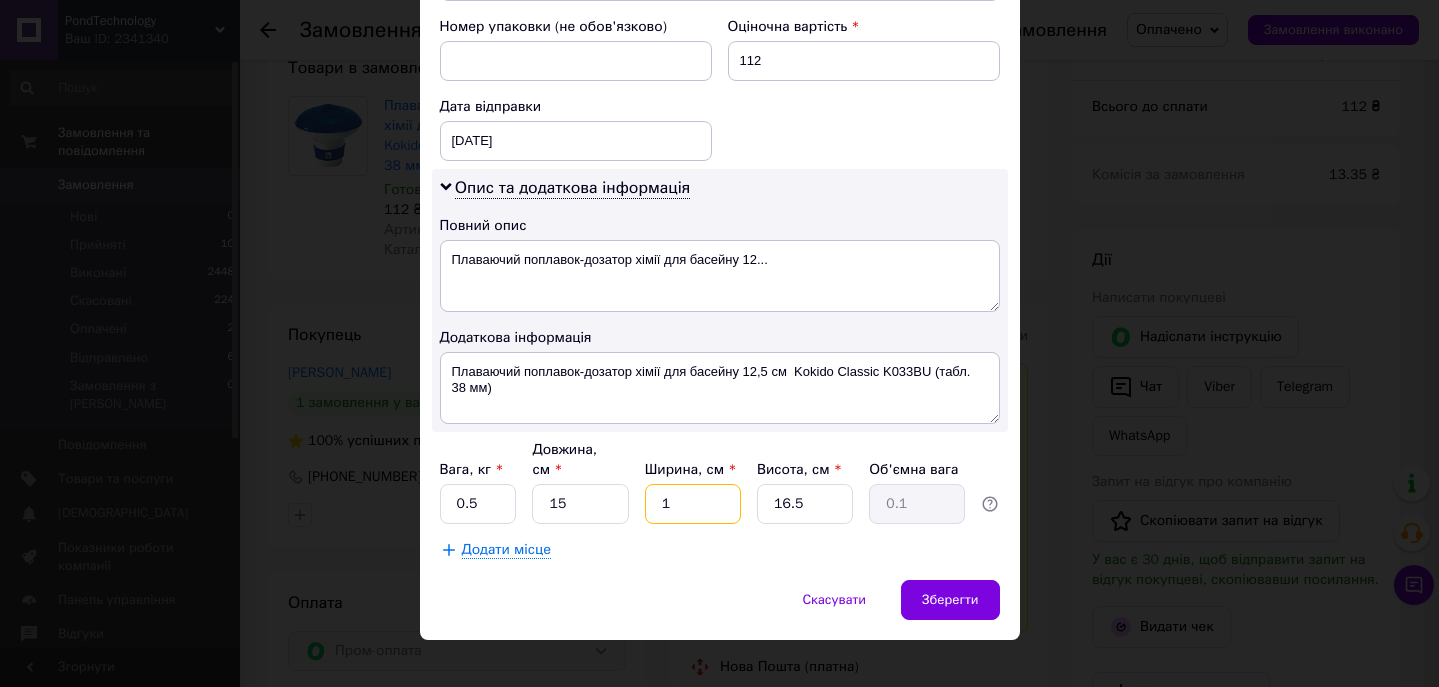 type on "16" 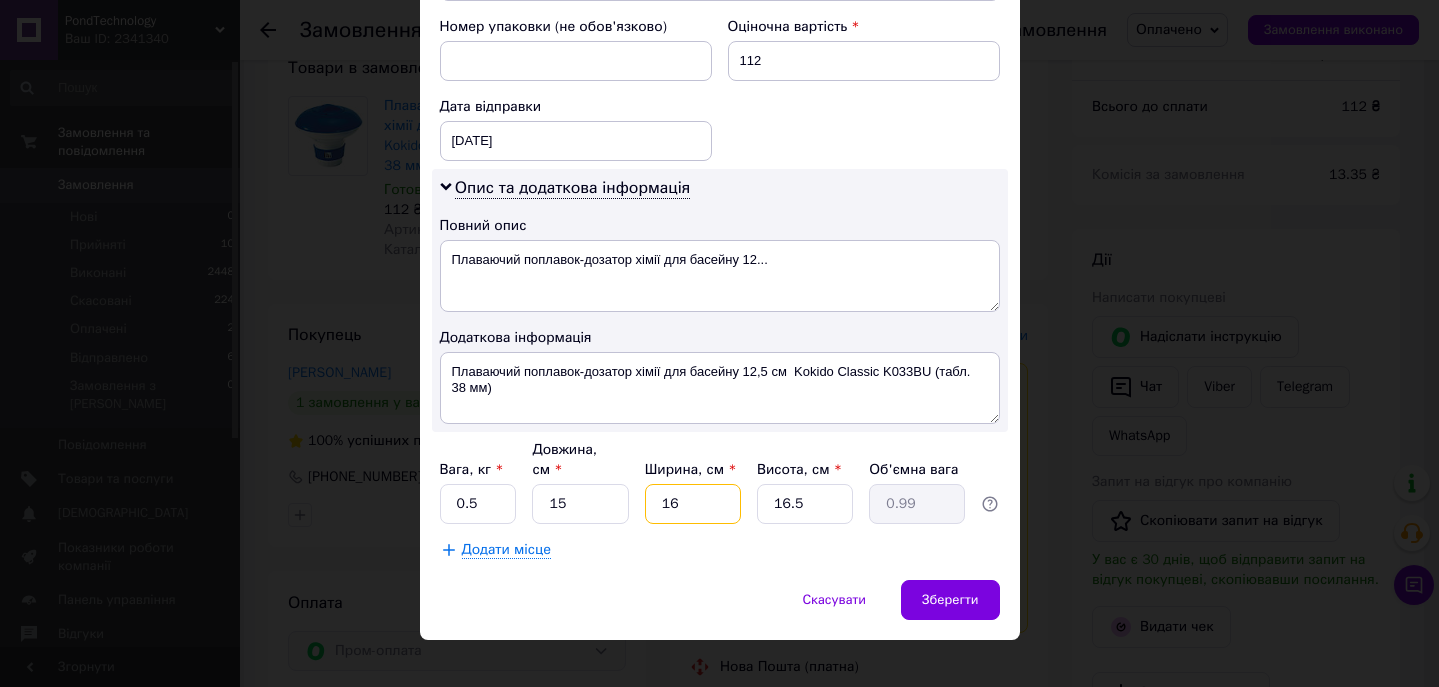 type on "16" 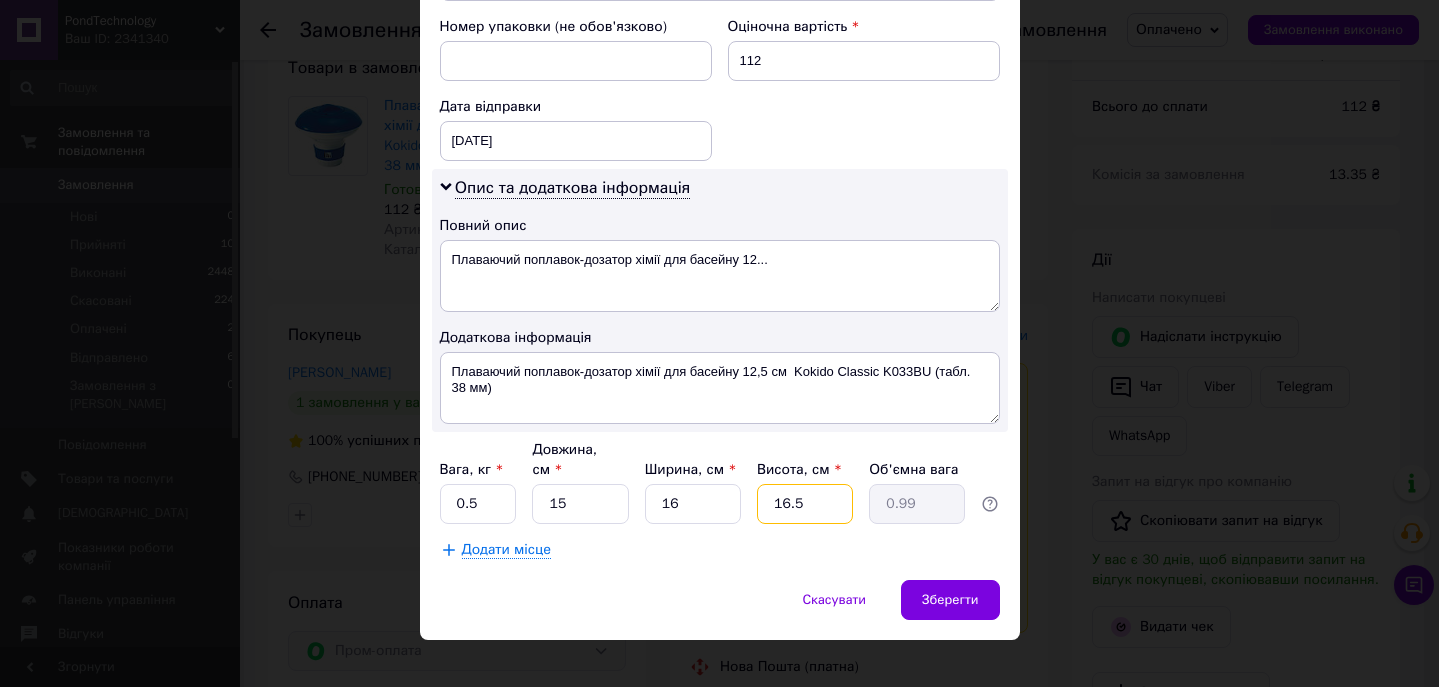 click on "16.5" at bounding box center [805, 504] 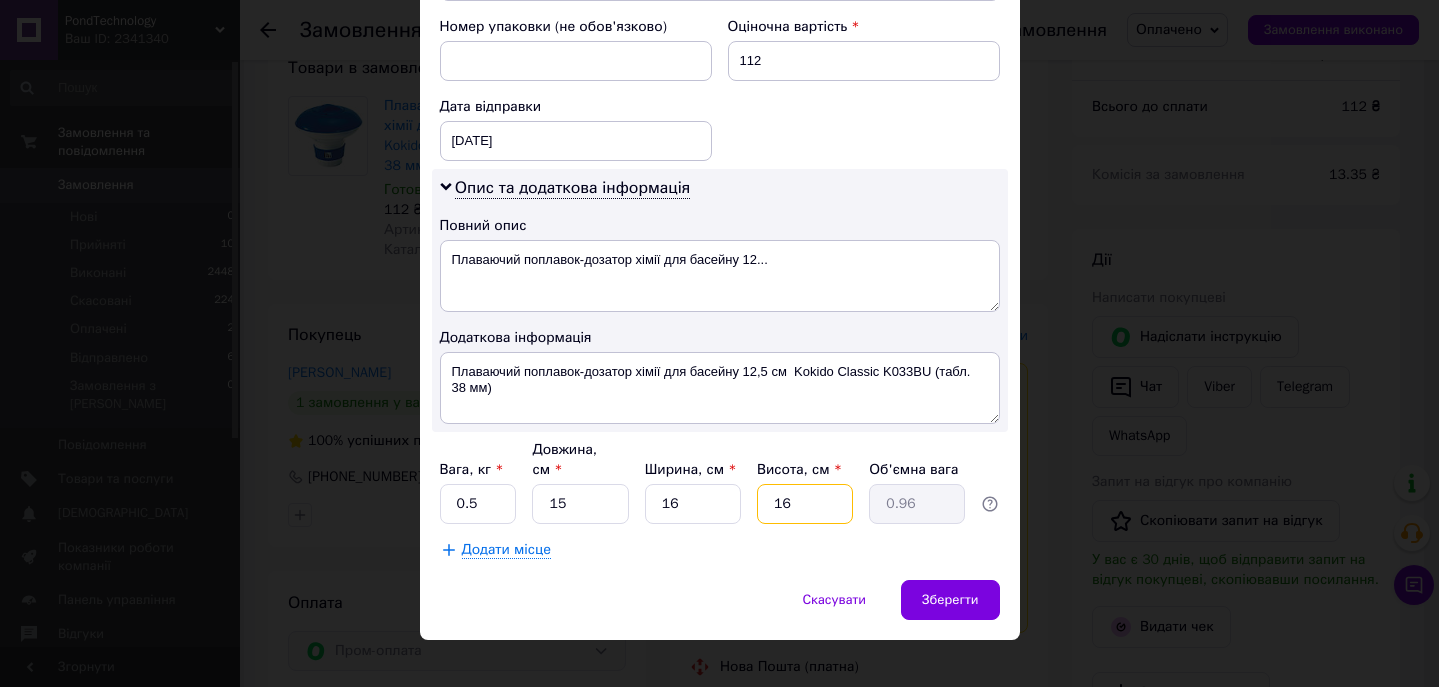 type on "16" 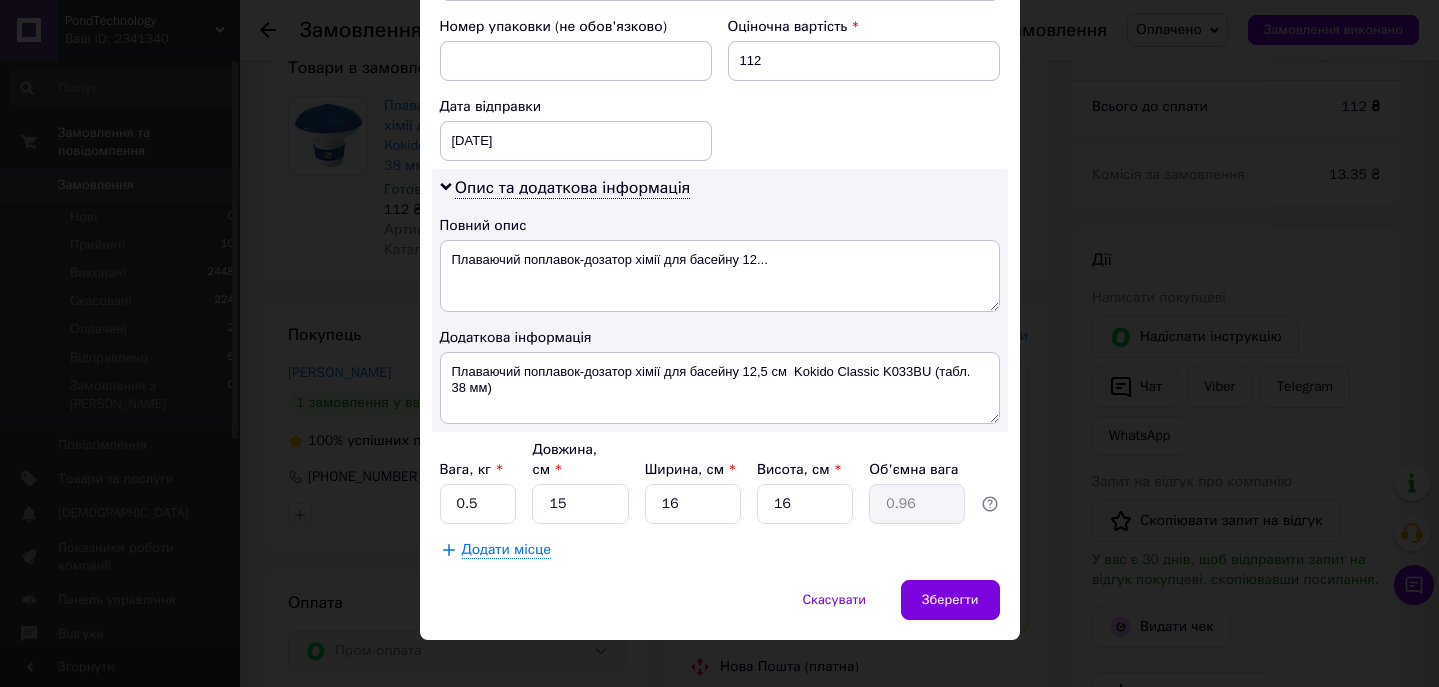 click on "Спосіб доставки Нова Пошта (платна) Платник Отримувач Відправник Прізвище отримувача Фомін Ім'я отримувача Петро По батькові отримувача Телефон отримувача +380509979871 Тип доставки В поштоматі У відділенні Кур'єром Місто Одеса Поштомат Поштомат №26259: вул. Сергія Шелухіна, 43а (маг. "Гурманъ") Місце відправки м. Київ (Київська обл.): №9: пров. В'ячеслава Чорновола, 54а (р-н Жулянського мосту) м. Київ (Київська обл.): №131 (до 30 кг): просп. Палладіна, 20 Додати ще місце відправки Тип посилки Вантаж Документи Номер упаковки (не обов'язково) Оціночна вартість 112 Дата відправки <" at bounding box center (720, -97) 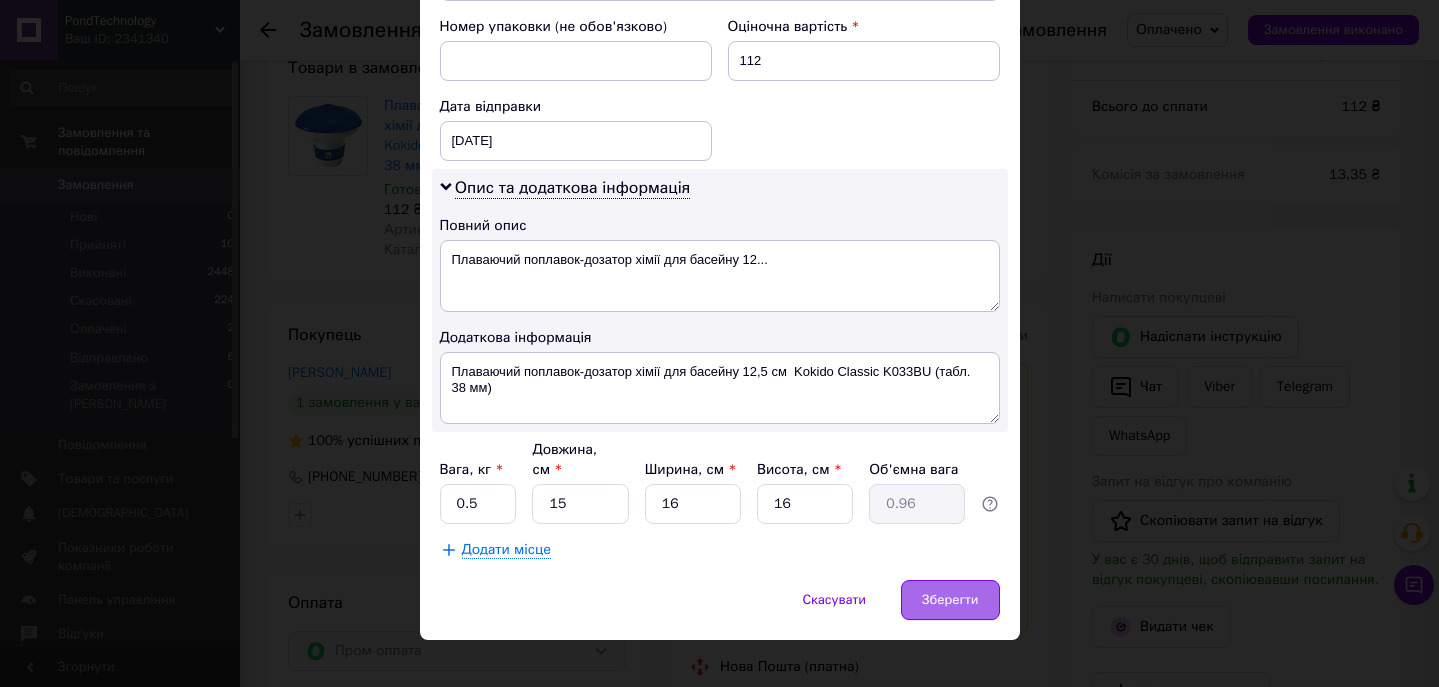 click on "Зберегти" at bounding box center [950, 600] 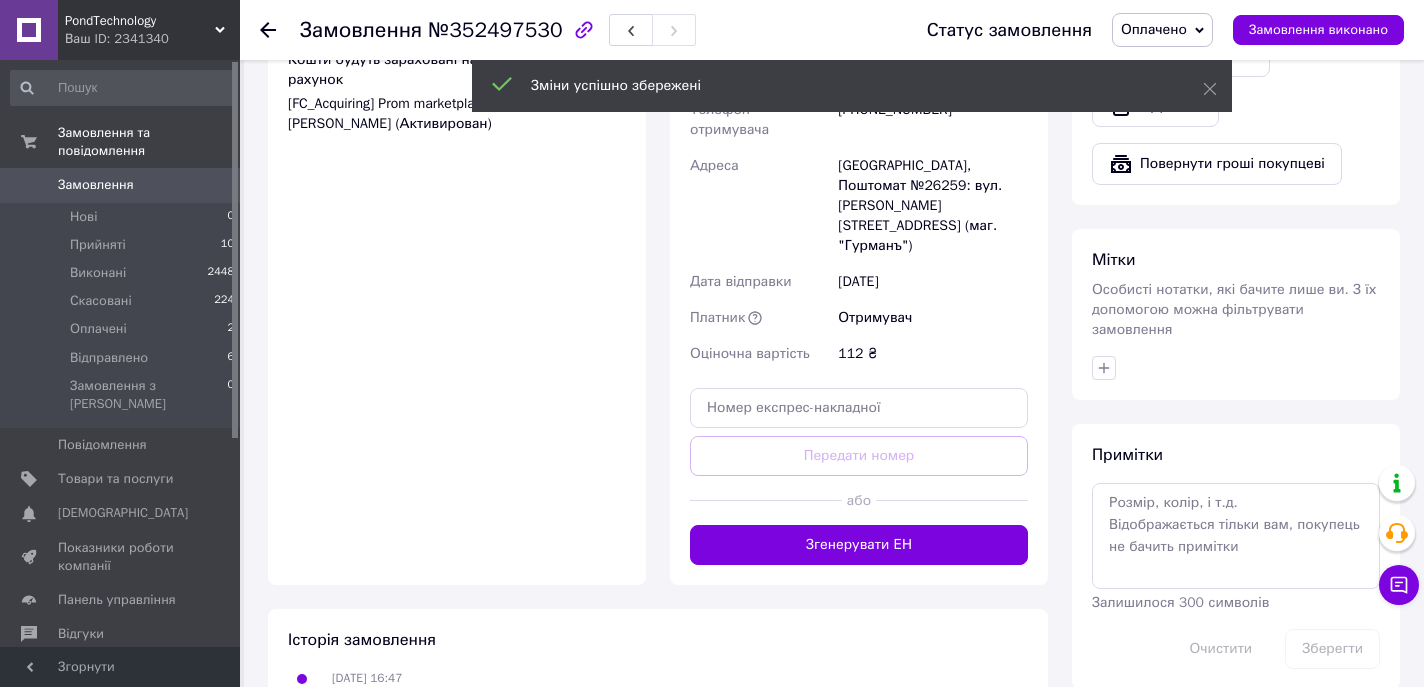 scroll, scrollTop: 838, scrollLeft: 0, axis: vertical 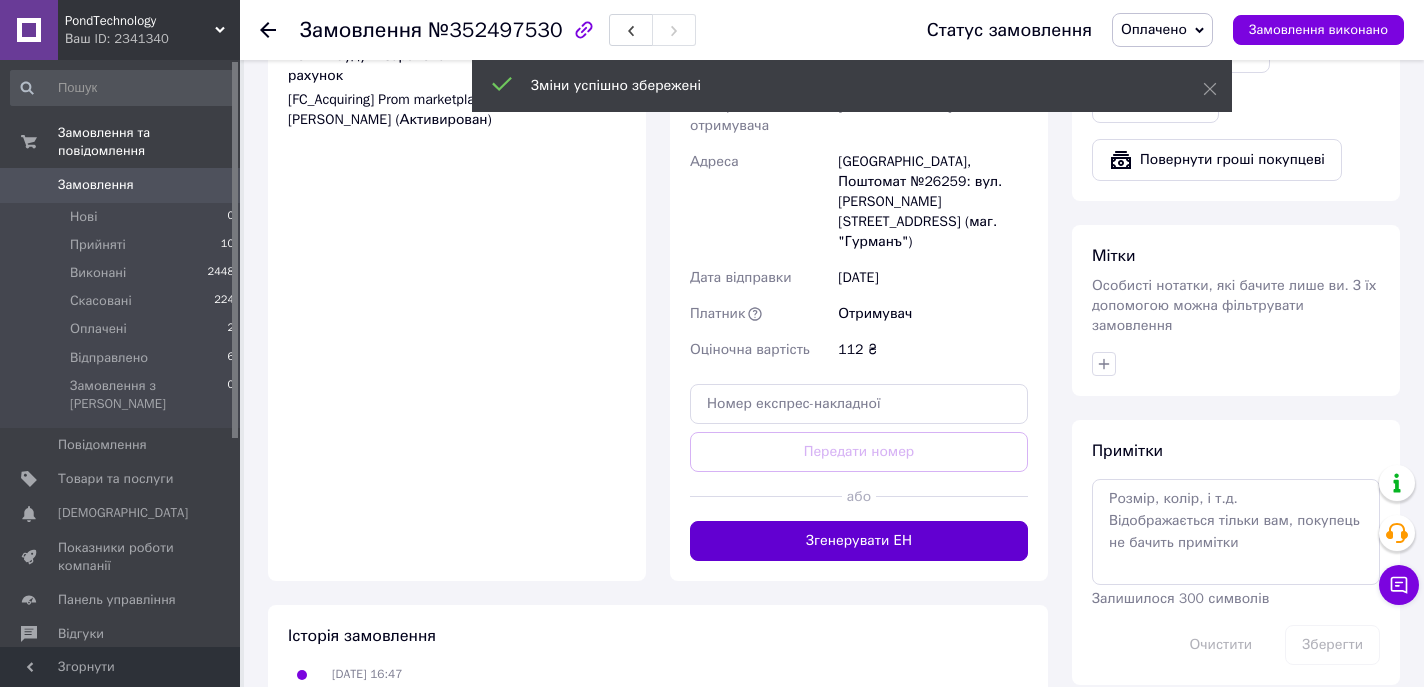 click on "Згенерувати ЕН" at bounding box center [859, 541] 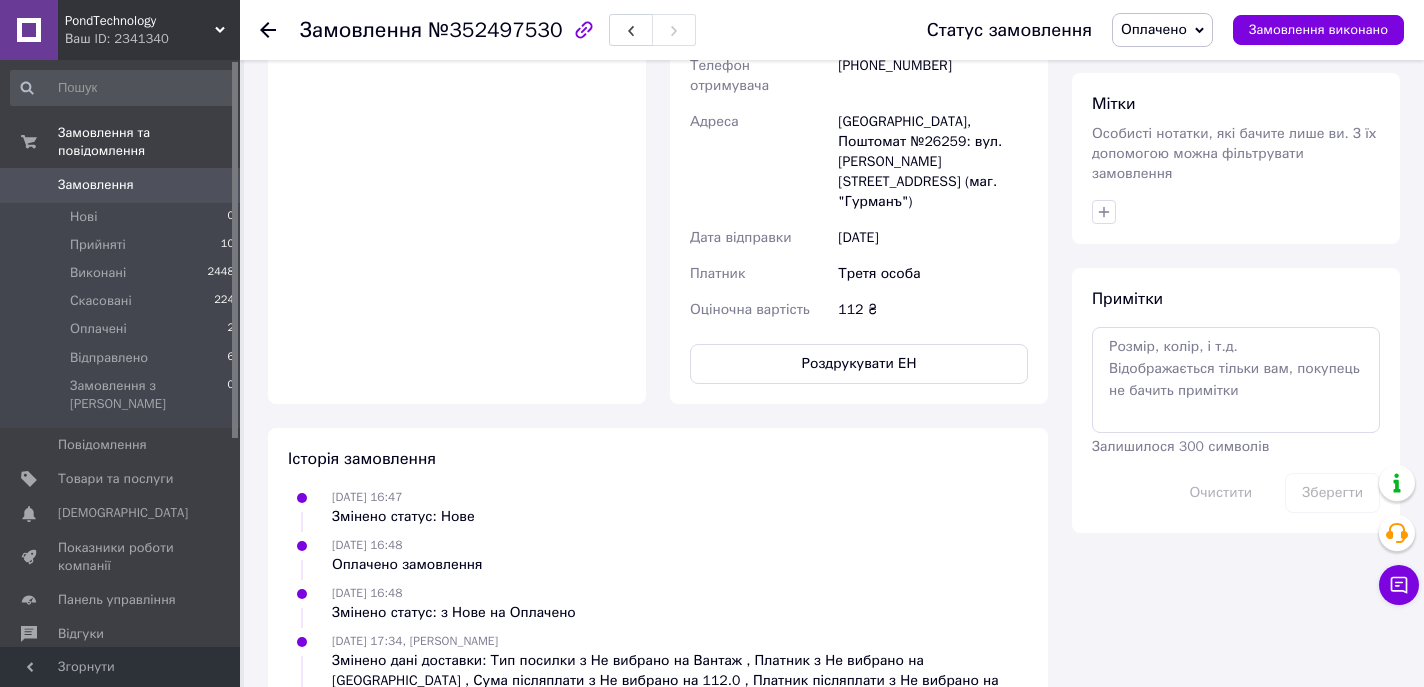scroll, scrollTop: 0, scrollLeft: 0, axis: both 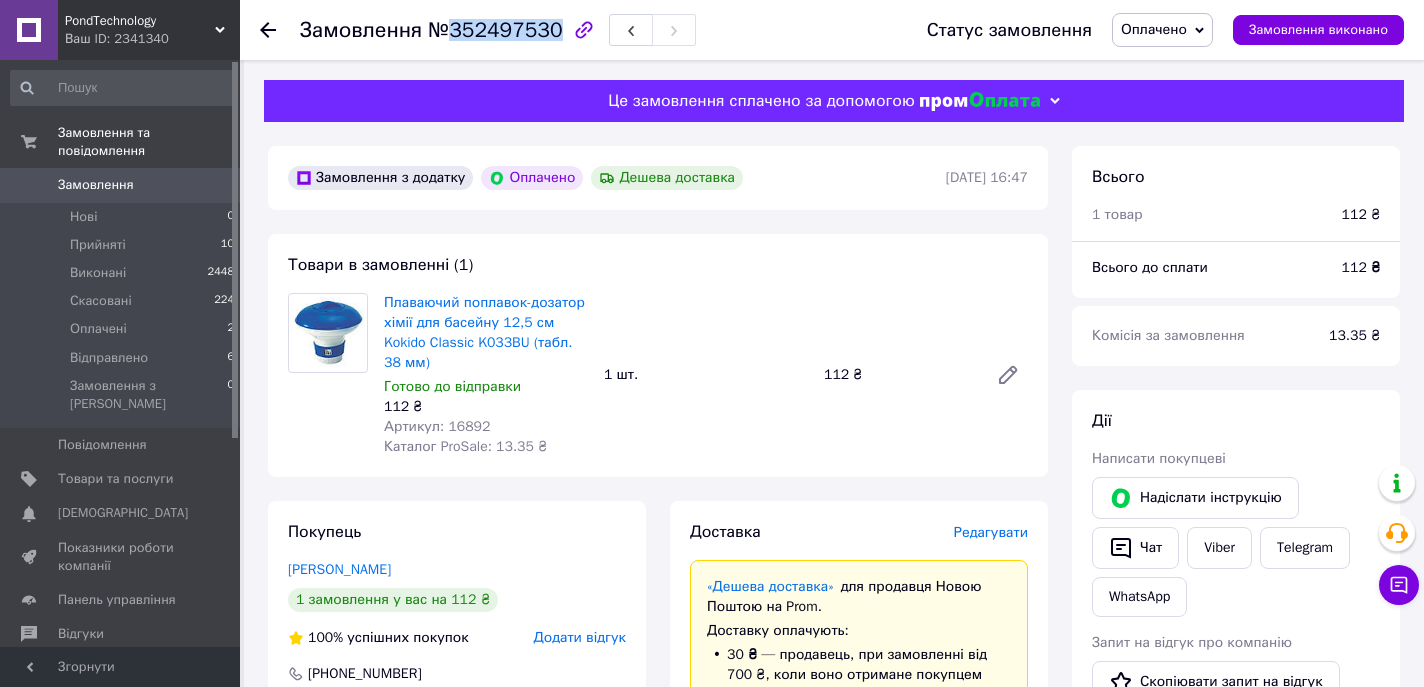 drag, startPoint x: 555, startPoint y: 32, endPoint x: 449, endPoint y: 33, distance: 106.004715 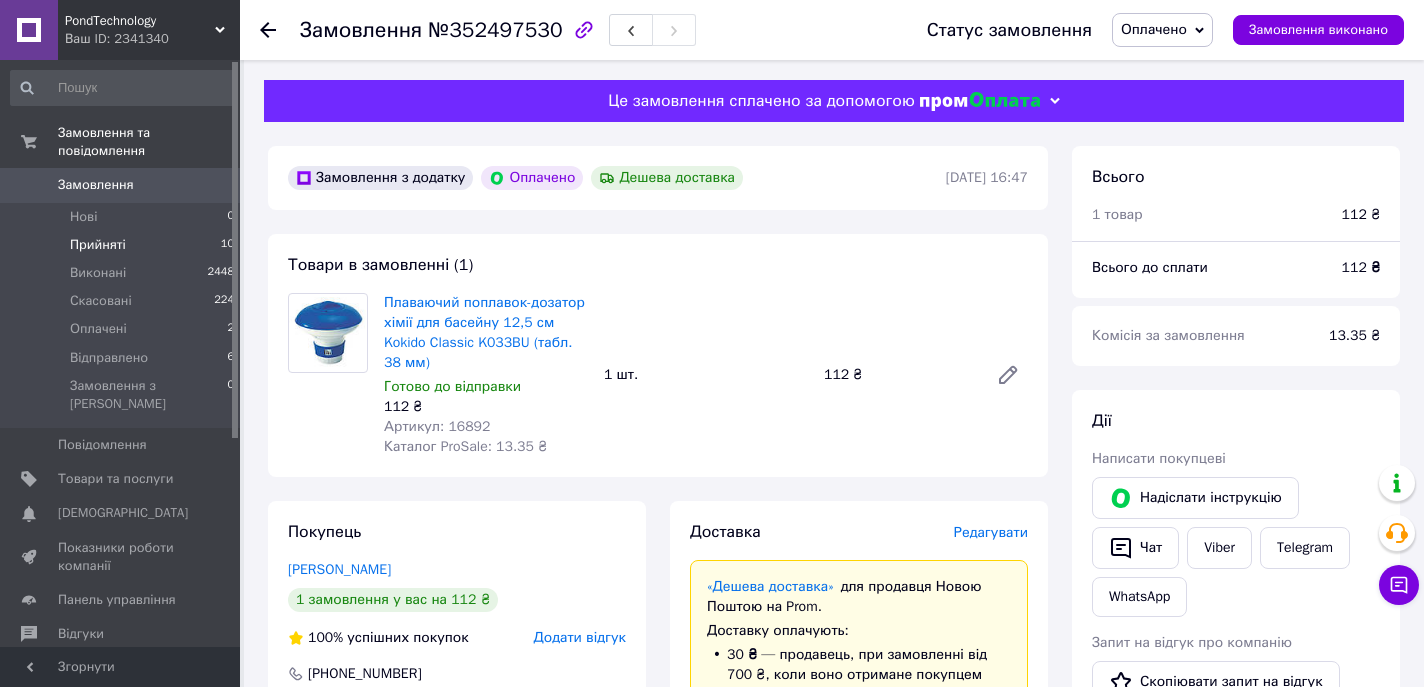 click on "Прийняті" at bounding box center (98, 245) 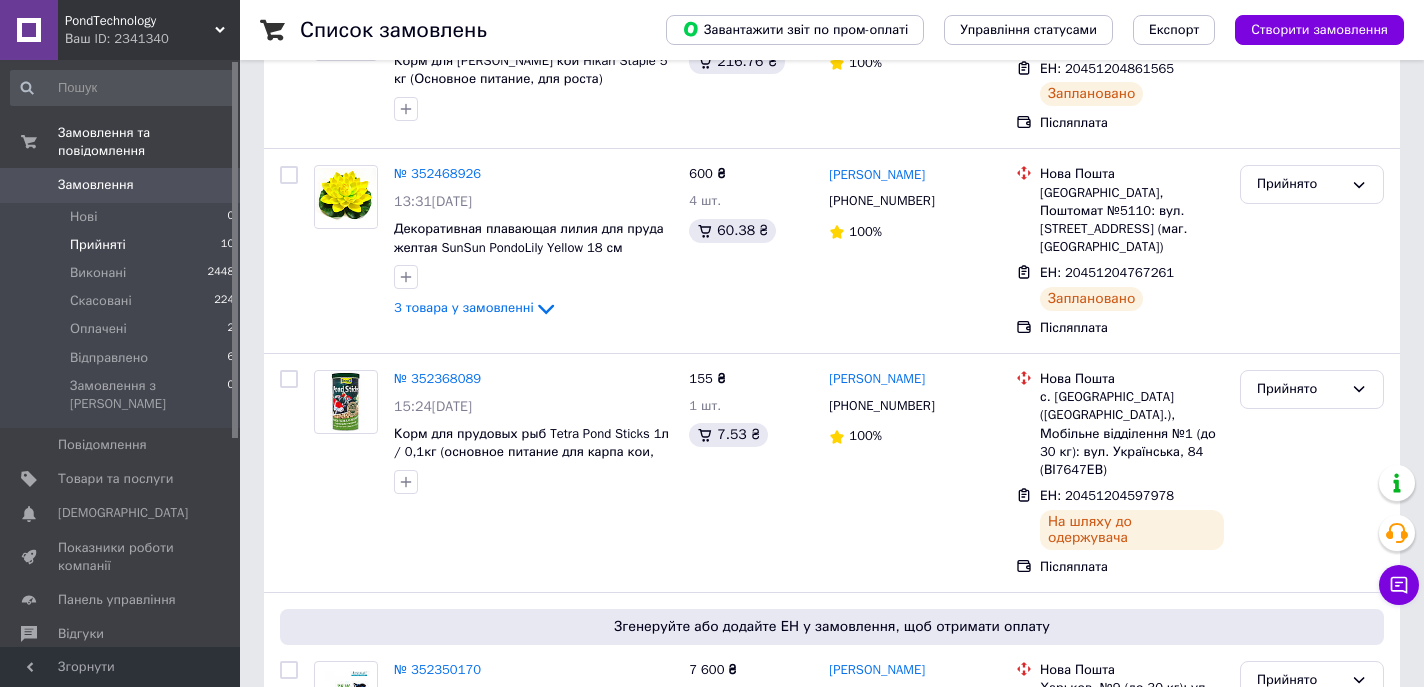 scroll, scrollTop: 0, scrollLeft: 0, axis: both 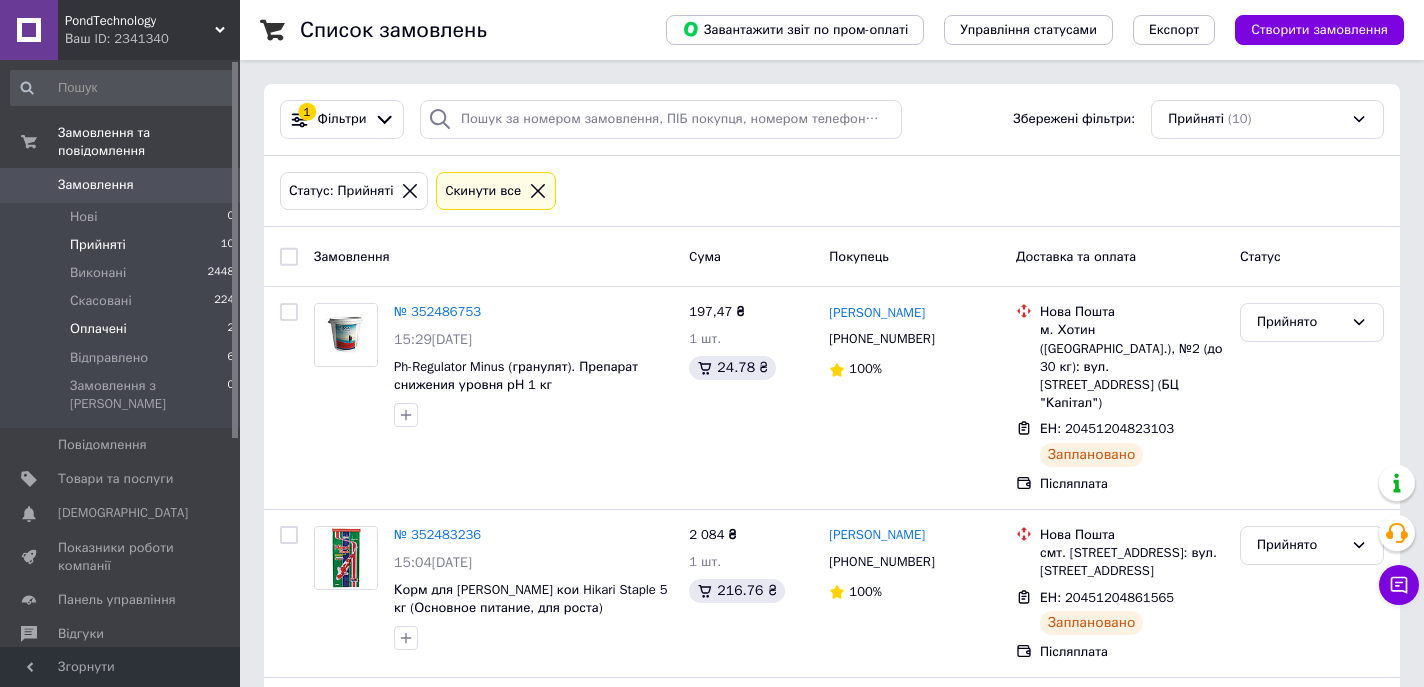 click on "Оплачені" at bounding box center [98, 329] 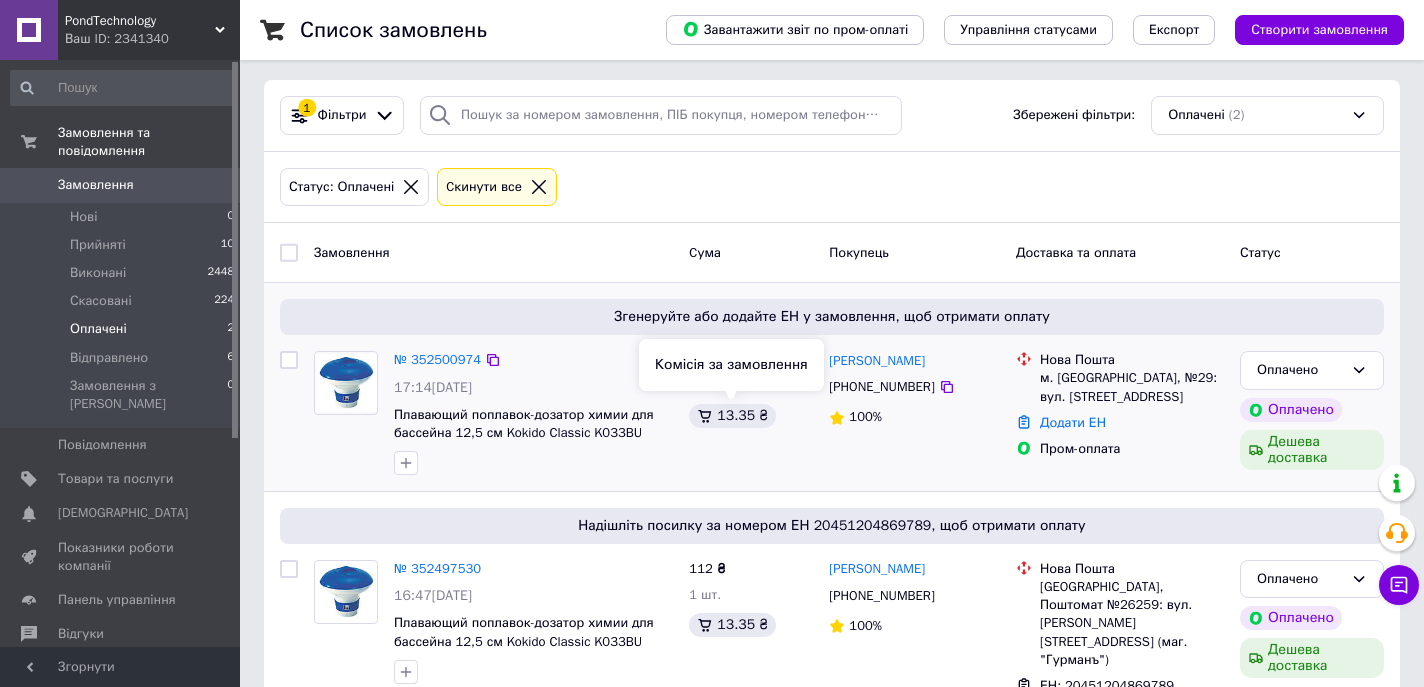 scroll, scrollTop: 68, scrollLeft: 0, axis: vertical 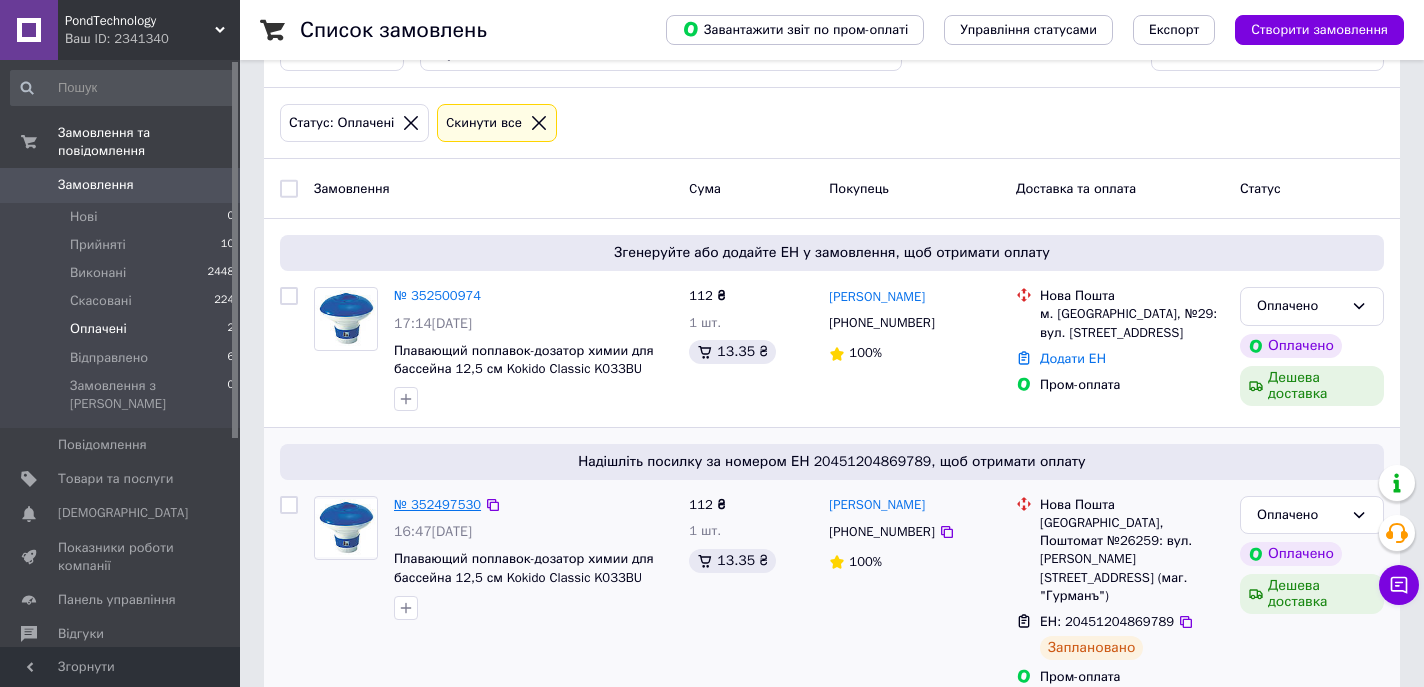click on "№ 352497530" at bounding box center [437, 504] 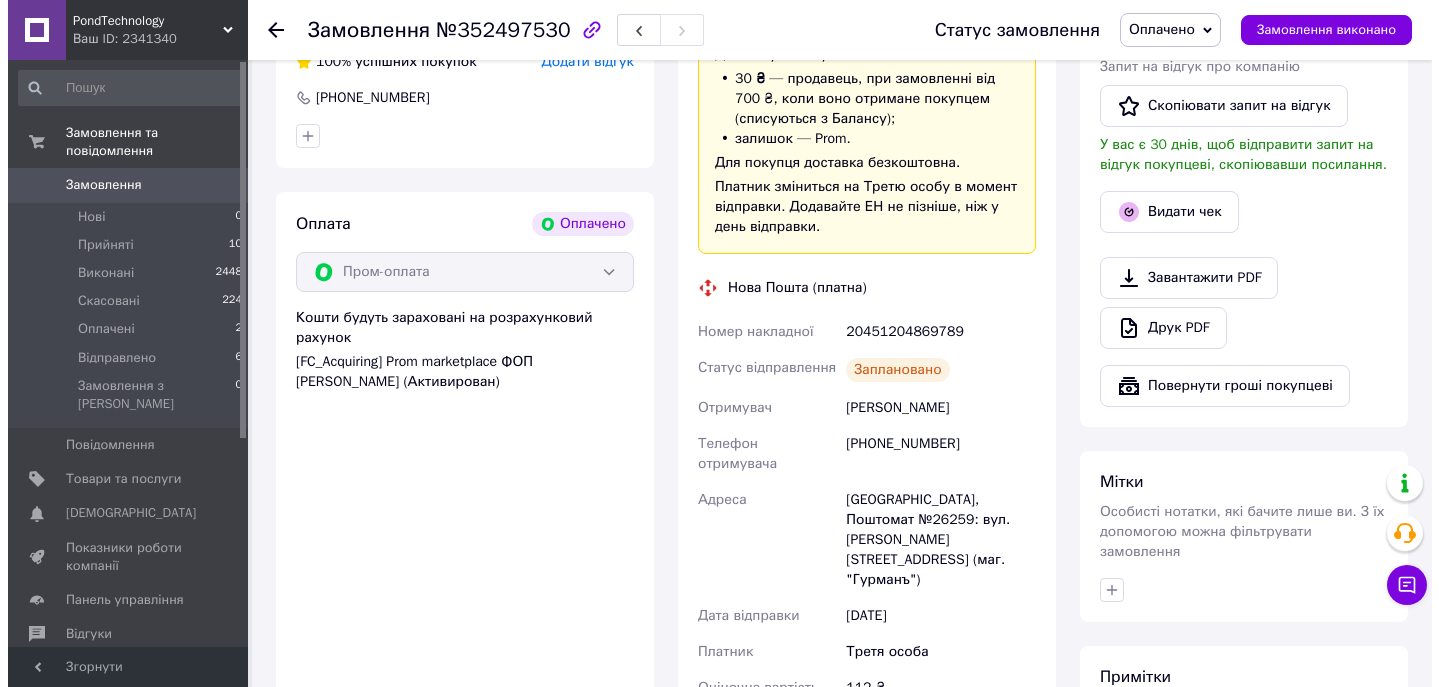 scroll, scrollTop: 553, scrollLeft: 0, axis: vertical 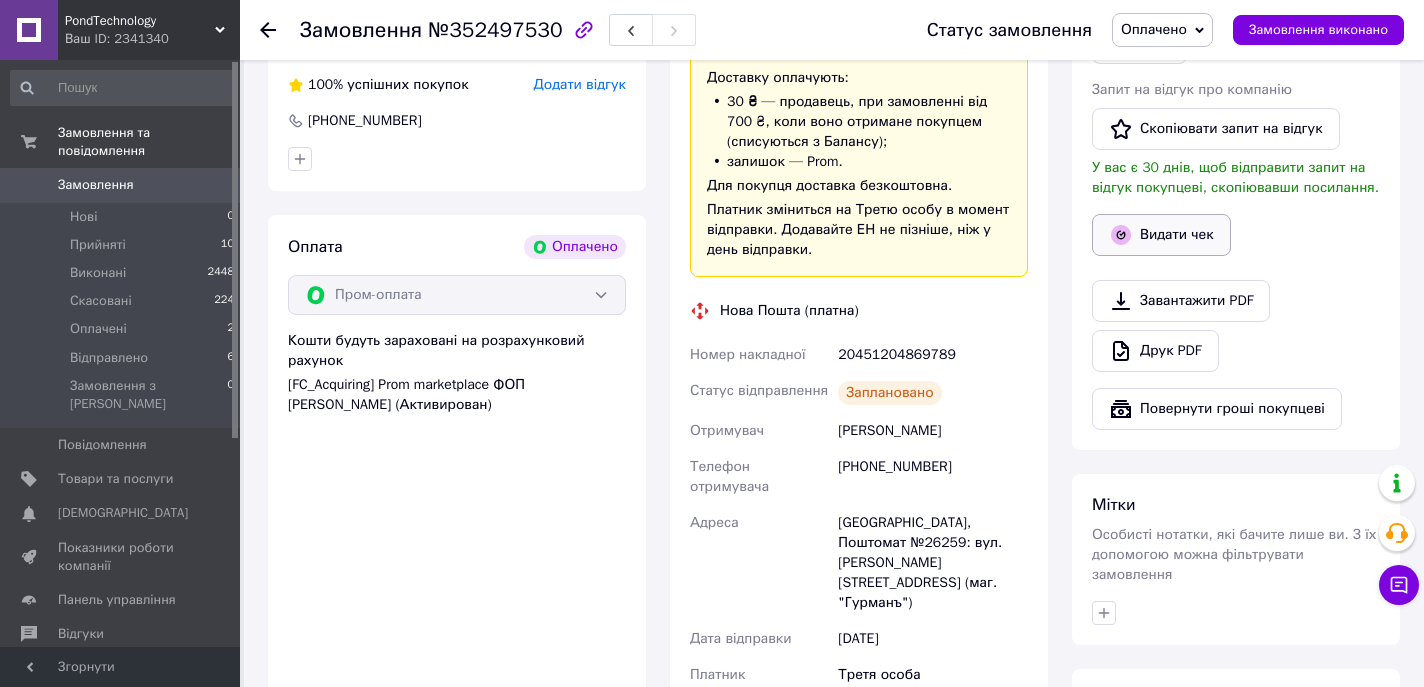 click on "Видати чек" at bounding box center (1161, 235) 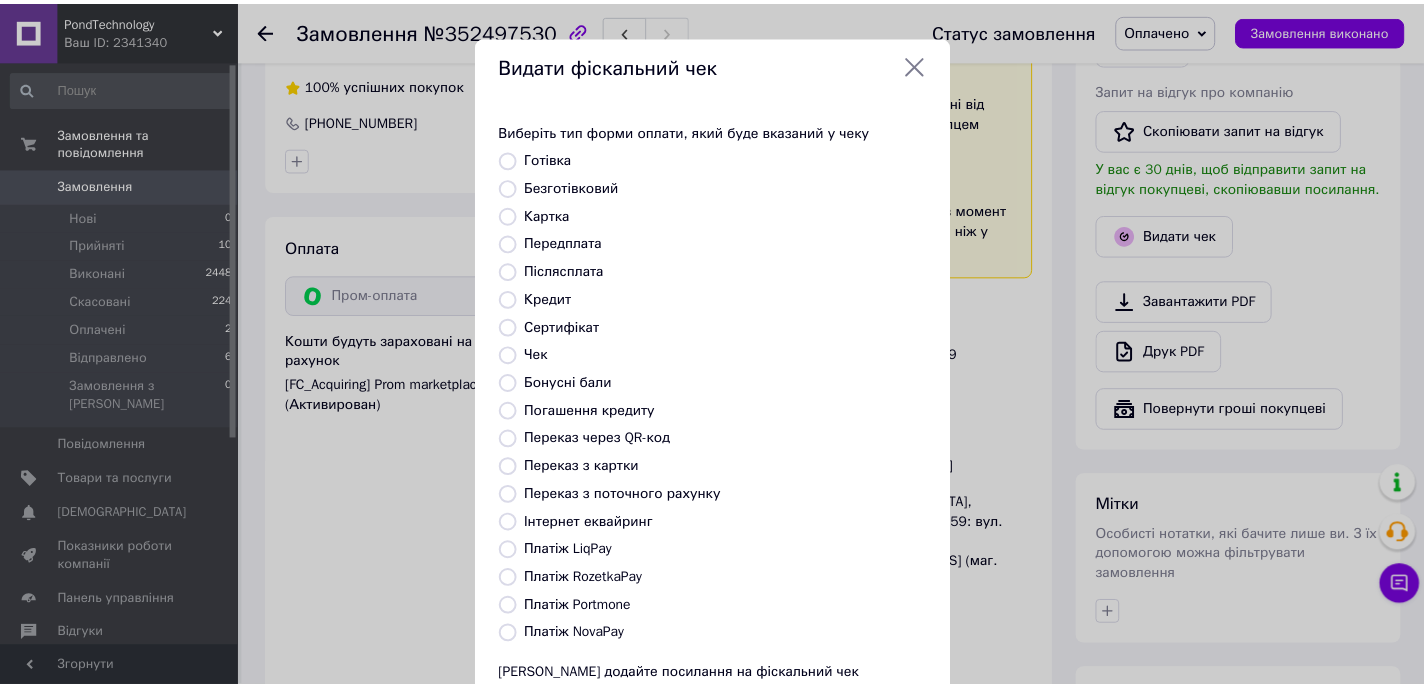 scroll, scrollTop: 171, scrollLeft: 0, axis: vertical 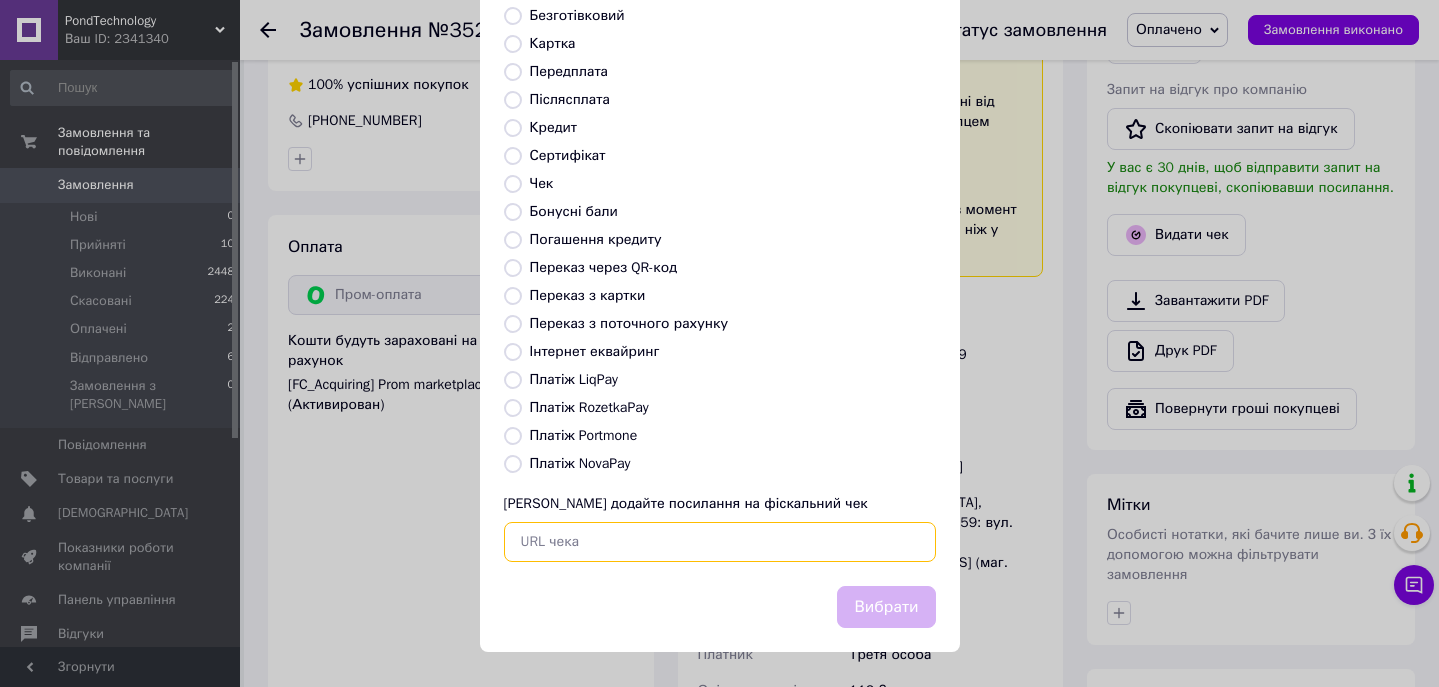click at bounding box center [720, 542] 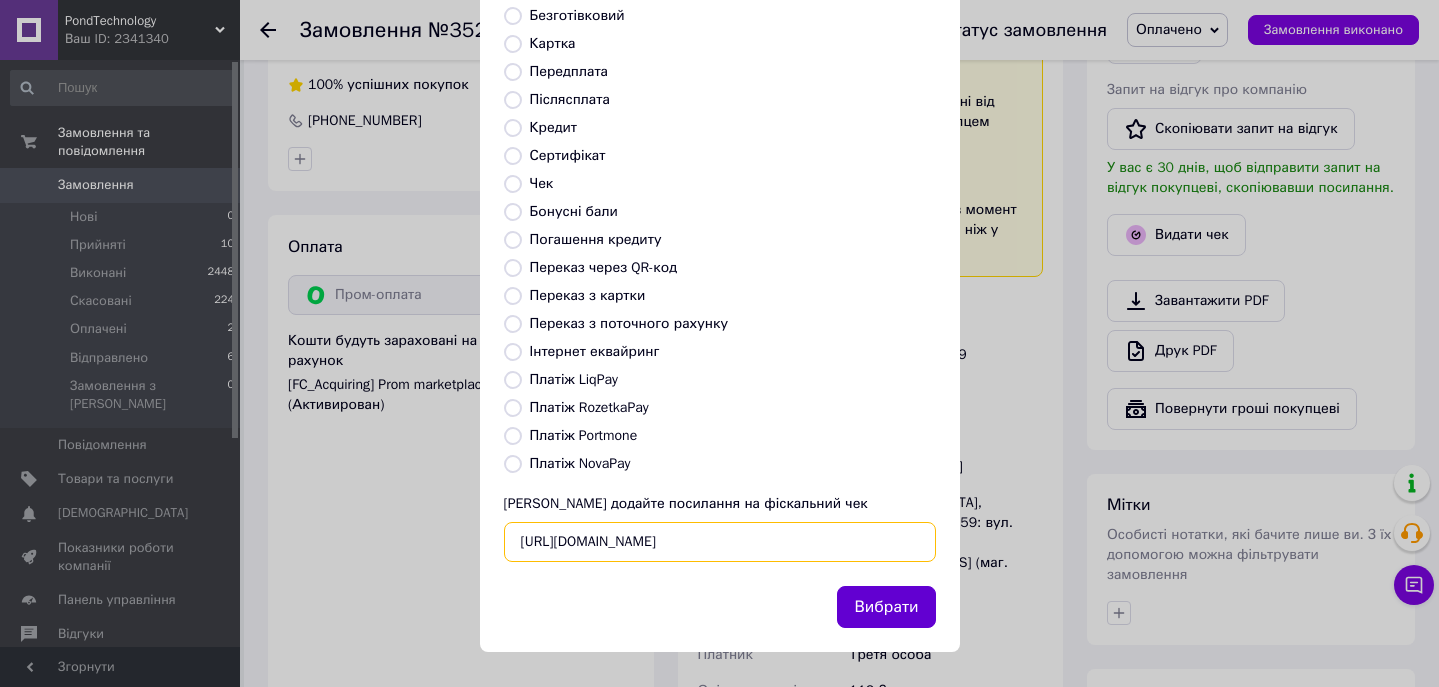 type on "https://kasa.vchasno.ua/check-viewer/0RJCCeXP4XE" 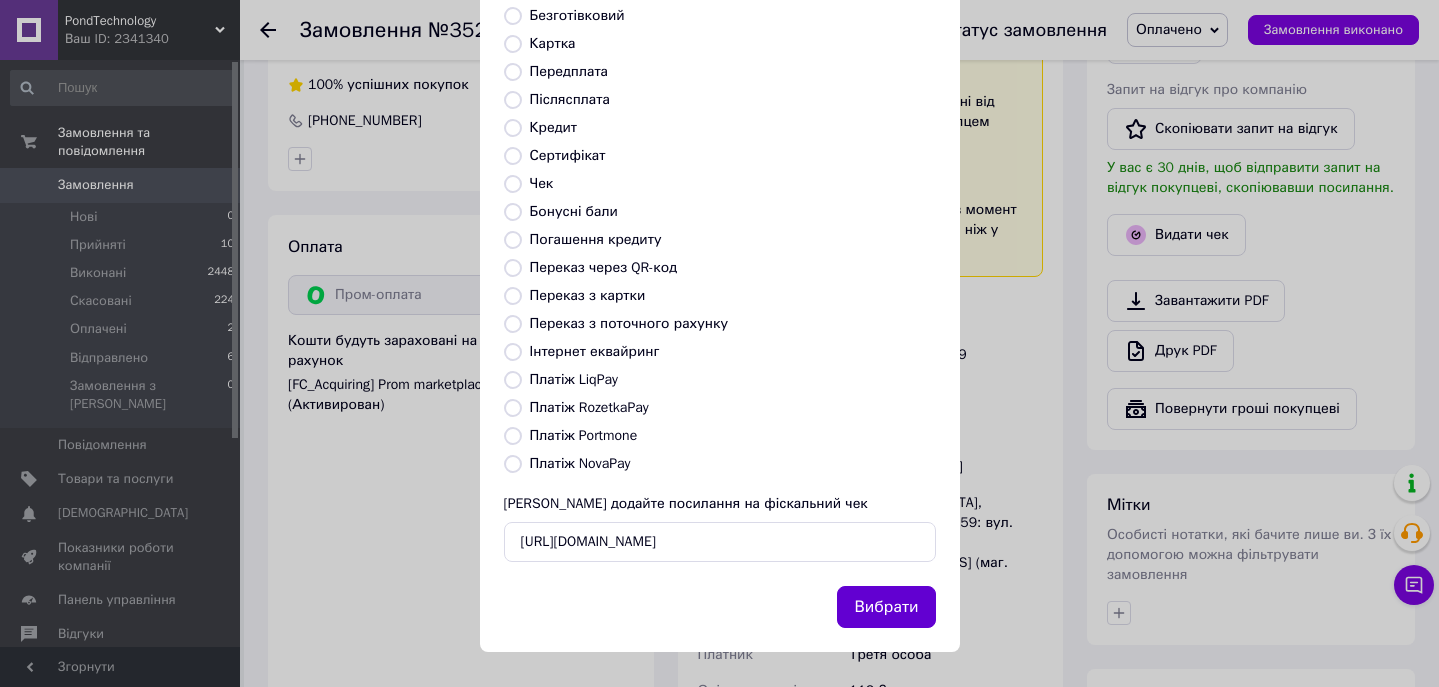 click on "Вибрати" at bounding box center (886, 607) 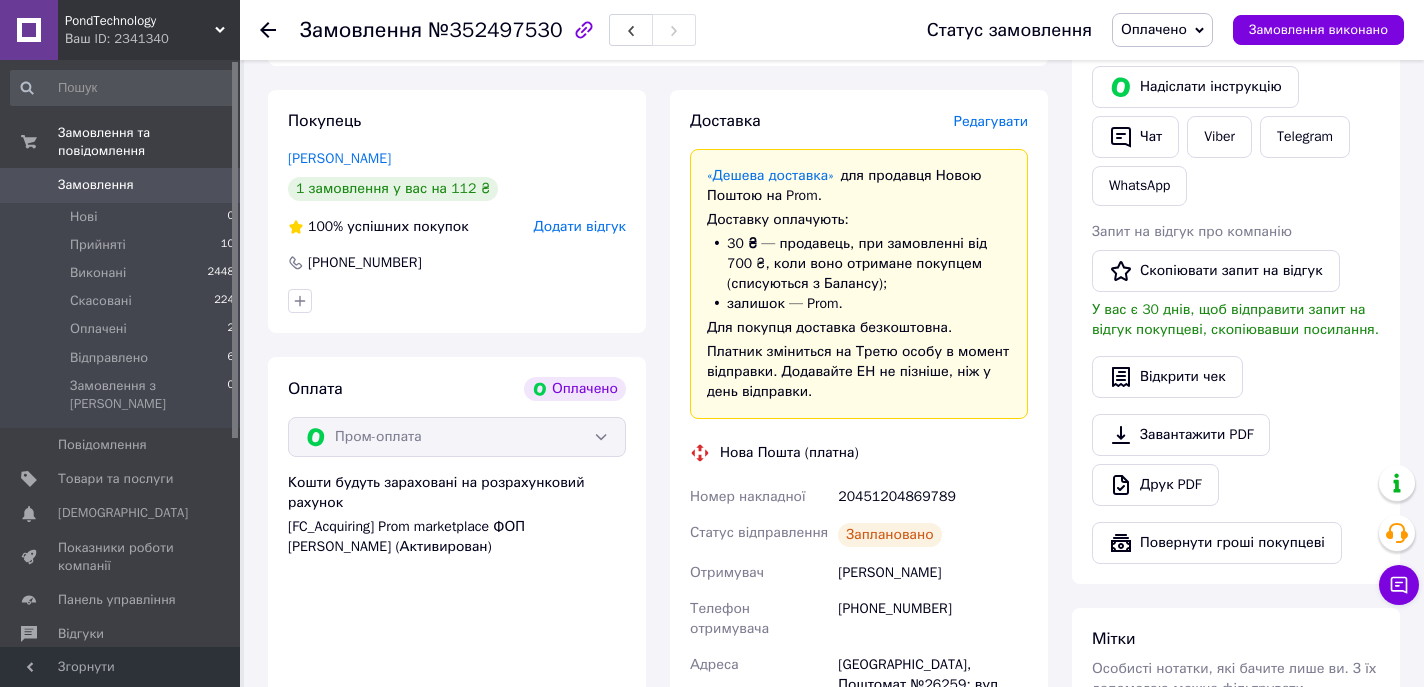 scroll, scrollTop: 654, scrollLeft: 0, axis: vertical 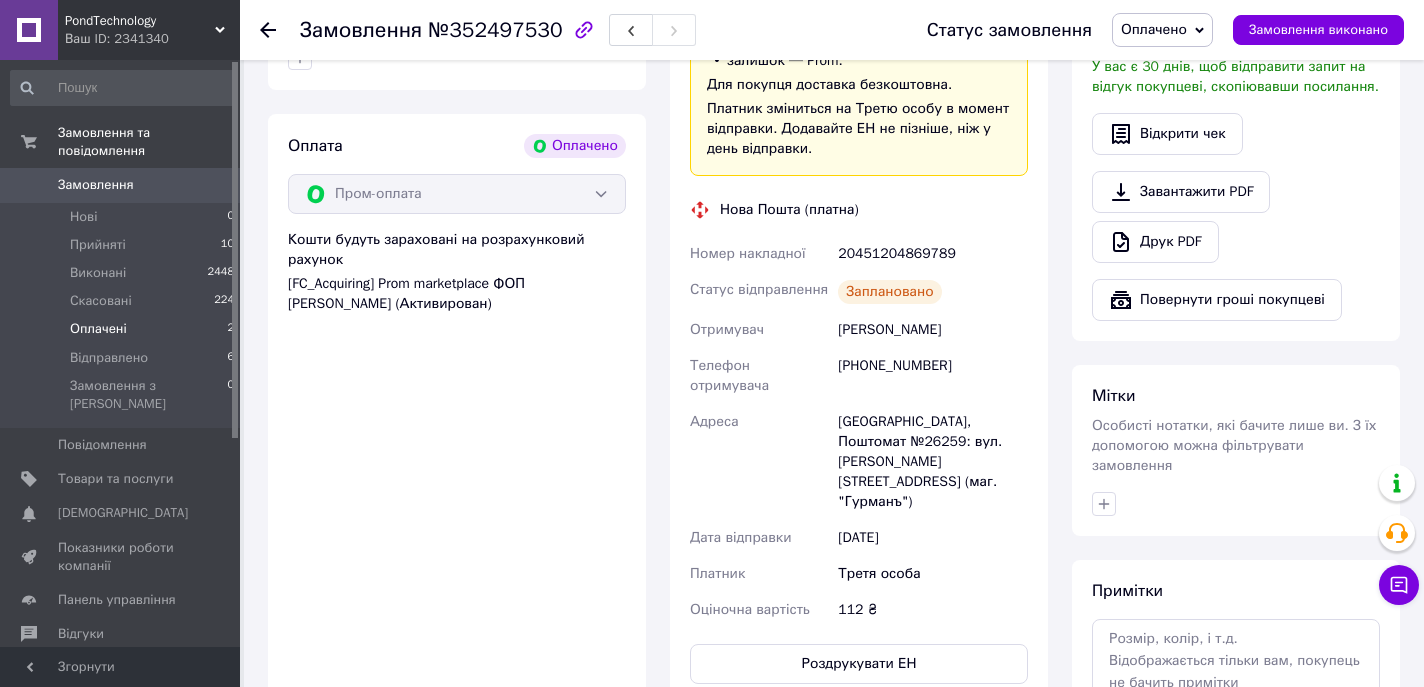click on "Оплачені" at bounding box center [98, 329] 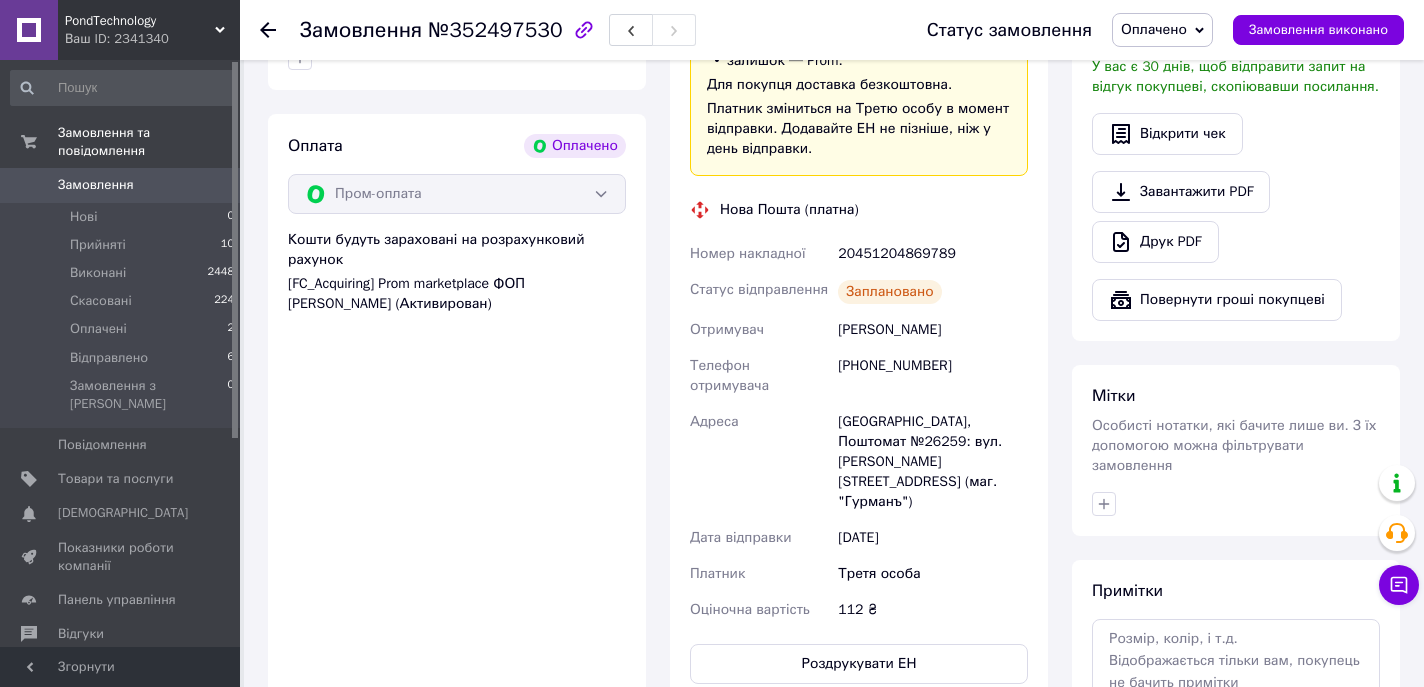 scroll, scrollTop: 0, scrollLeft: 0, axis: both 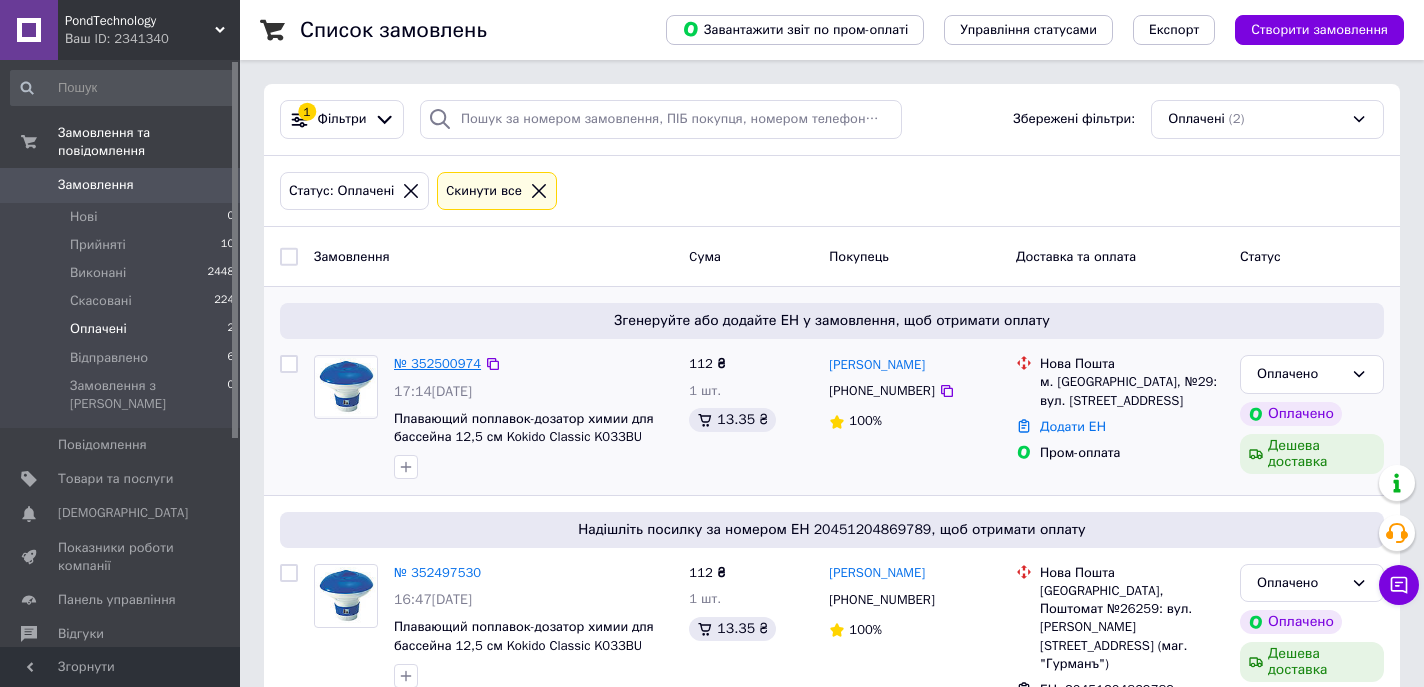 click on "№ 352500974" at bounding box center (437, 363) 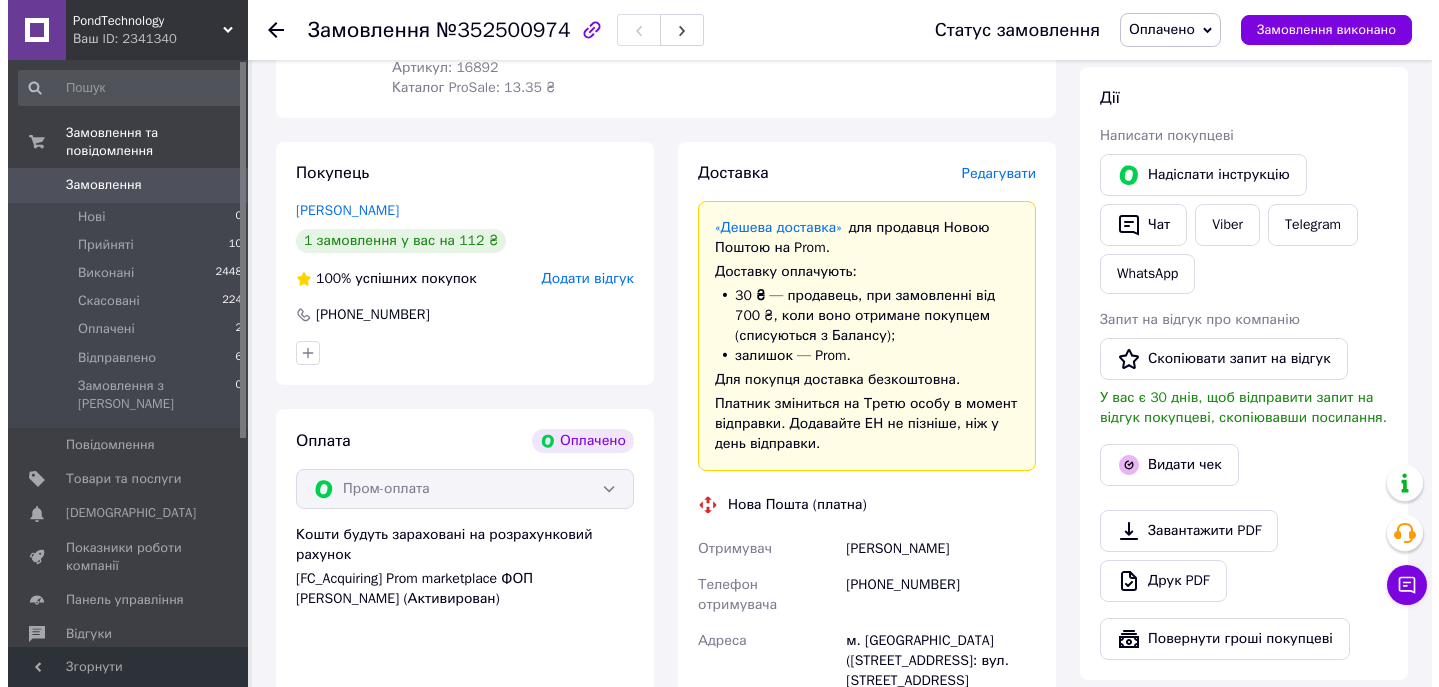 scroll, scrollTop: 318, scrollLeft: 0, axis: vertical 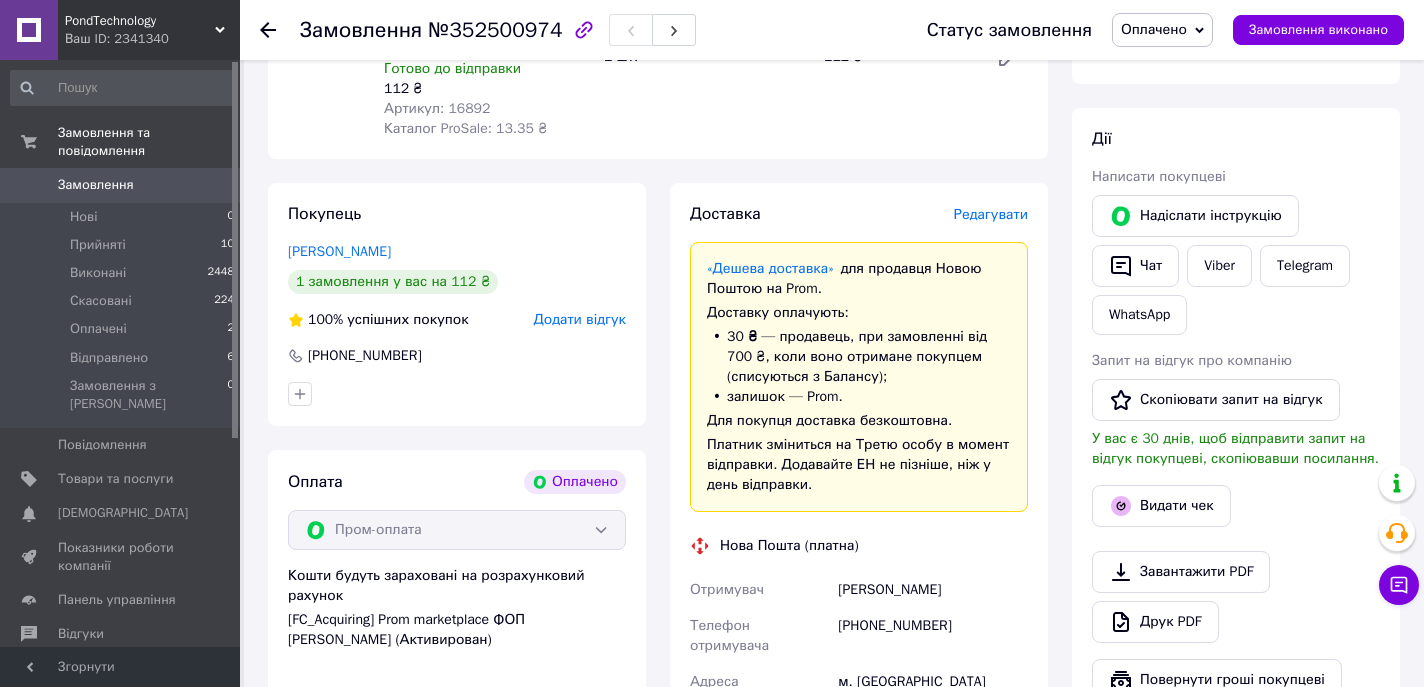 click on "Редагувати" at bounding box center [991, 214] 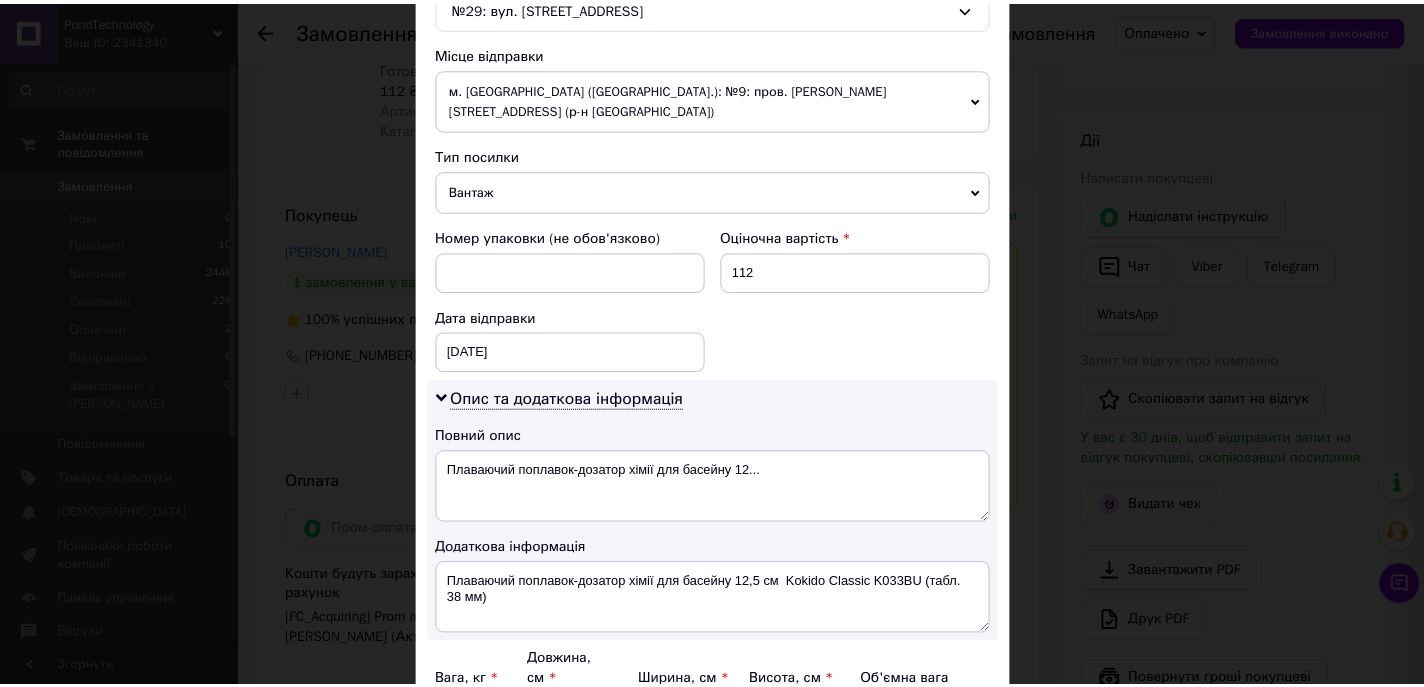 scroll, scrollTop: 904, scrollLeft: 0, axis: vertical 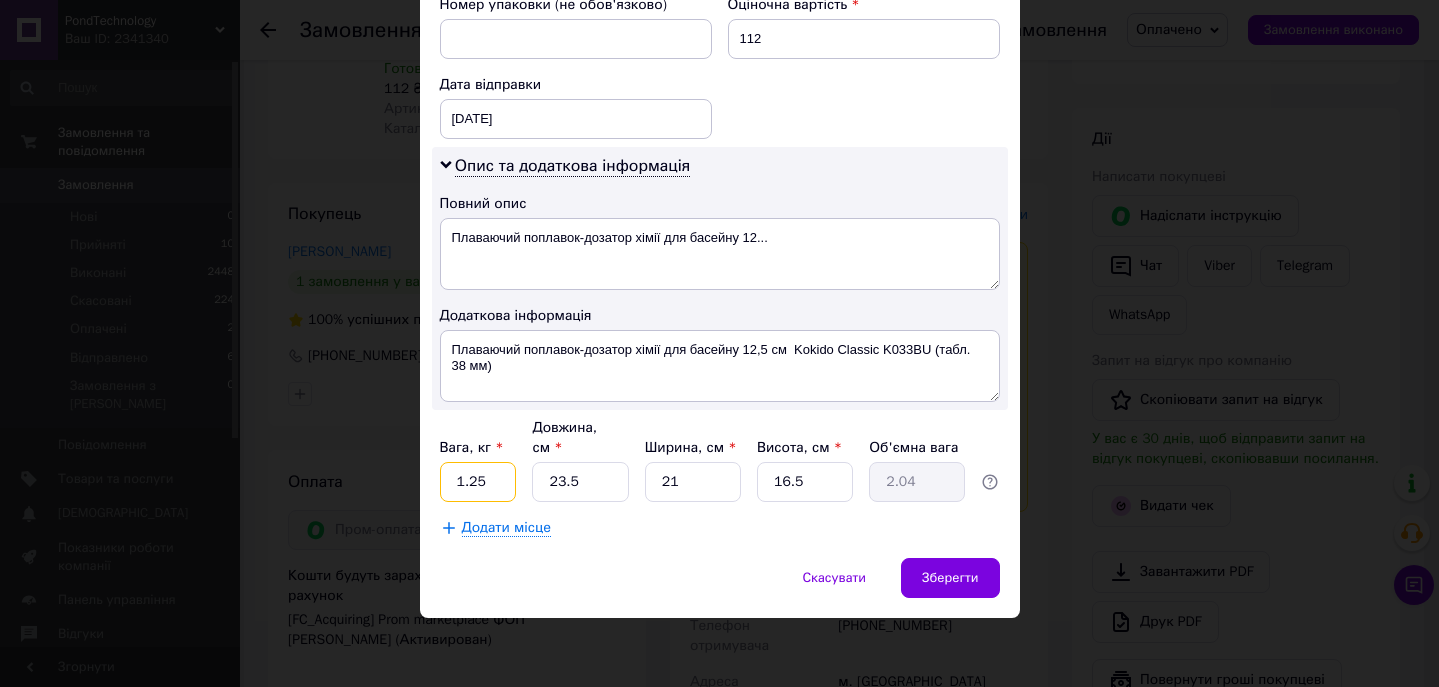 drag, startPoint x: 495, startPoint y: 482, endPoint x: 434, endPoint y: 480, distance: 61.03278 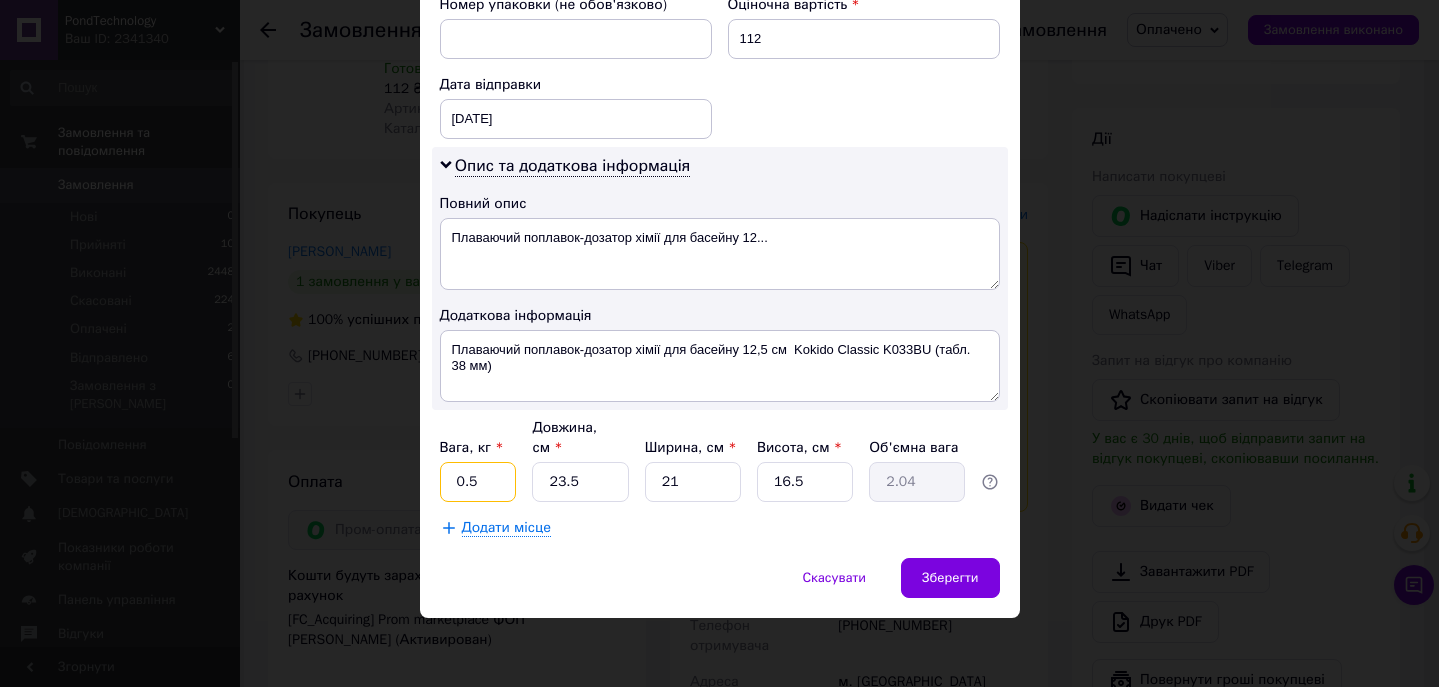 type on "0.5" 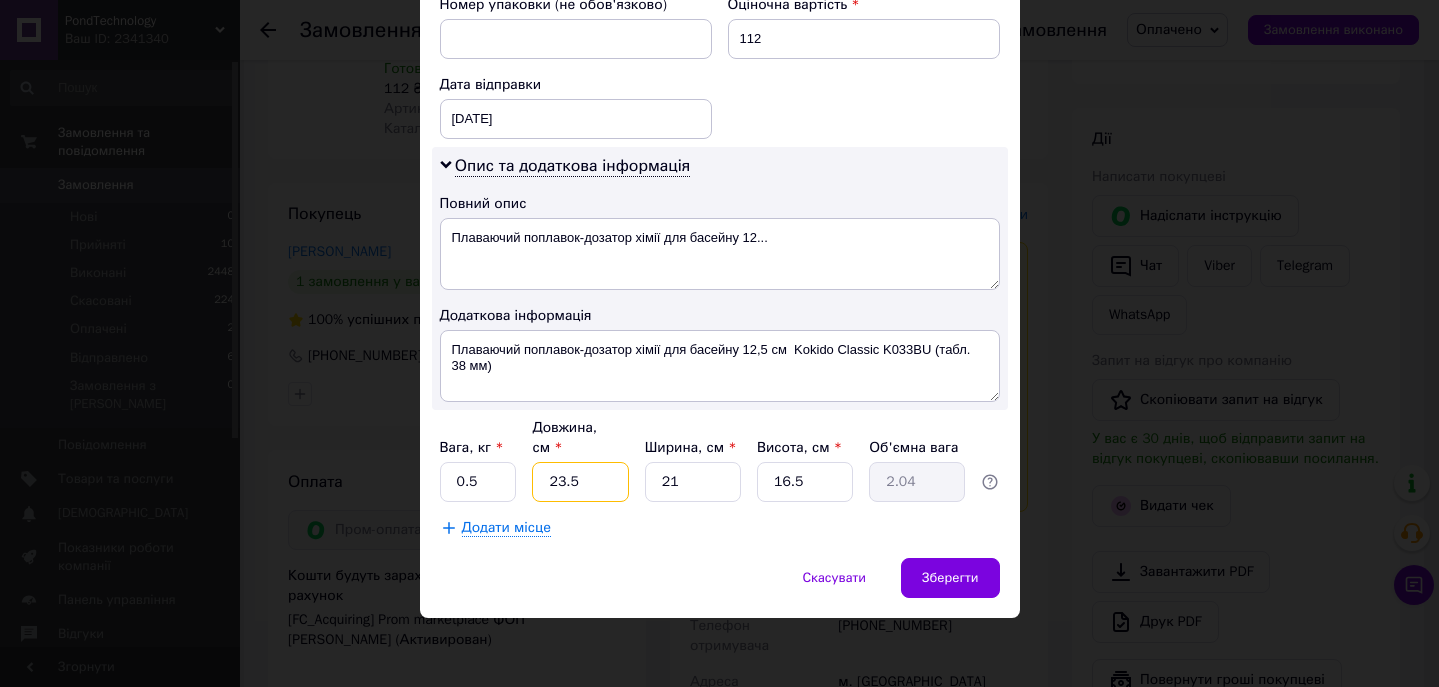 drag, startPoint x: 550, startPoint y: 478, endPoint x: 519, endPoint y: 472, distance: 31.575306 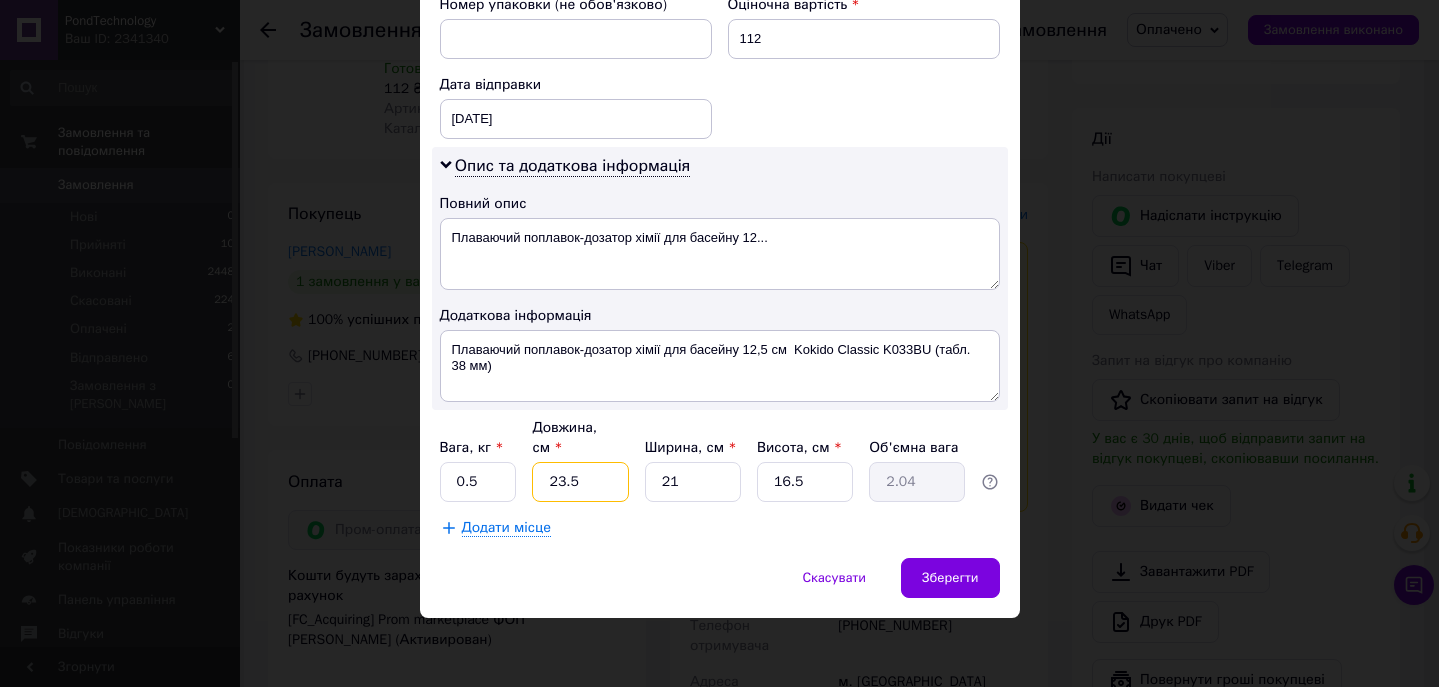 type on "1" 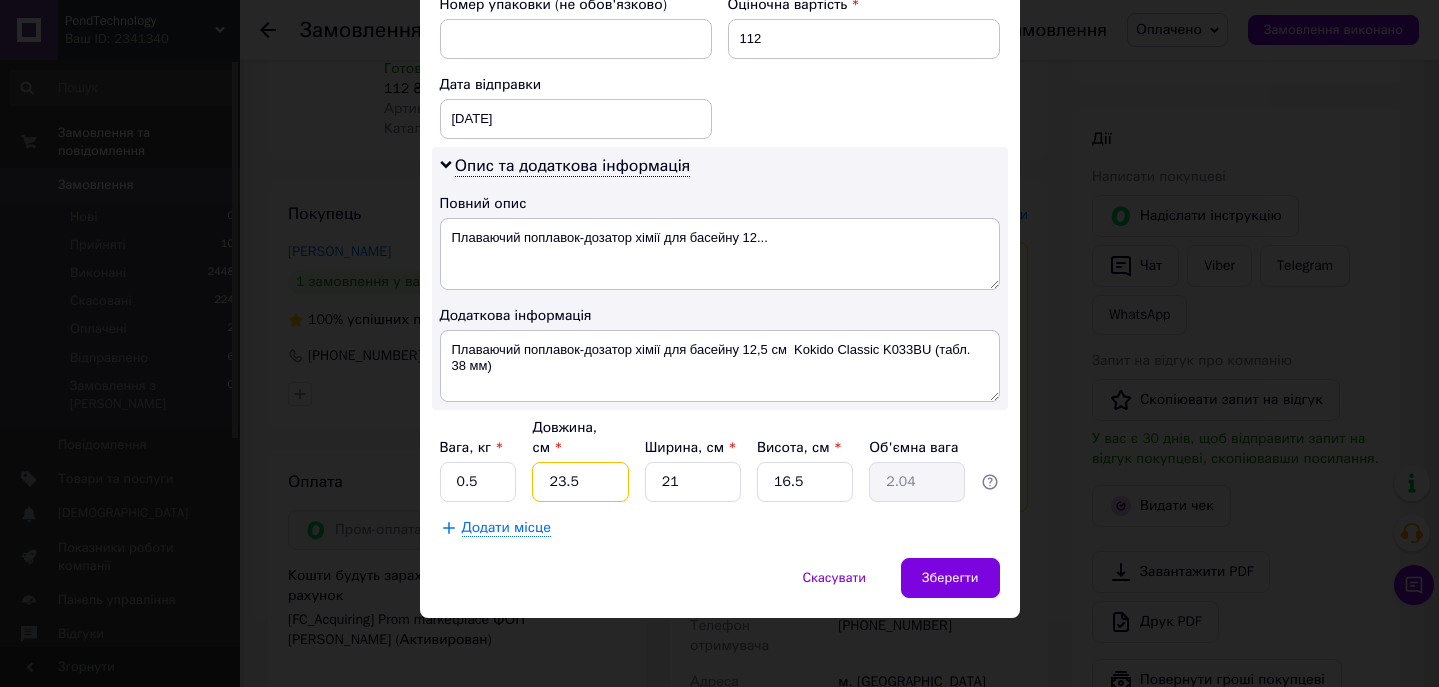 type on "0.1" 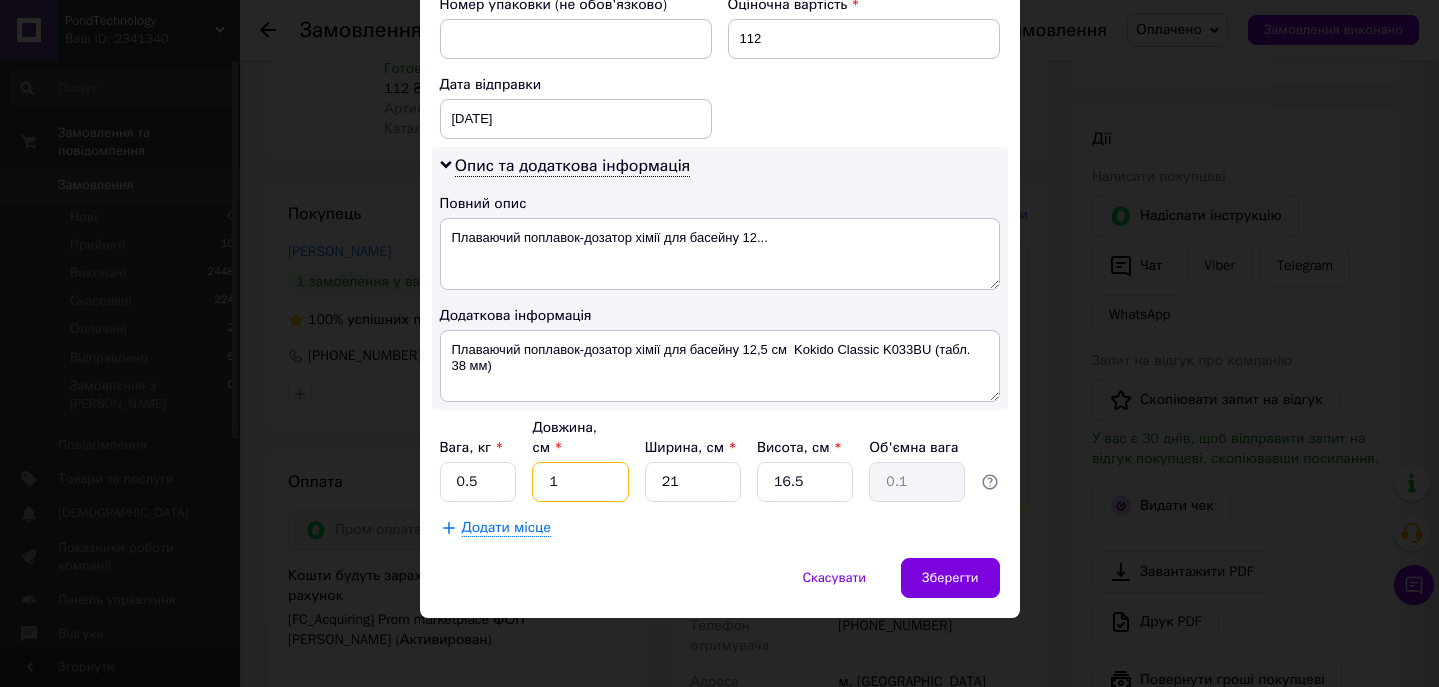 type on "16" 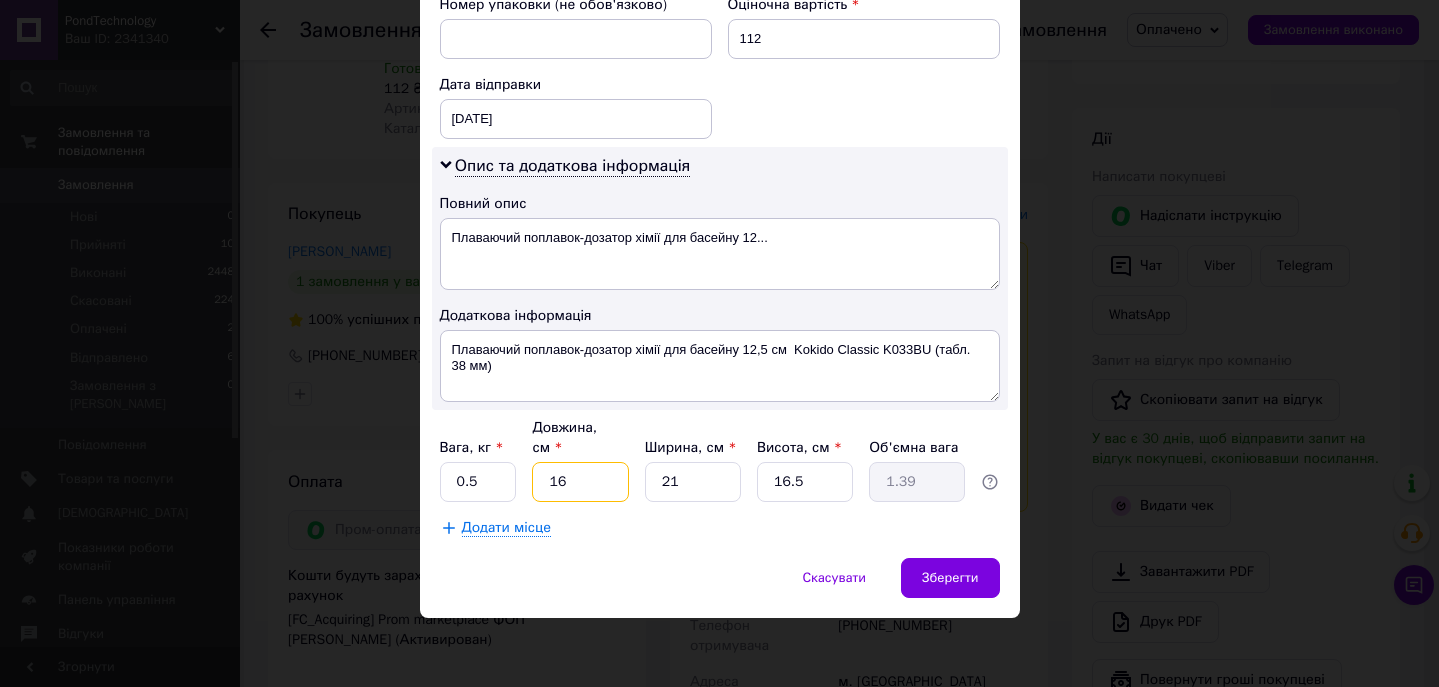 type on "16" 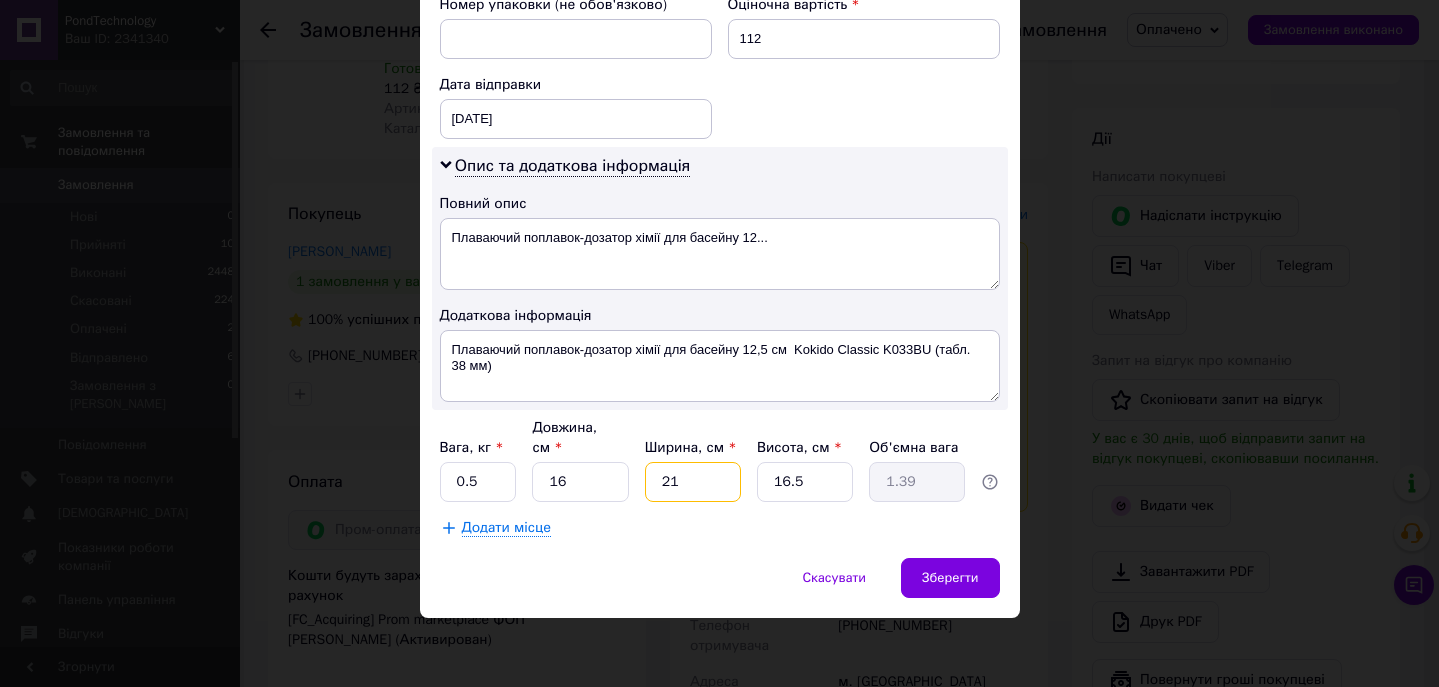 click on "21" at bounding box center [693, 482] 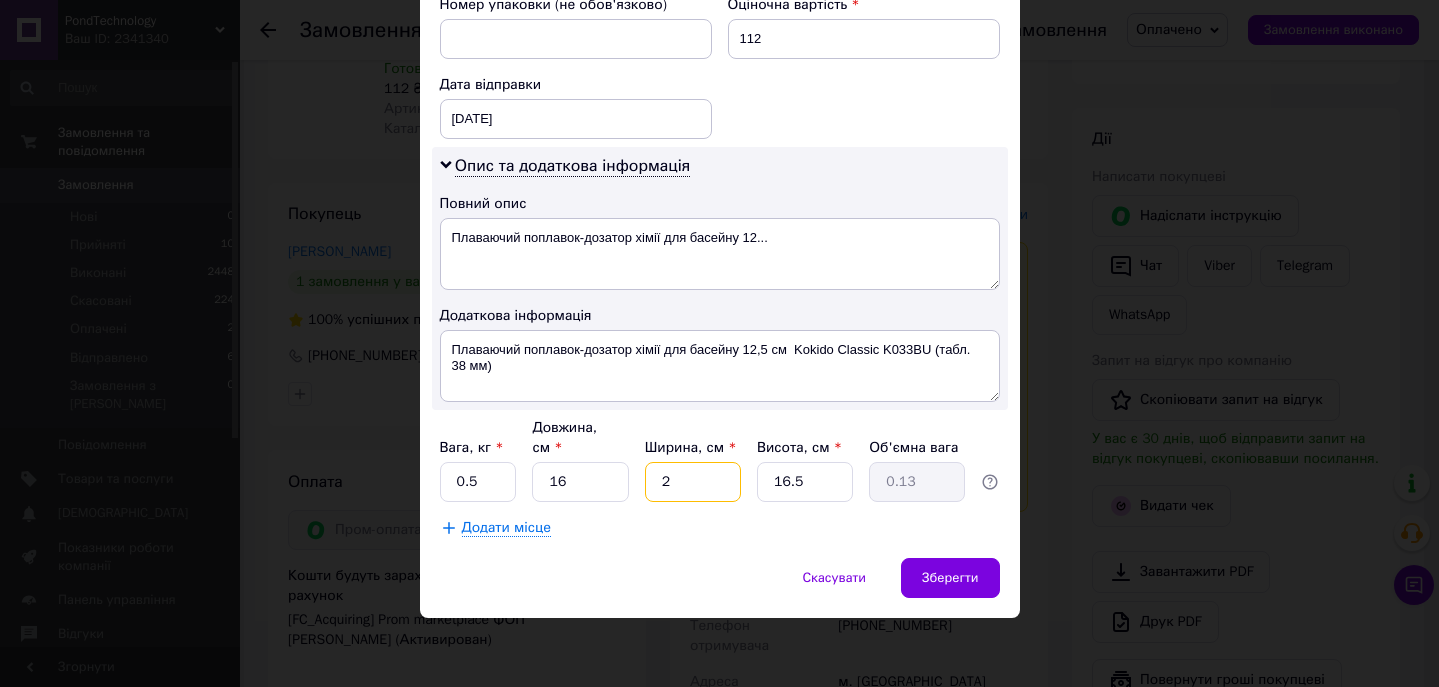 type 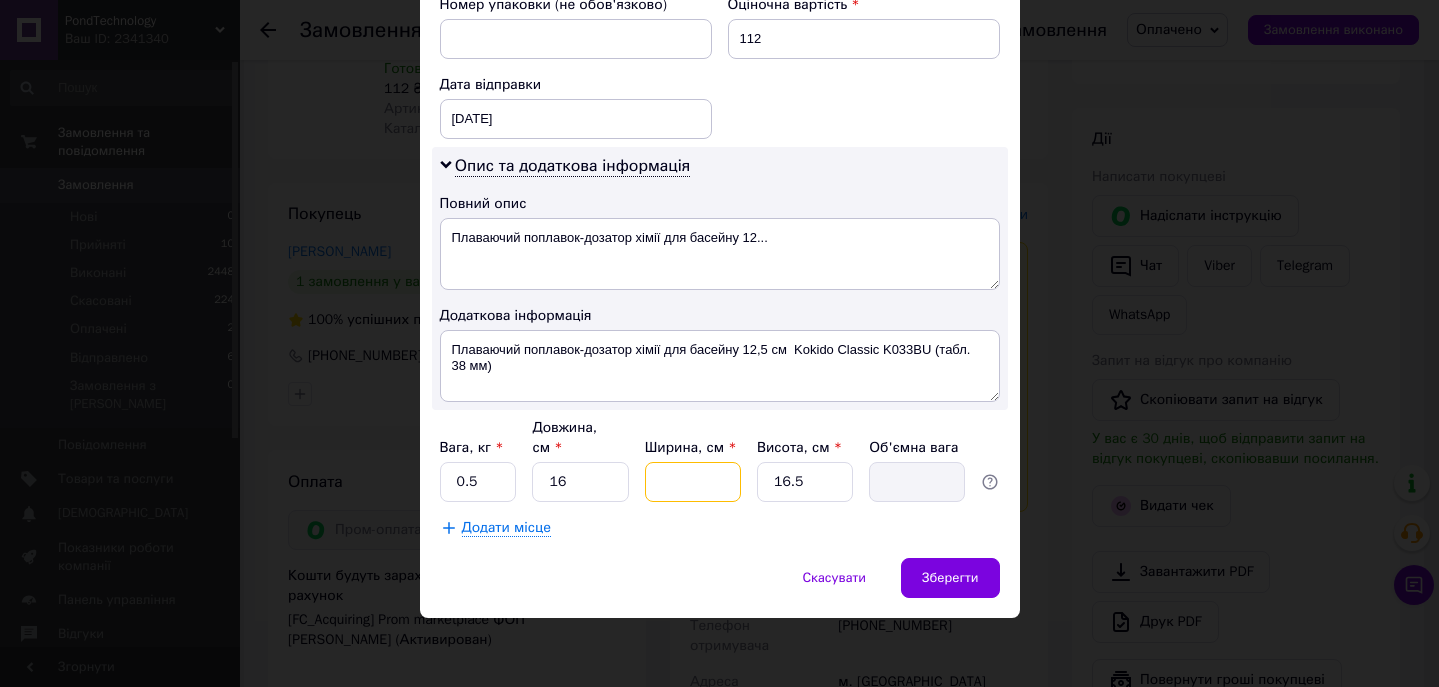 type on "1" 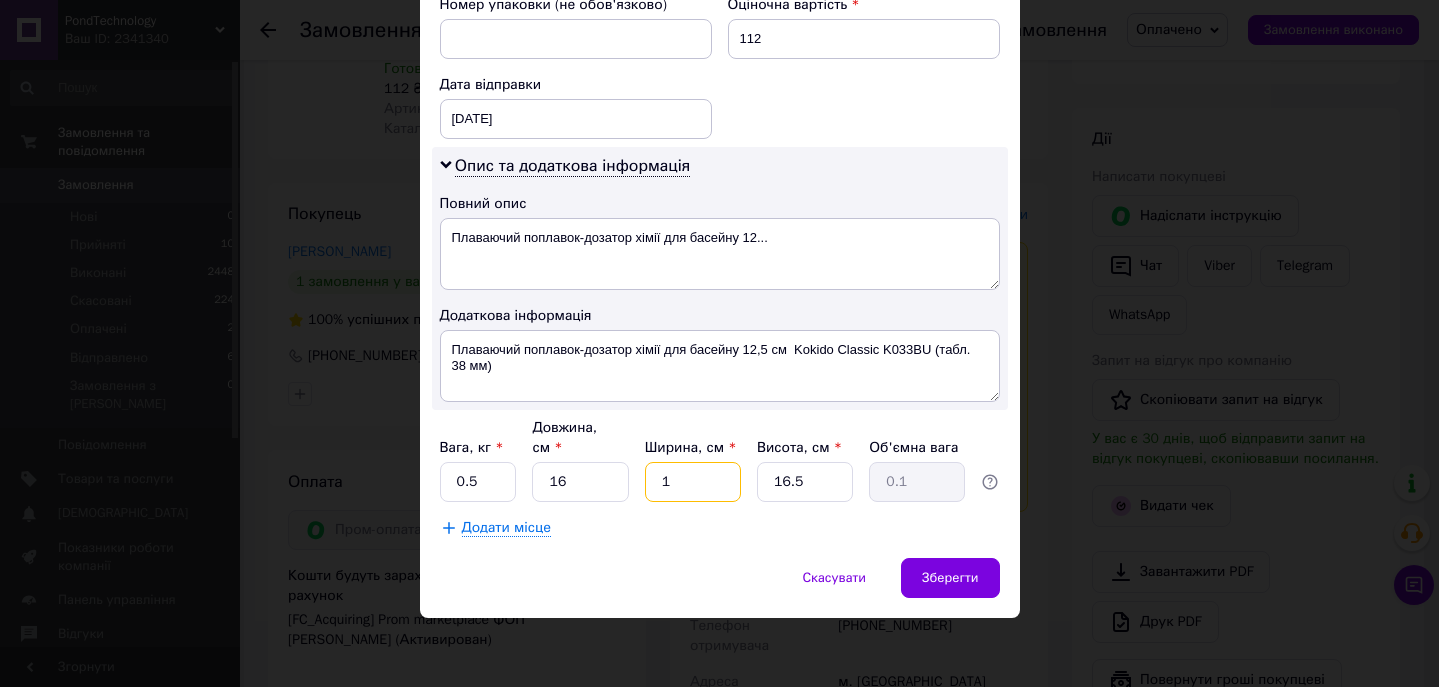 type on "15" 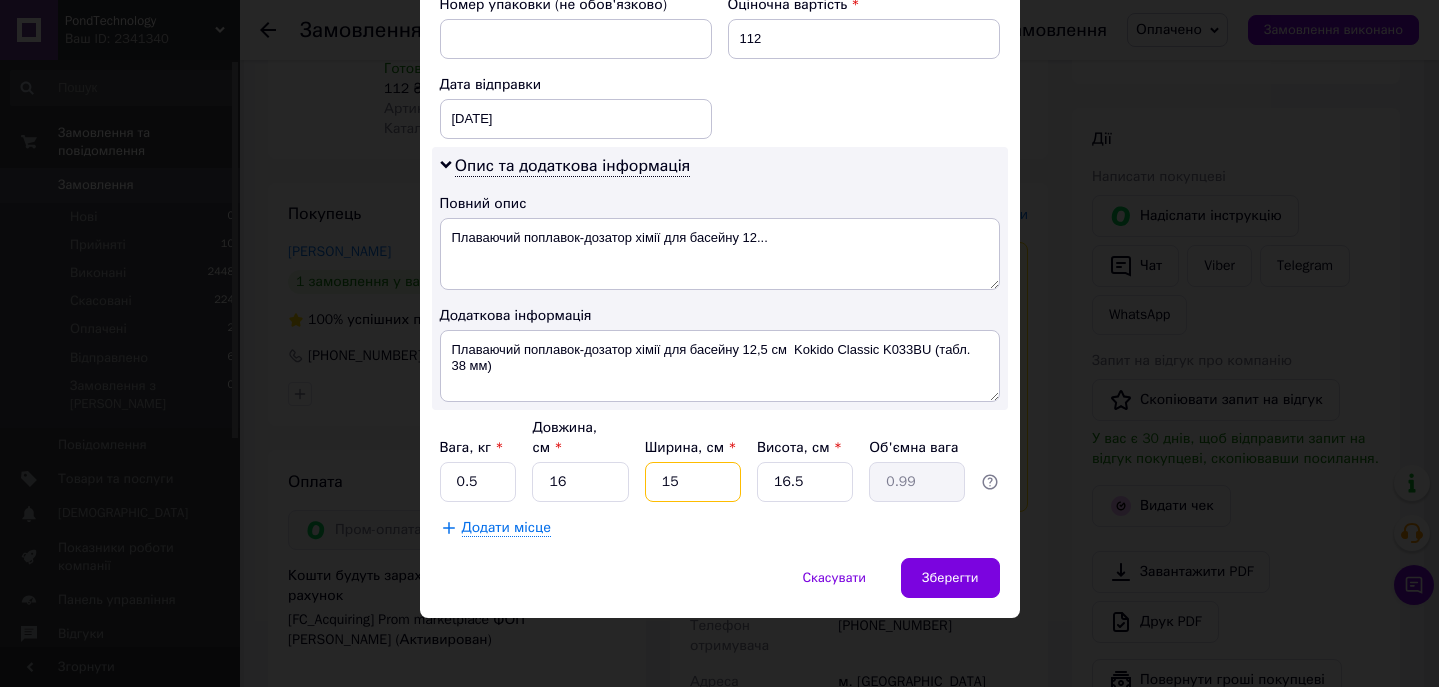 type on "15" 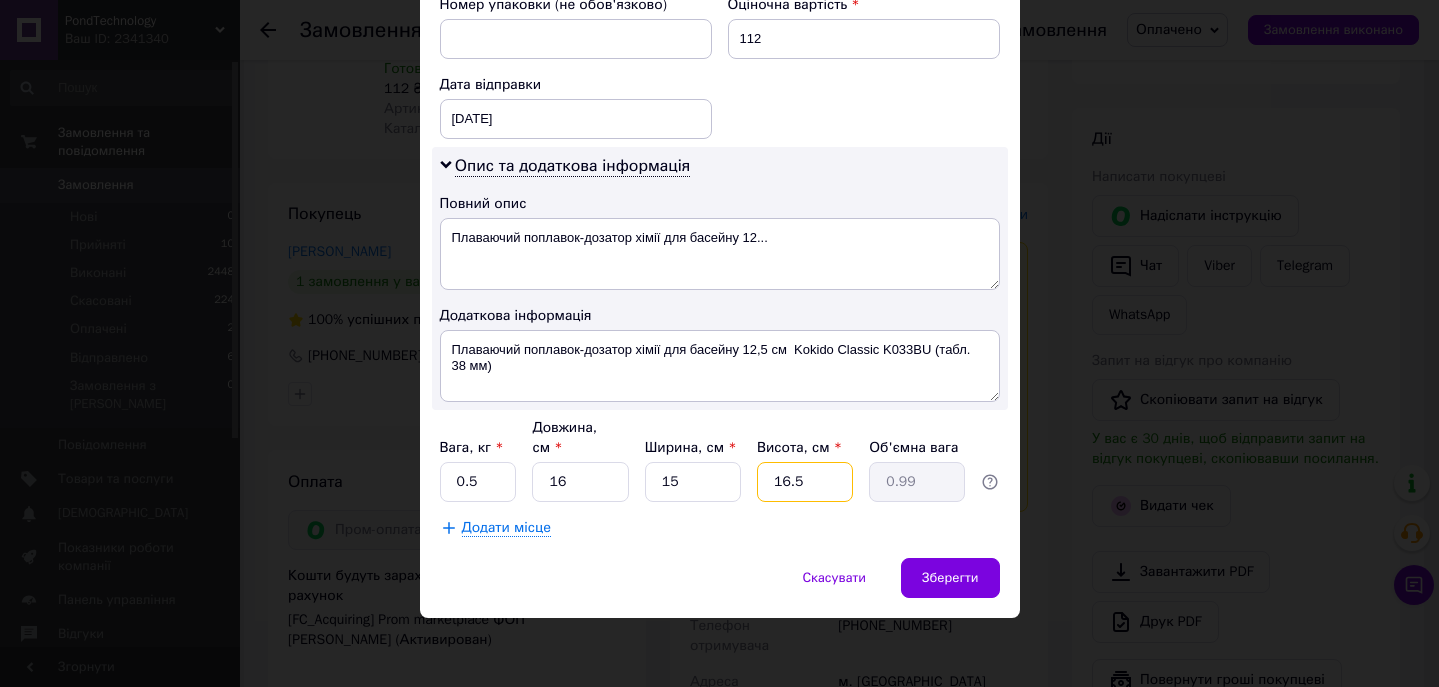 click on "16.5" at bounding box center (805, 482) 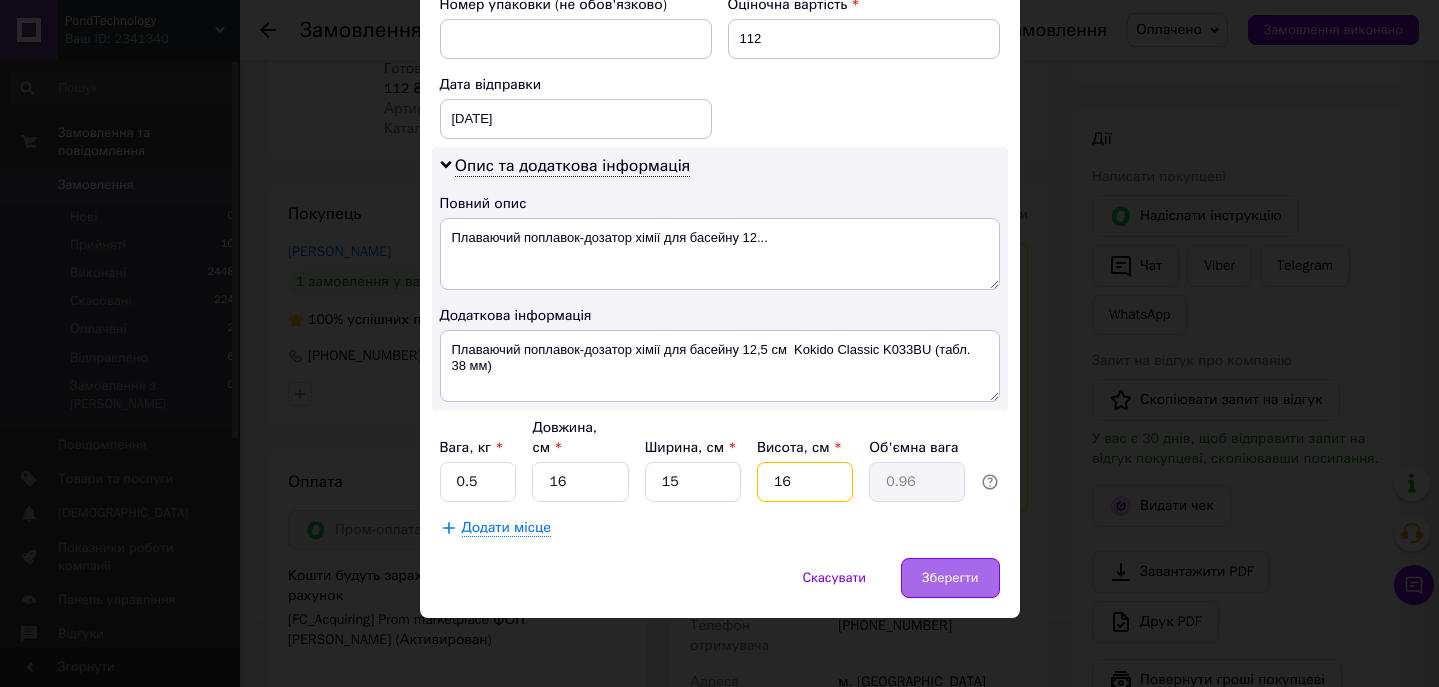type on "16" 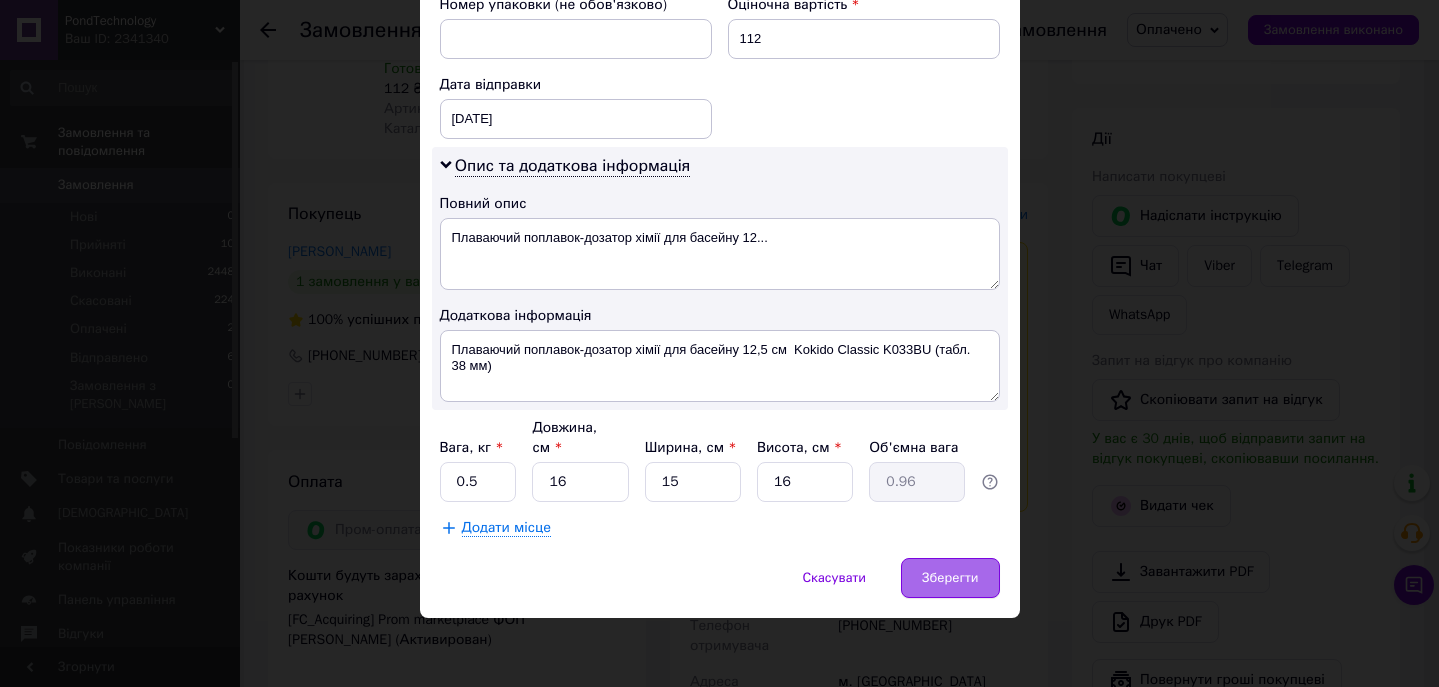 click on "Зберегти" at bounding box center [950, 578] 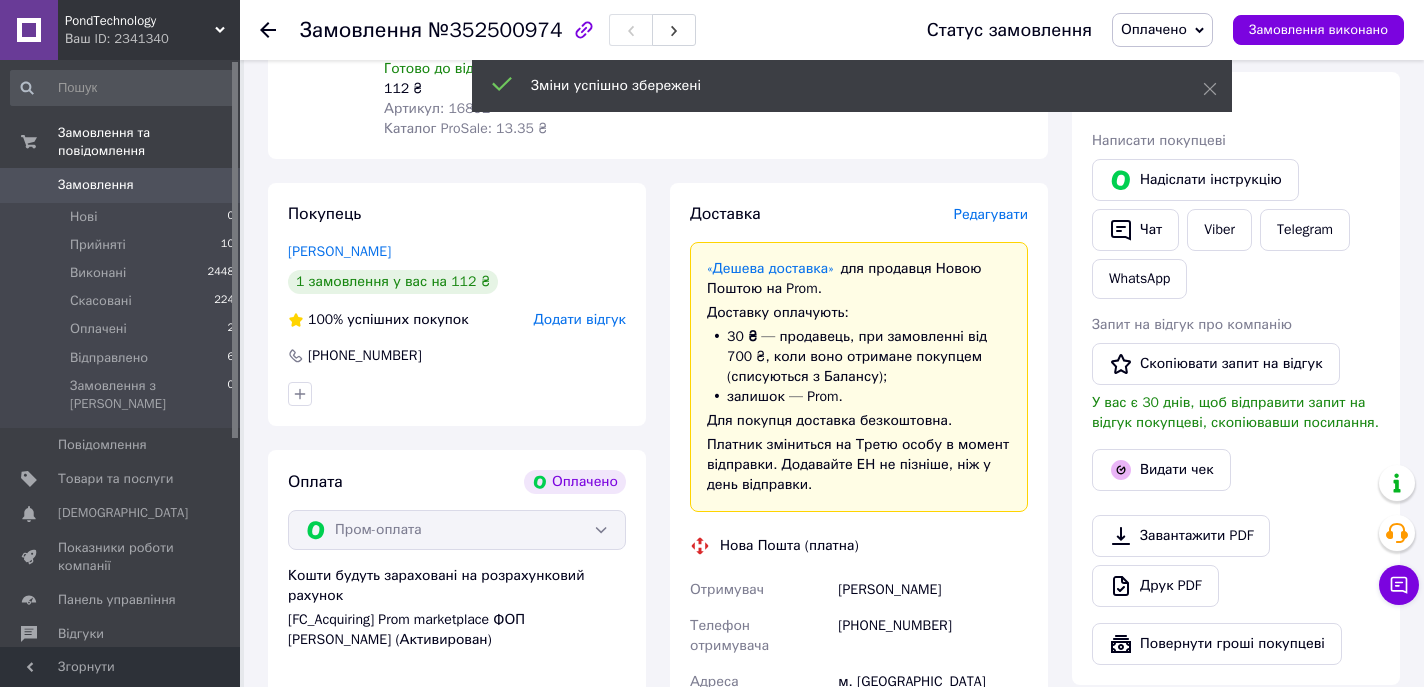 scroll, scrollTop: 932, scrollLeft: 0, axis: vertical 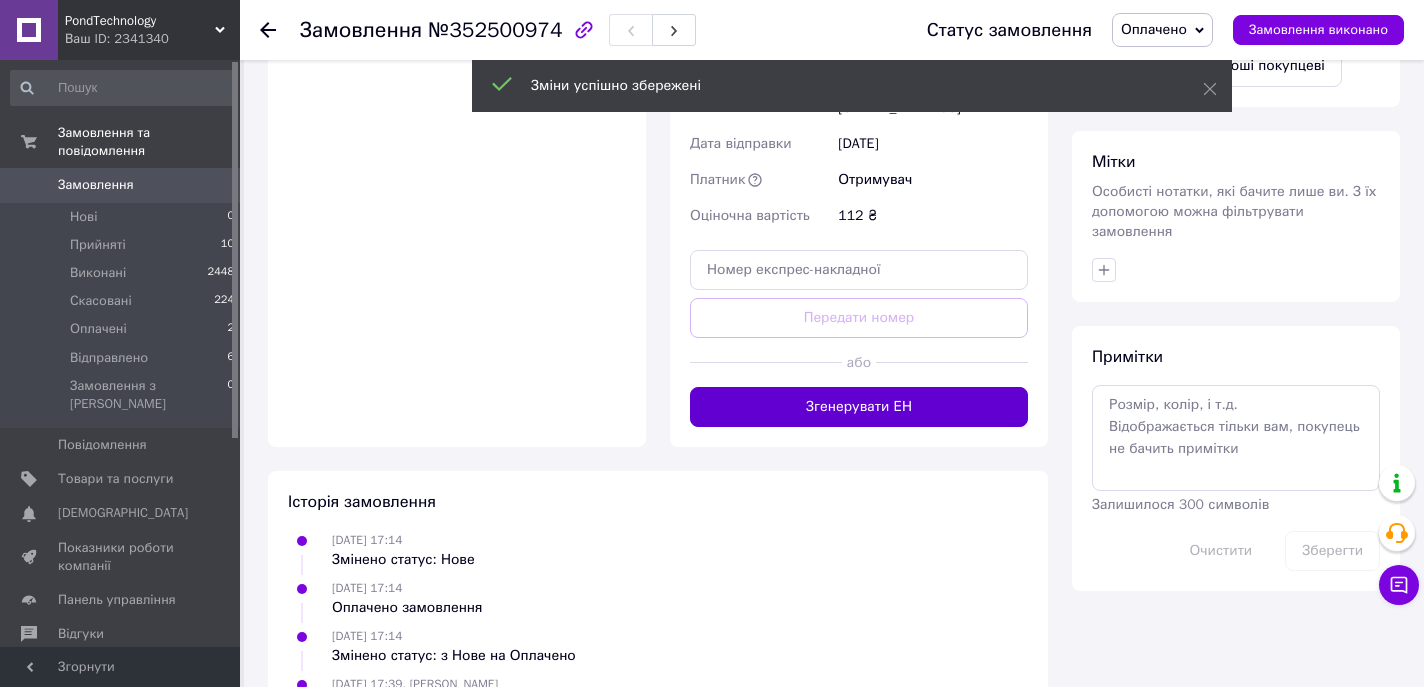click on "Згенерувати ЕН" at bounding box center [859, 407] 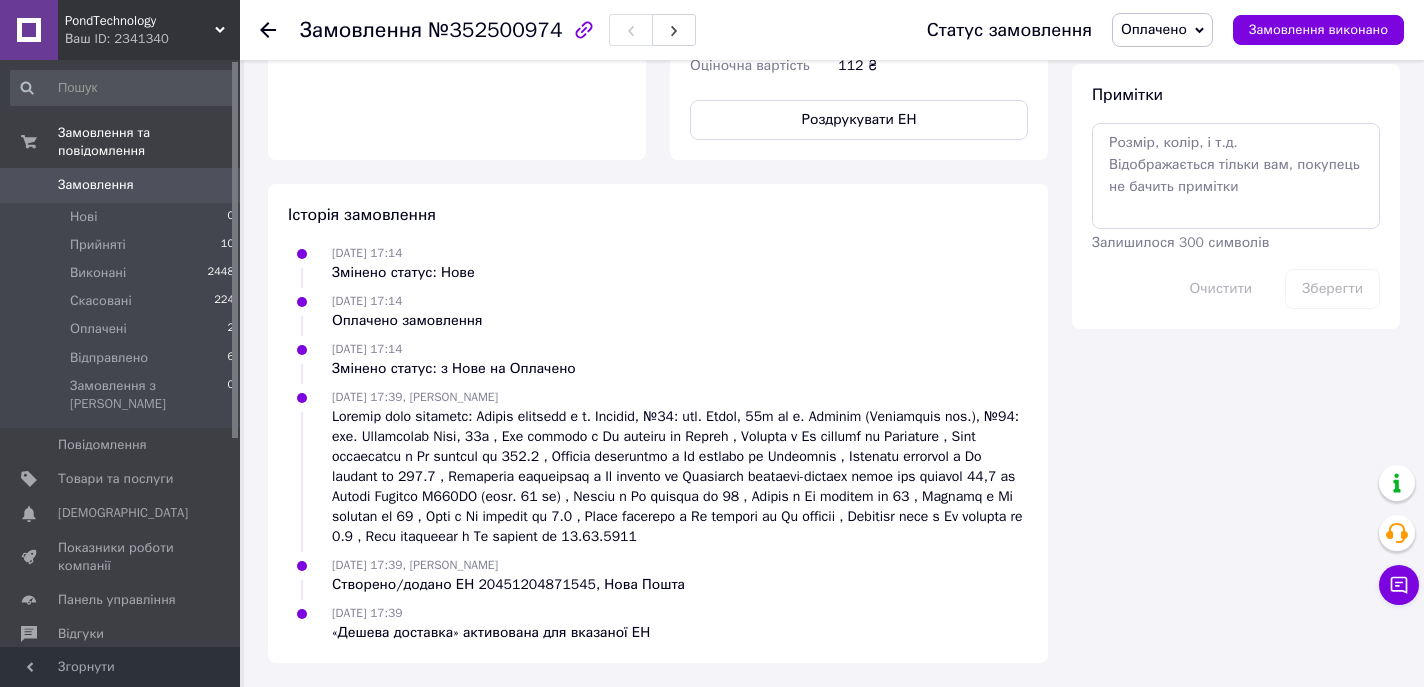scroll, scrollTop: 168, scrollLeft: 0, axis: vertical 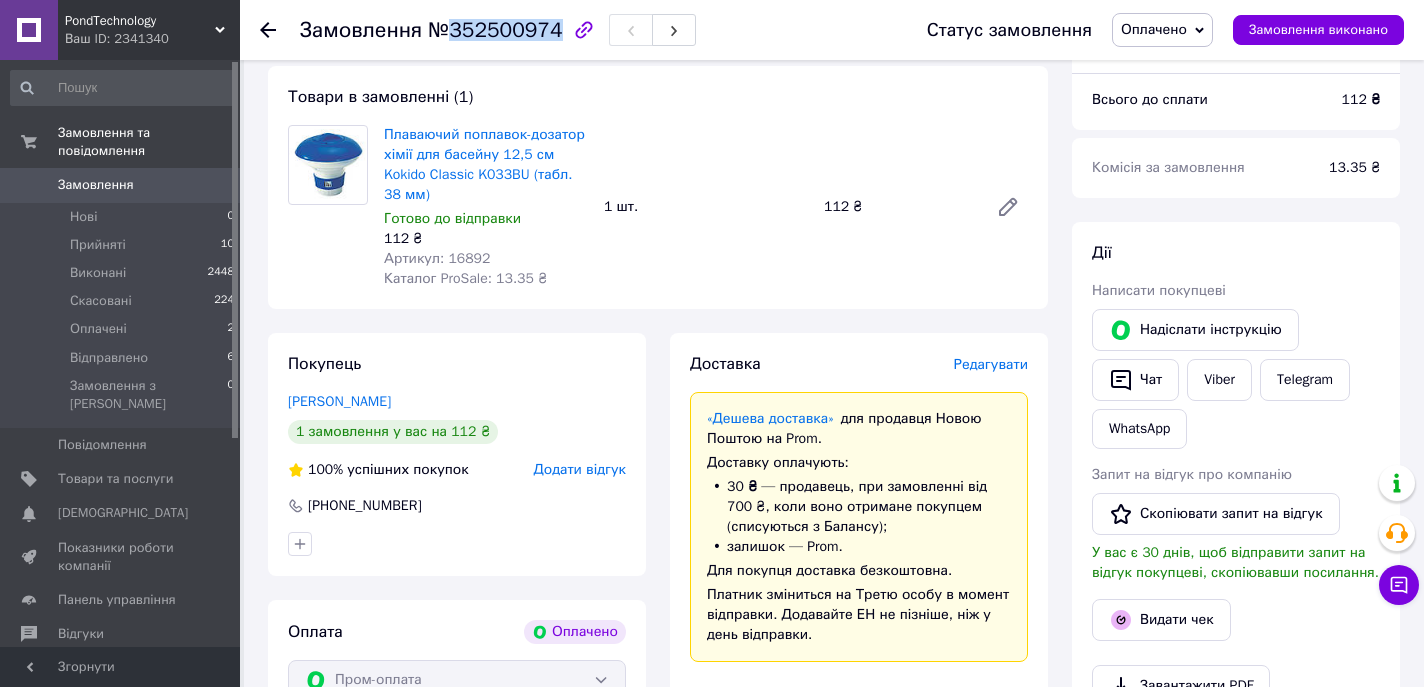 drag, startPoint x: 554, startPoint y: 30, endPoint x: 448, endPoint y: 34, distance: 106.07545 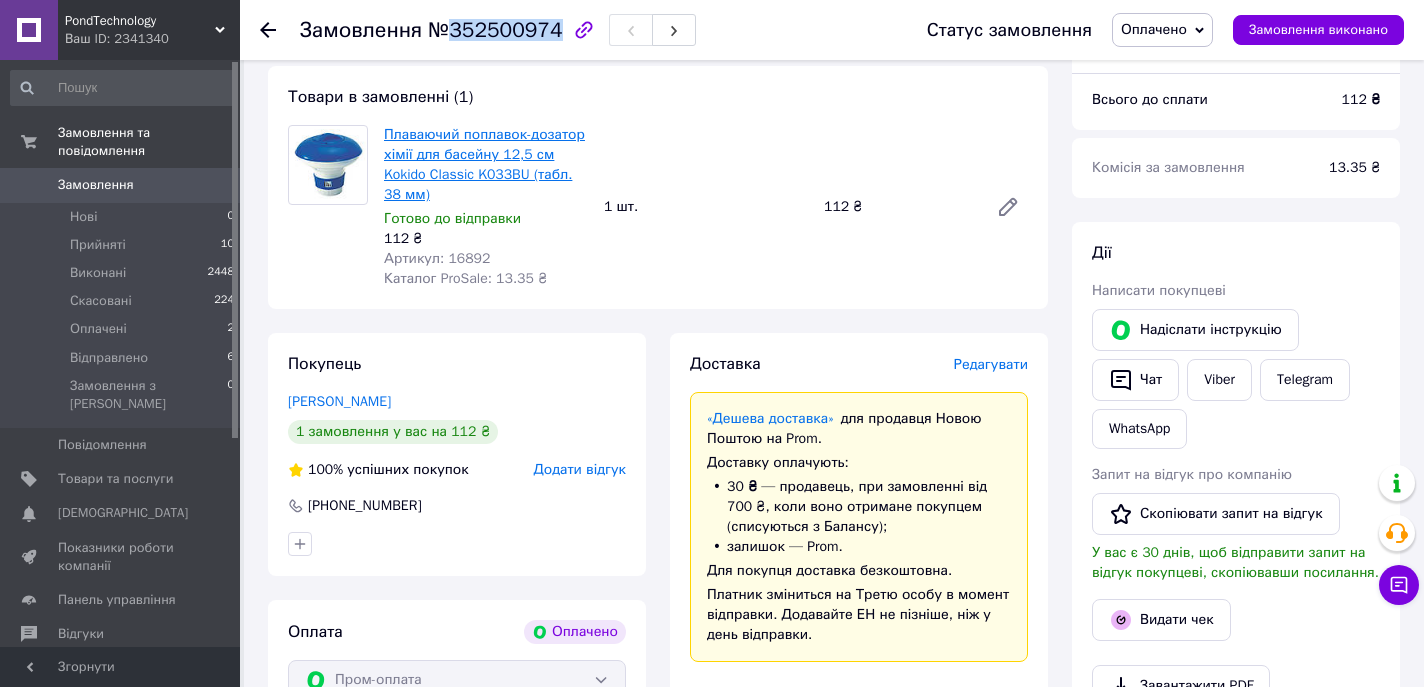 copy on "352500974" 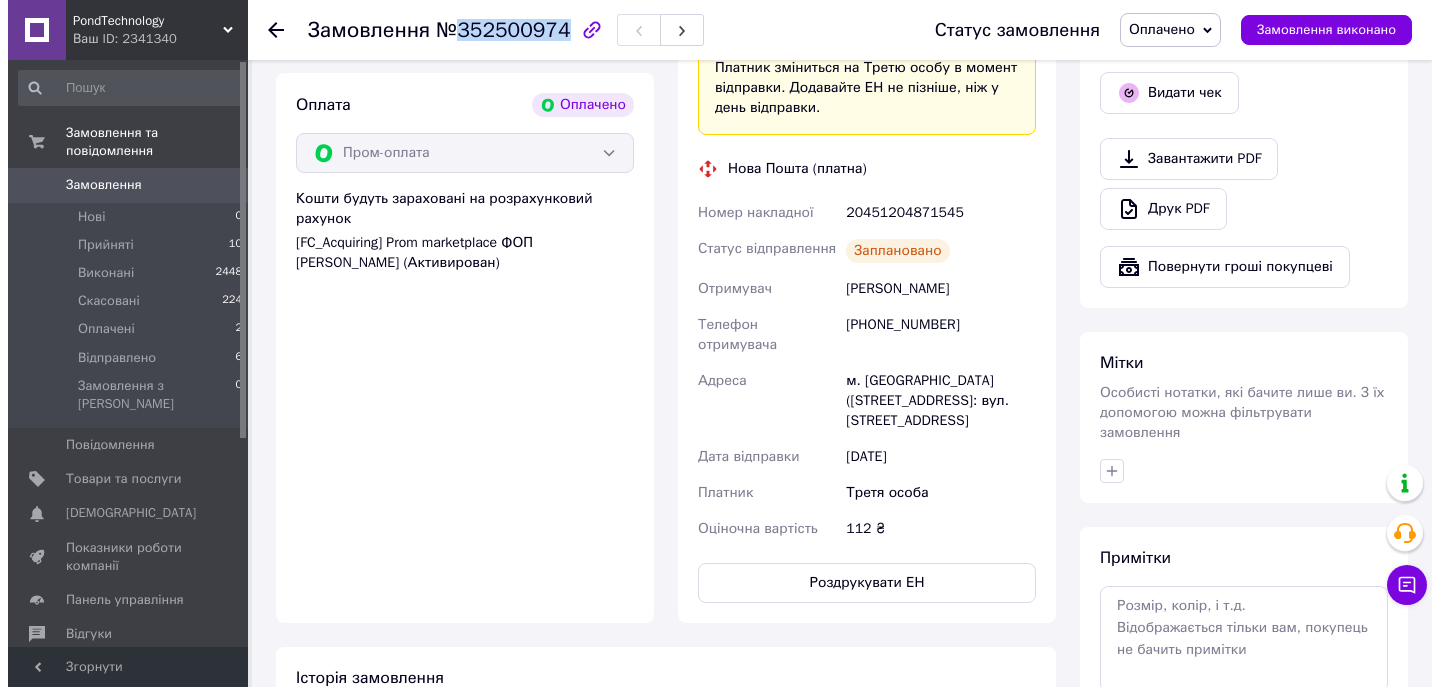 scroll, scrollTop: 456, scrollLeft: 0, axis: vertical 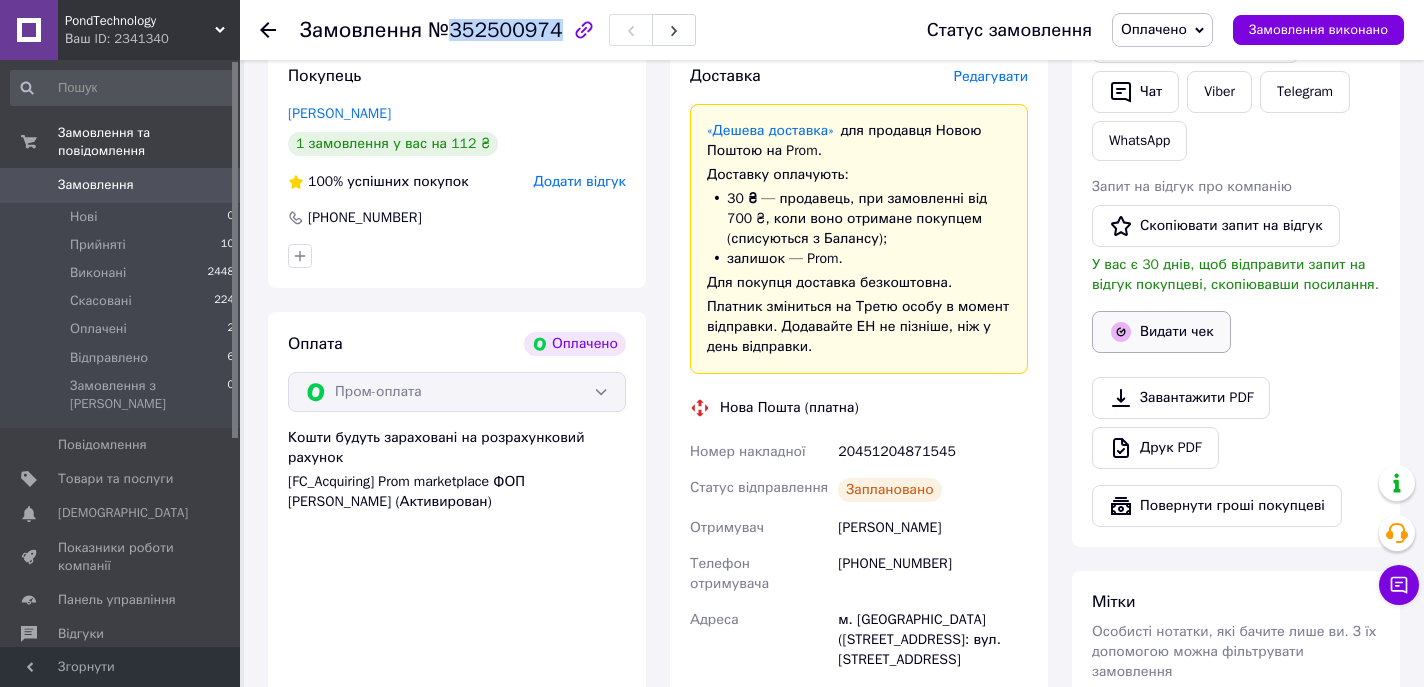 click on "Видати чек" at bounding box center (1161, 332) 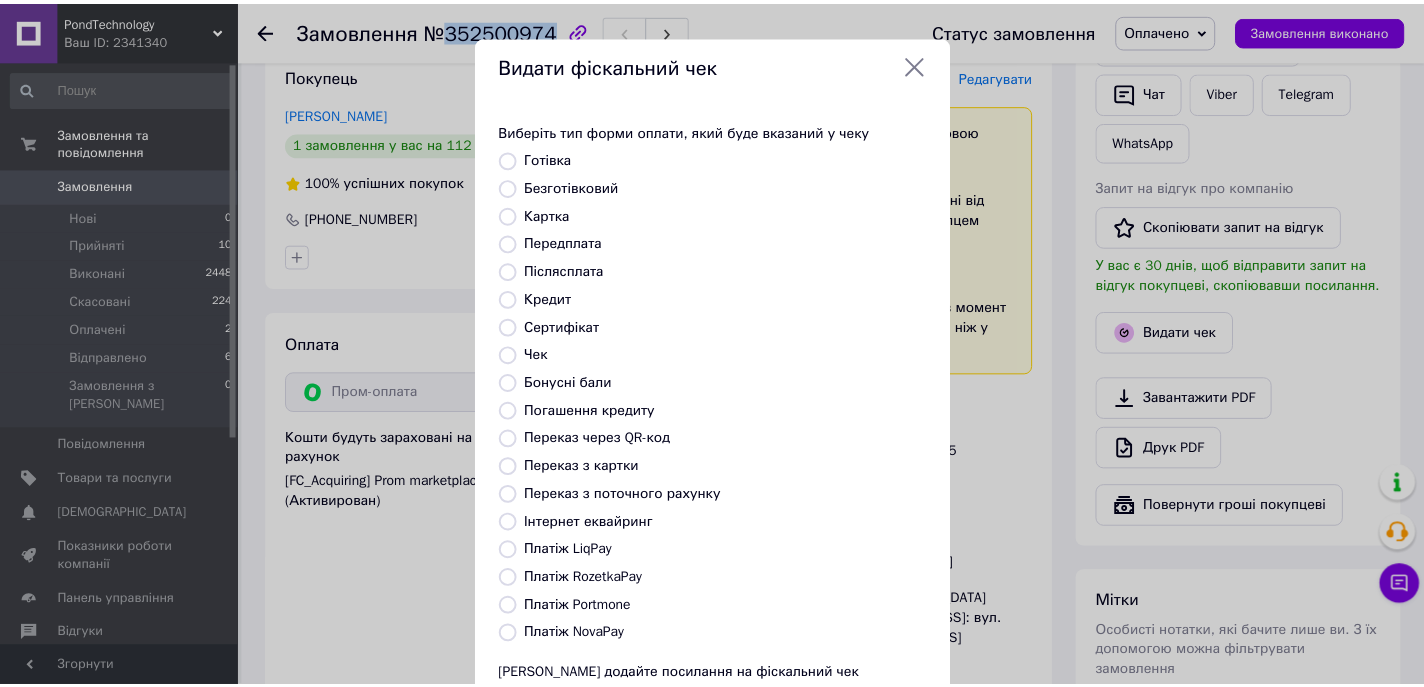 scroll, scrollTop: 171, scrollLeft: 0, axis: vertical 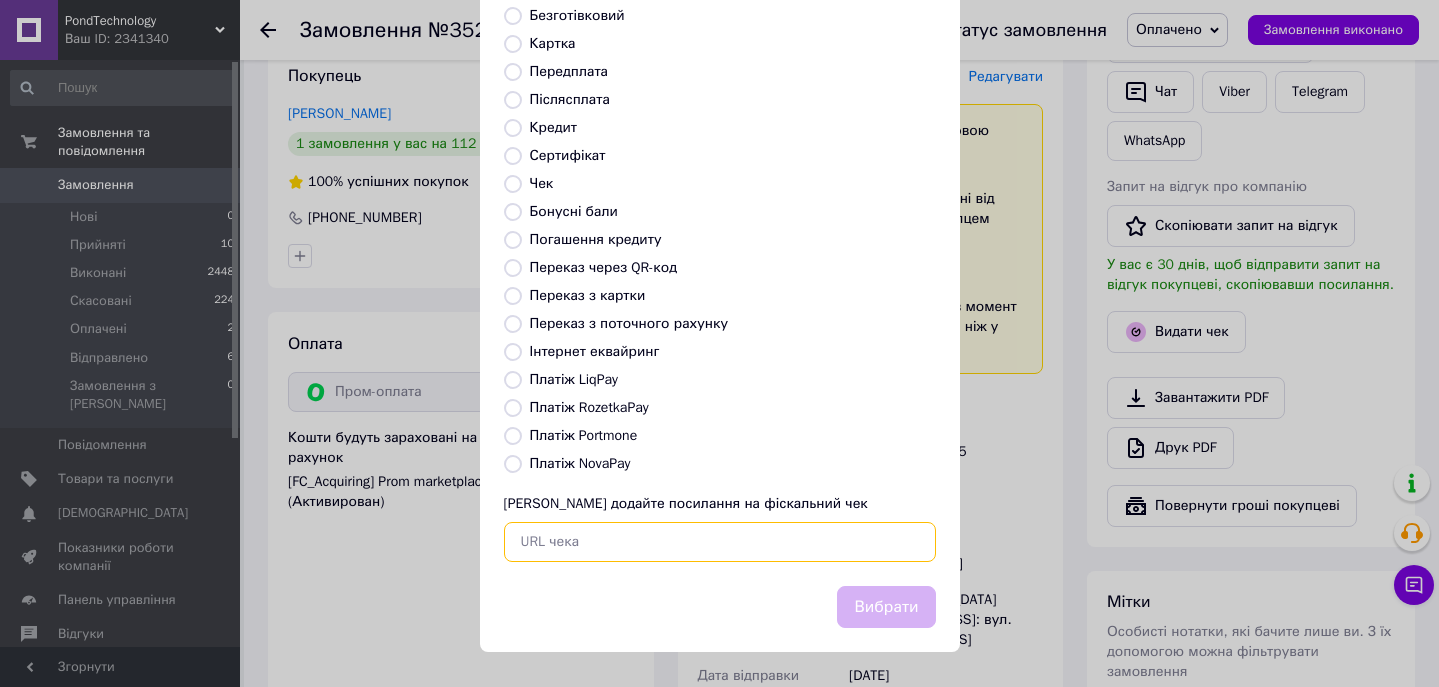 click at bounding box center (720, 542) 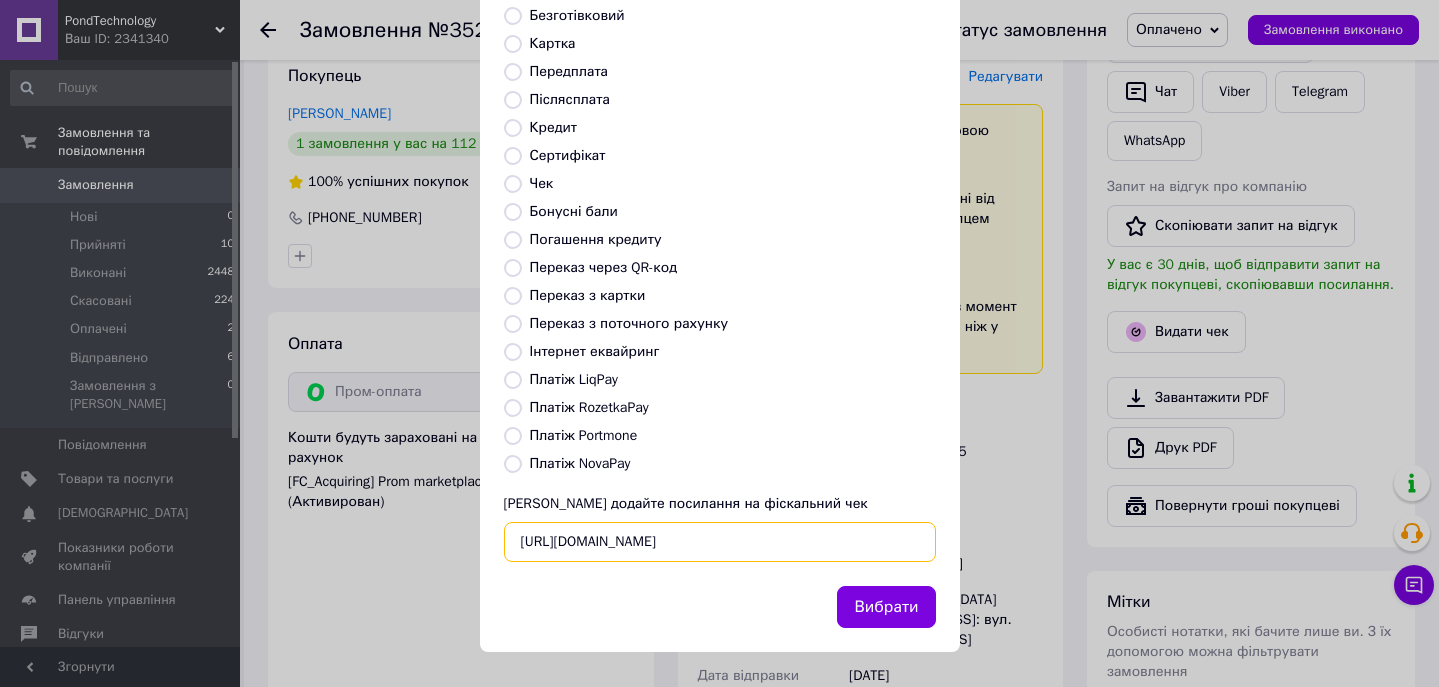 type on "https://kasa.vchasno.ua/check-viewer/02kzrWUei88" 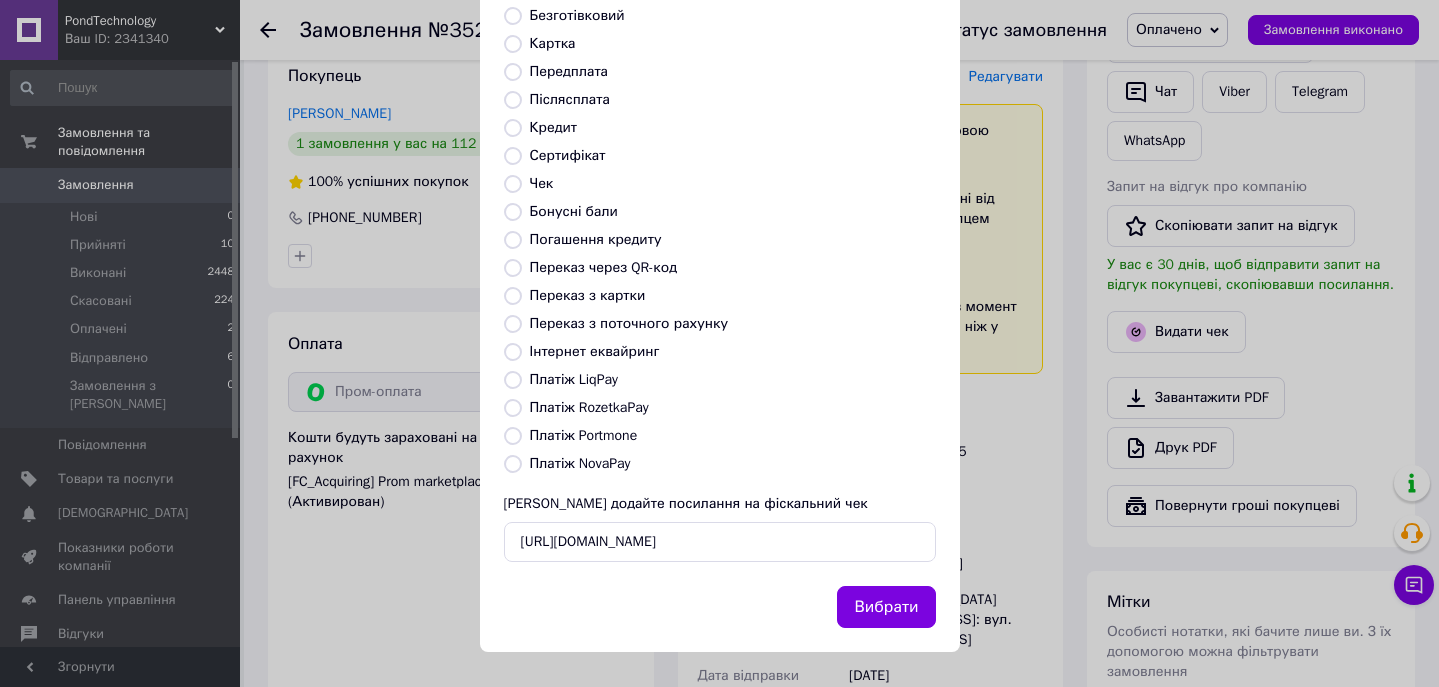 click on "Вибрати" at bounding box center [886, 607] 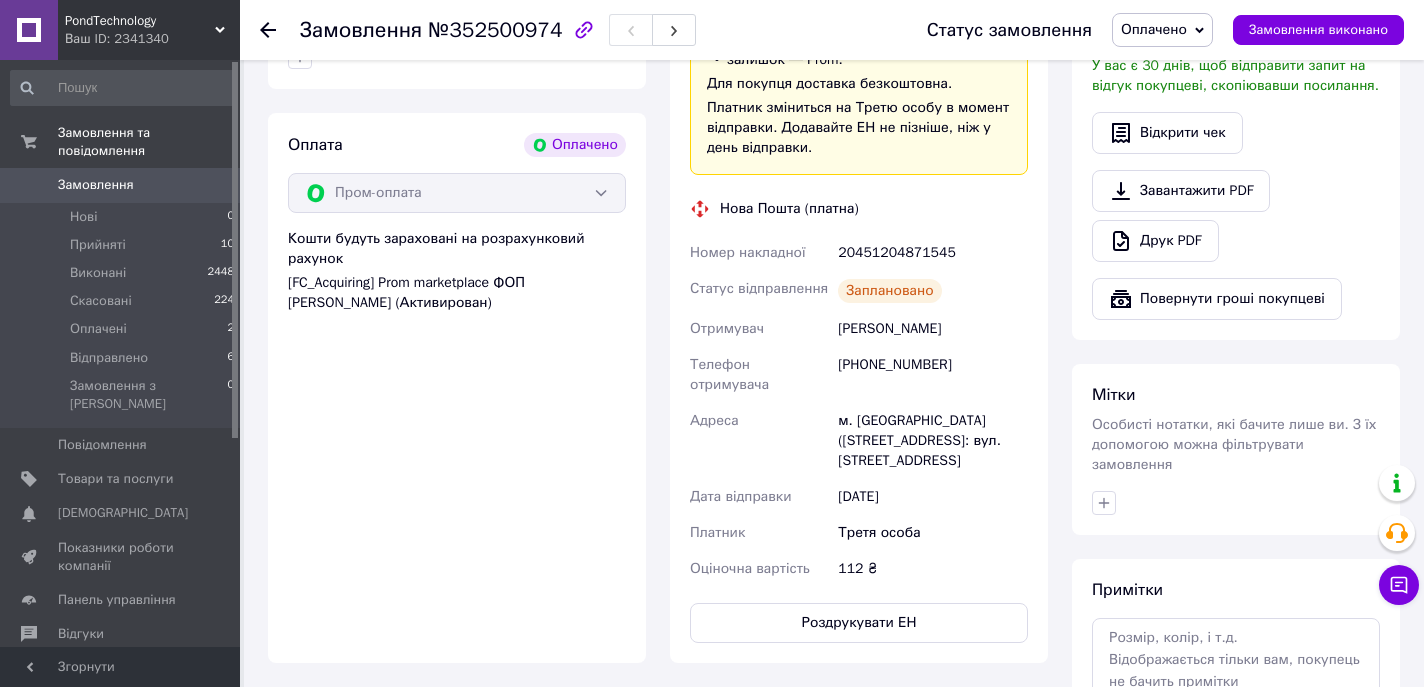 scroll, scrollTop: 0, scrollLeft: 0, axis: both 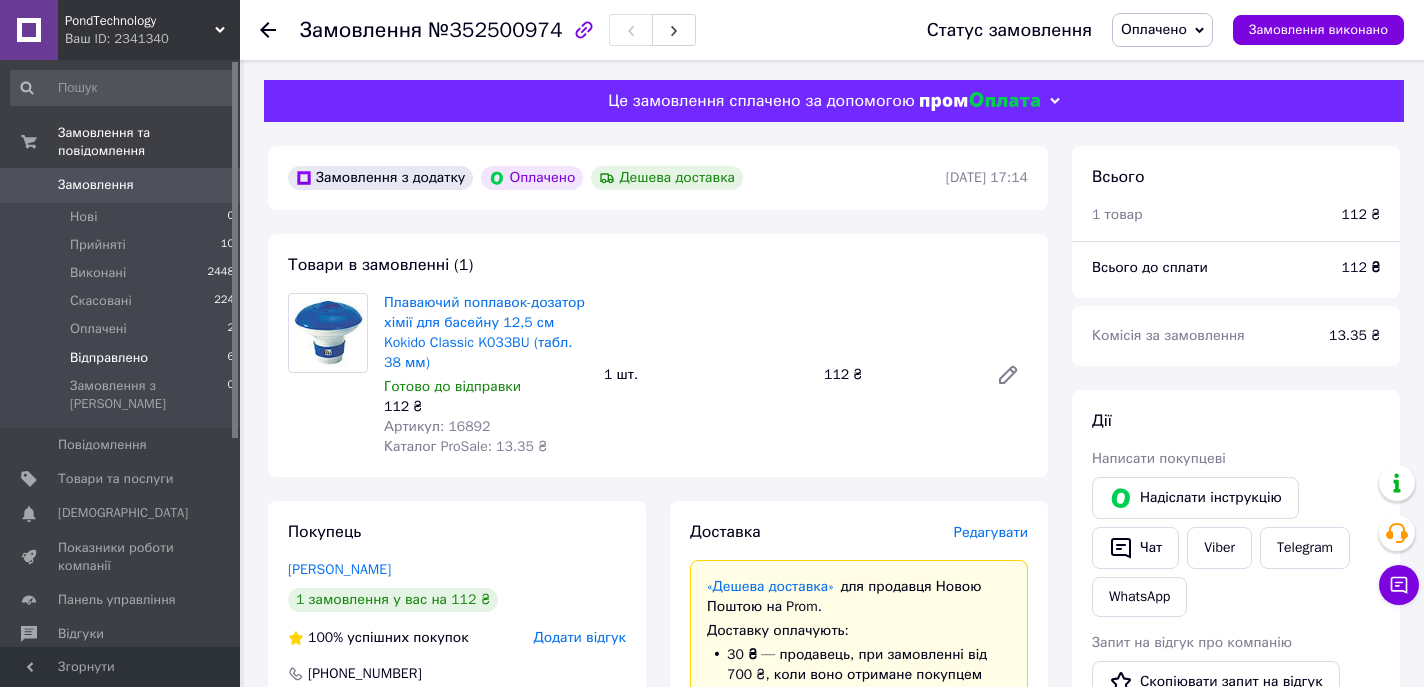 click on "Відправлено" at bounding box center [109, 358] 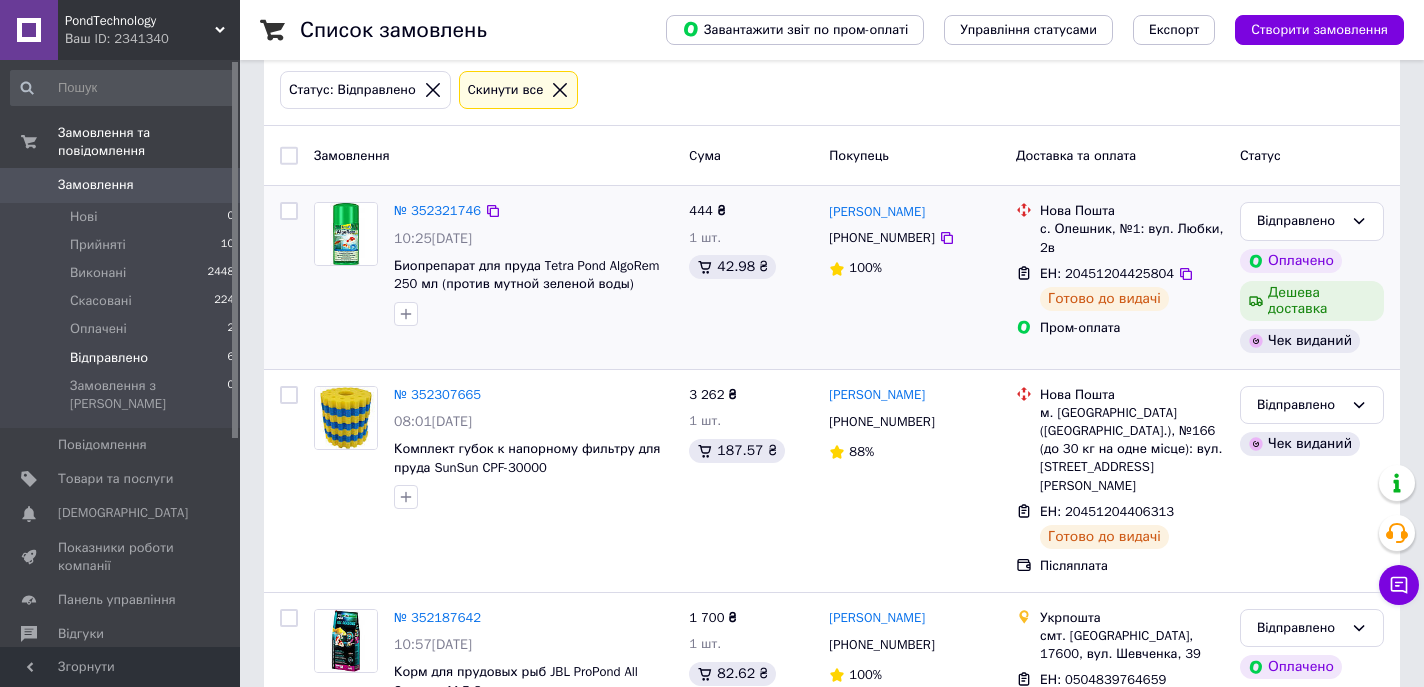 scroll, scrollTop: 0, scrollLeft: 0, axis: both 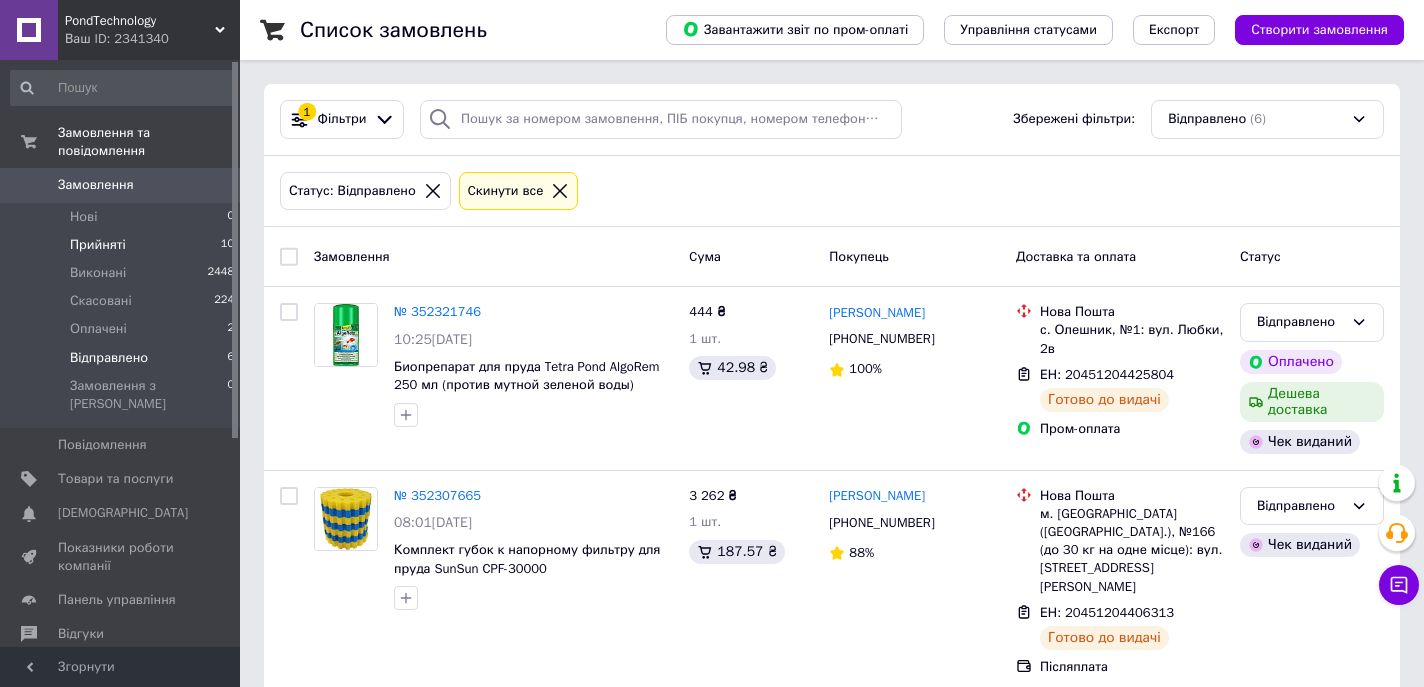 click on "Прийняті" at bounding box center (98, 245) 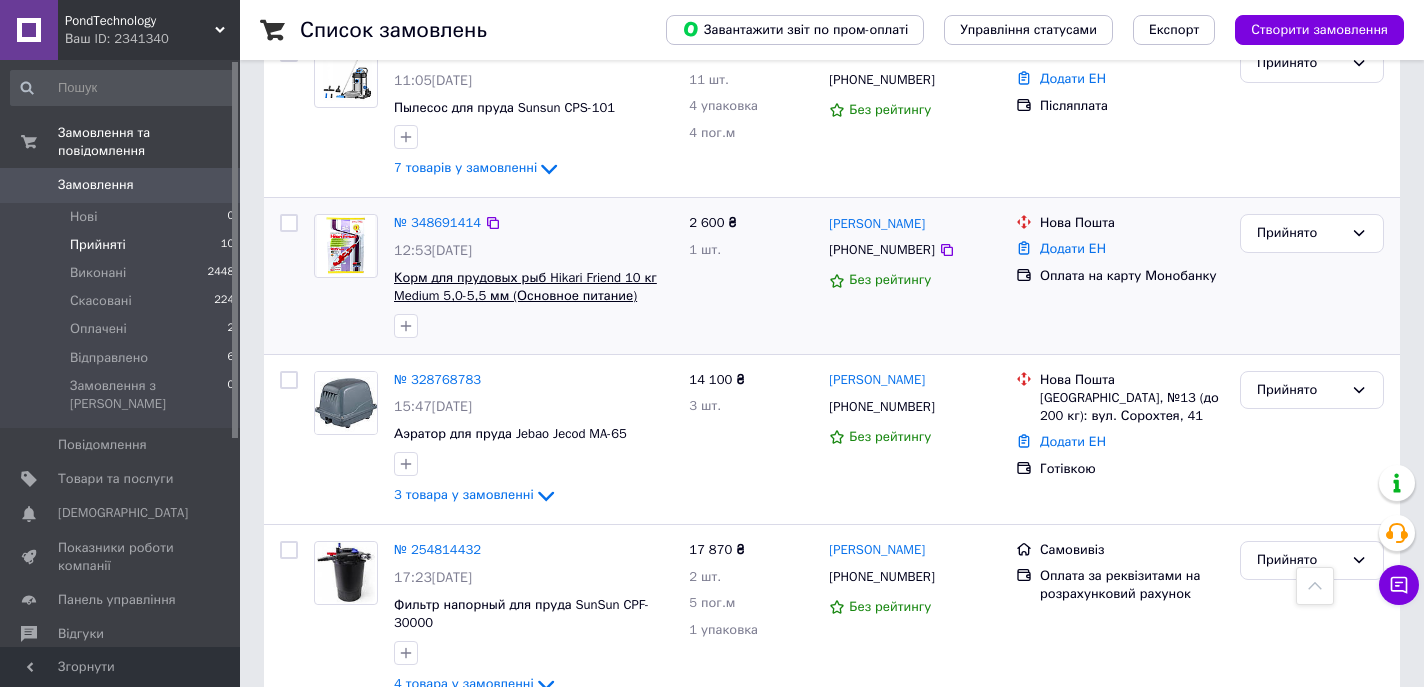 scroll, scrollTop: 627, scrollLeft: 0, axis: vertical 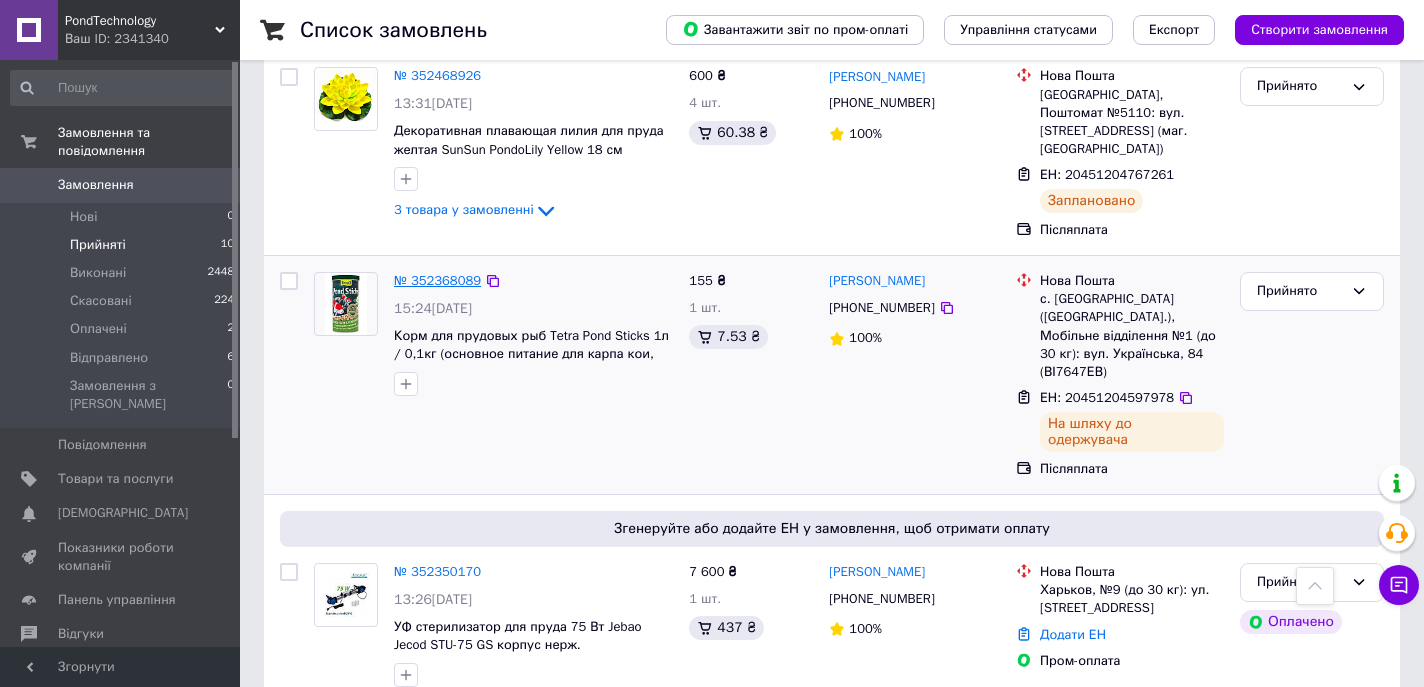 click on "№ 352368089" at bounding box center [437, 280] 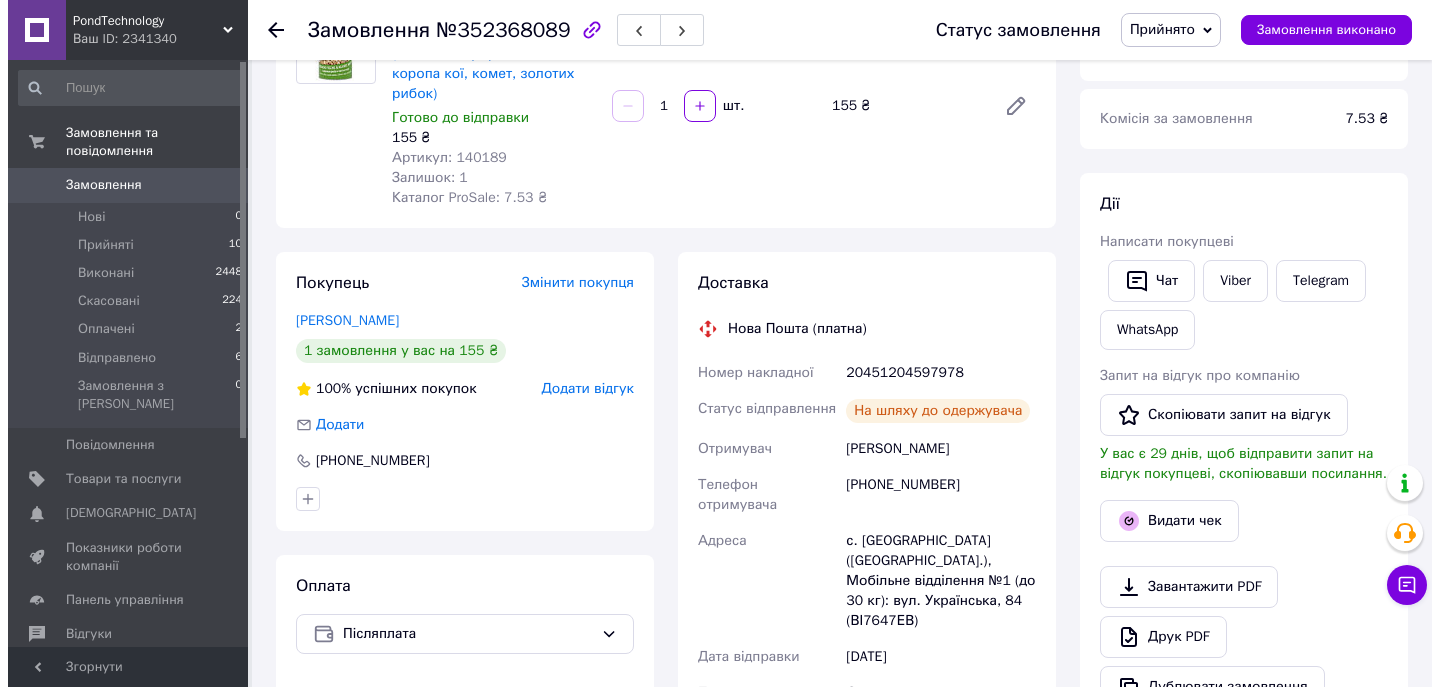 scroll, scrollTop: 262, scrollLeft: 0, axis: vertical 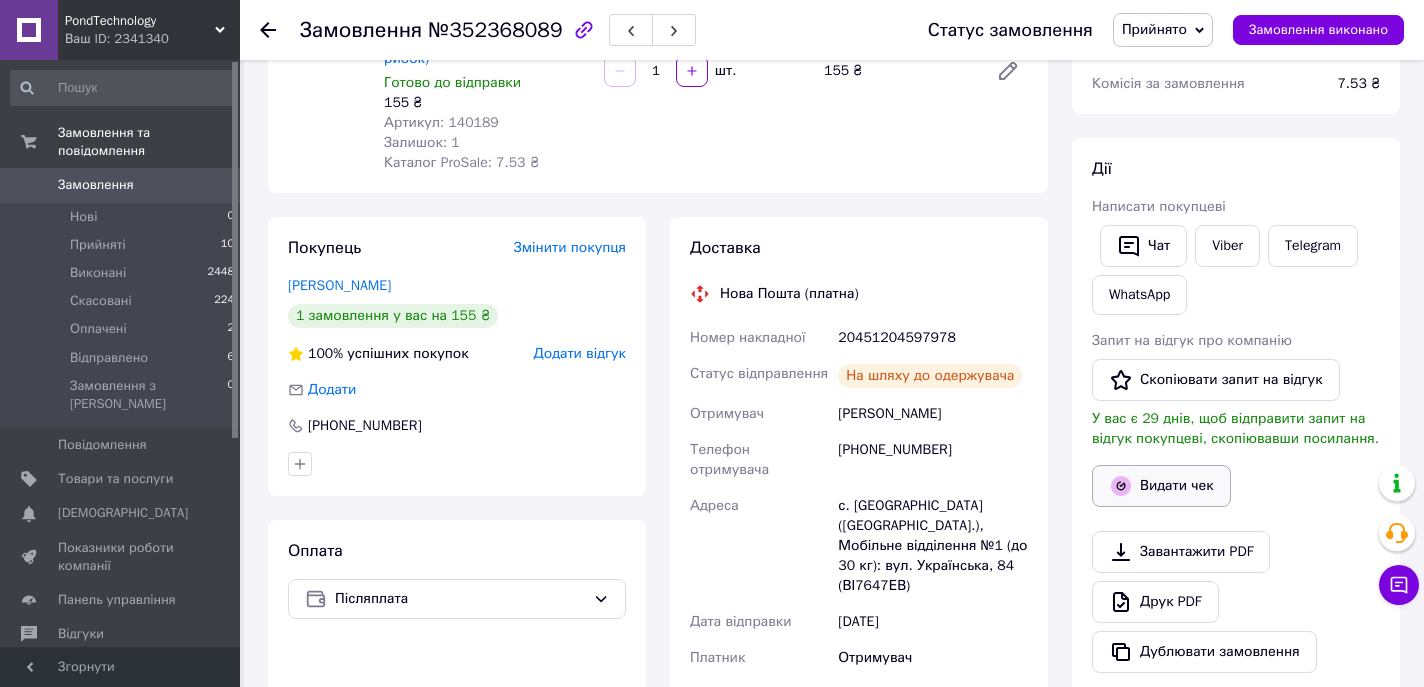 click on "Видати чек" at bounding box center (1161, 486) 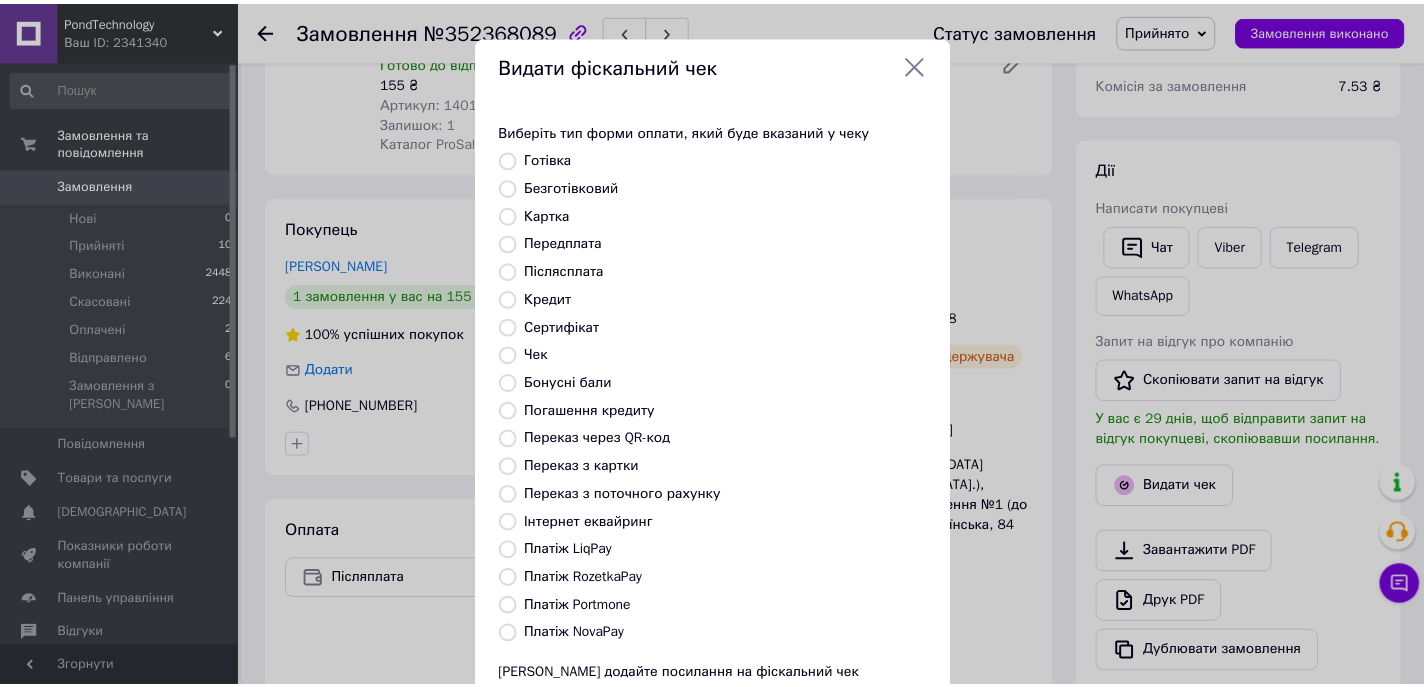 scroll, scrollTop: 171, scrollLeft: 0, axis: vertical 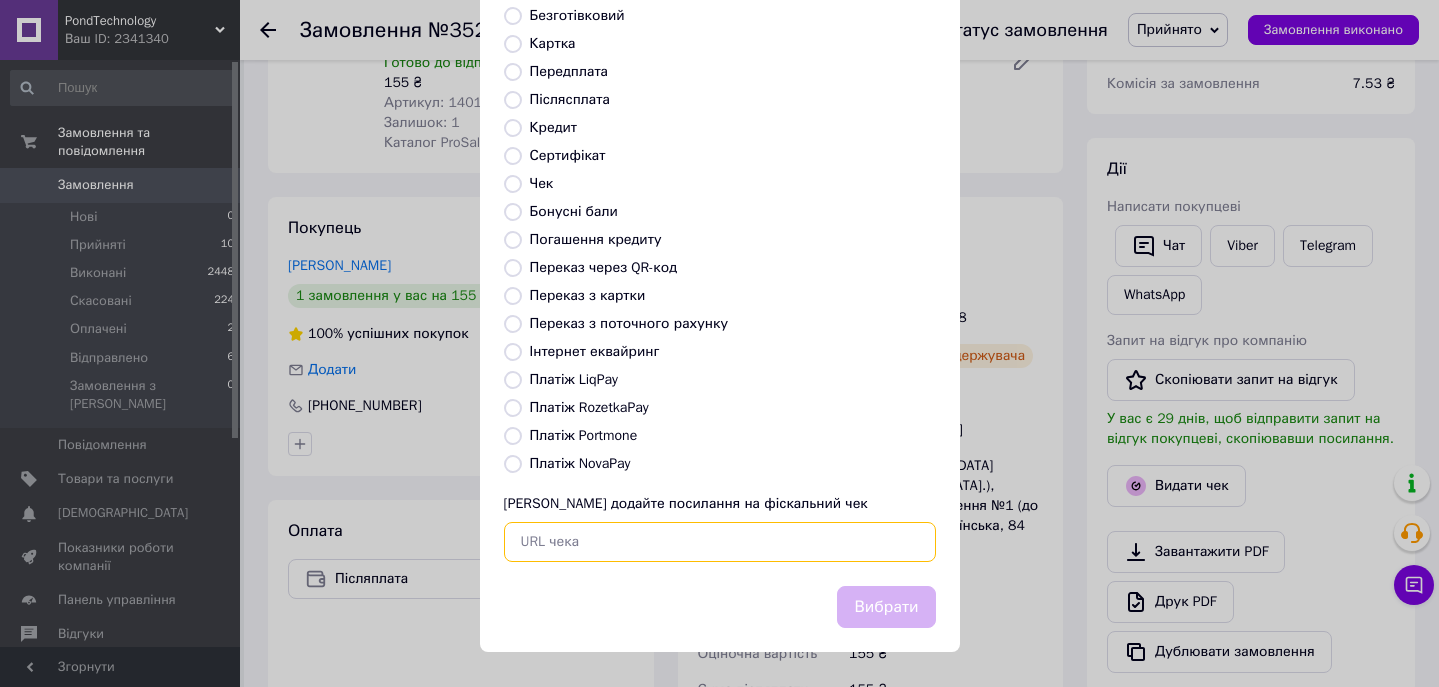 click at bounding box center [720, 542] 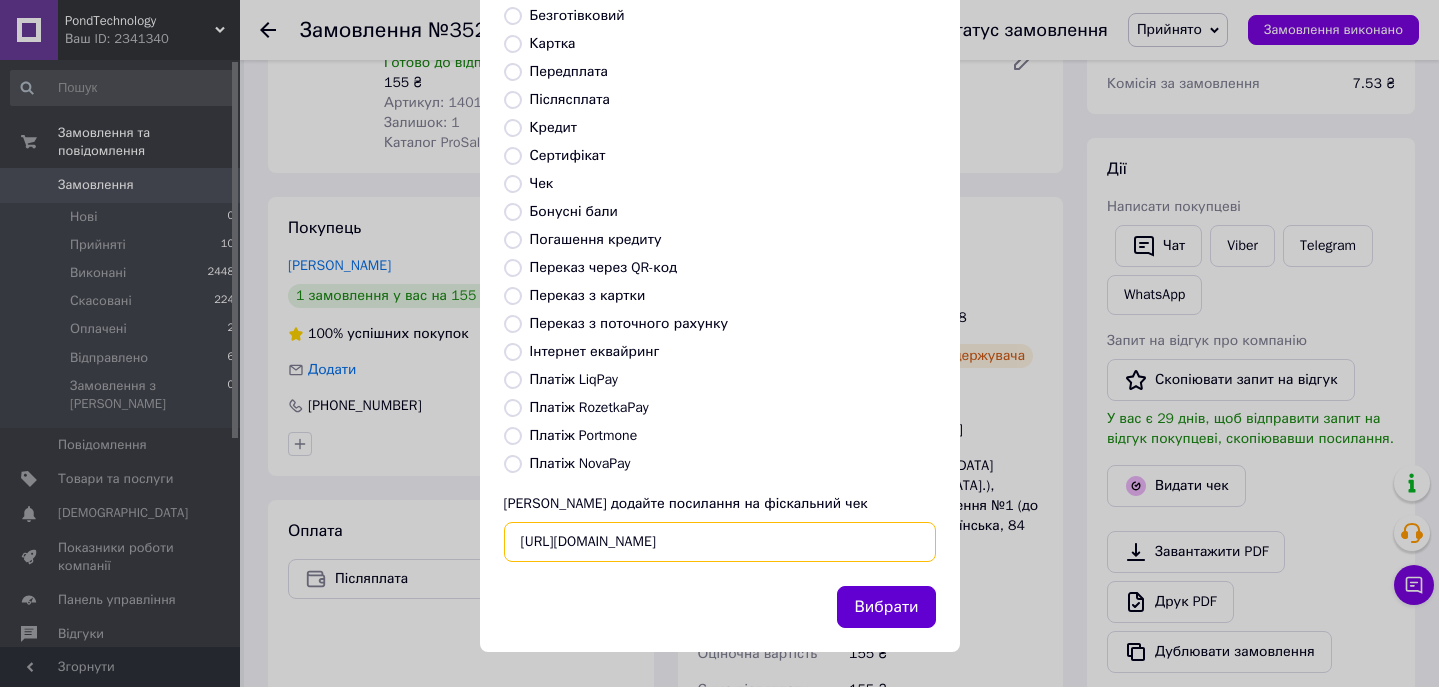 type on "https://kasa.vchasno.ua/check-viewer/53Kl_zvWgxM" 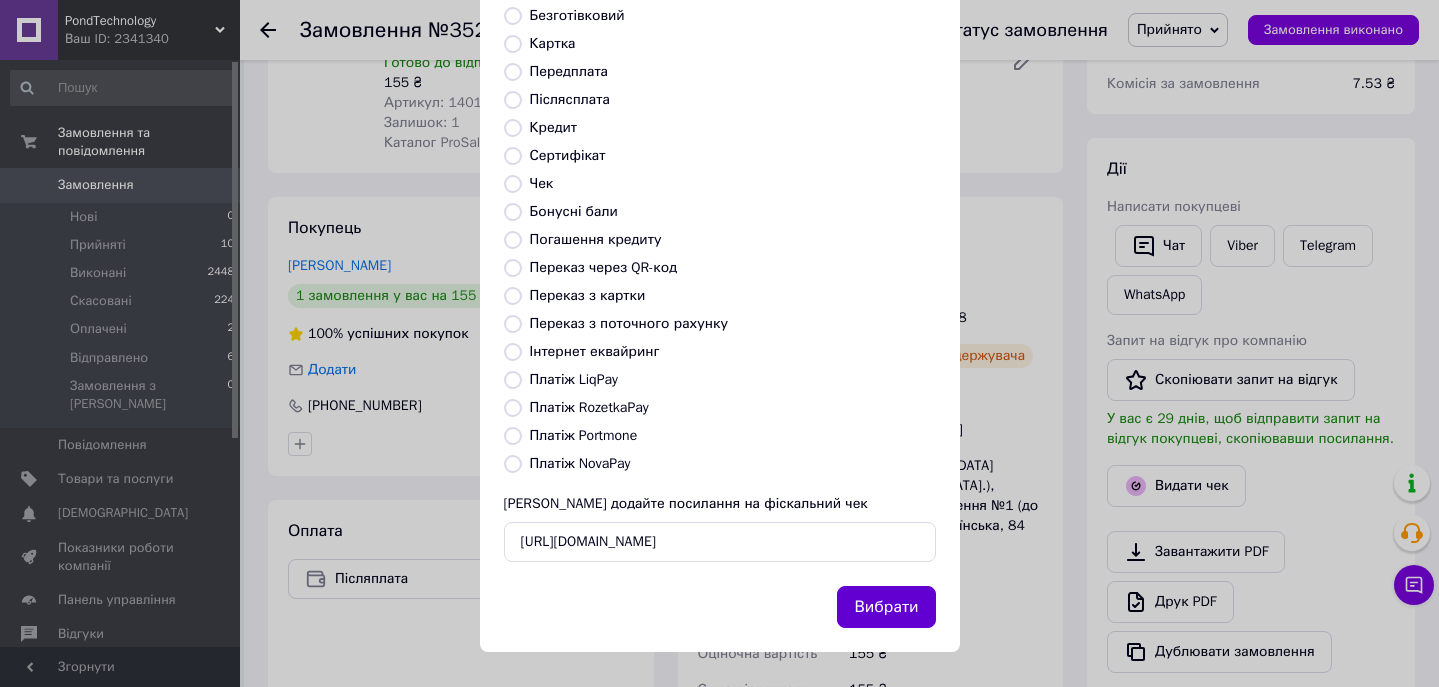click on "Вибрати" at bounding box center [886, 607] 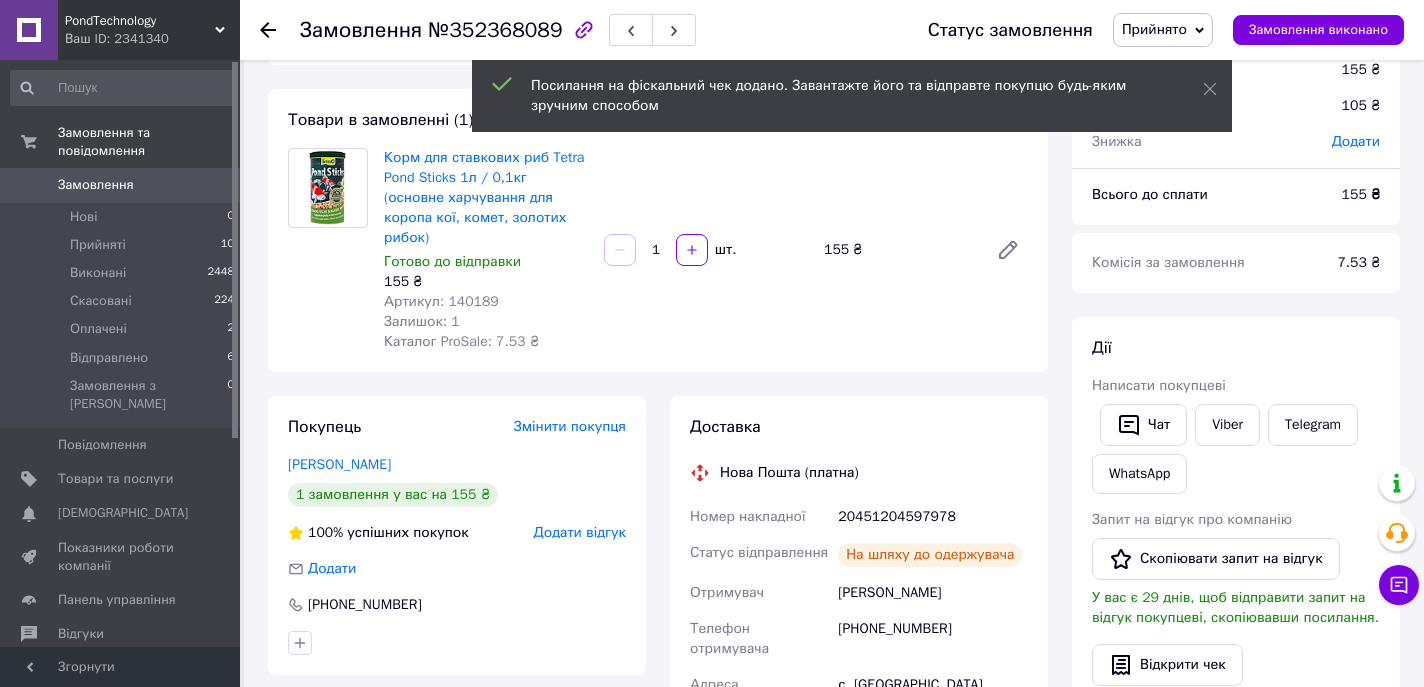 scroll, scrollTop: 0, scrollLeft: 0, axis: both 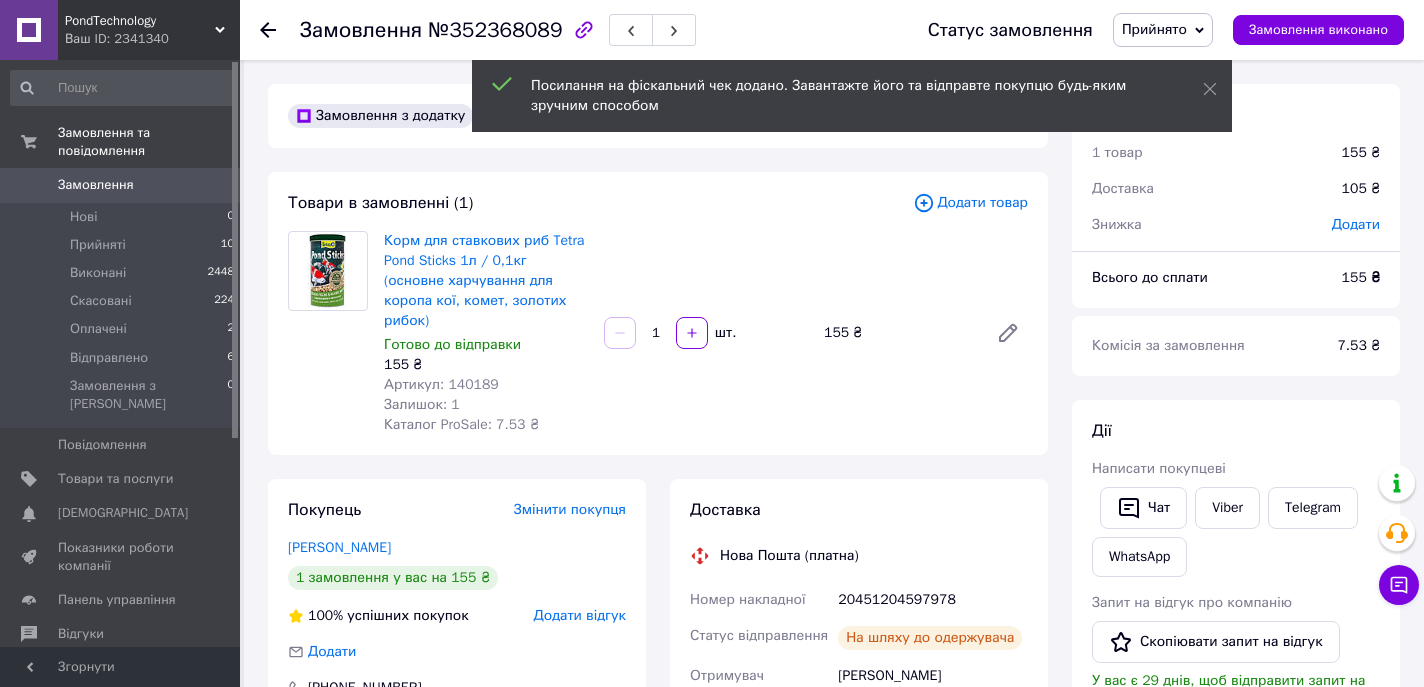 click on "Прийнято" at bounding box center (1154, 29) 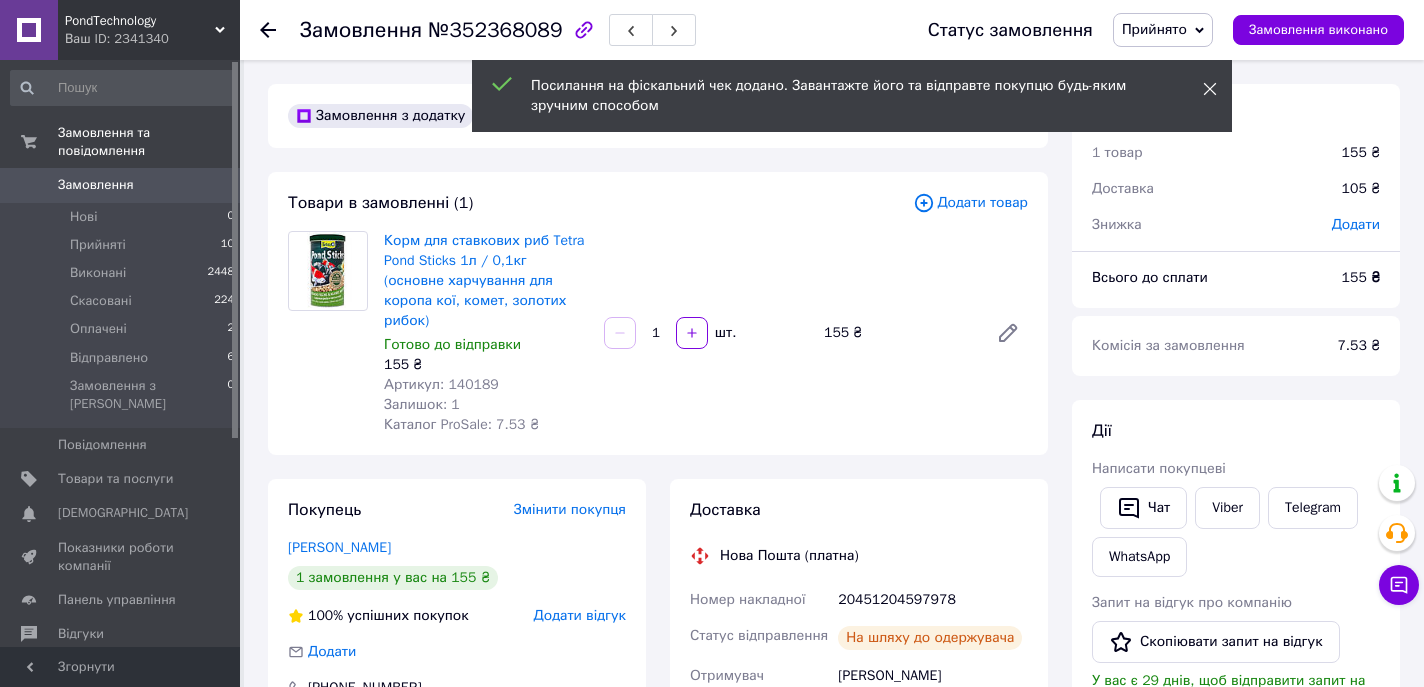 click 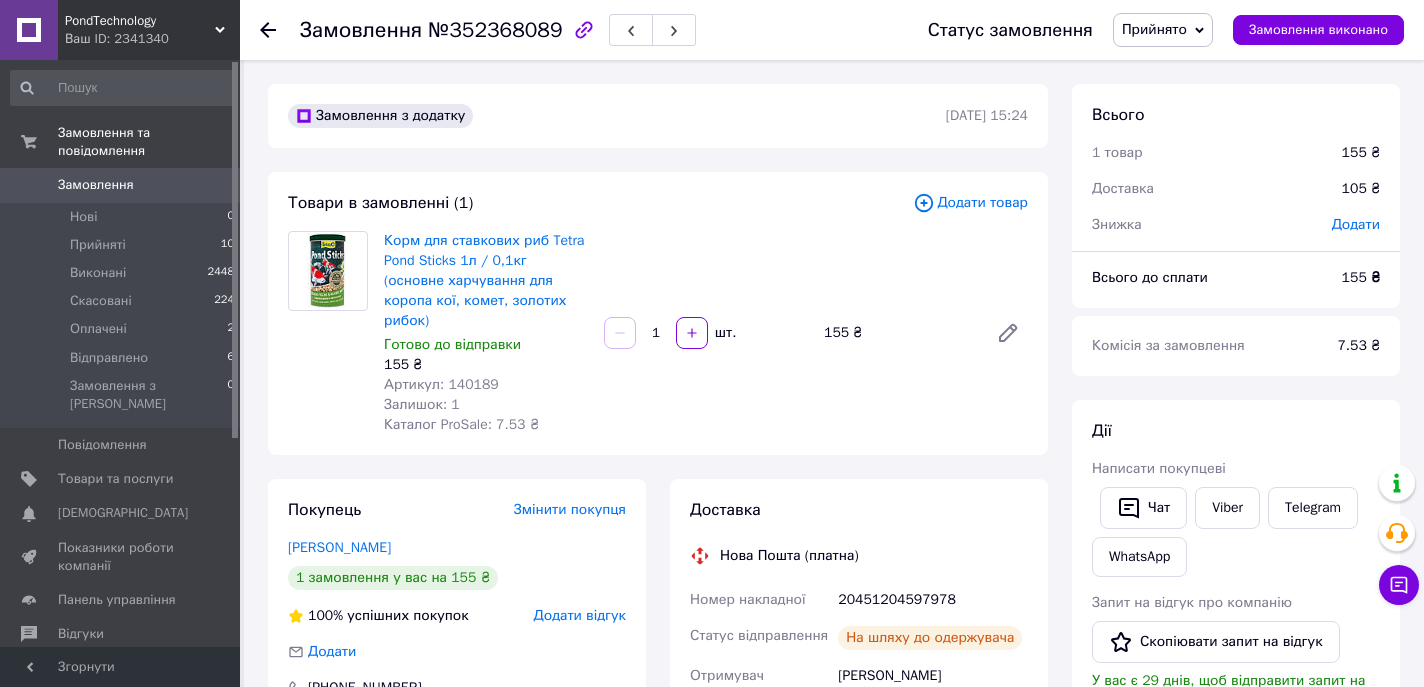 click on "Прийнято" at bounding box center [1154, 29] 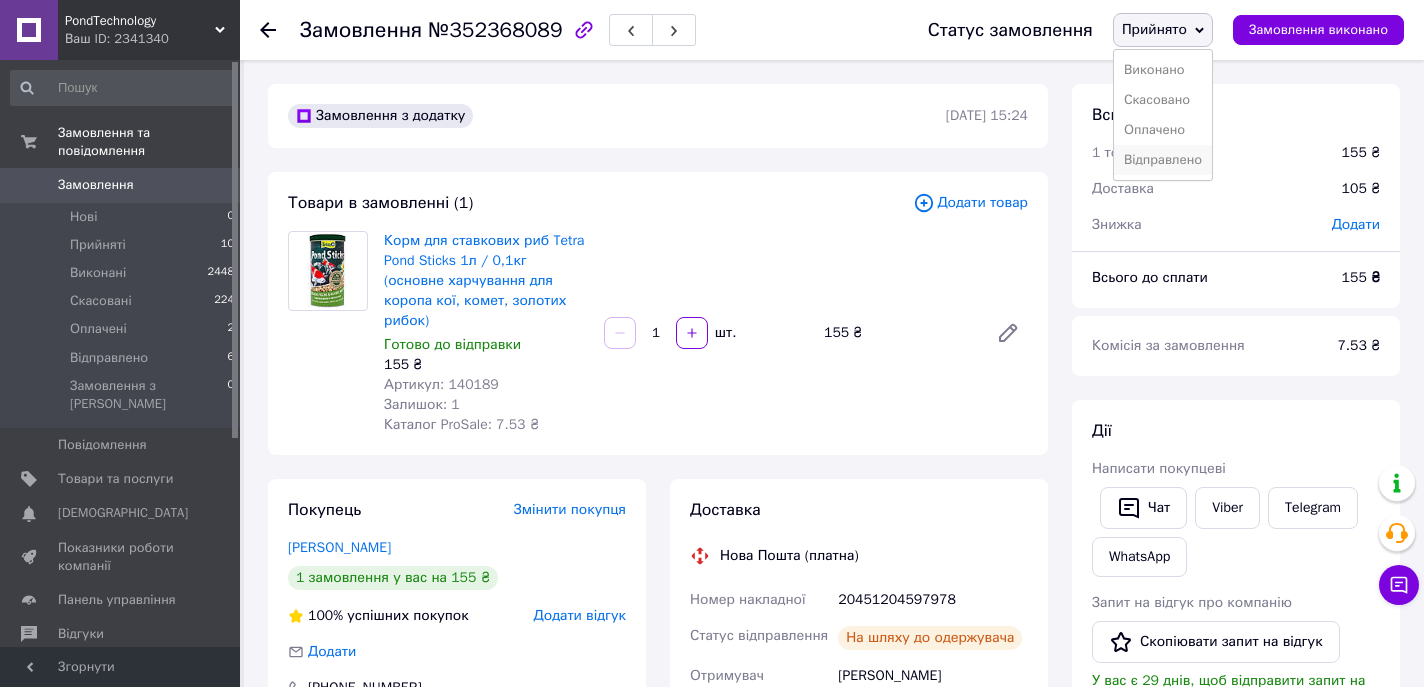 click on "Відправлено" at bounding box center (1163, 160) 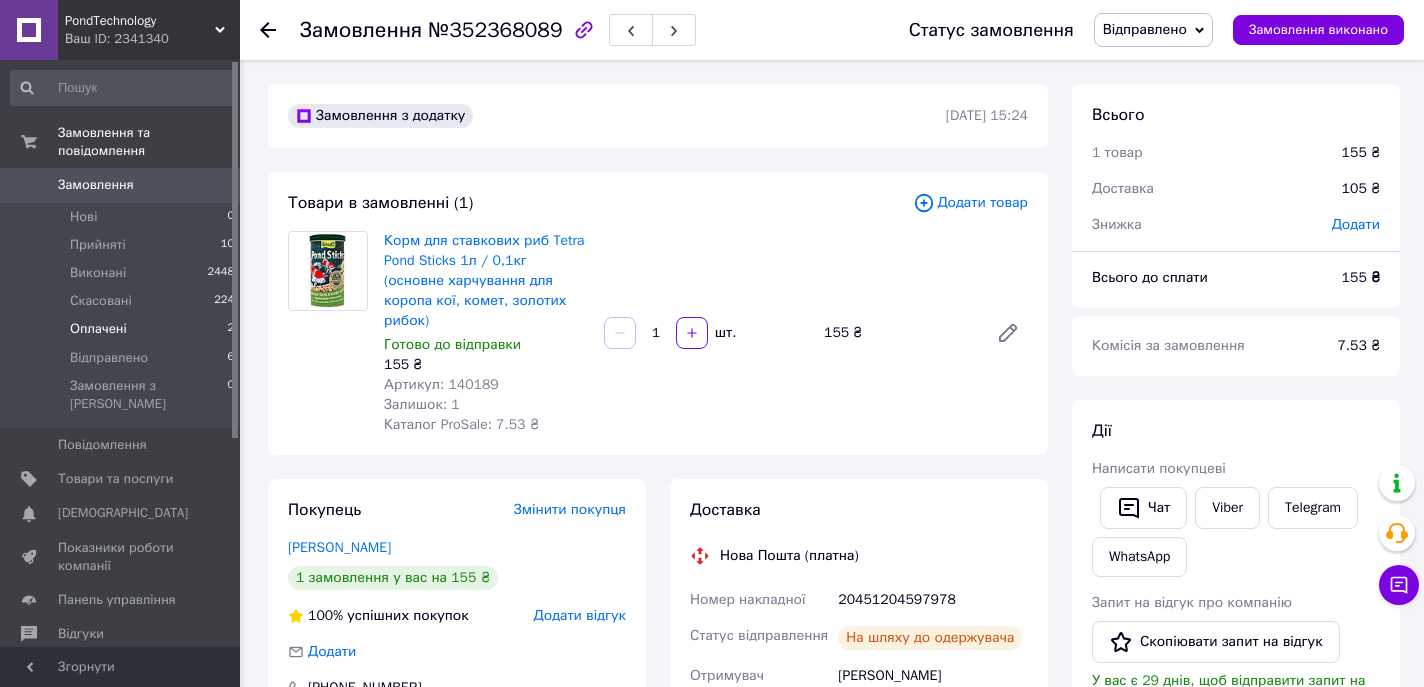 click on "Оплачені" at bounding box center [98, 329] 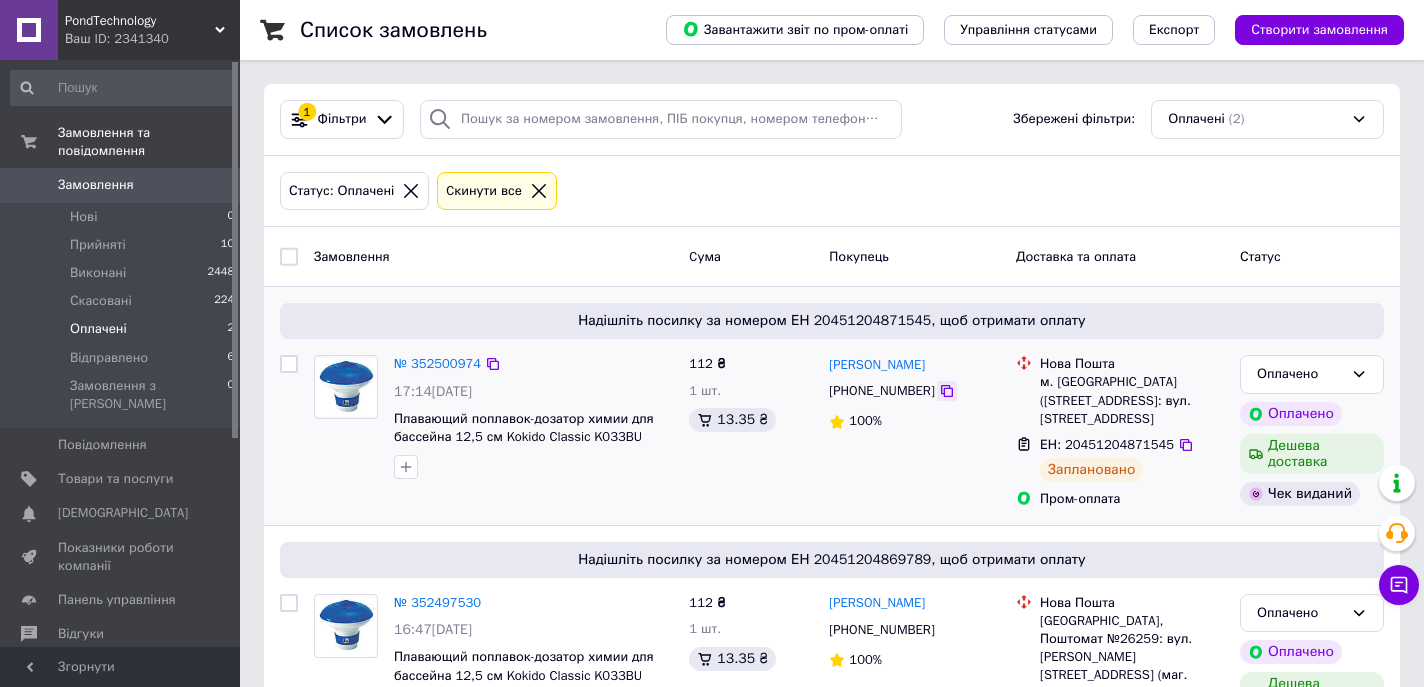 scroll, scrollTop: 97, scrollLeft: 0, axis: vertical 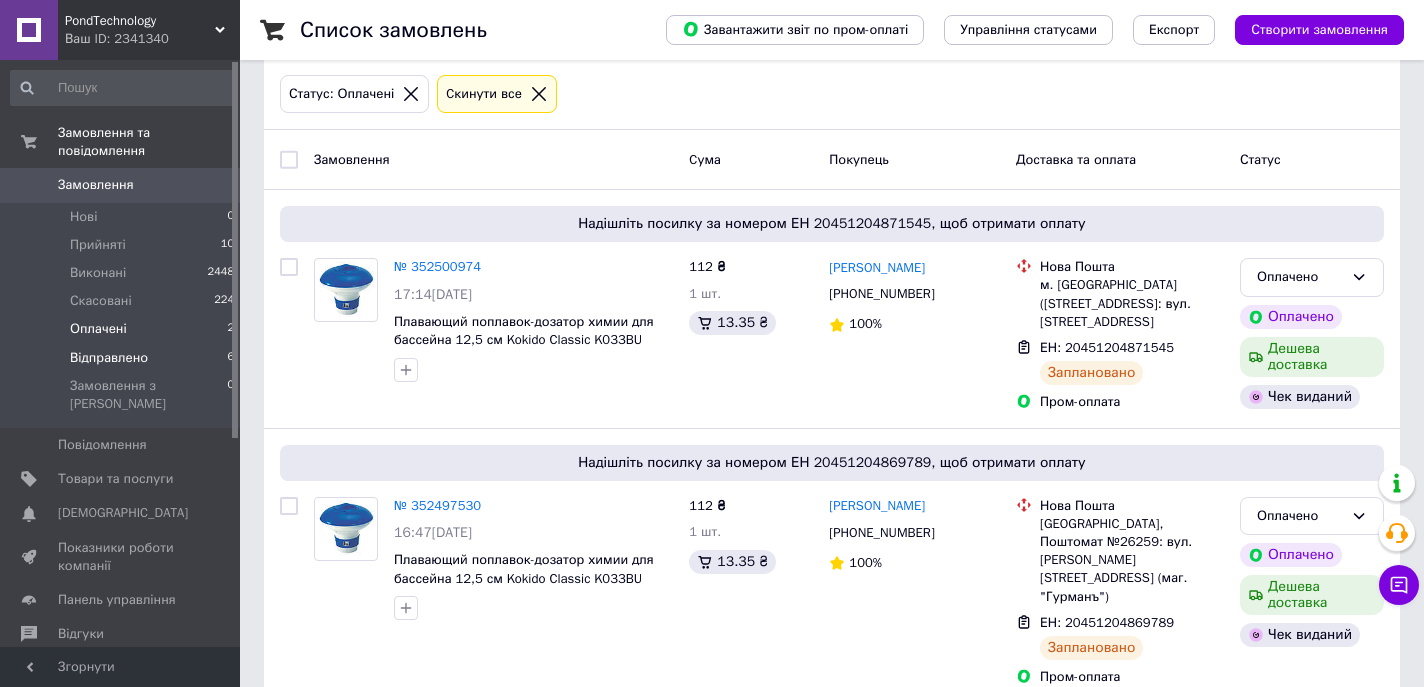 click on "Відправлено" at bounding box center [109, 358] 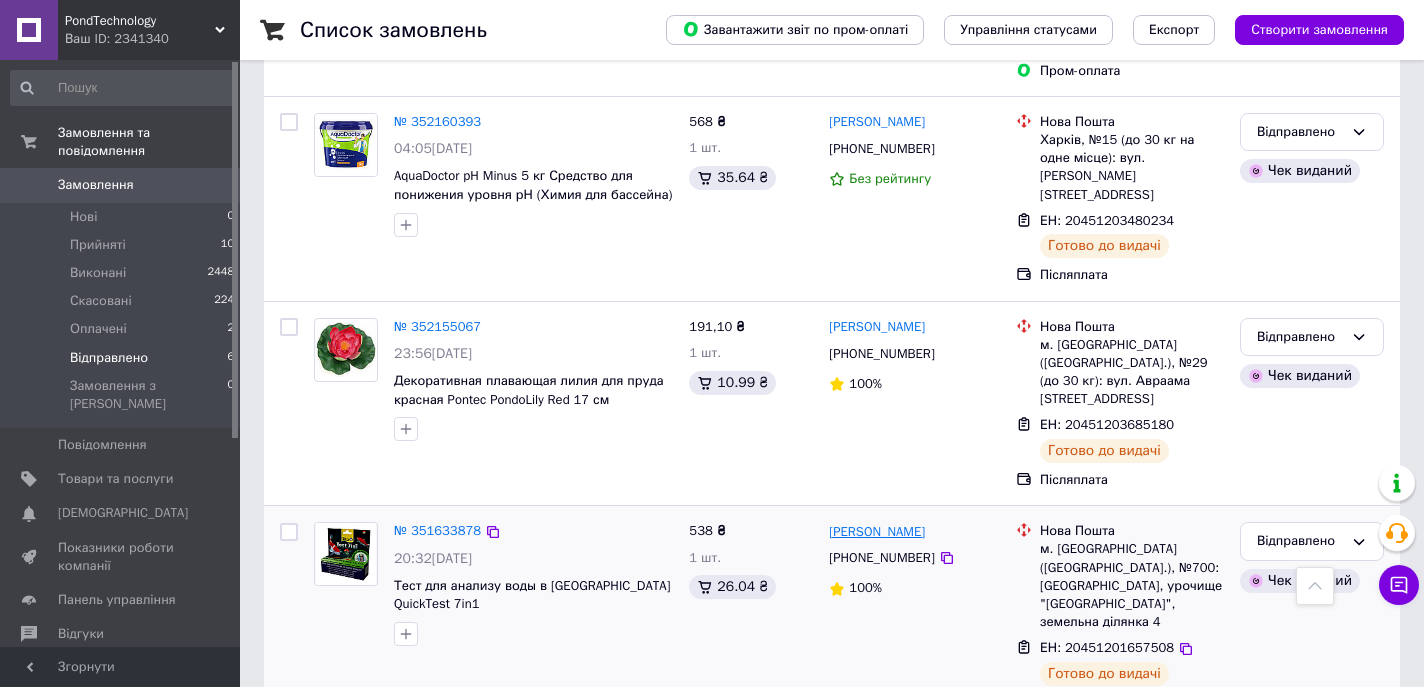 scroll, scrollTop: 0, scrollLeft: 0, axis: both 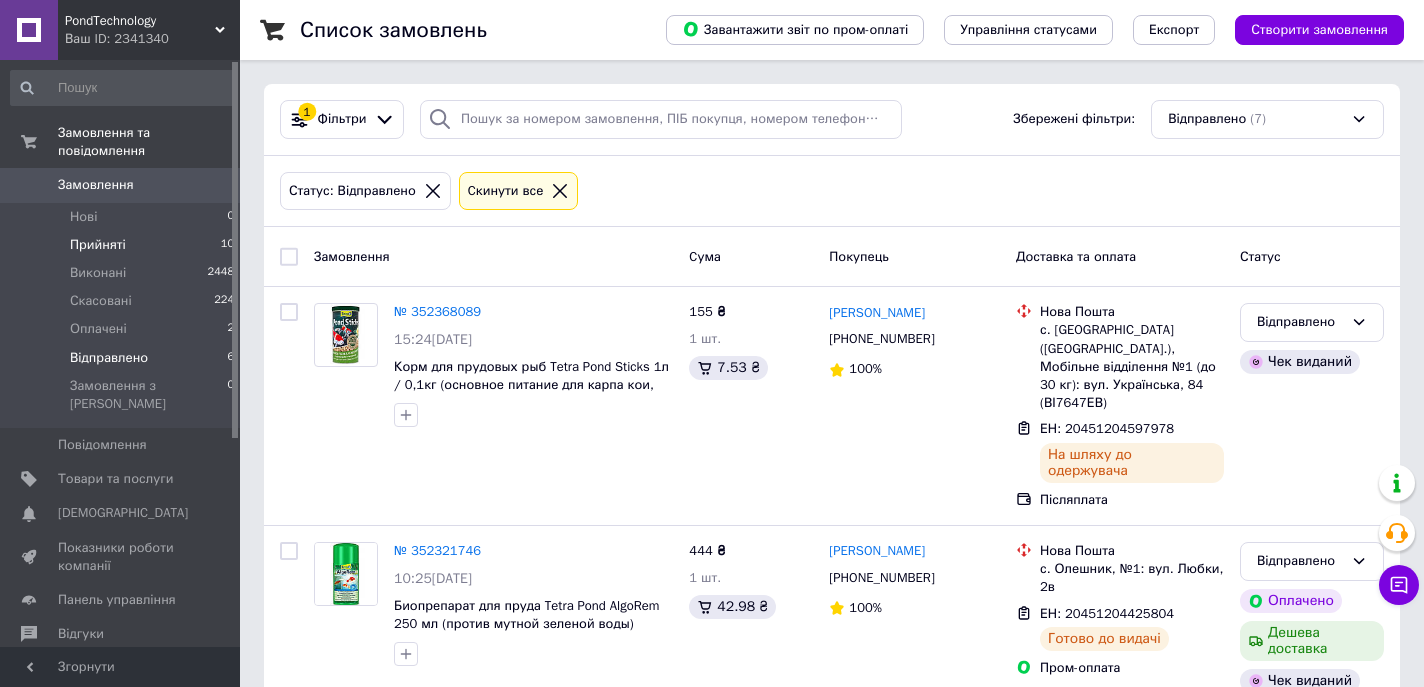 click on "Прийняті" at bounding box center [98, 245] 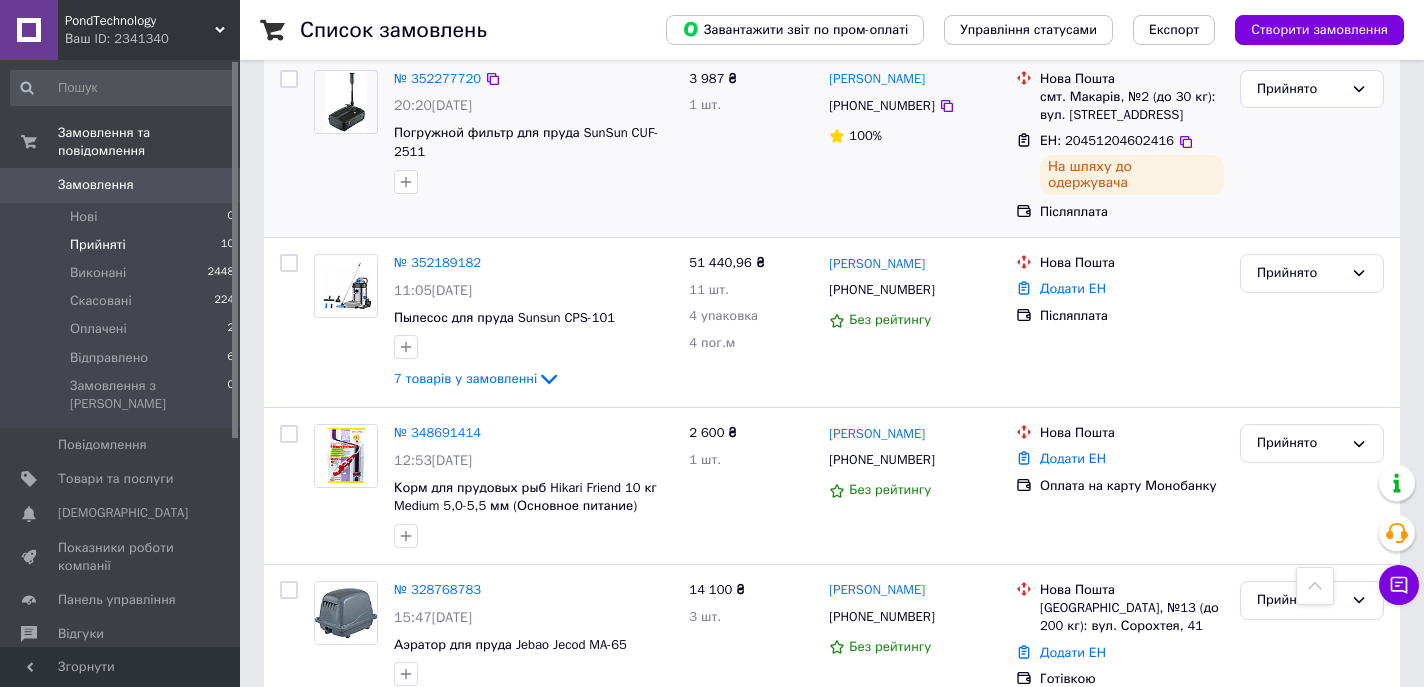 scroll, scrollTop: 891, scrollLeft: 0, axis: vertical 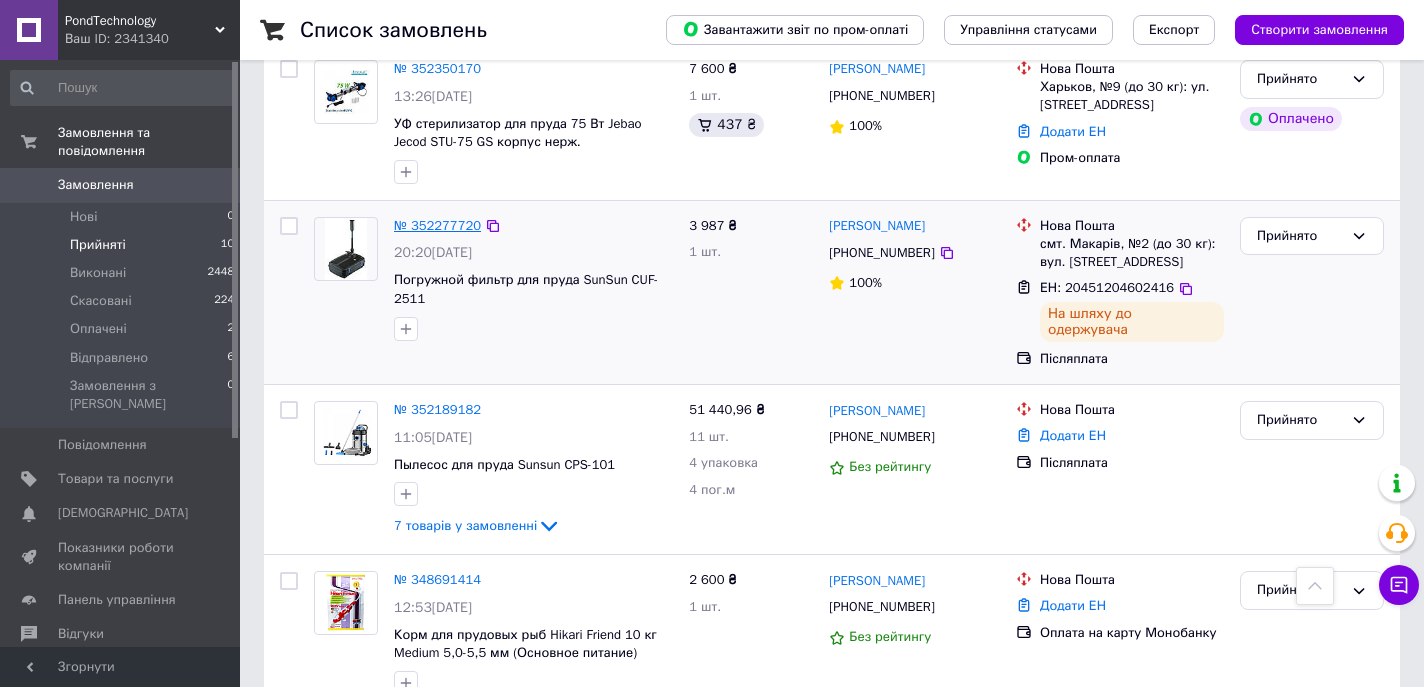 click on "№ 352277720" at bounding box center [437, 225] 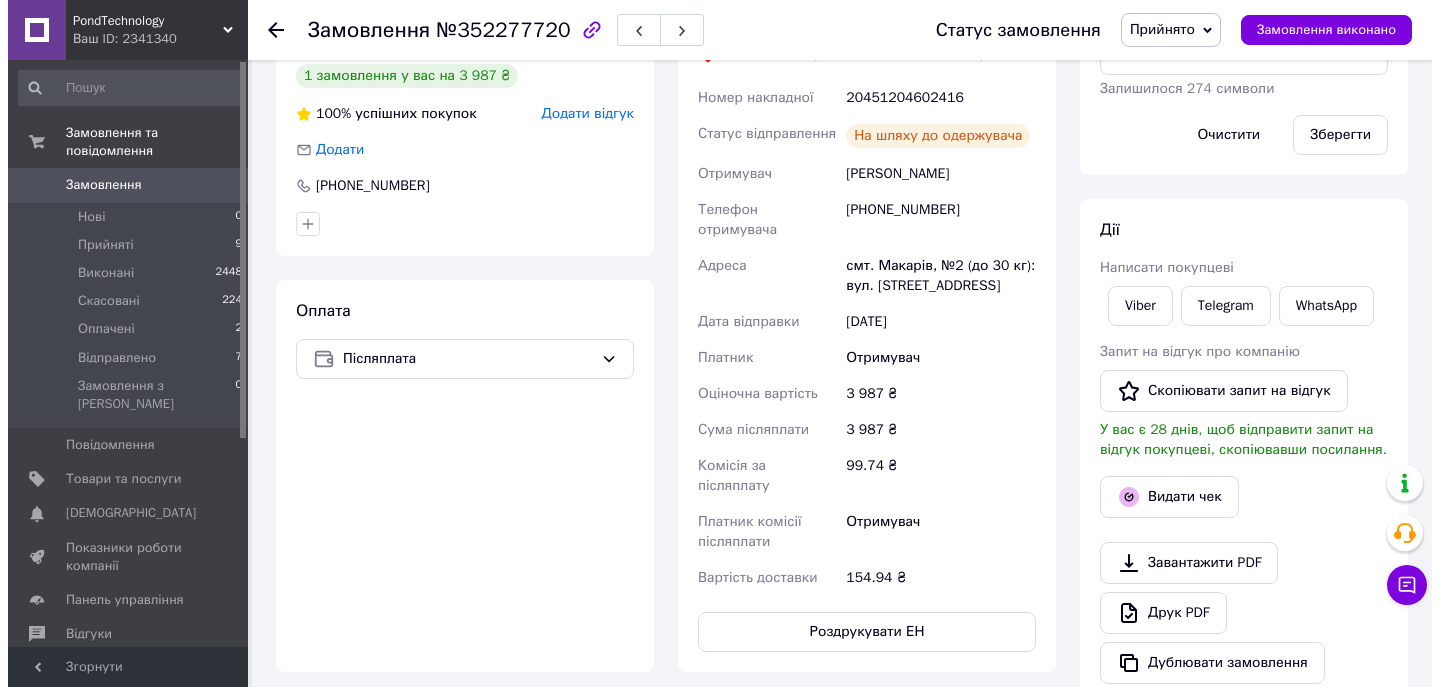 scroll, scrollTop: 661, scrollLeft: 0, axis: vertical 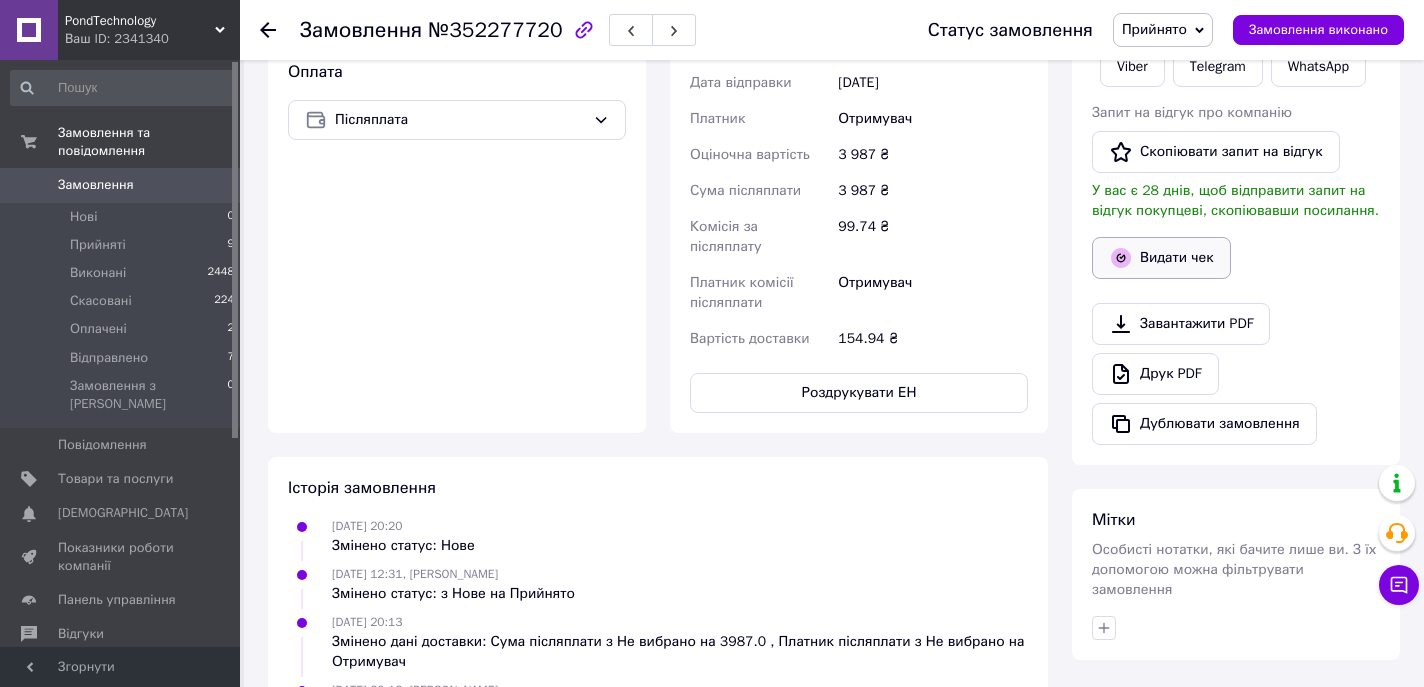 click on "Видати чек" at bounding box center (1161, 258) 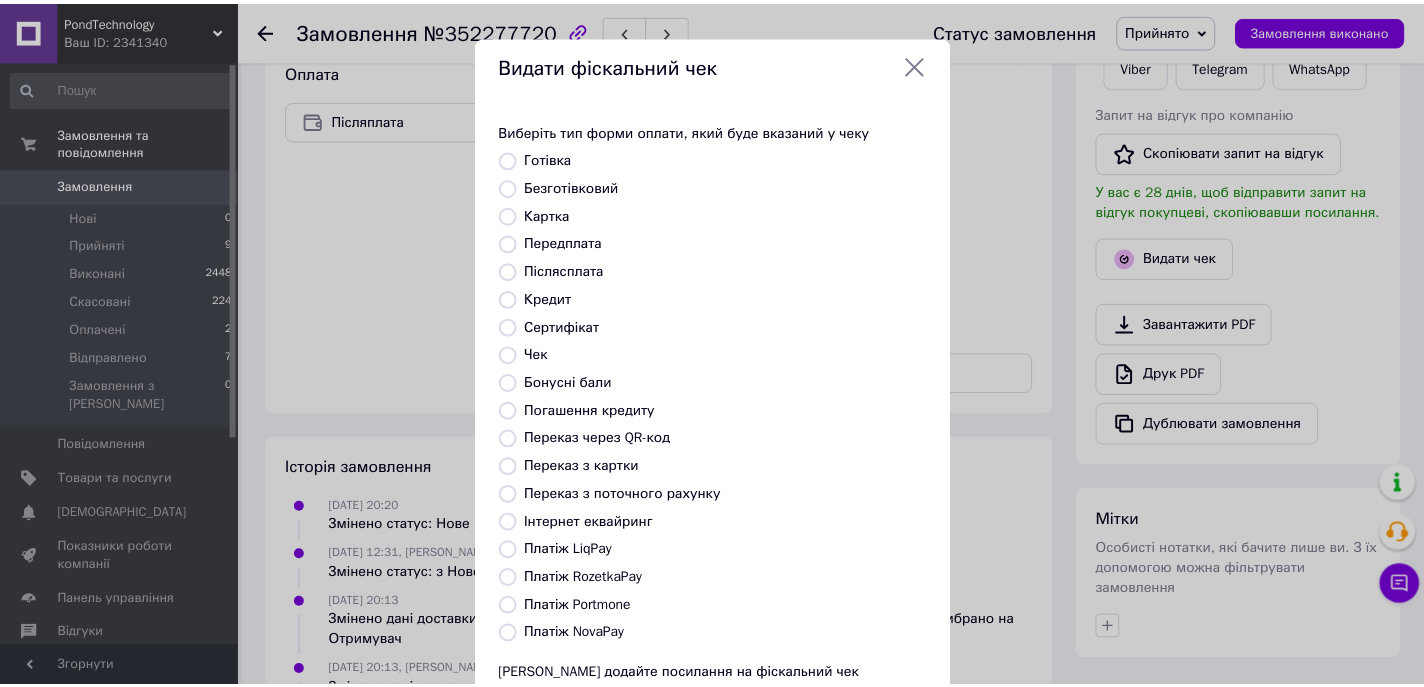 scroll, scrollTop: 171, scrollLeft: 0, axis: vertical 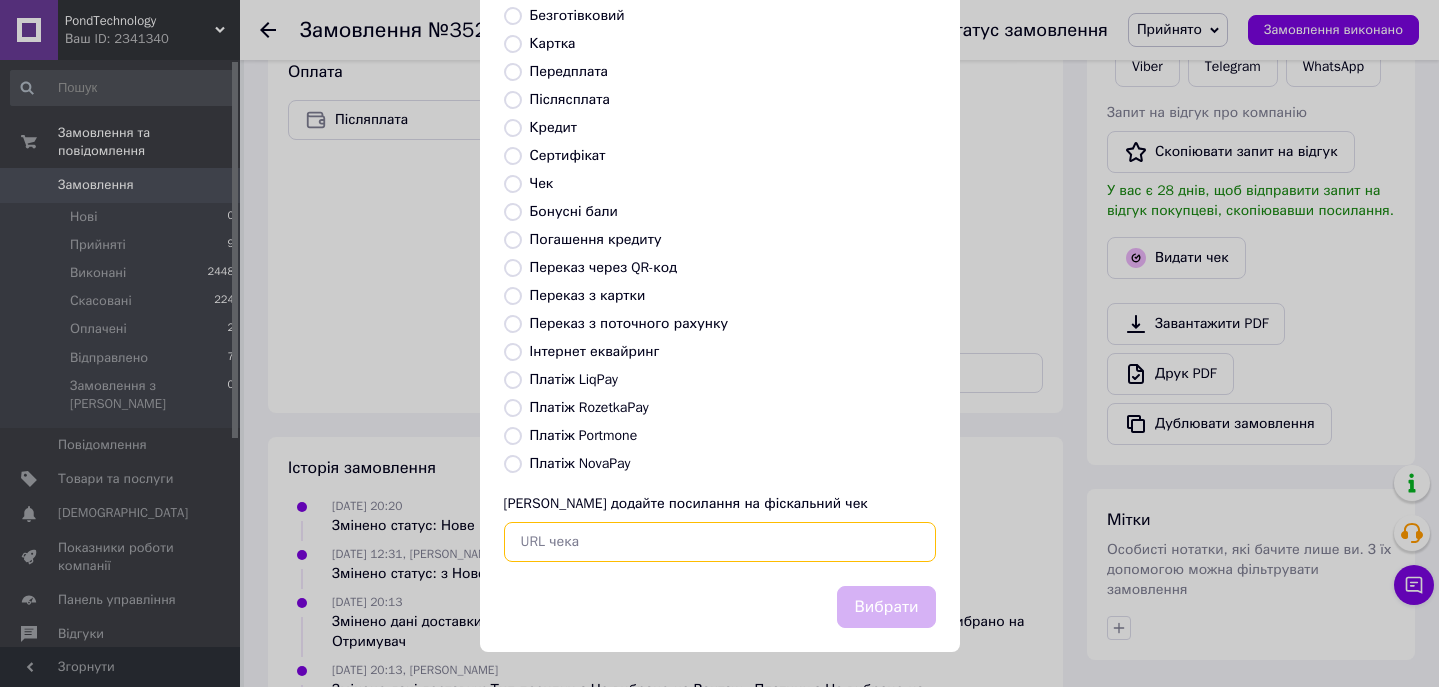 click at bounding box center [720, 542] 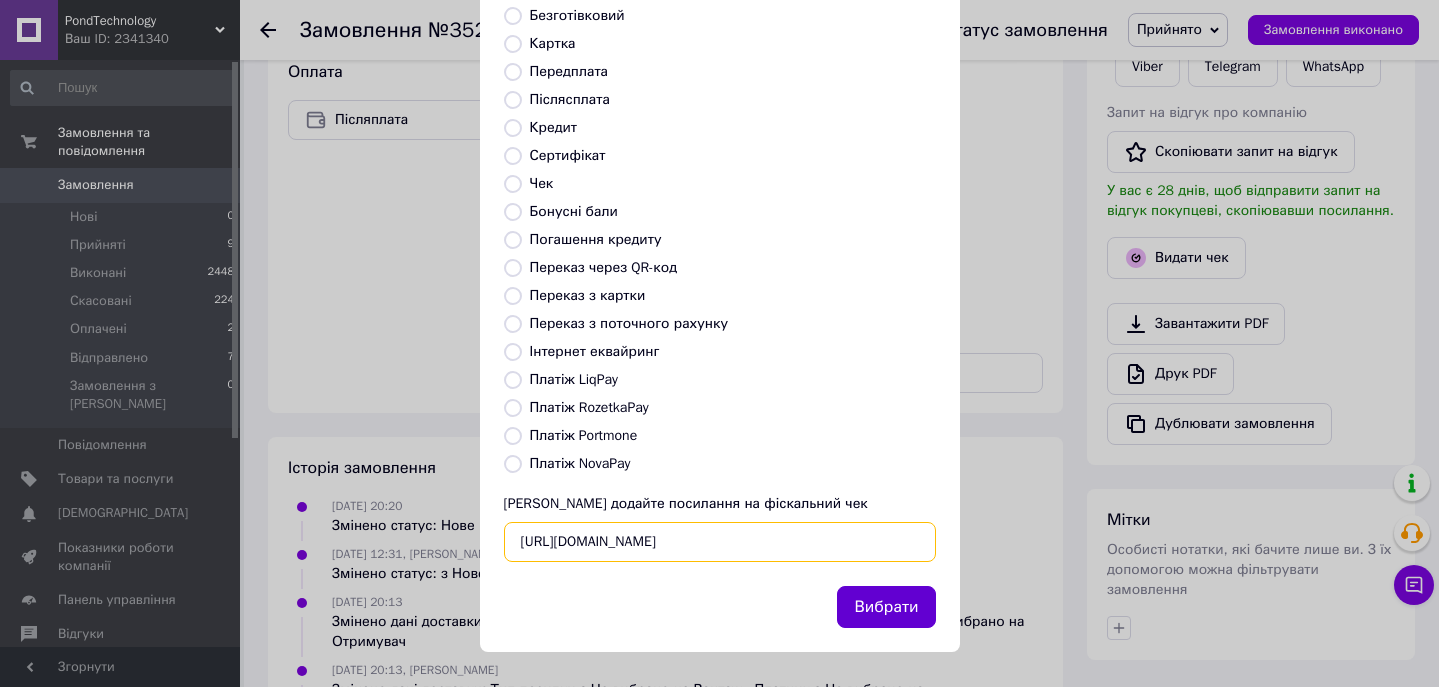 type on "https://kasa.vchasno.ua/check-viewer/2AyFLNcsvCk" 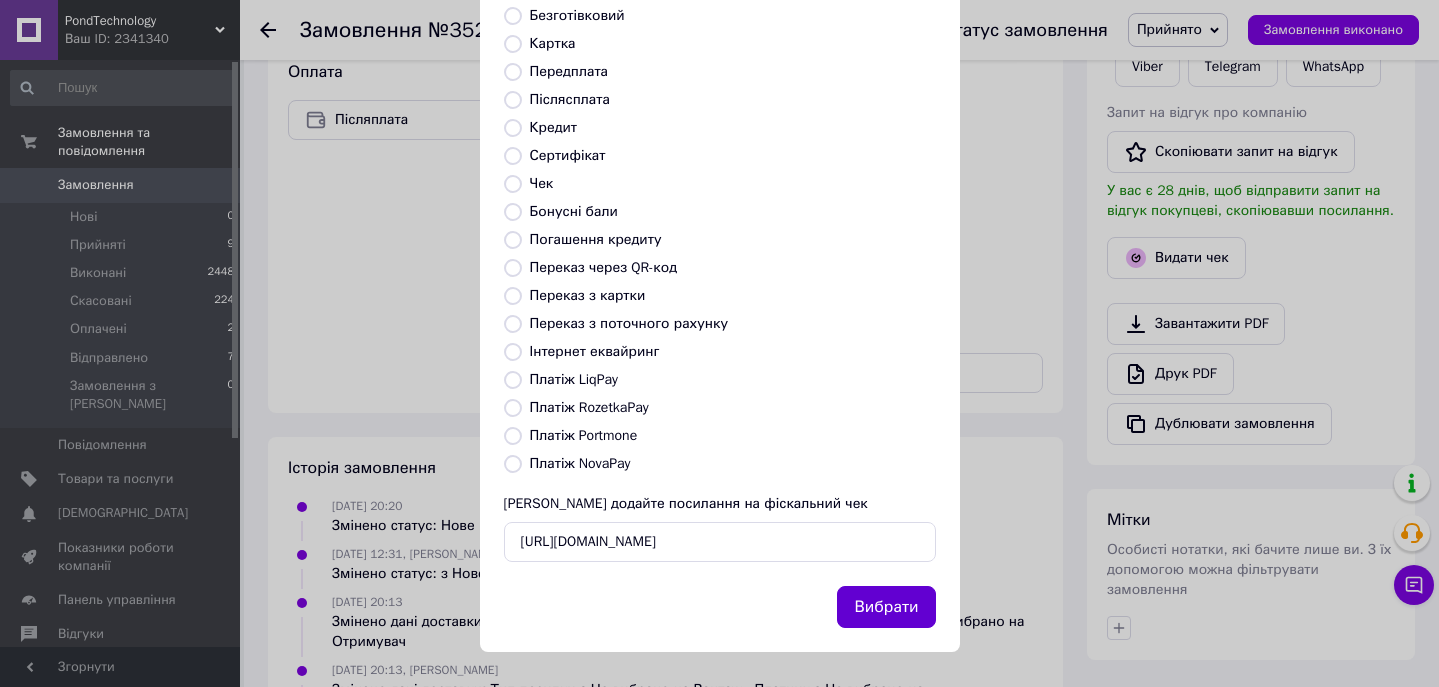 click on "Вибрати" at bounding box center [886, 607] 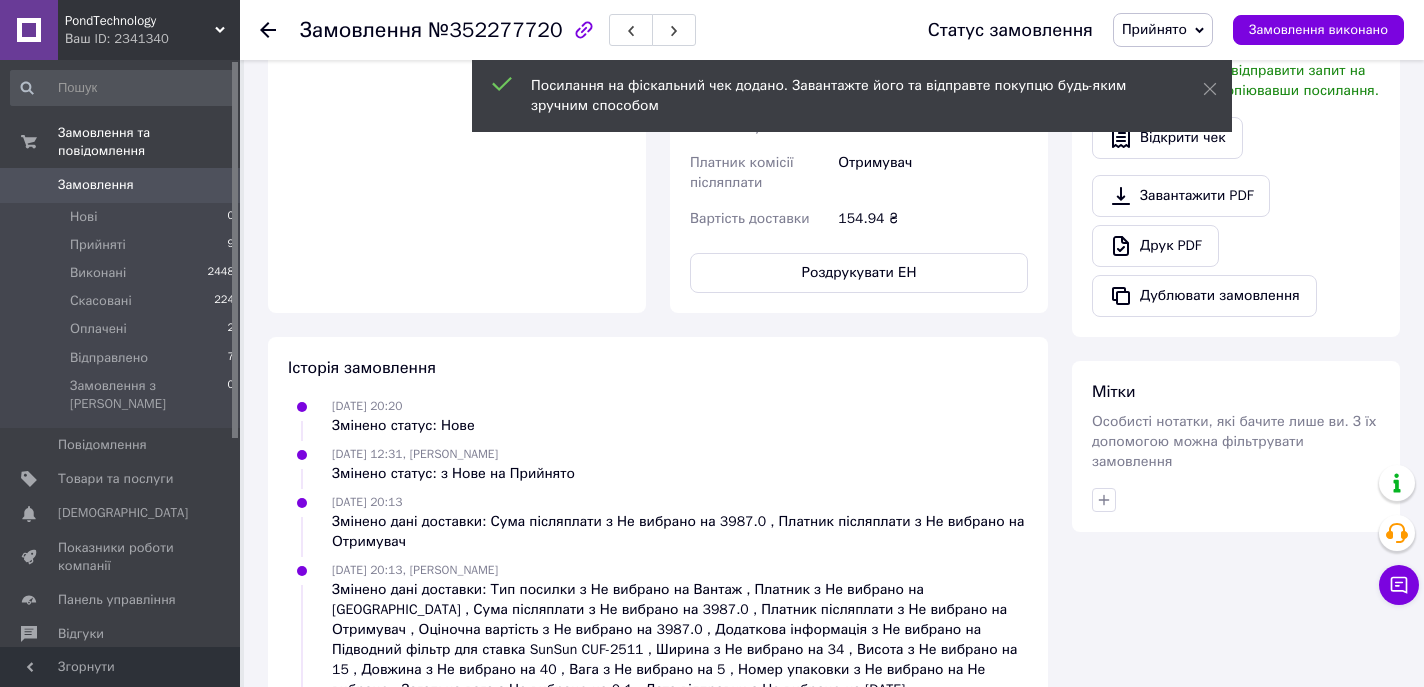 scroll, scrollTop: 0, scrollLeft: 0, axis: both 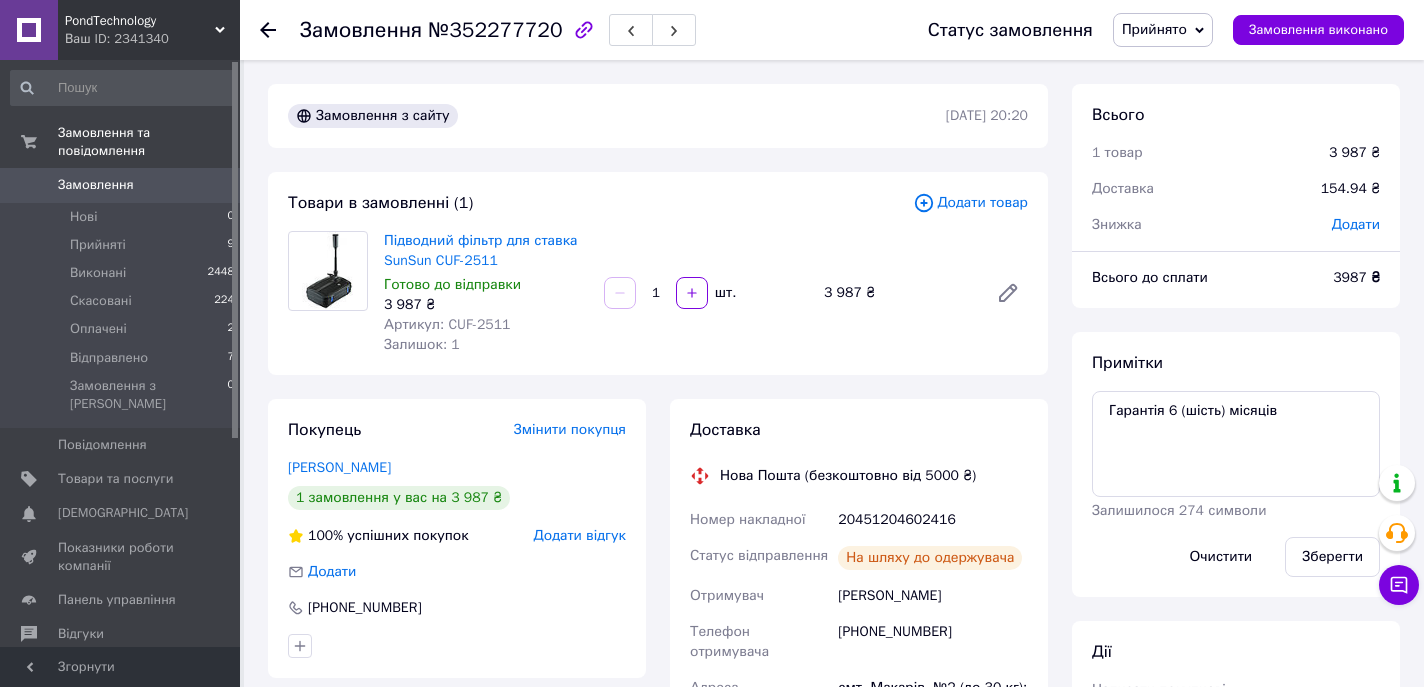 click on "Прийнято" at bounding box center (1154, 29) 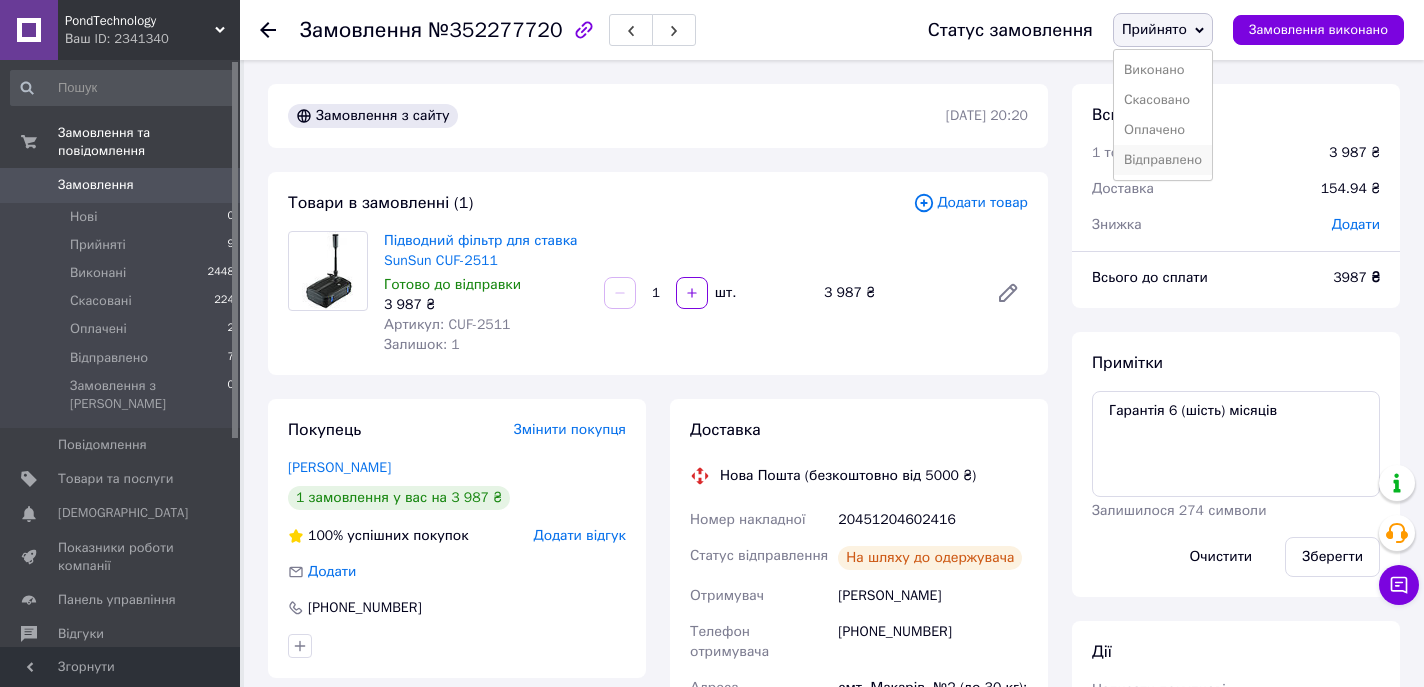 click on "Відправлено" at bounding box center (1163, 160) 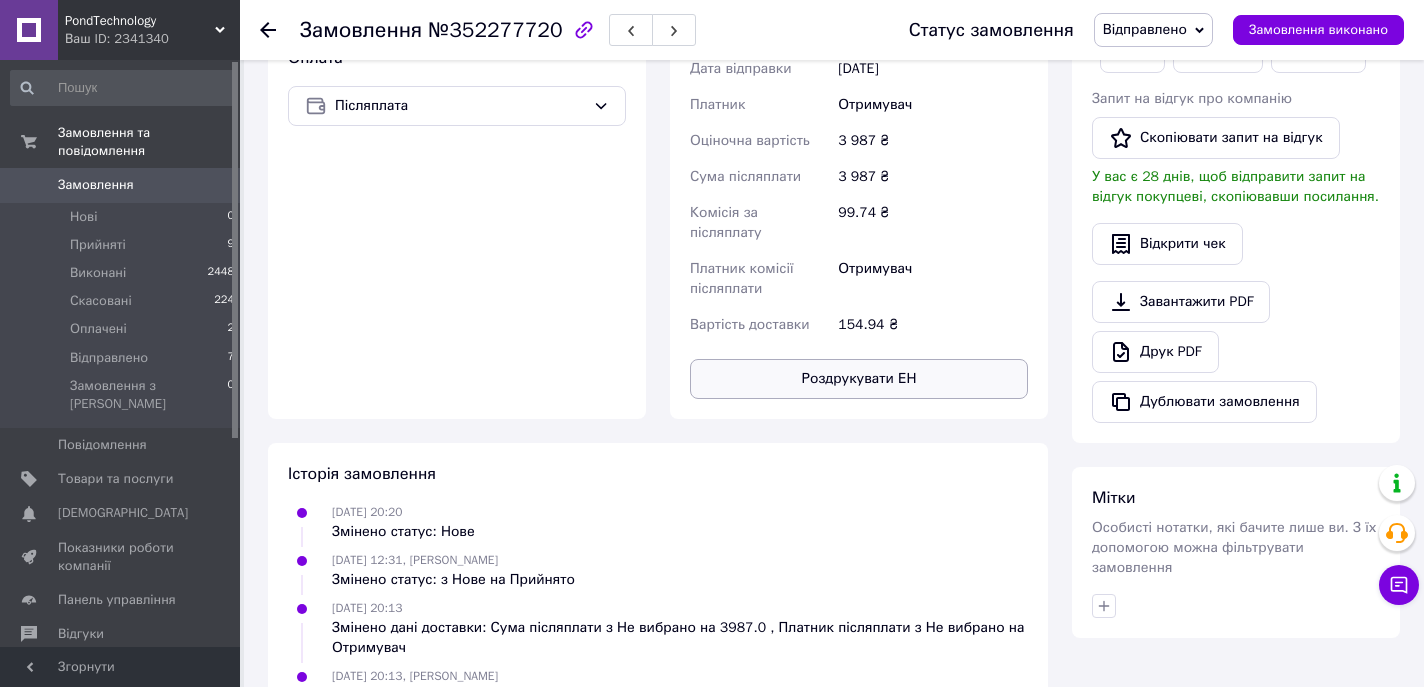 scroll, scrollTop: 0, scrollLeft: 0, axis: both 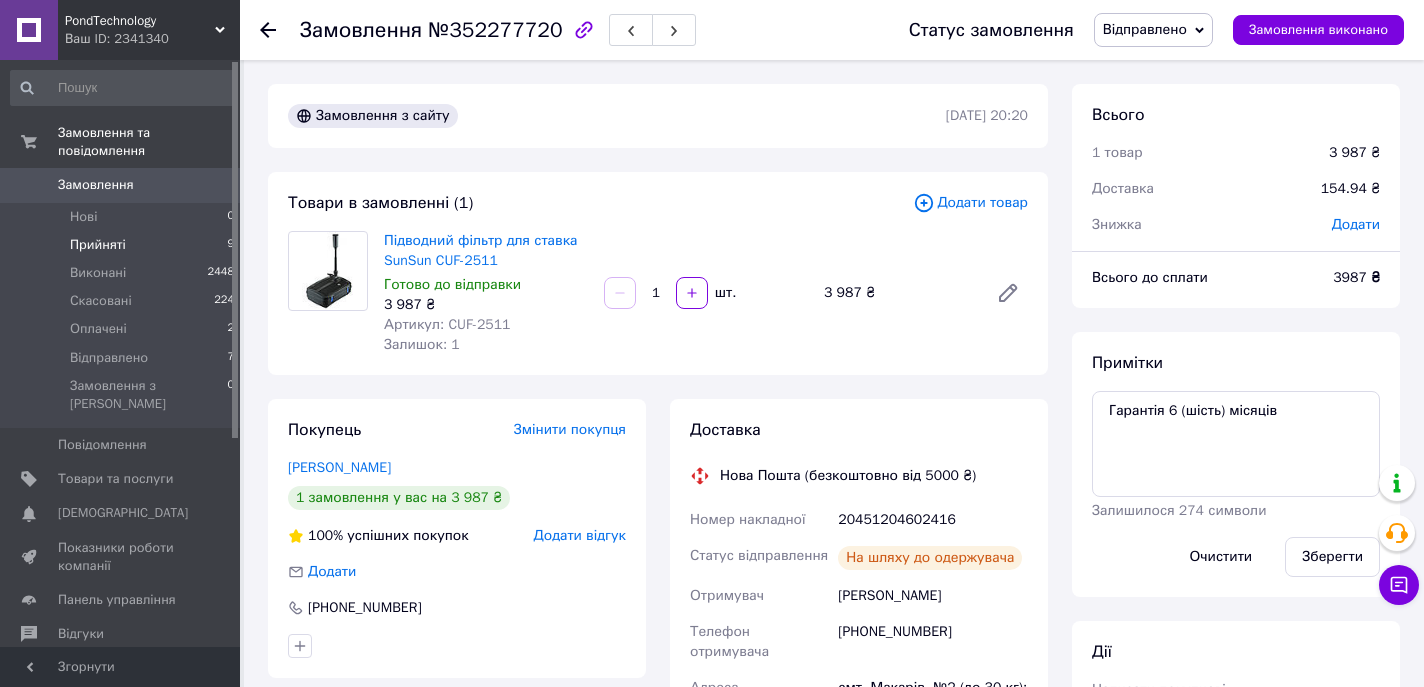 click on "Прийняті" at bounding box center (98, 245) 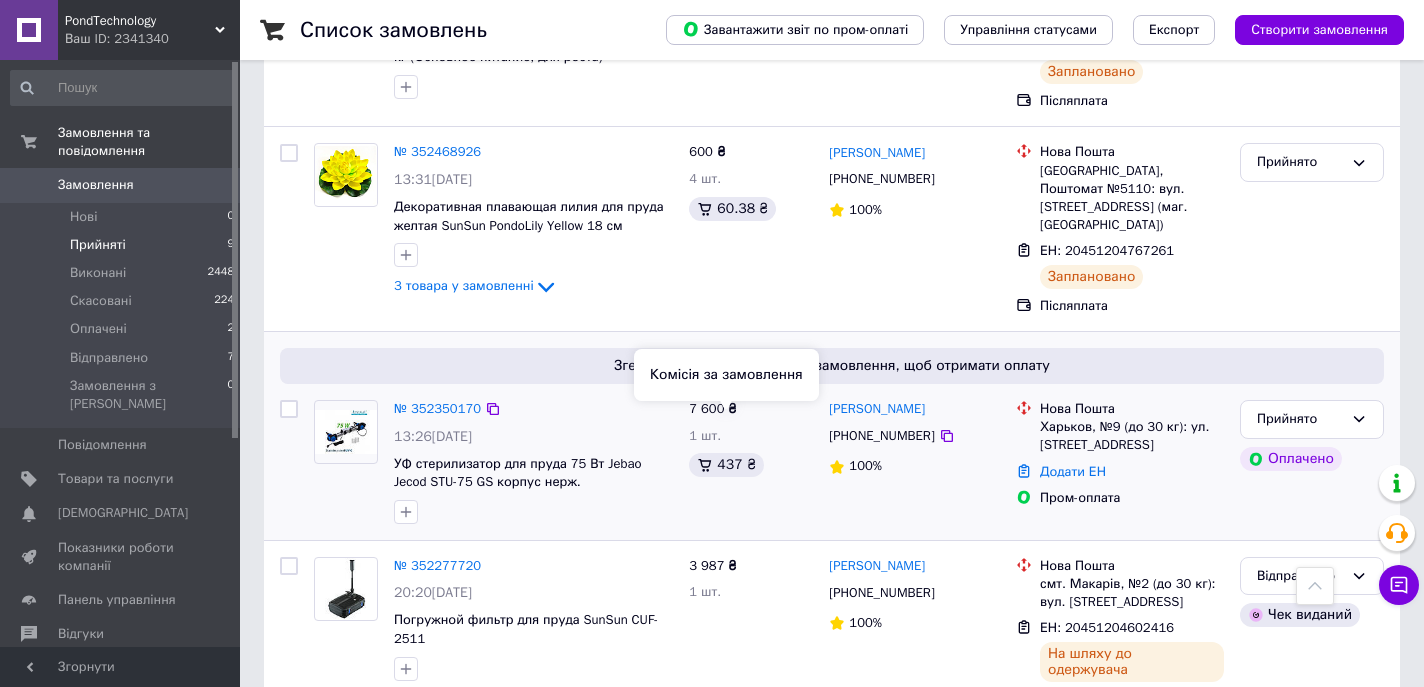 scroll, scrollTop: 408, scrollLeft: 0, axis: vertical 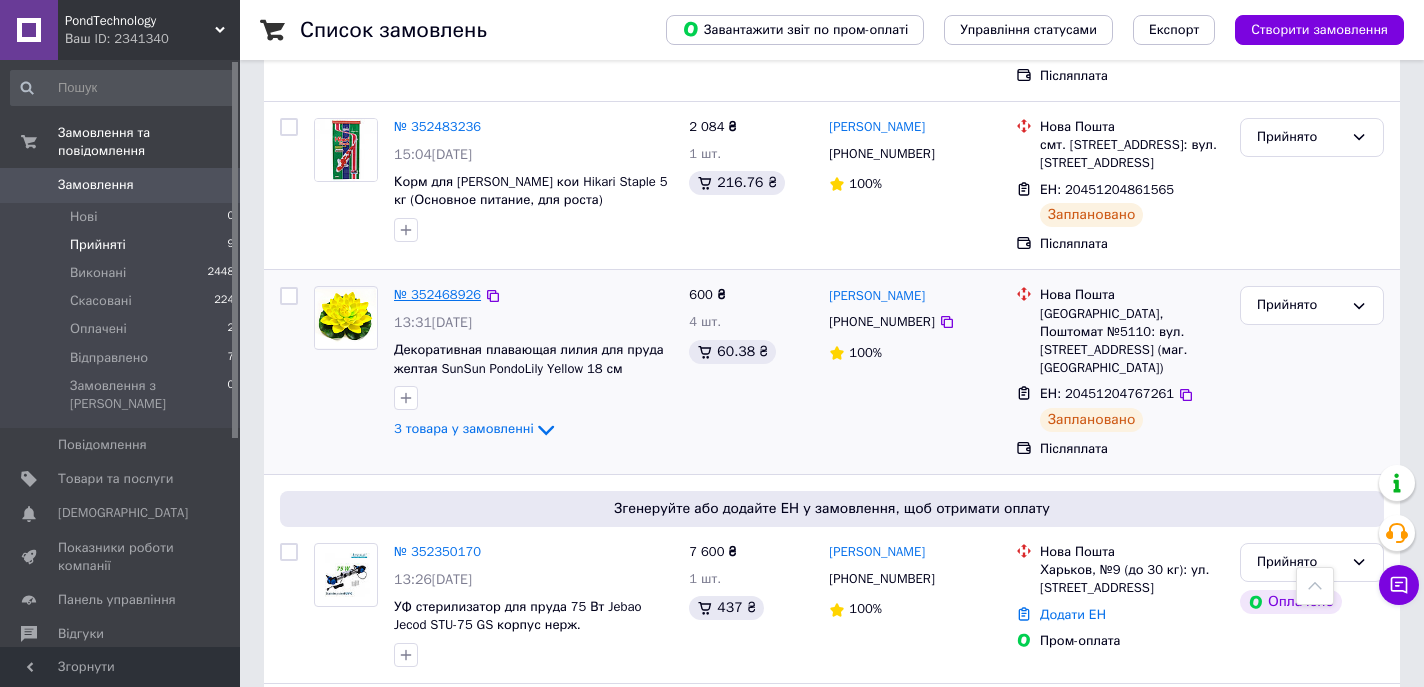click on "№ 352468926" at bounding box center [437, 294] 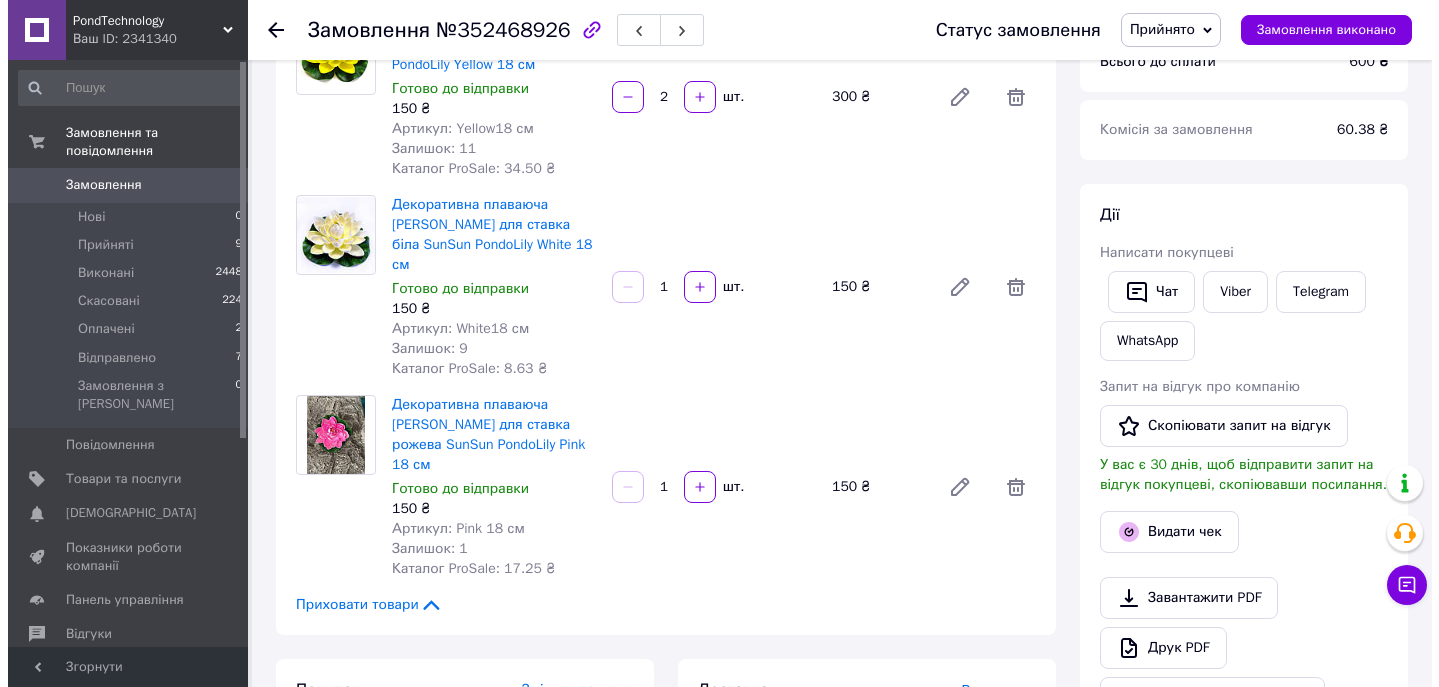 scroll, scrollTop: 248, scrollLeft: 0, axis: vertical 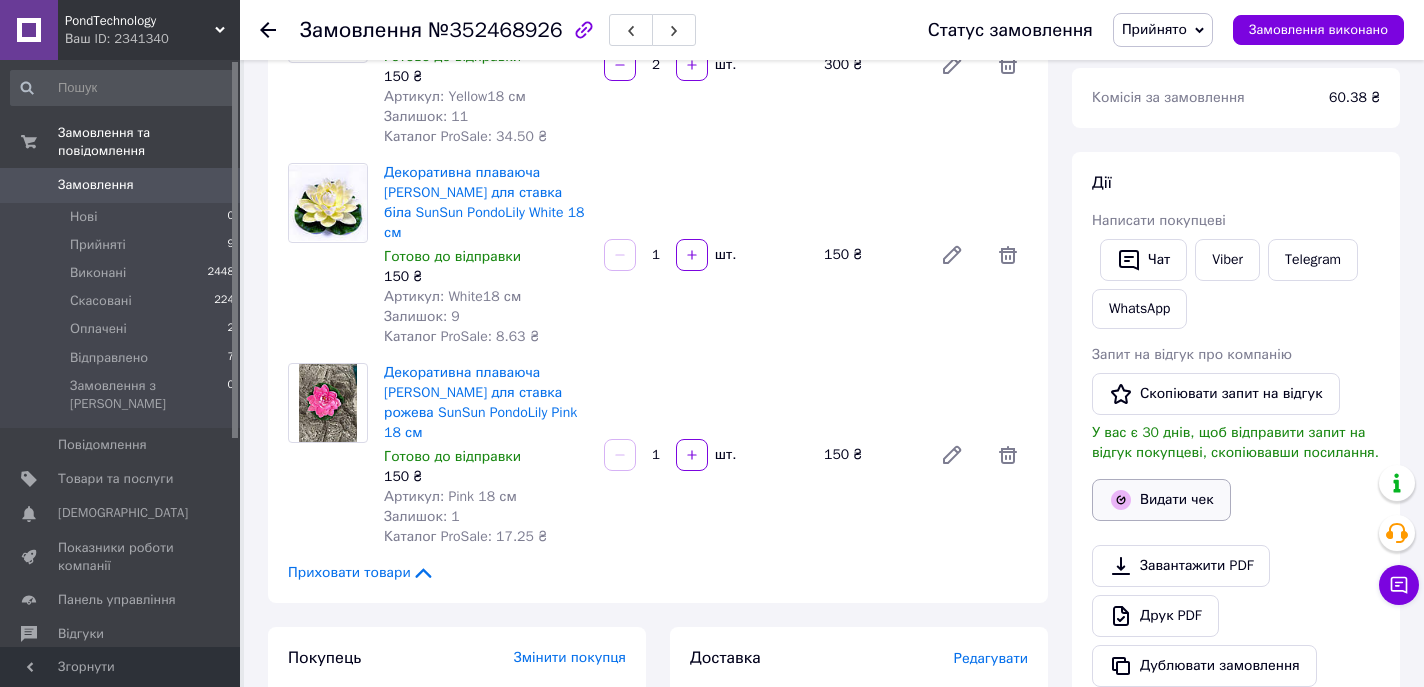 click on "Видати чек" at bounding box center (1161, 500) 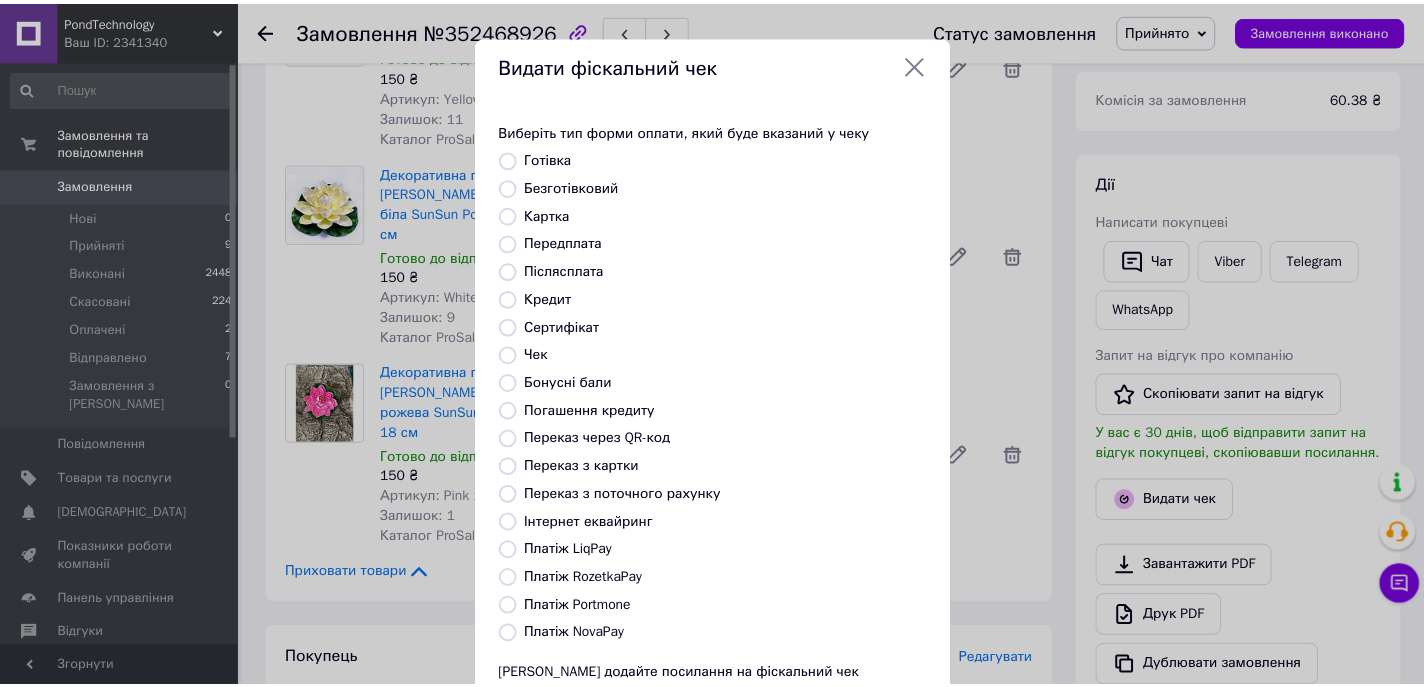 scroll, scrollTop: 171, scrollLeft: 0, axis: vertical 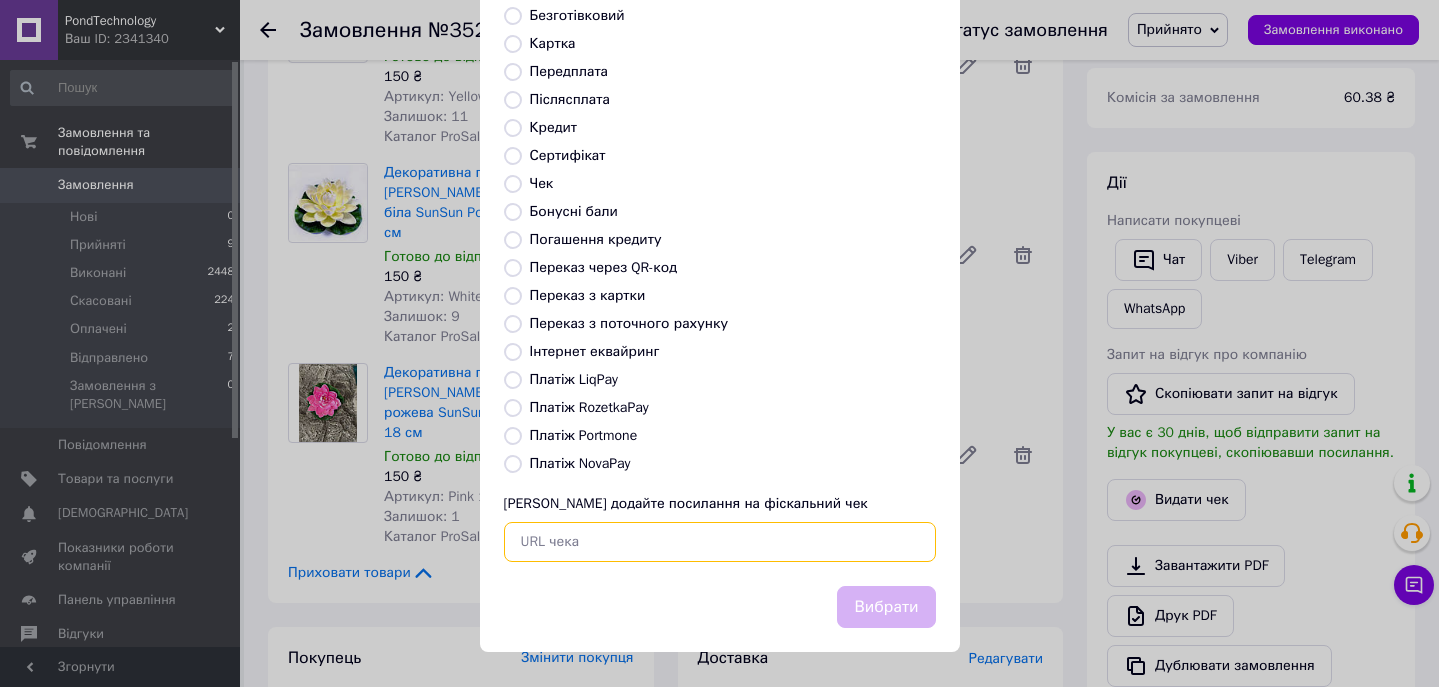 click at bounding box center [720, 542] 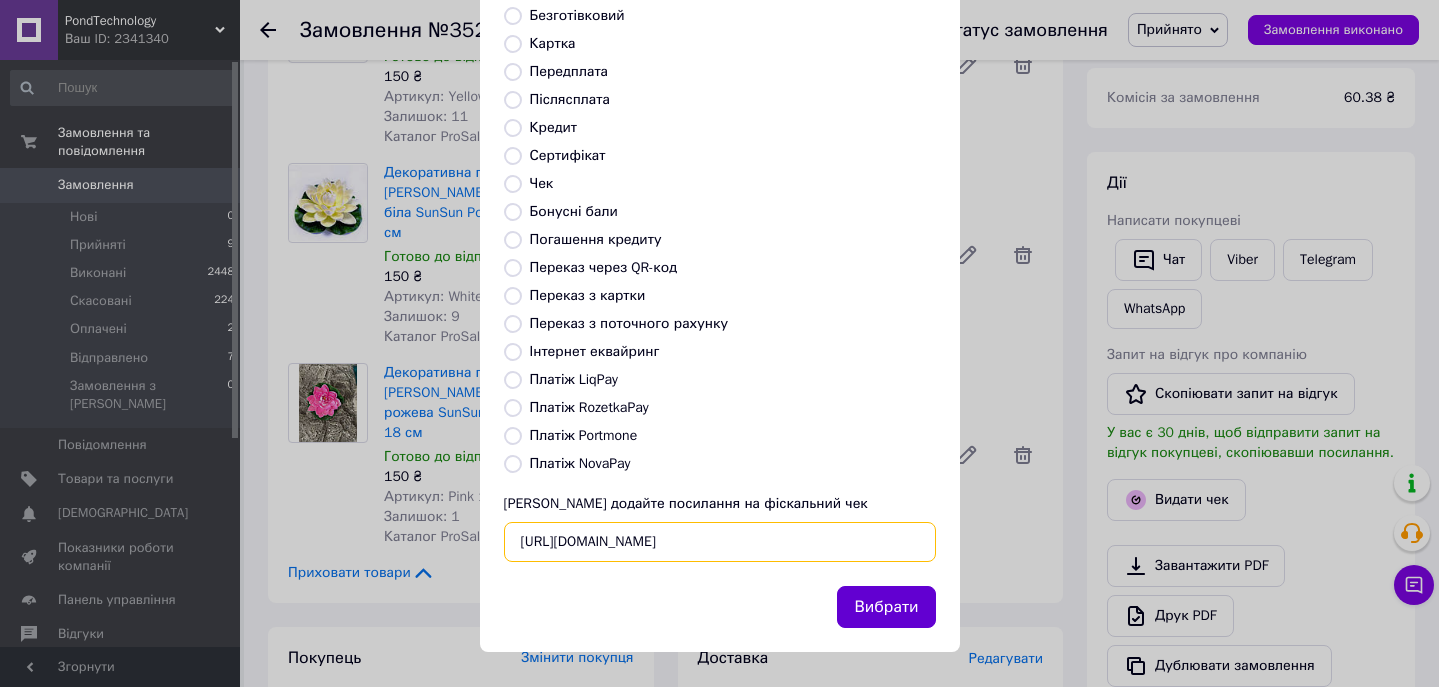 type on "https://kasa.vchasno.ua/check-viewer/kz9ckJLUw2o" 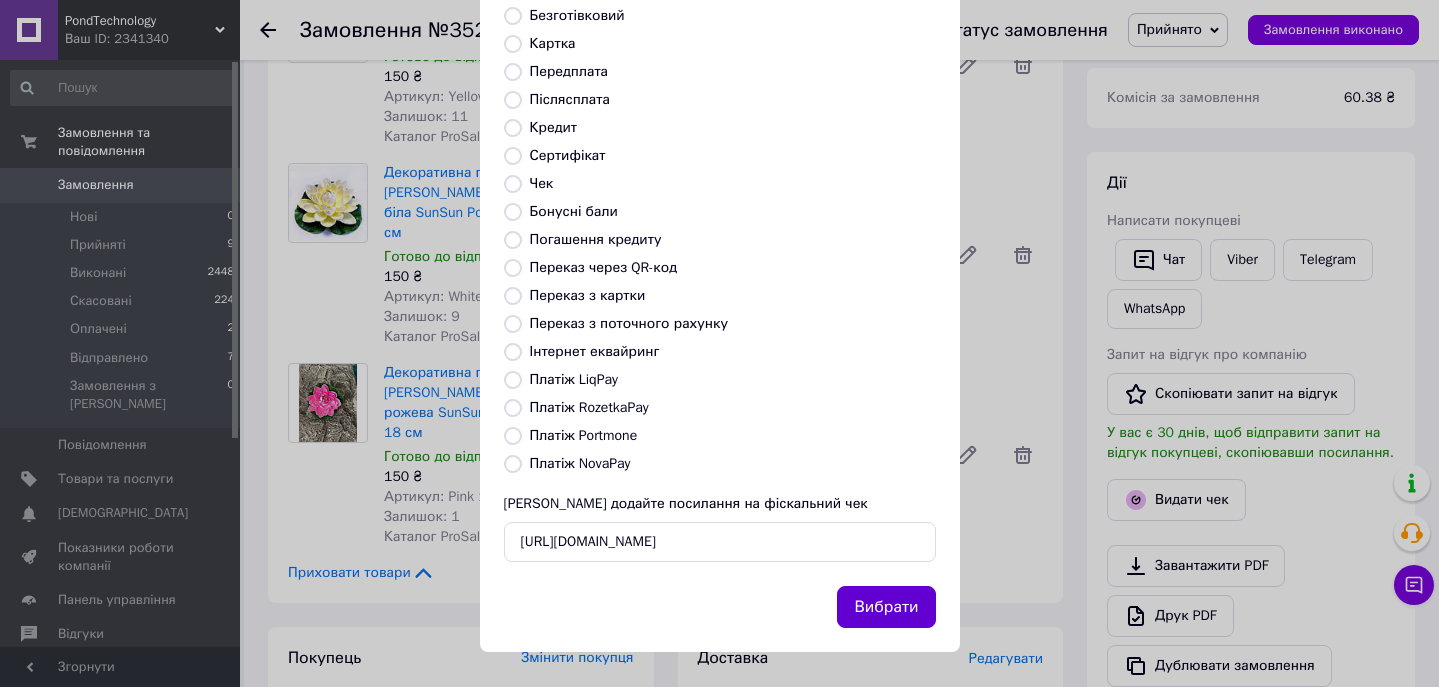 click on "Вибрати" at bounding box center (886, 607) 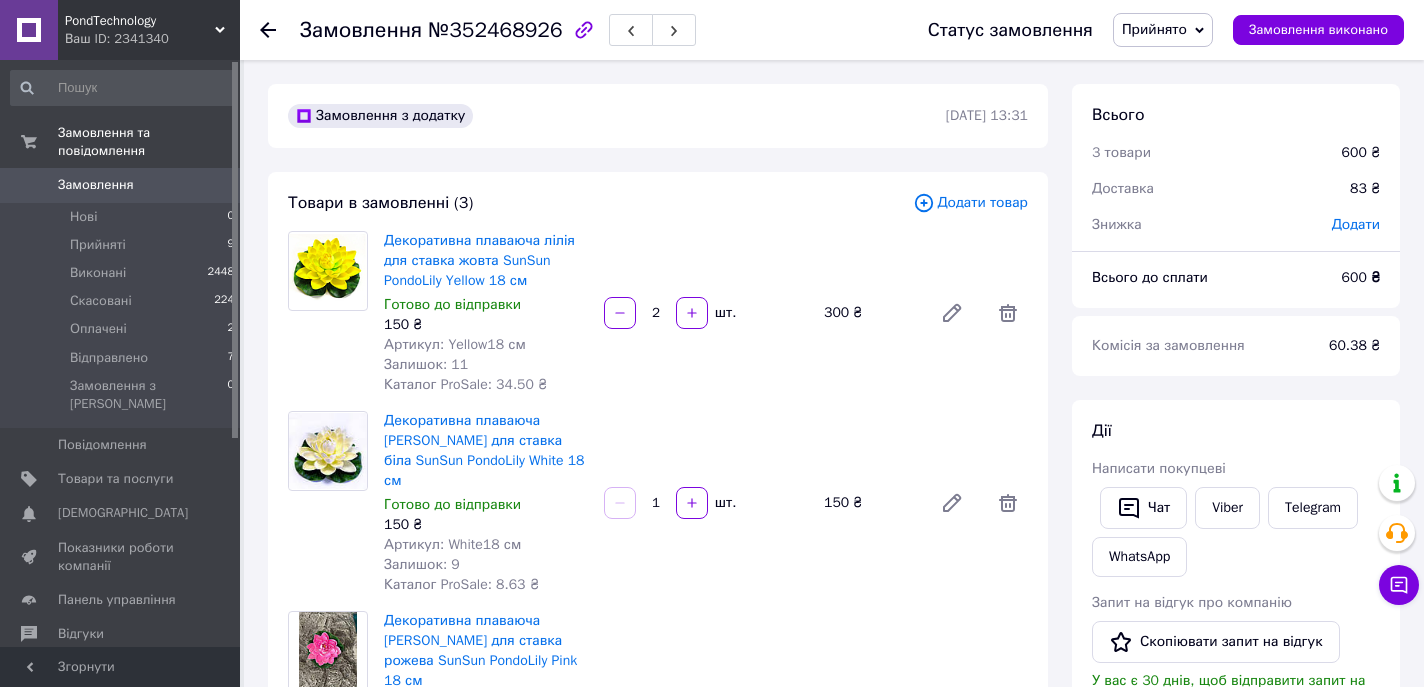 scroll, scrollTop: 670, scrollLeft: 0, axis: vertical 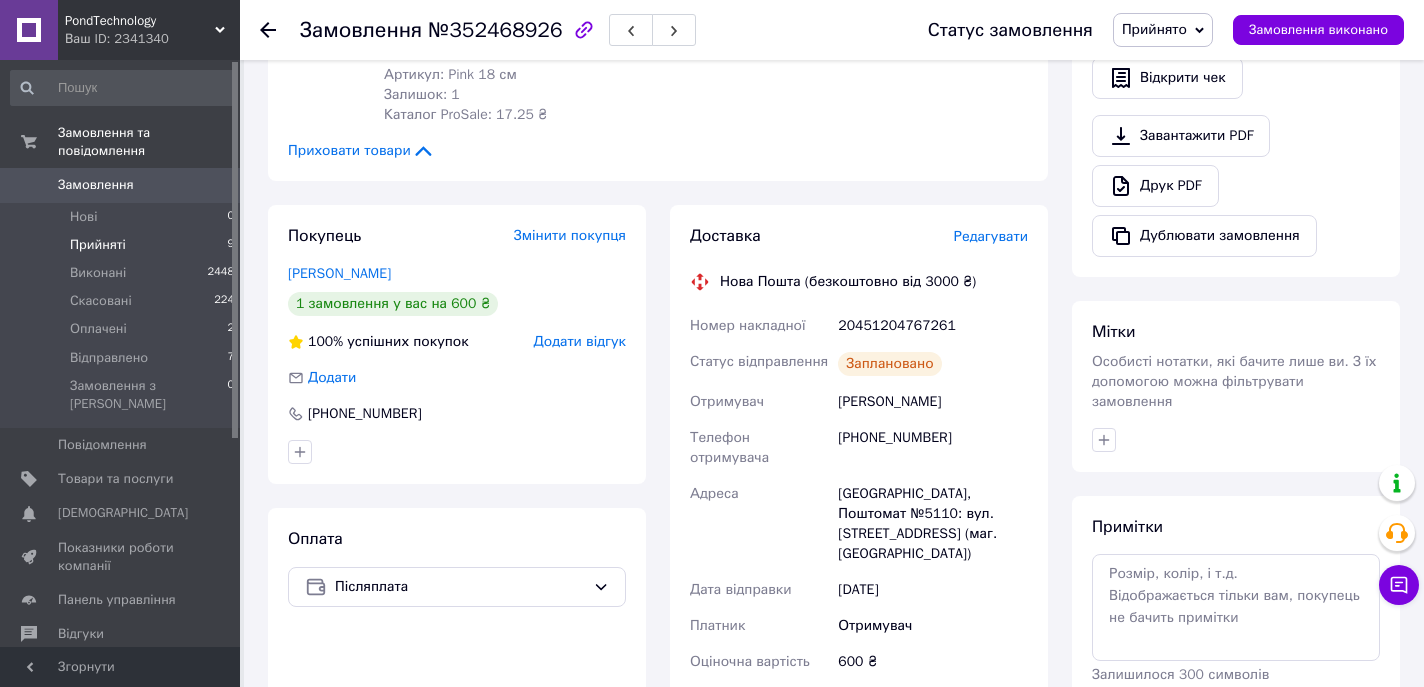 click on "Прийняті" at bounding box center [98, 245] 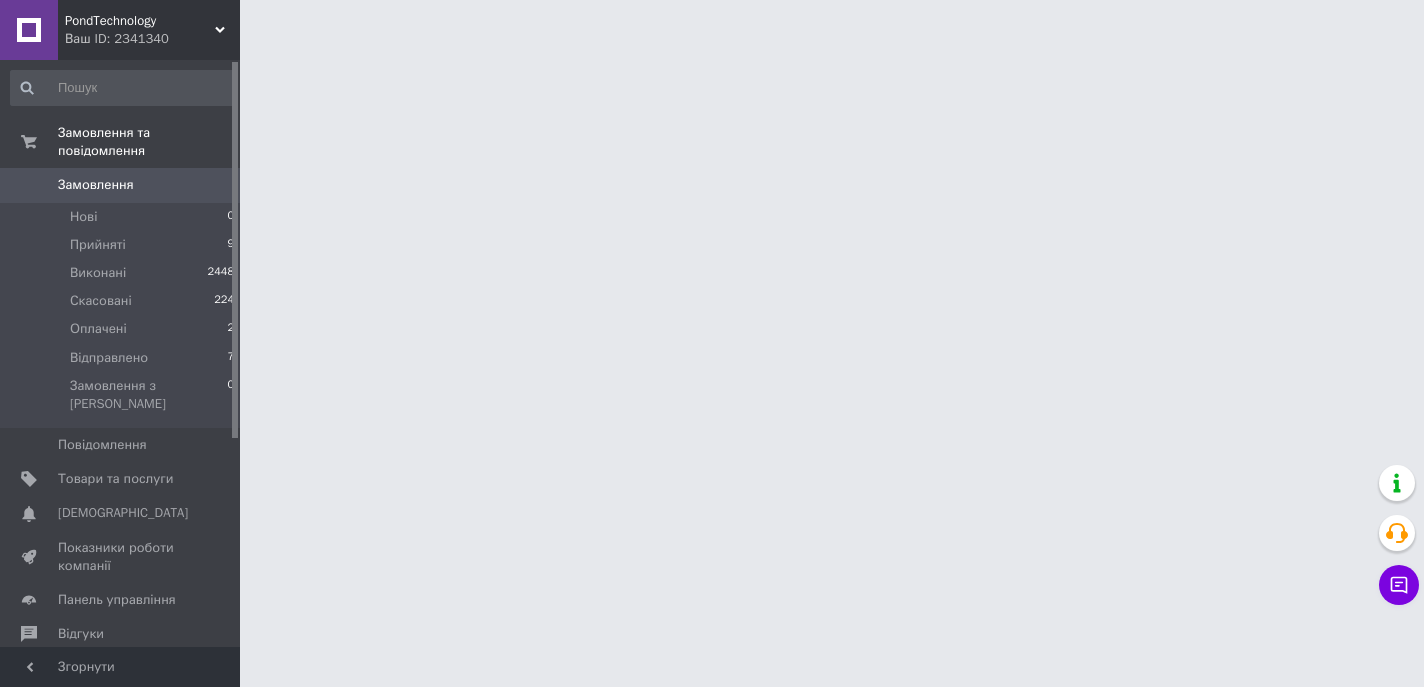 scroll, scrollTop: 0, scrollLeft: 0, axis: both 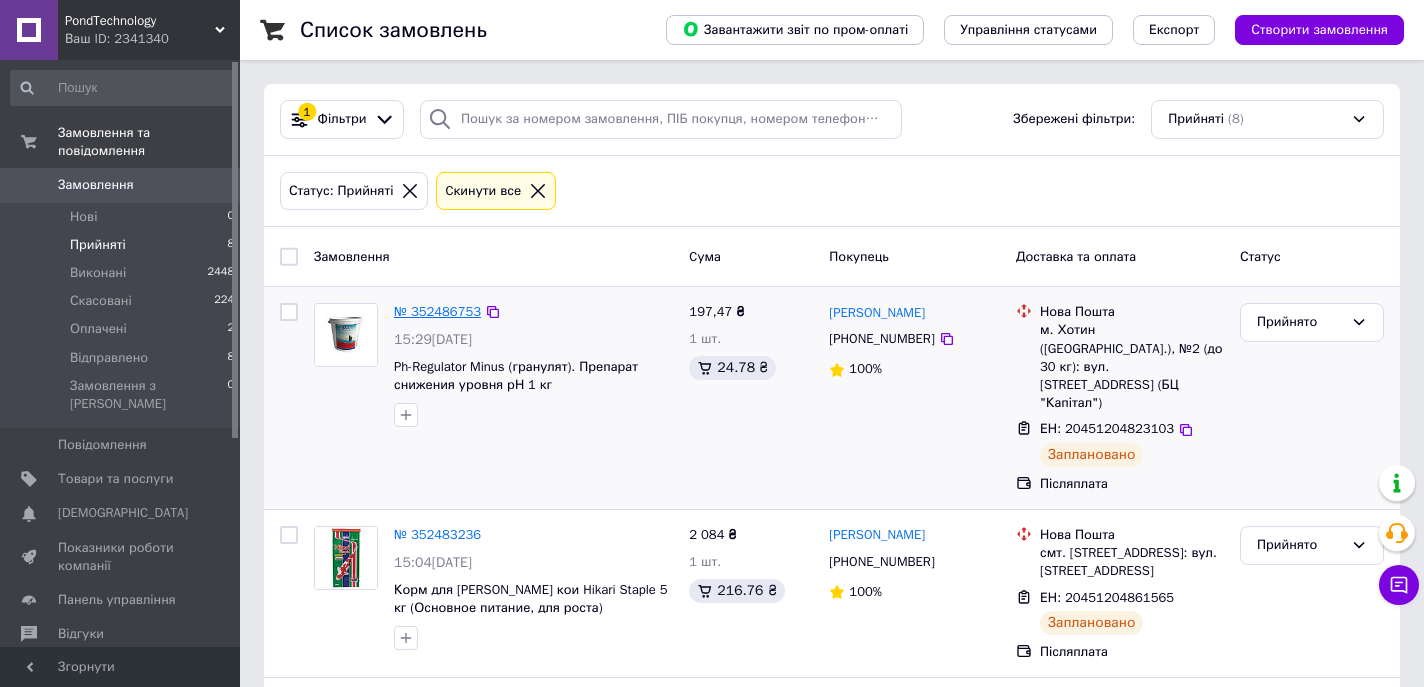 click on "№ 352486753" at bounding box center (437, 311) 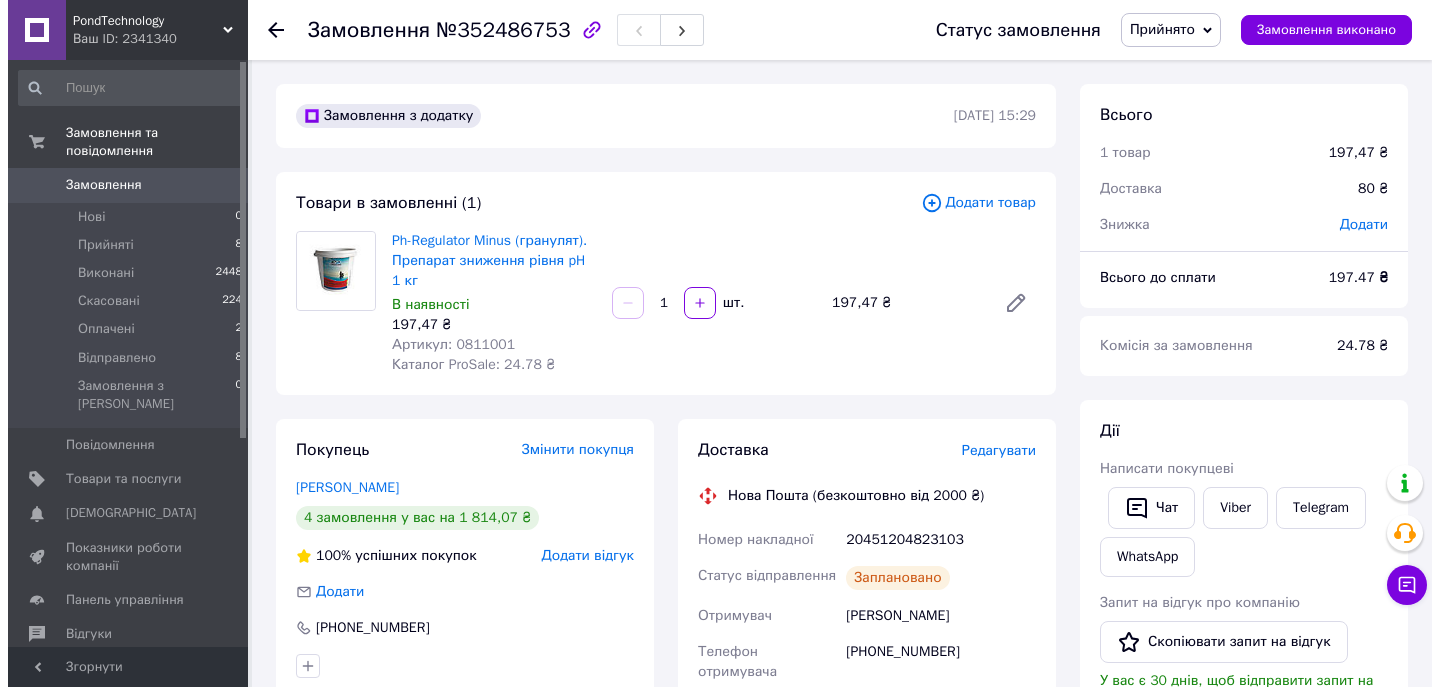 scroll, scrollTop: 334, scrollLeft: 0, axis: vertical 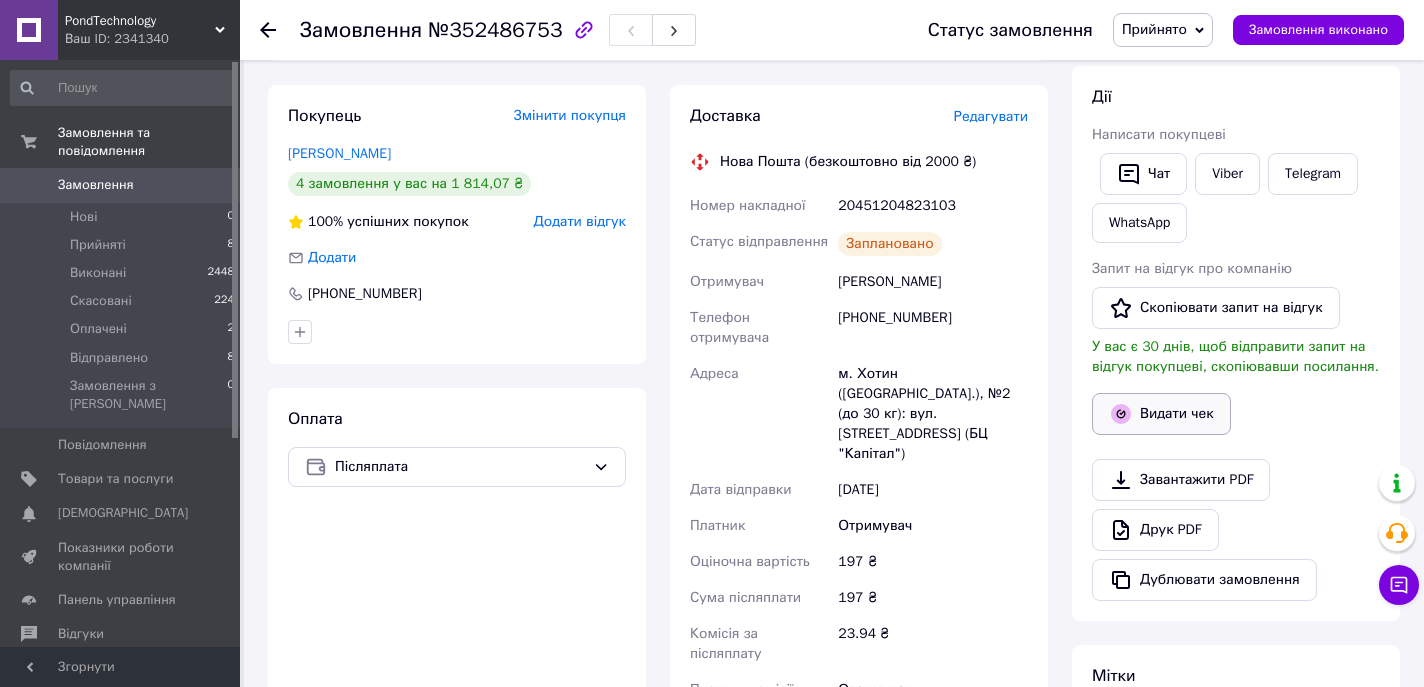 click on "Видати чек" at bounding box center [1161, 414] 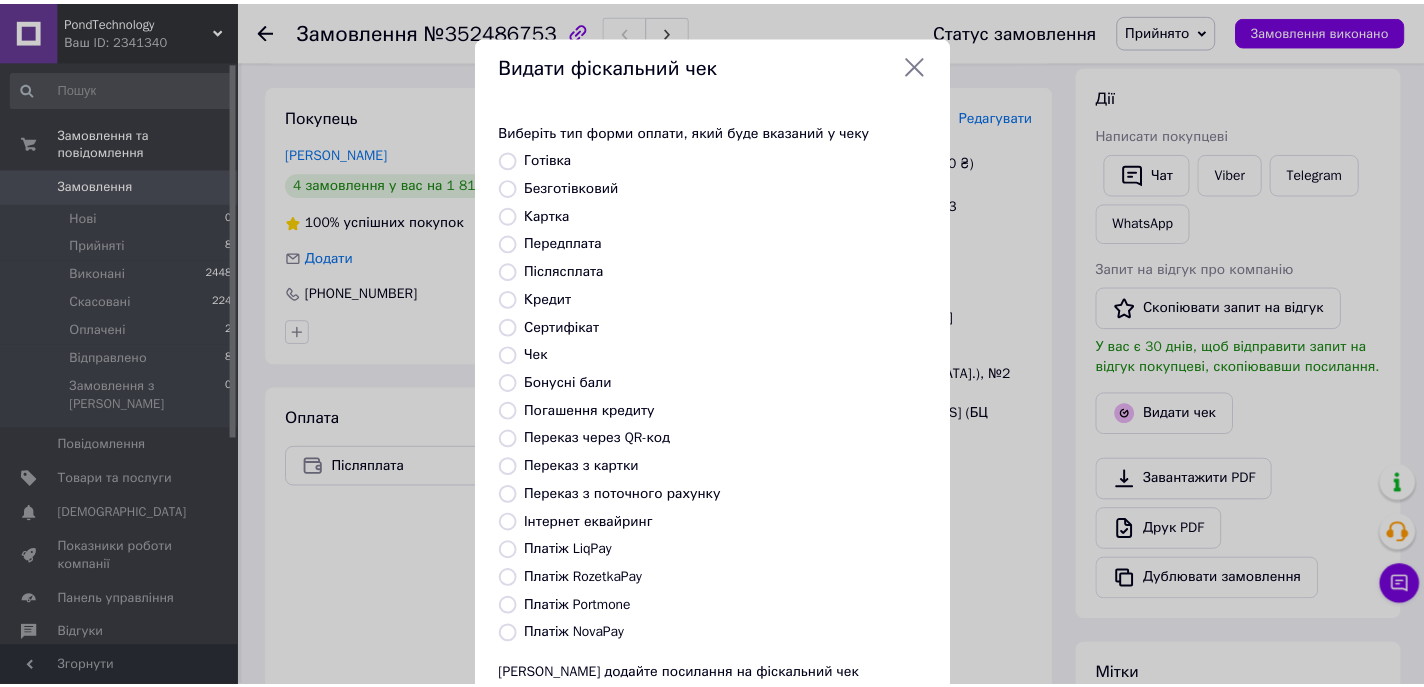 scroll, scrollTop: 171, scrollLeft: 0, axis: vertical 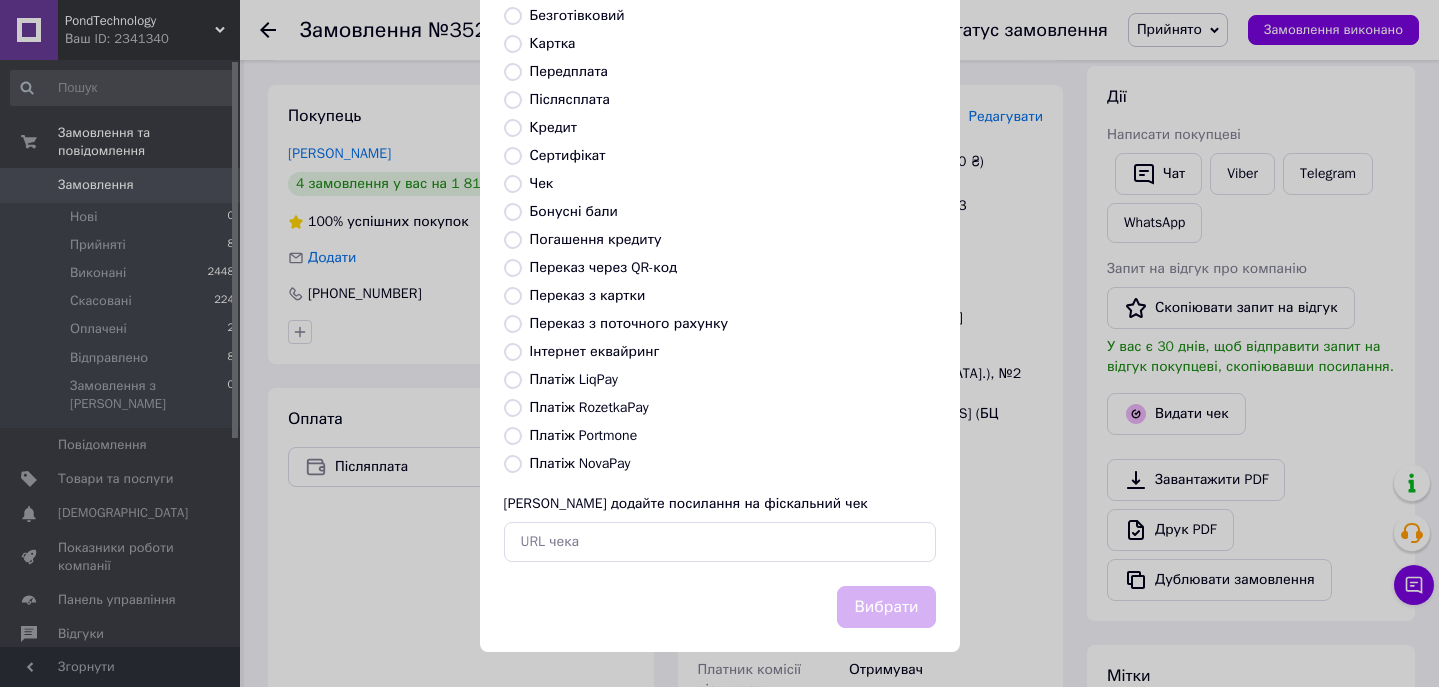 click on "Виберіть тип форми оплати, який буде вказаний у чеку Готівка Безготівковий Картка Передплата Післясплата Кредит Сертифікат Чек Бонусні бали Погашення кредиту Переказ через QR-код Переказ з картки Переказ з поточного рахунку Інтернет еквайринг Платіж LiqPay Платіж RozetkaPay Платіж Portmone Платіж NovaPay Або додайте посилання на фіскальний чек" at bounding box center [720, 256] 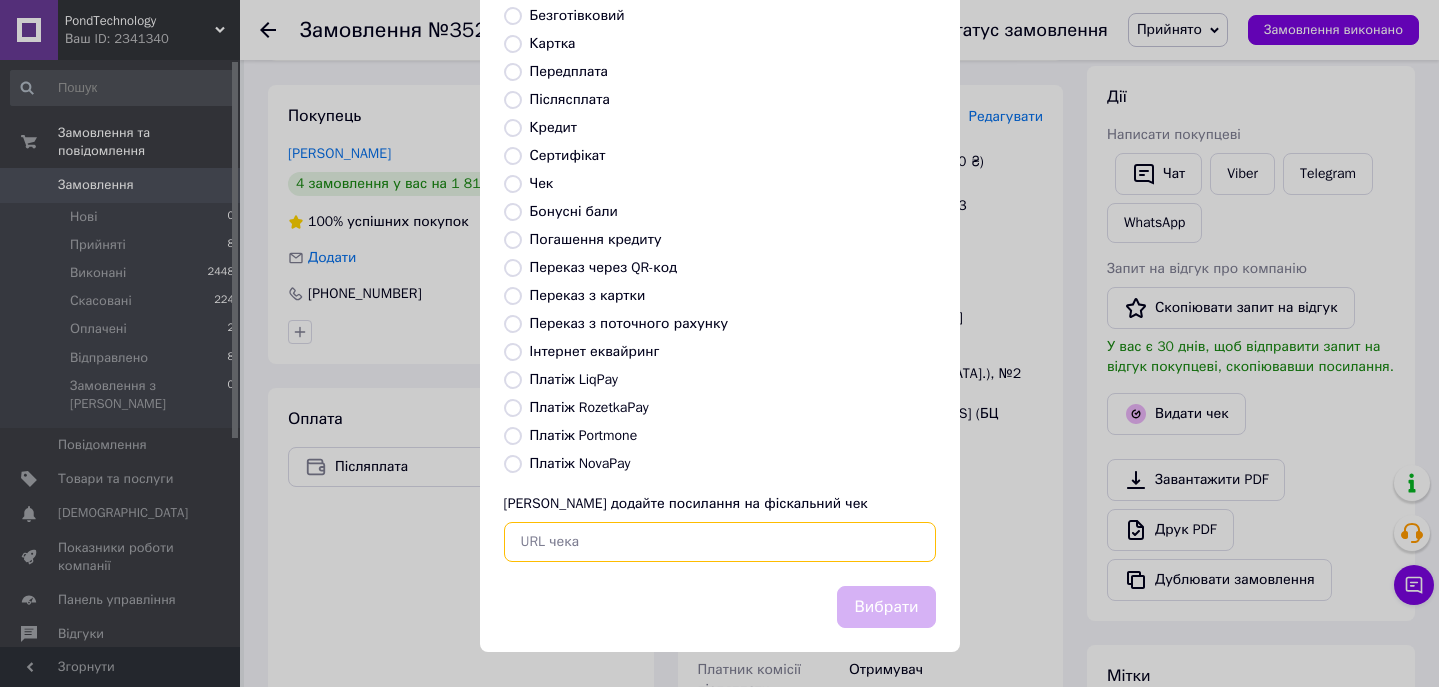 click at bounding box center (720, 542) 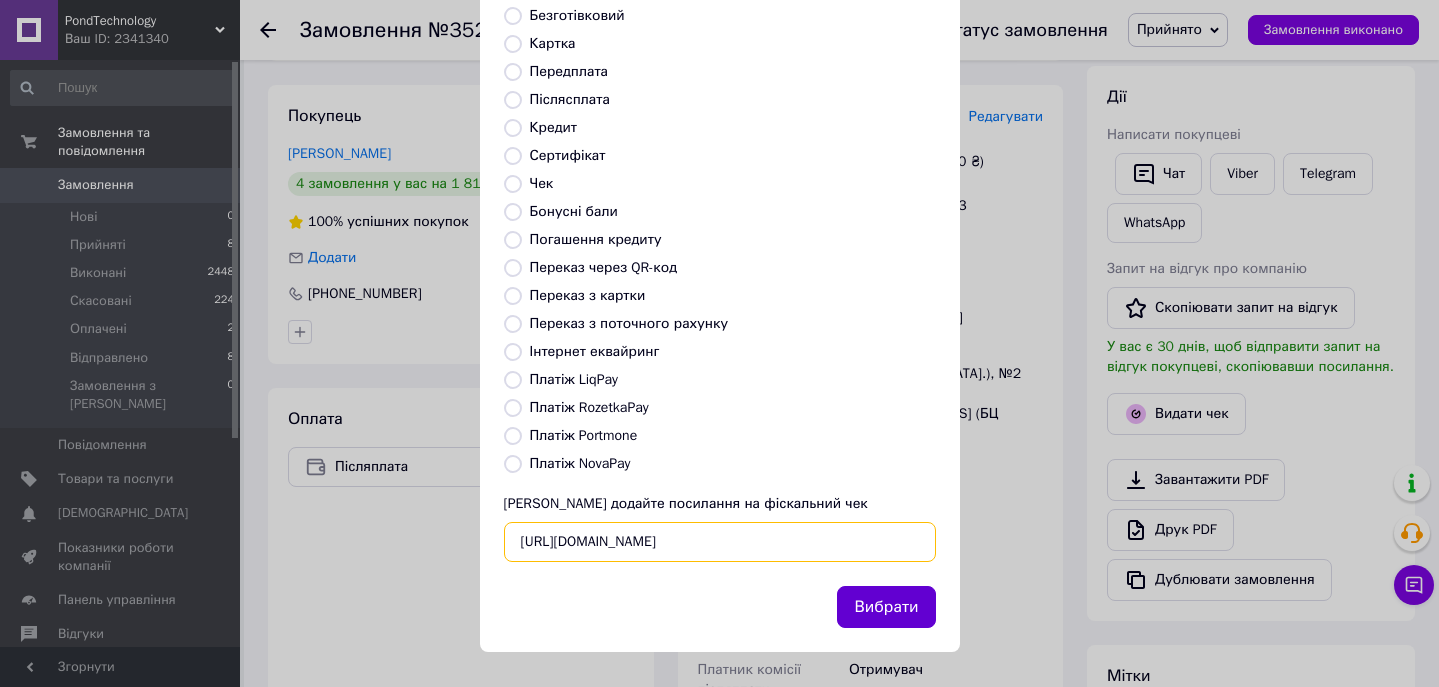 type on "https://kasa.vchasno.ua/check-viewer/c1IBrLBK5p4" 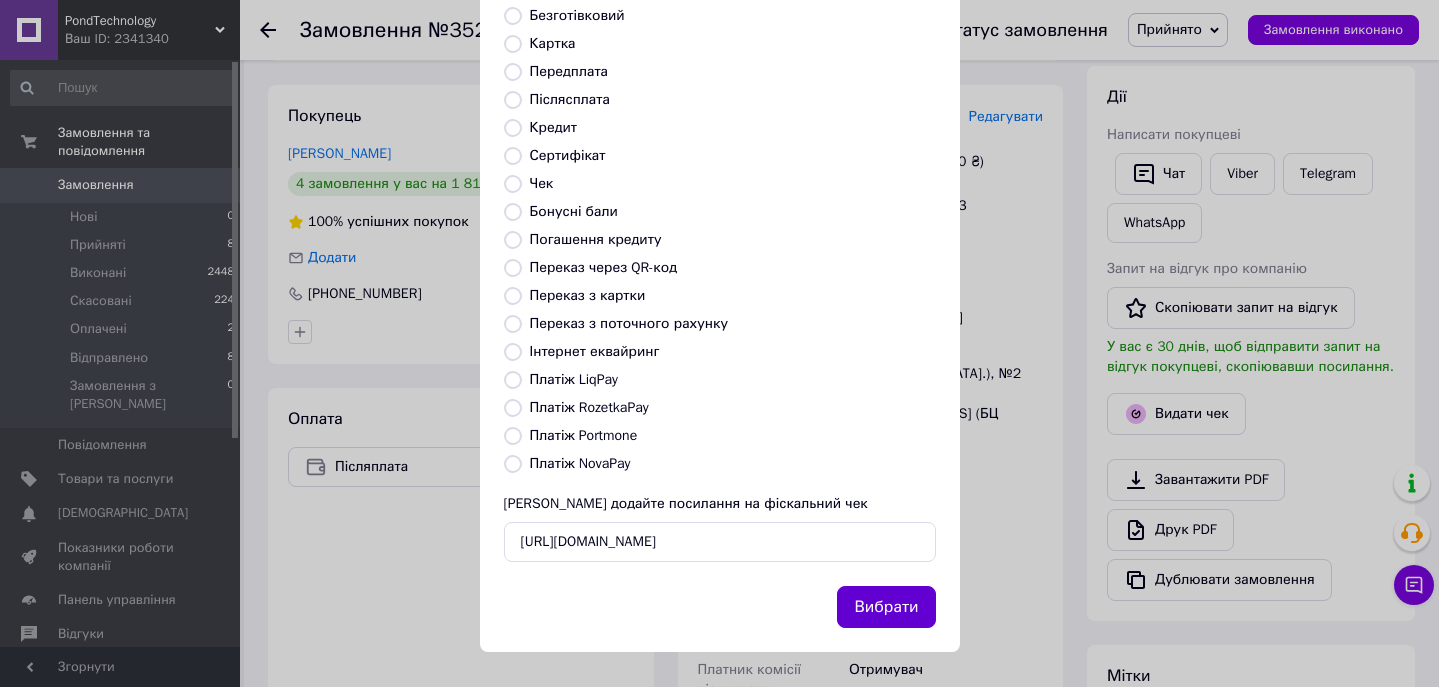 click on "Вибрати" at bounding box center (886, 607) 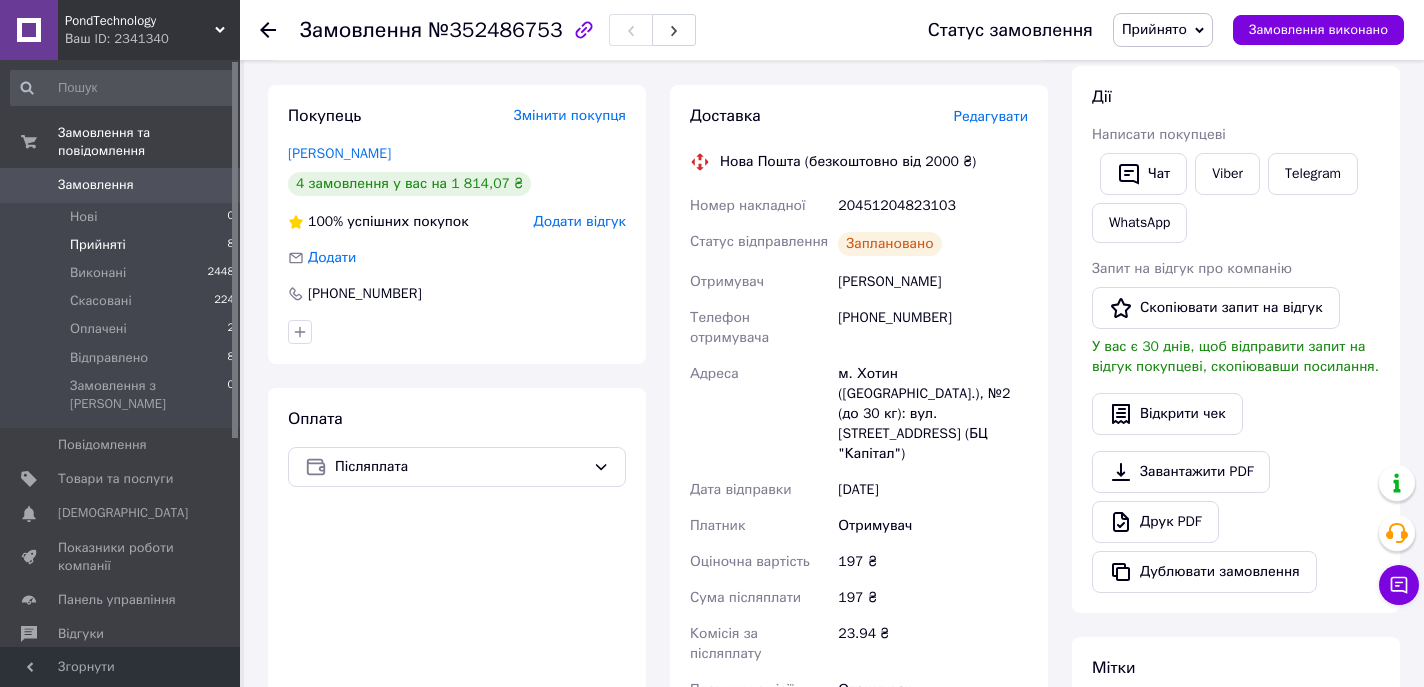 click on "Прийняті" at bounding box center (98, 245) 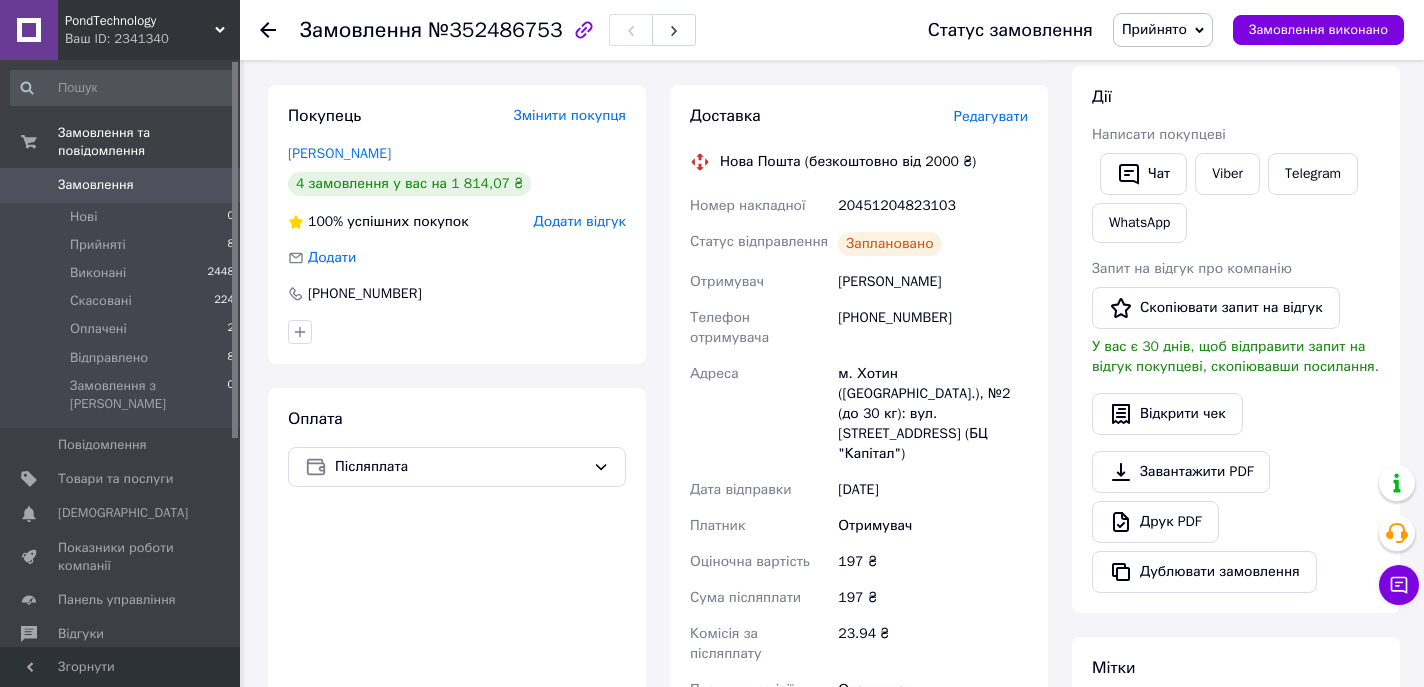 scroll, scrollTop: 0, scrollLeft: 0, axis: both 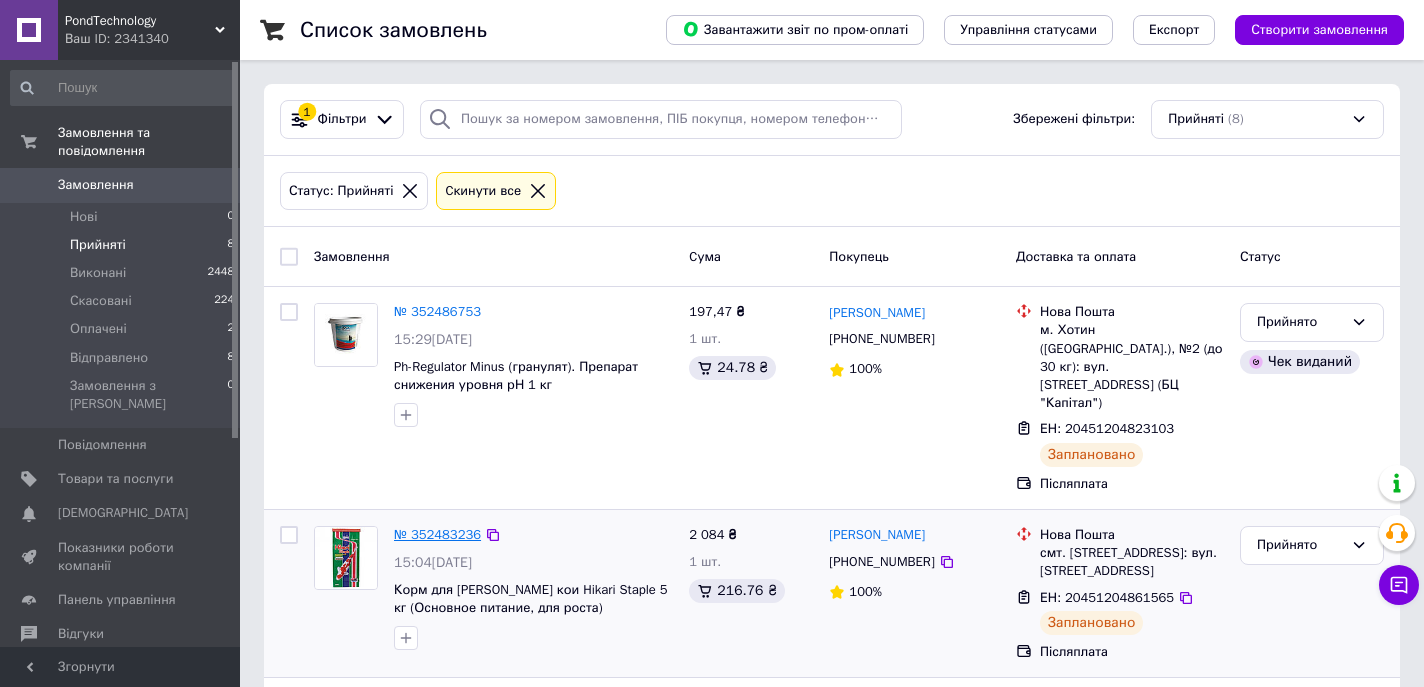 click on "№ 352483236" at bounding box center [437, 534] 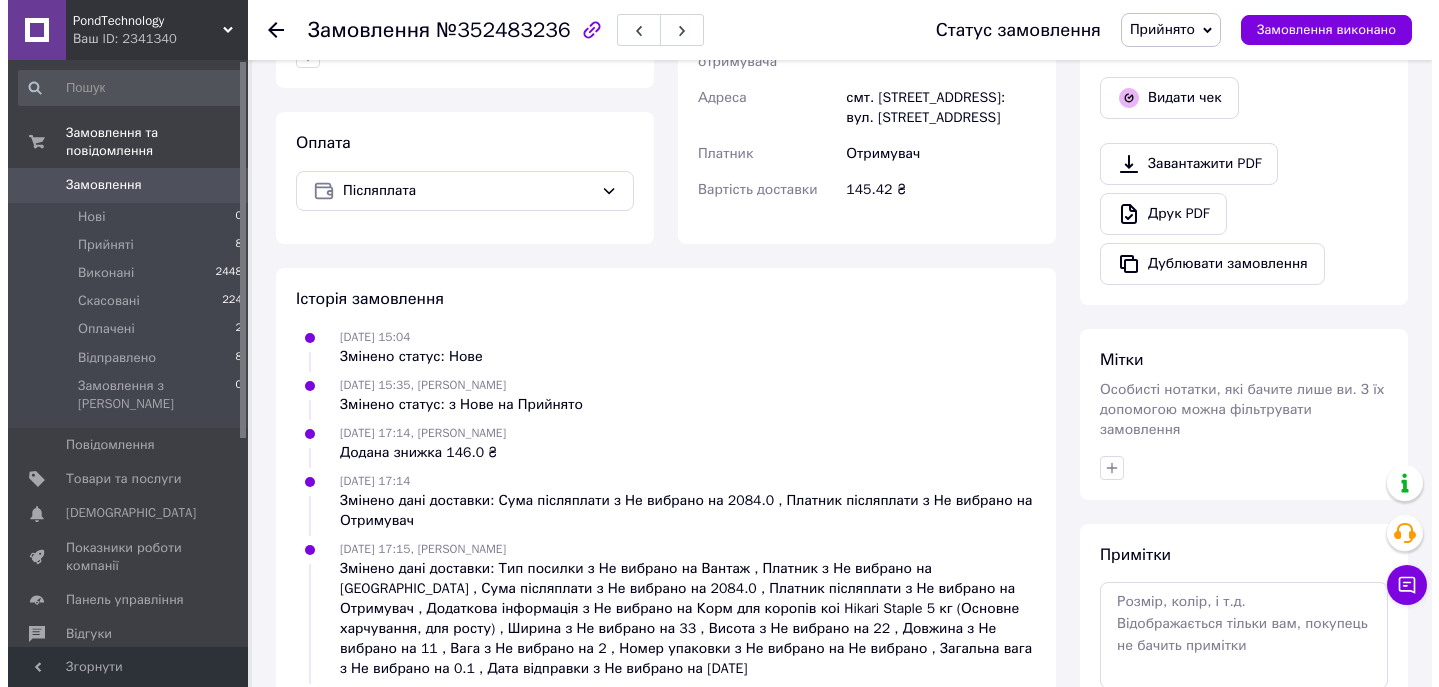 scroll, scrollTop: 288, scrollLeft: 0, axis: vertical 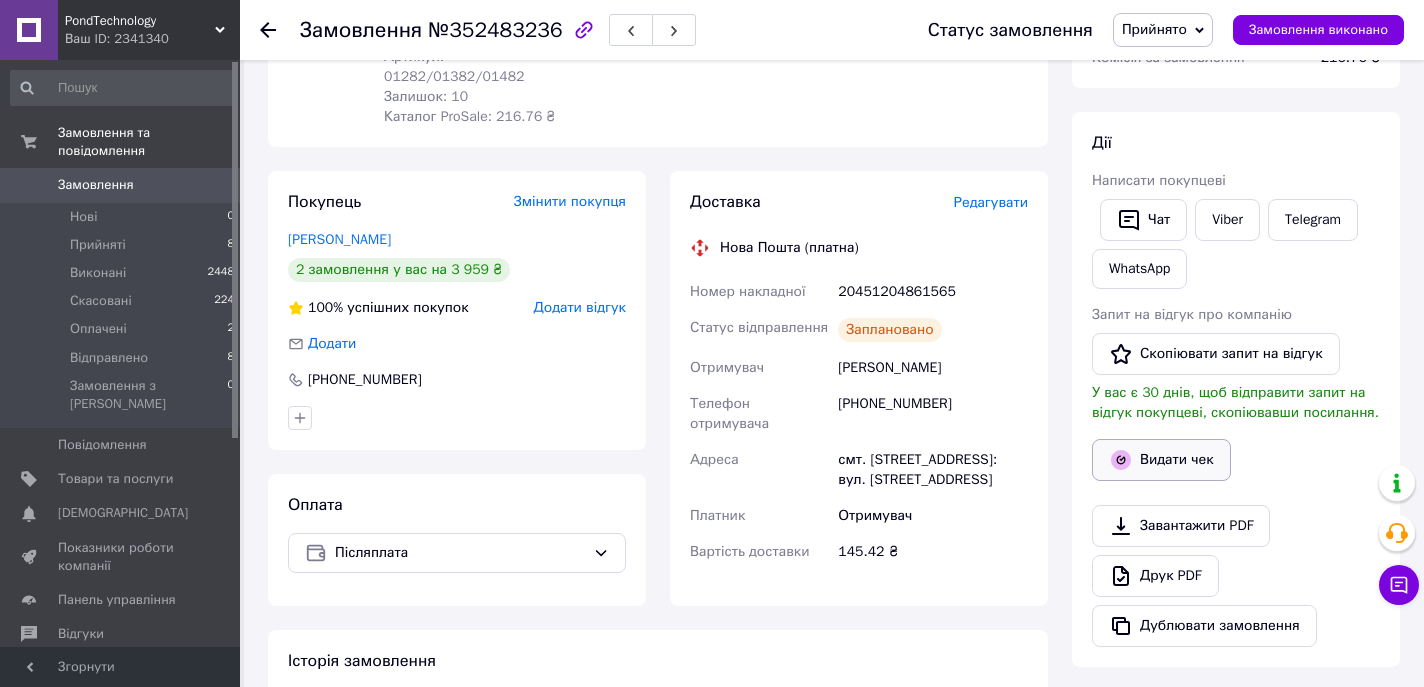 click on "Видати чек" at bounding box center [1161, 460] 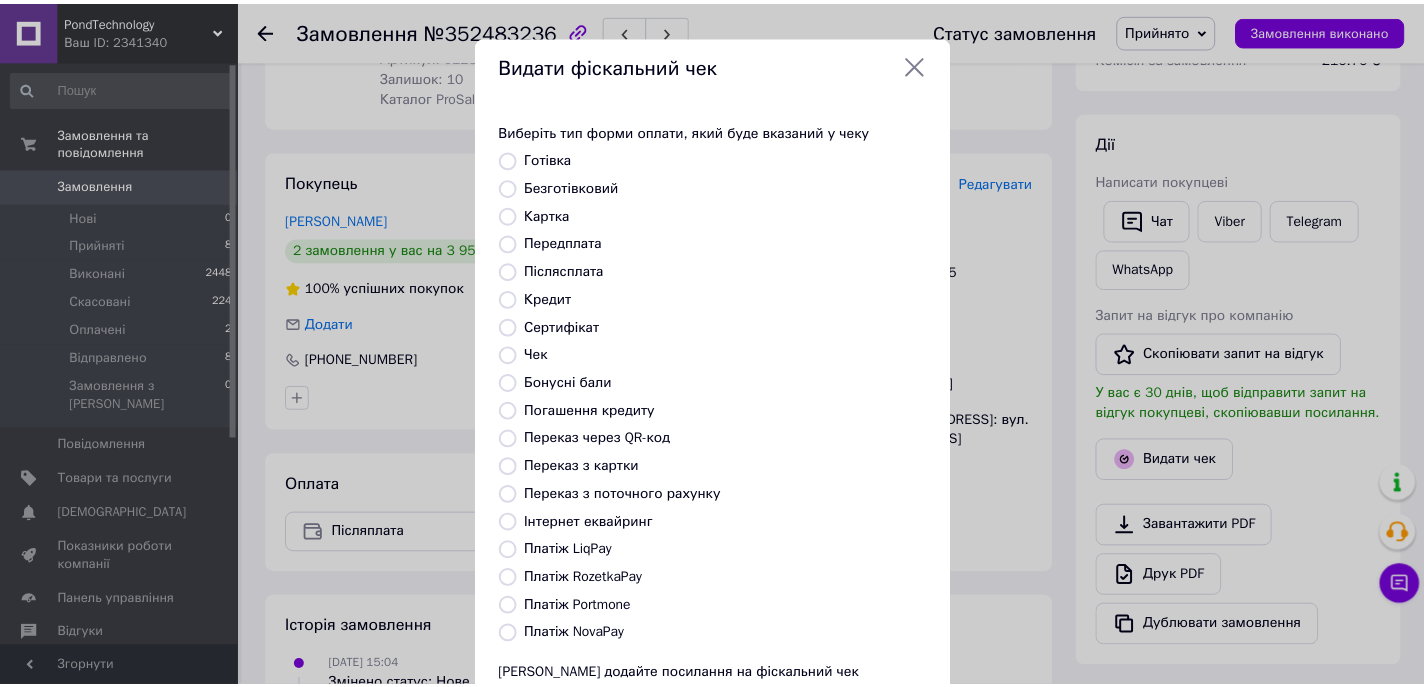 scroll, scrollTop: 171, scrollLeft: 0, axis: vertical 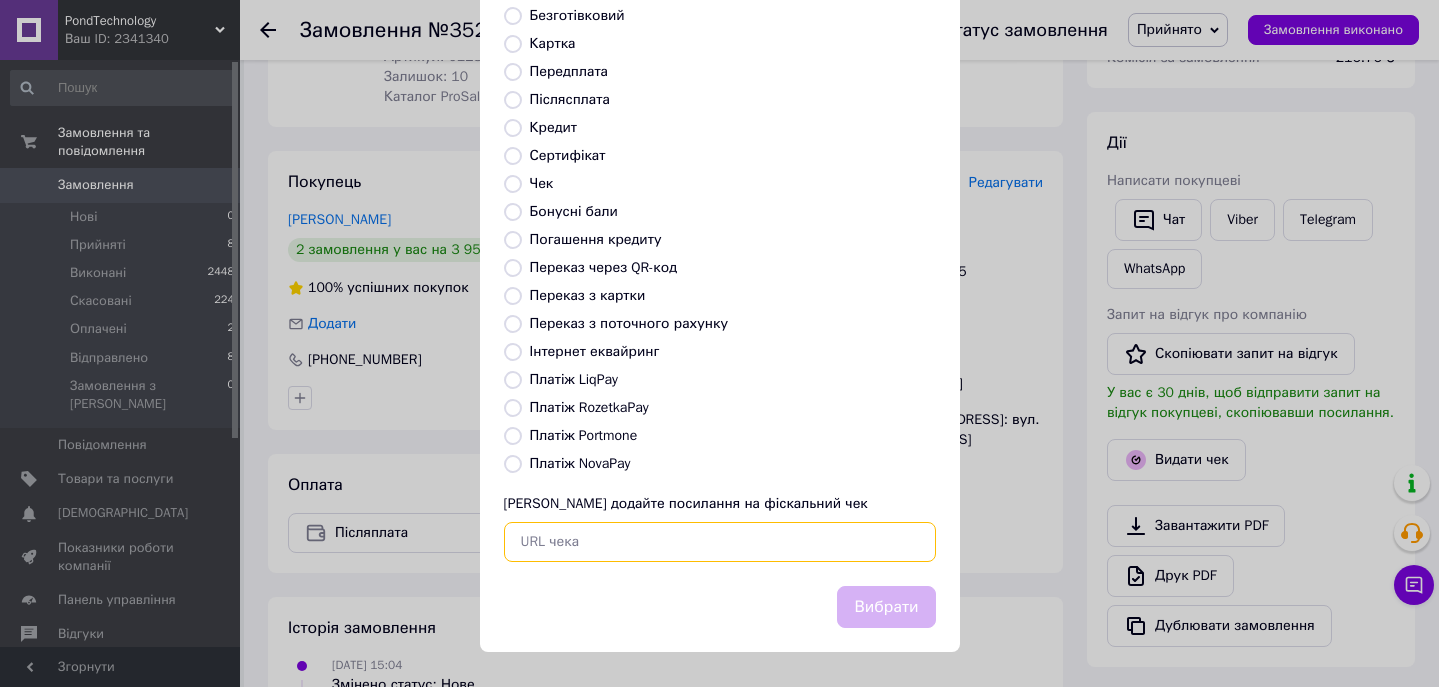 click at bounding box center [720, 542] 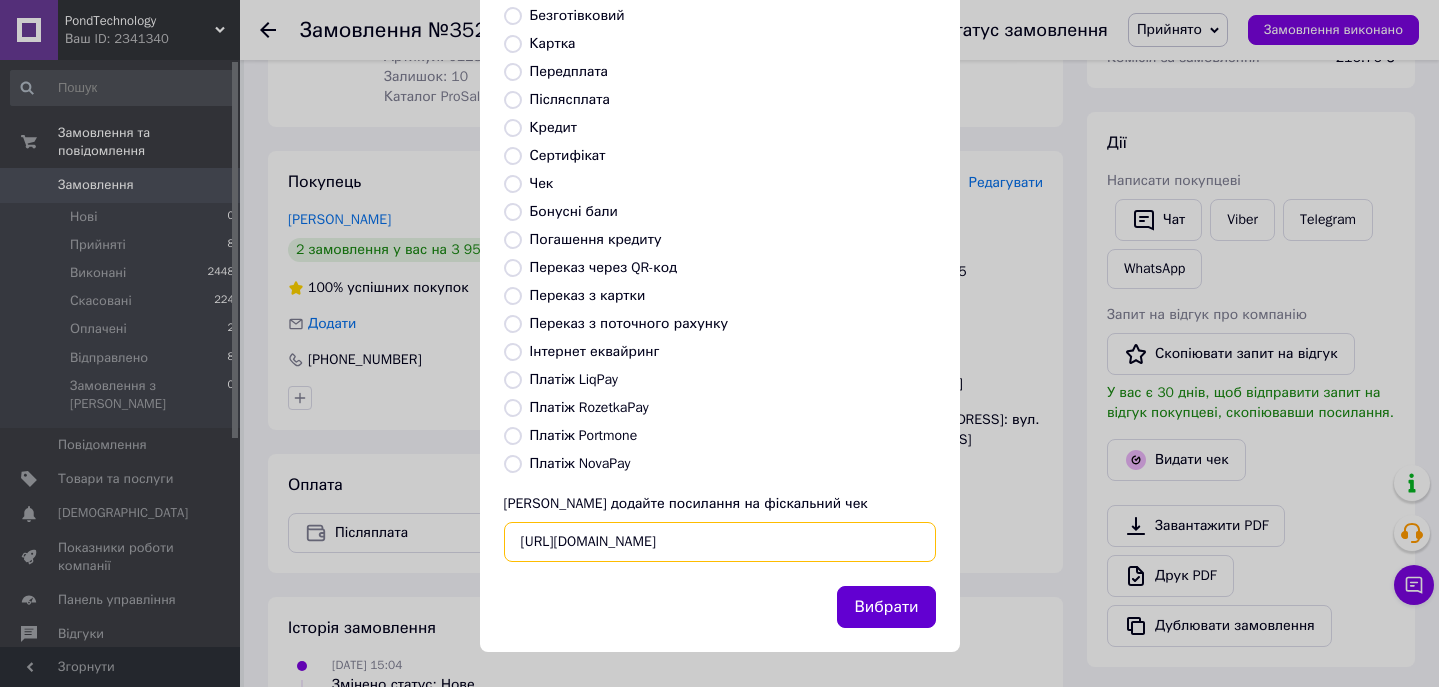 type on "https://kasa.vchasno.ua/check-viewer/M3zXnjVnjkk" 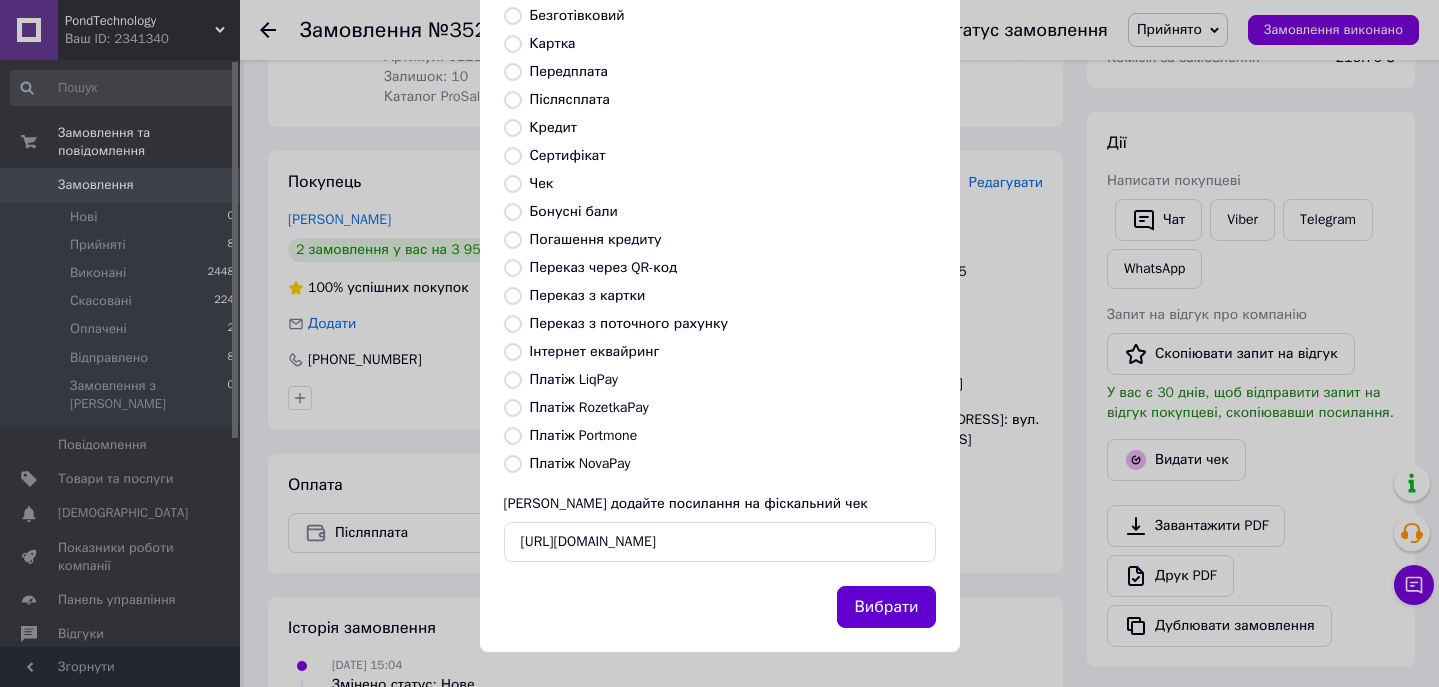 click on "Вибрати" at bounding box center (886, 607) 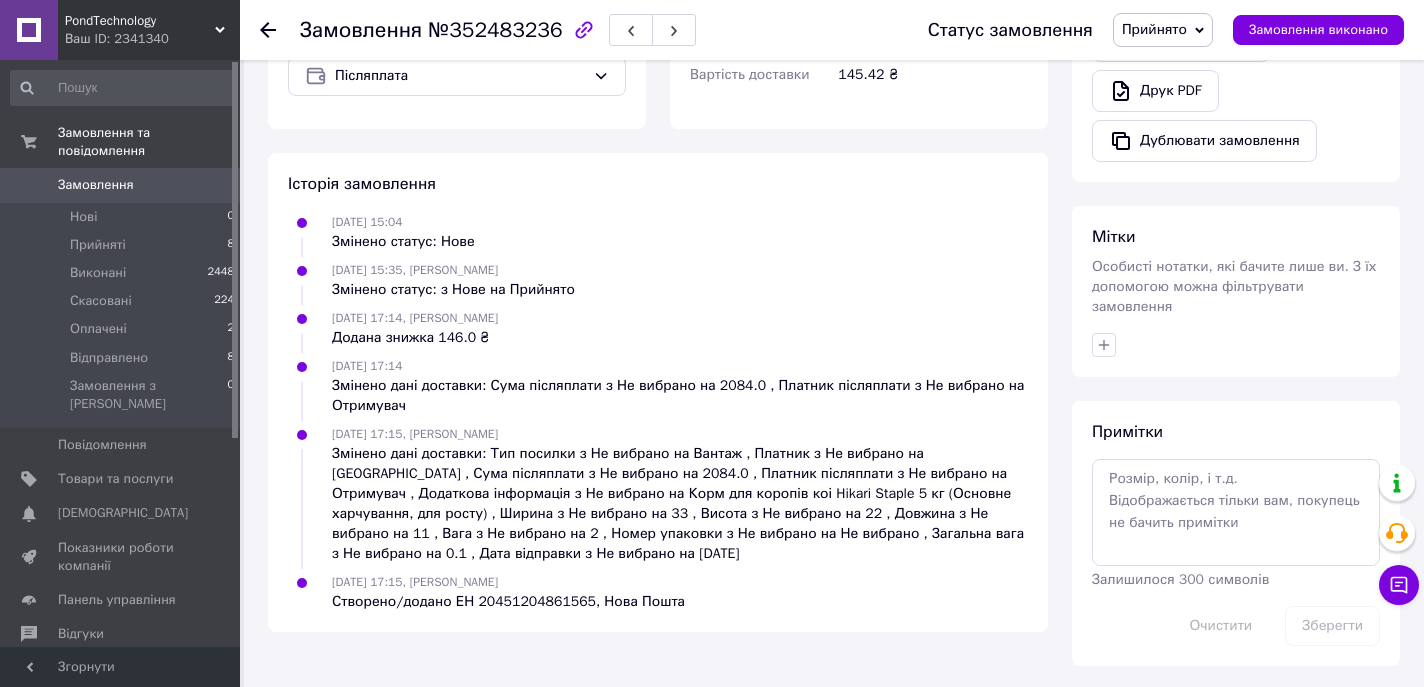scroll, scrollTop: 0, scrollLeft: 0, axis: both 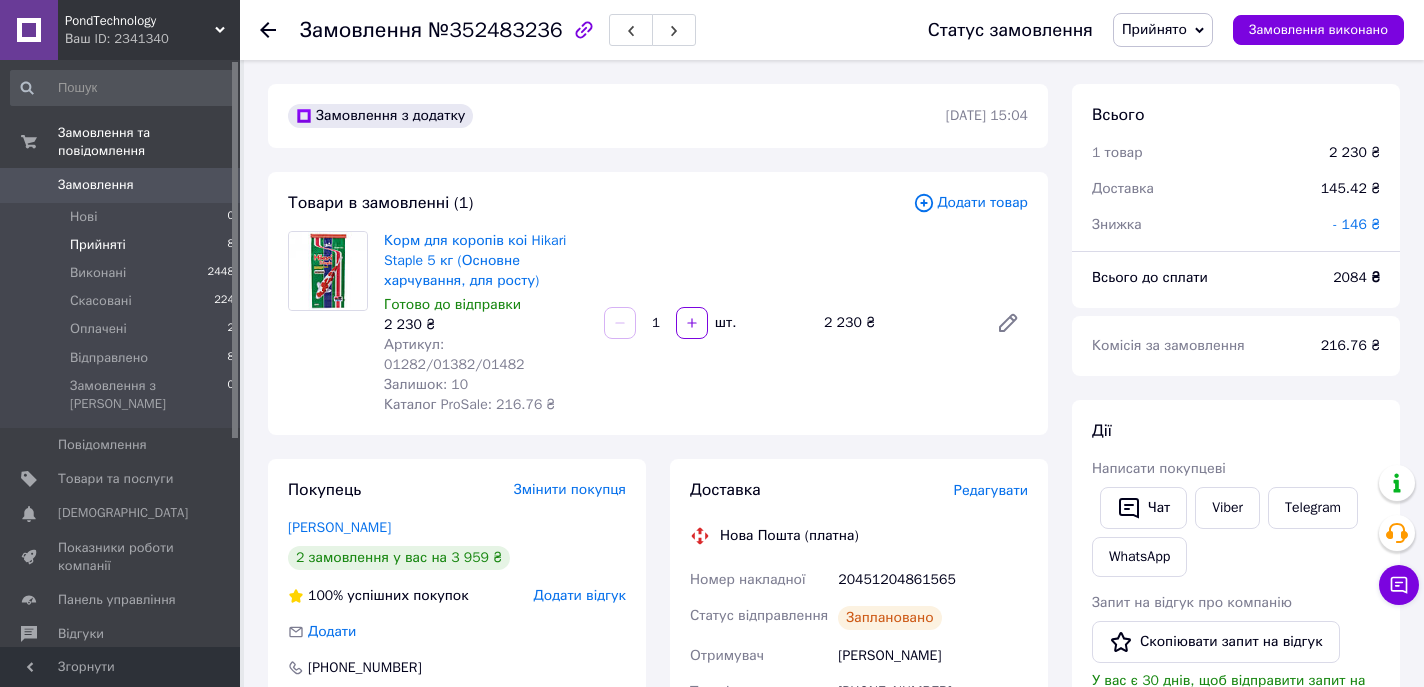 click on "Прийняті" at bounding box center [98, 245] 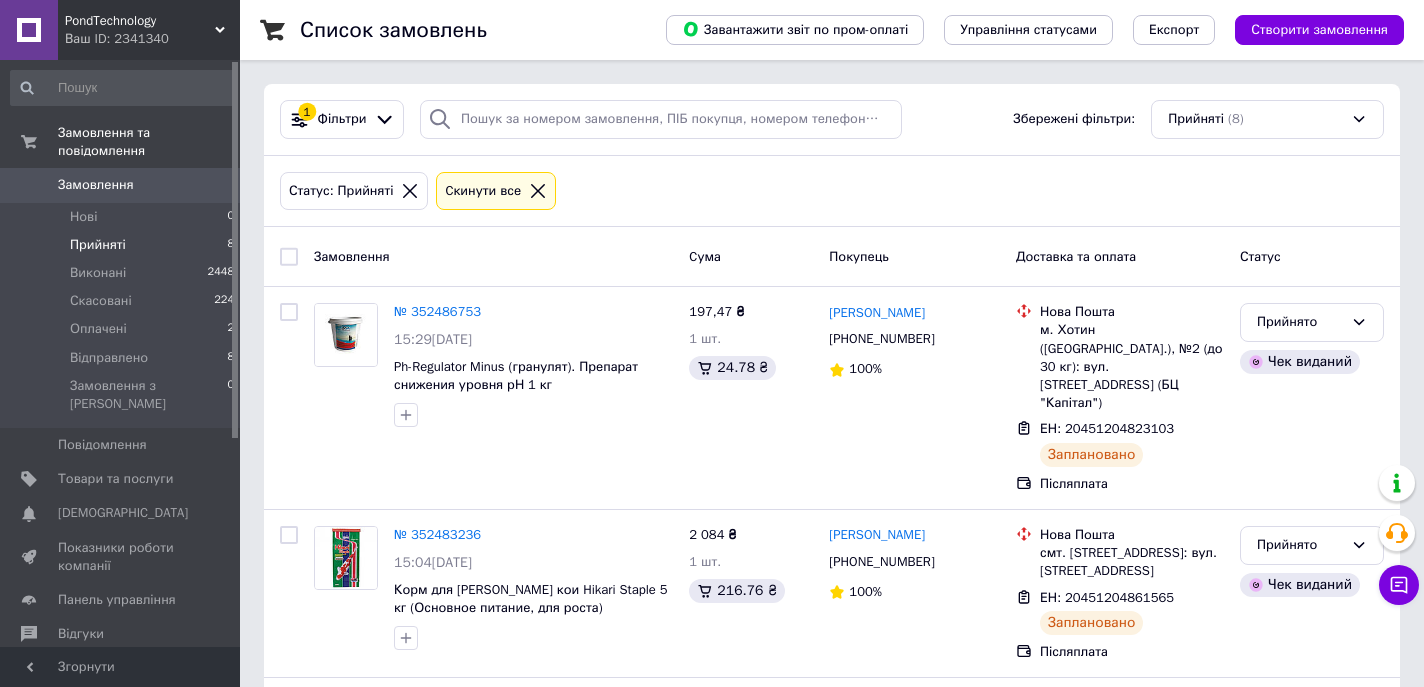 scroll, scrollTop: 184, scrollLeft: 0, axis: vertical 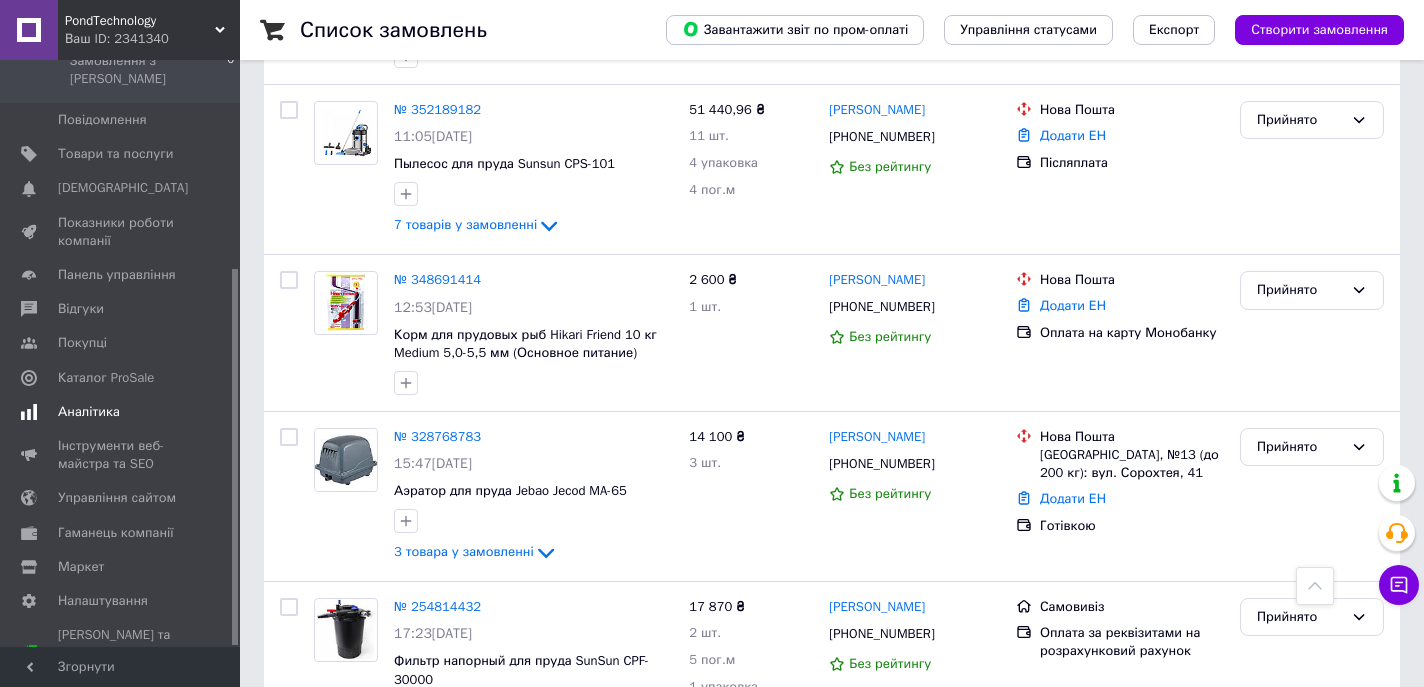 click on "Аналітика" at bounding box center [89, 412] 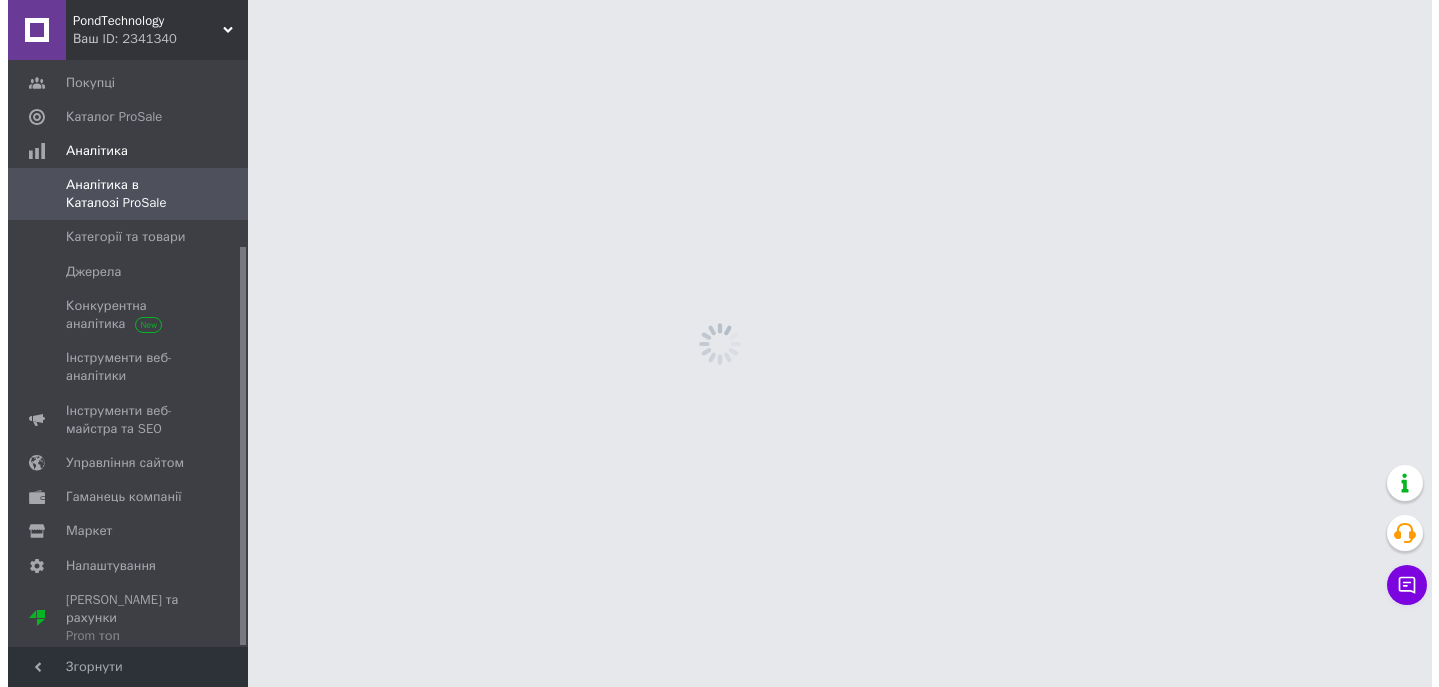 scroll, scrollTop: 0, scrollLeft: 0, axis: both 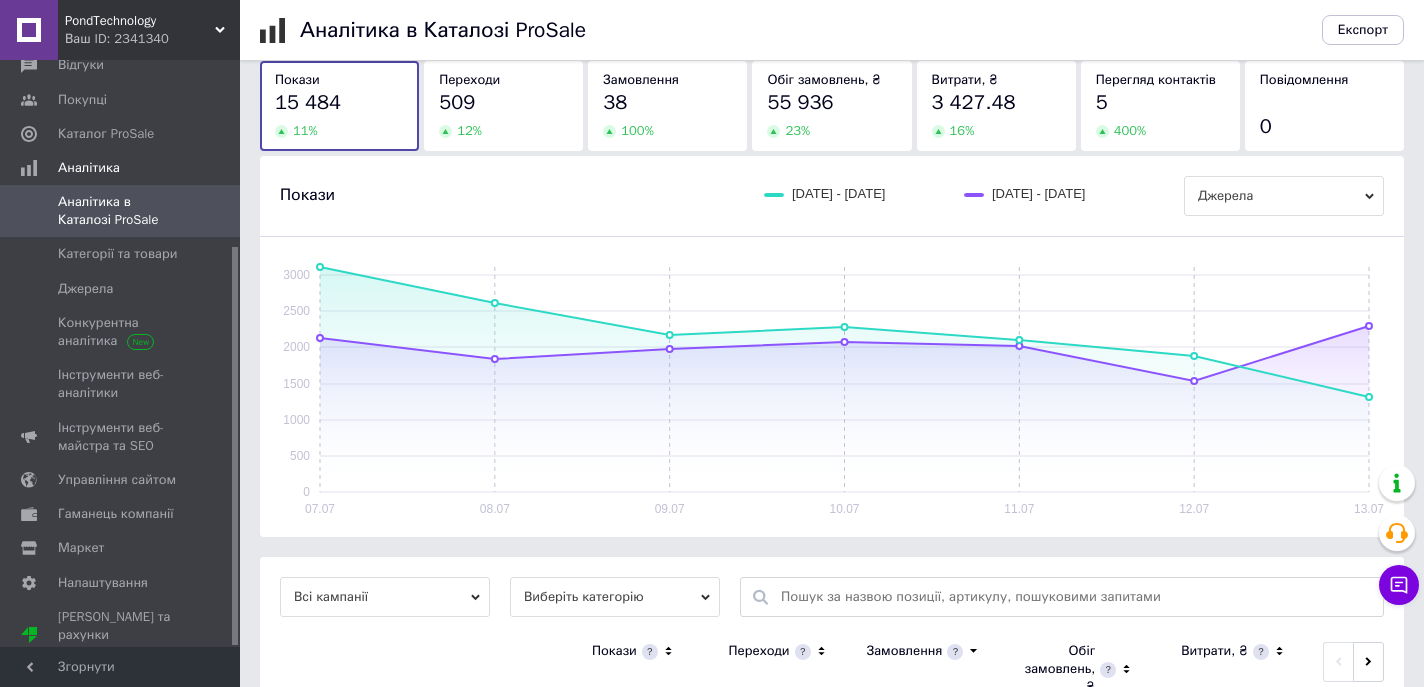 click on "38" at bounding box center (667, 103) 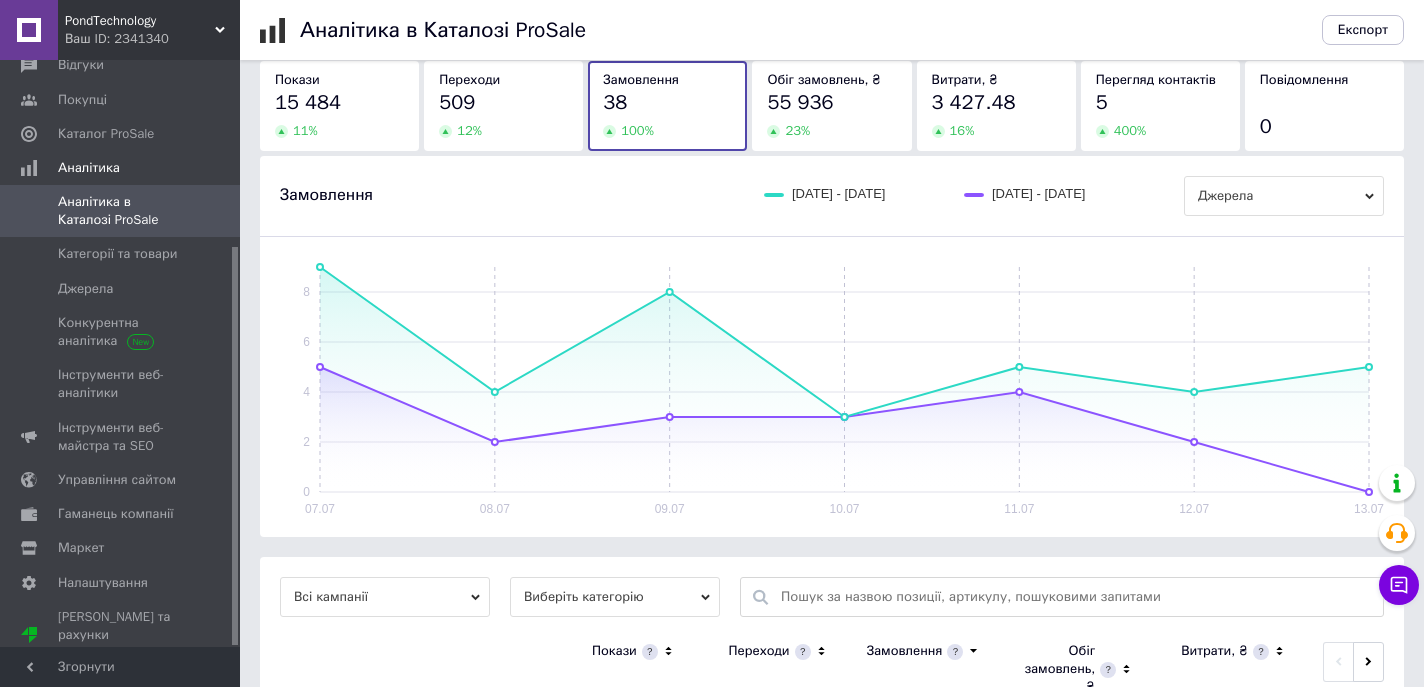 click on "55 936" at bounding box center [800, 102] 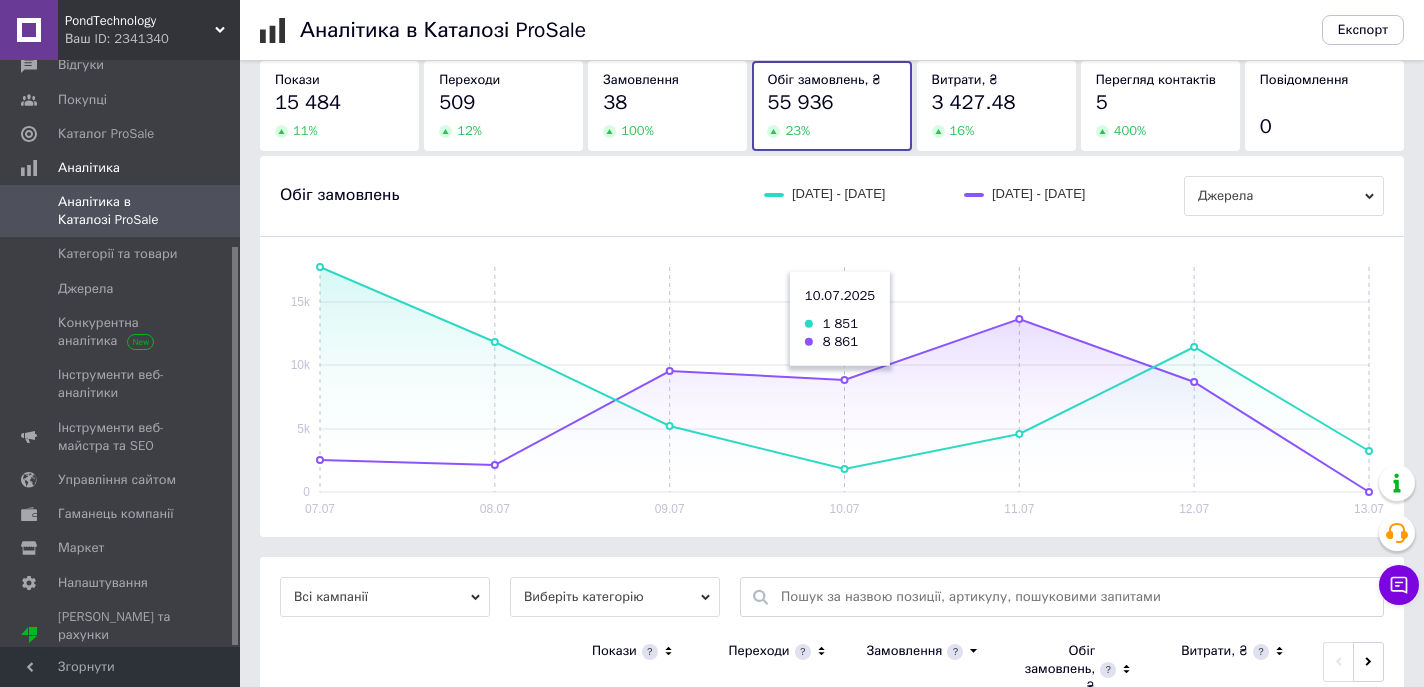 scroll, scrollTop: 84, scrollLeft: 0, axis: vertical 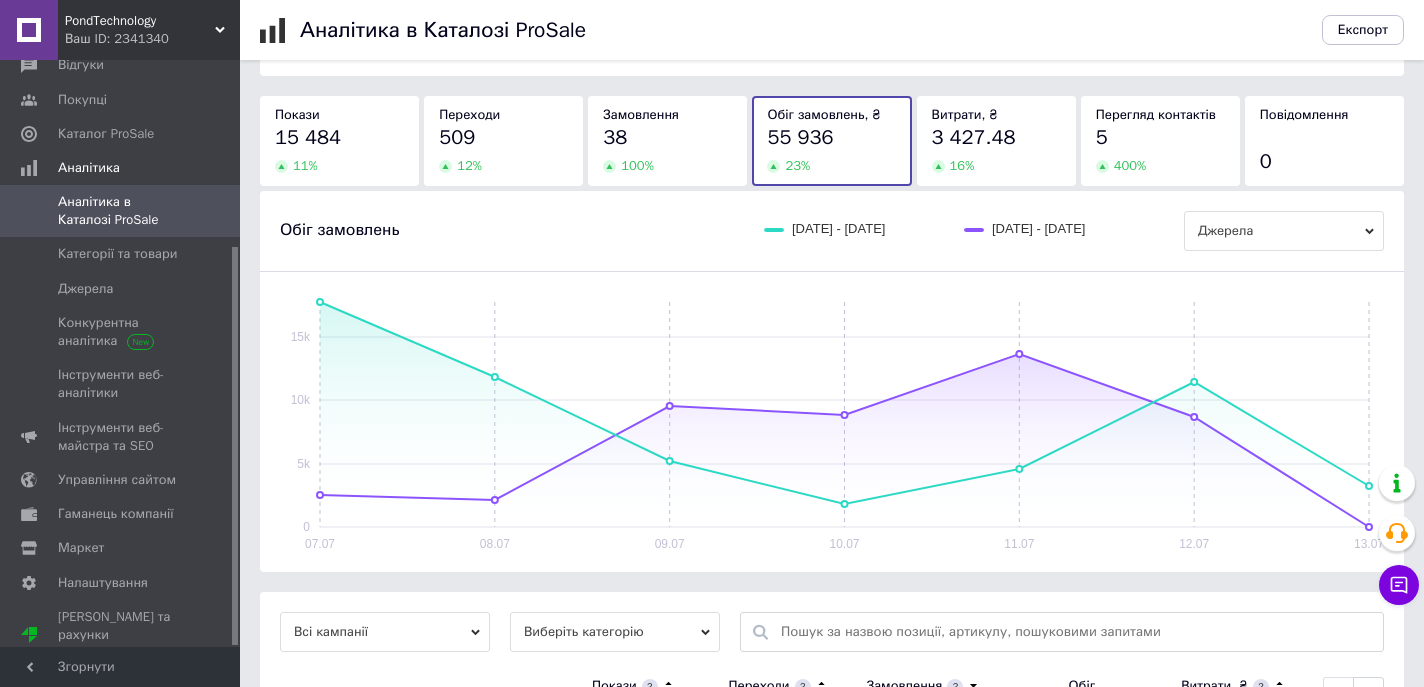 click on "38" at bounding box center (667, 138) 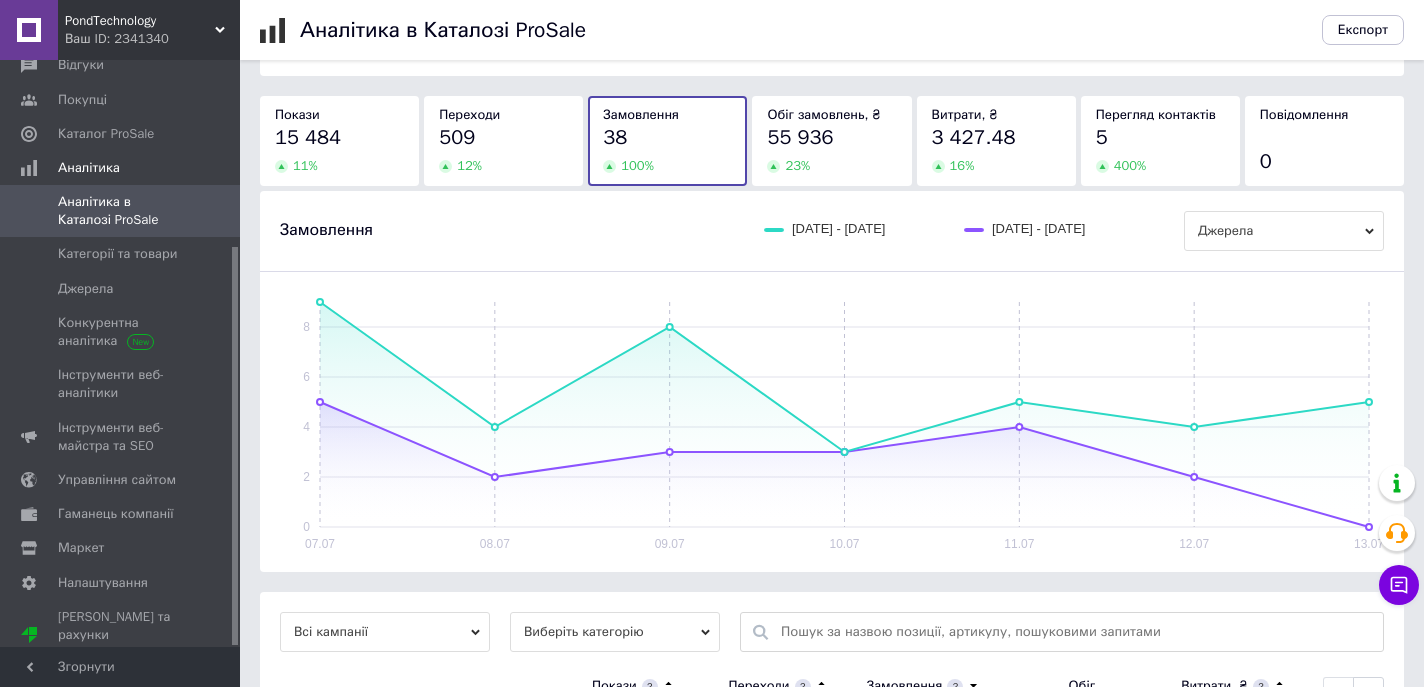 click on "15 484" at bounding box center (339, 138) 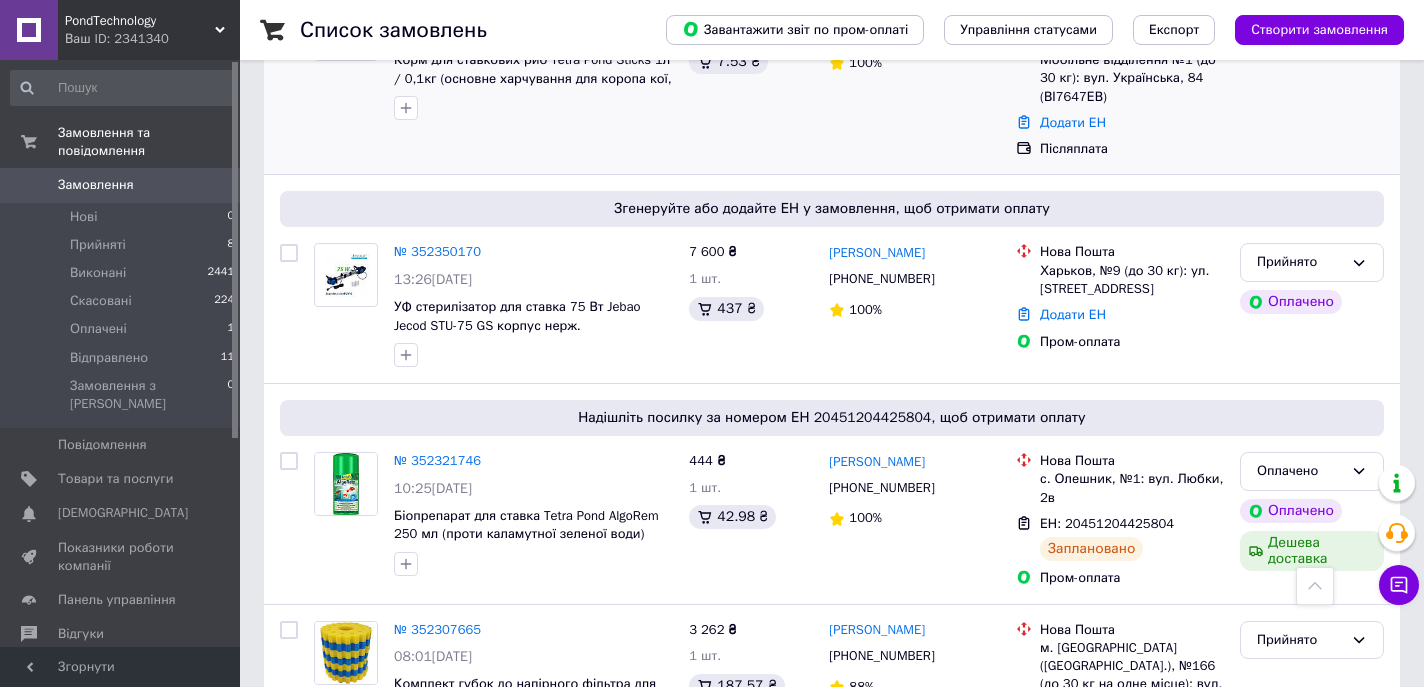 scroll, scrollTop: 0, scrollLeft: 0, axis: both 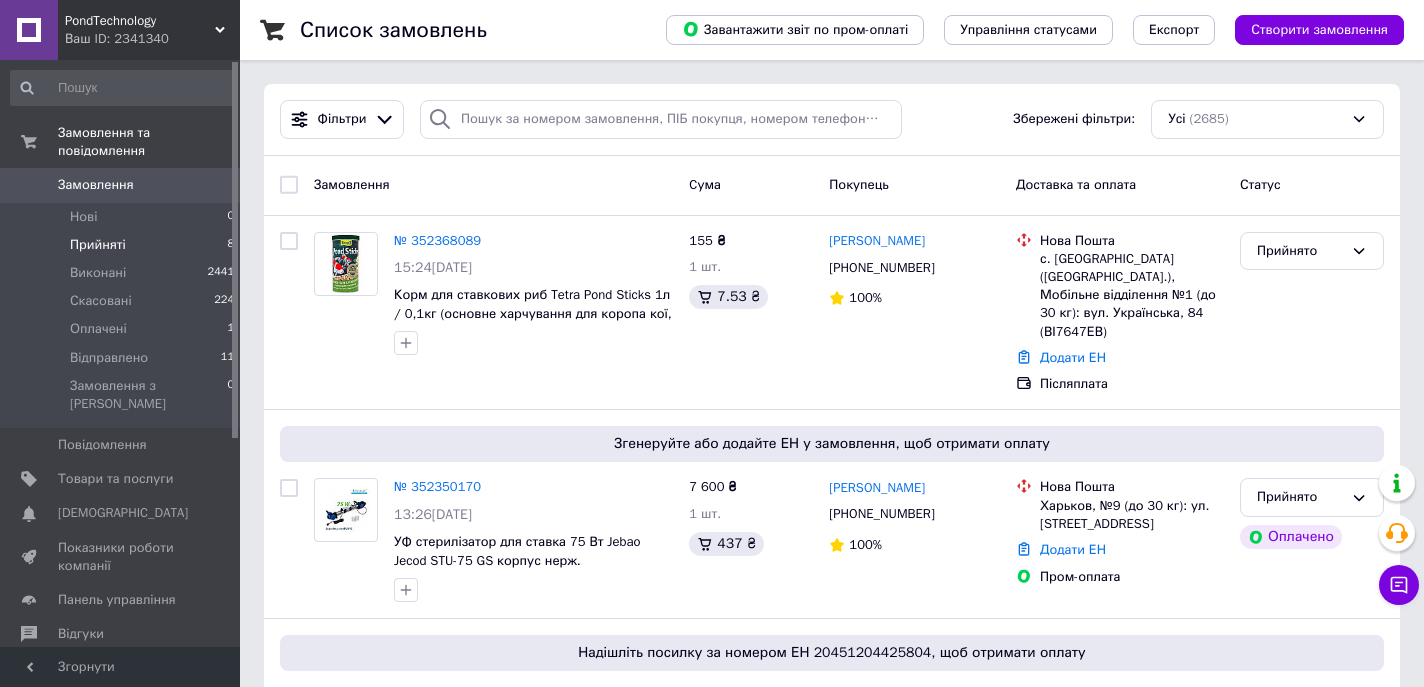 click on "Прийняті" at bounding box center [98, 245] 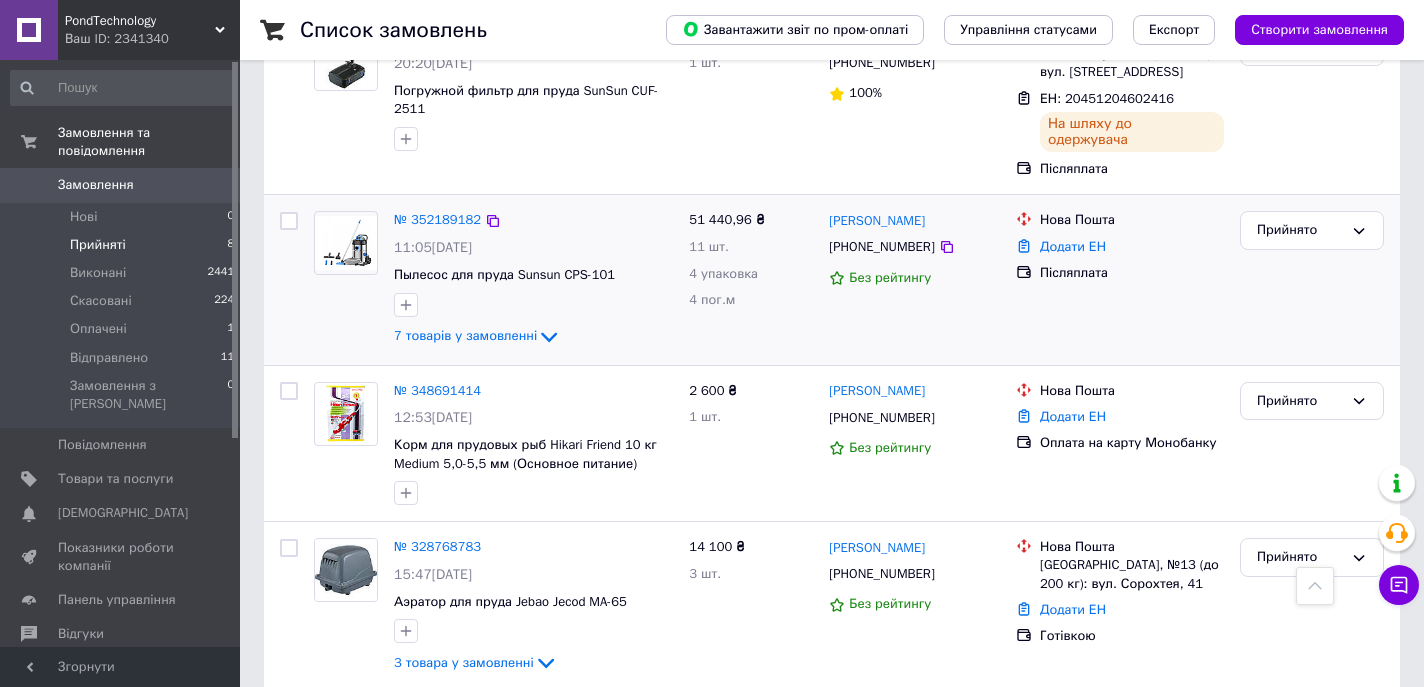 scroll, scrollTop: 1380, scrollLeft: 0, axis: vertical 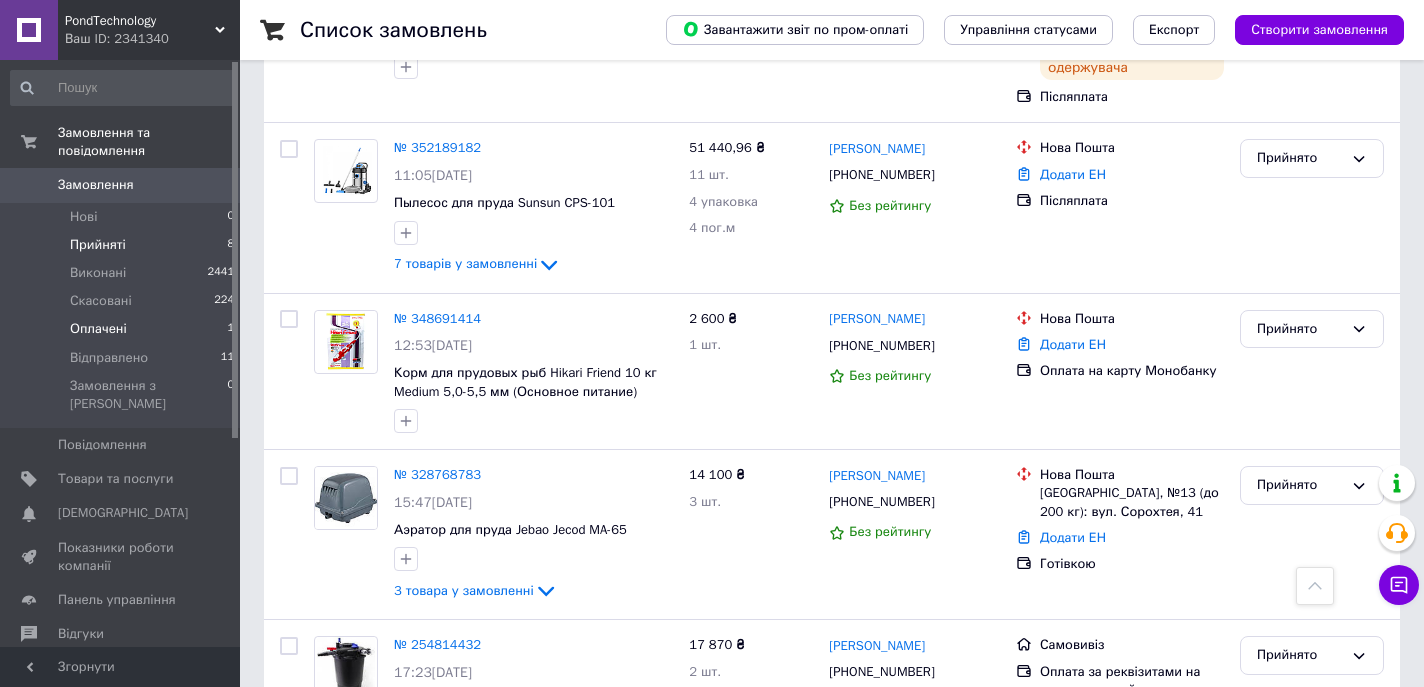 click on "Оплачені" at bounding box center [98, 329] 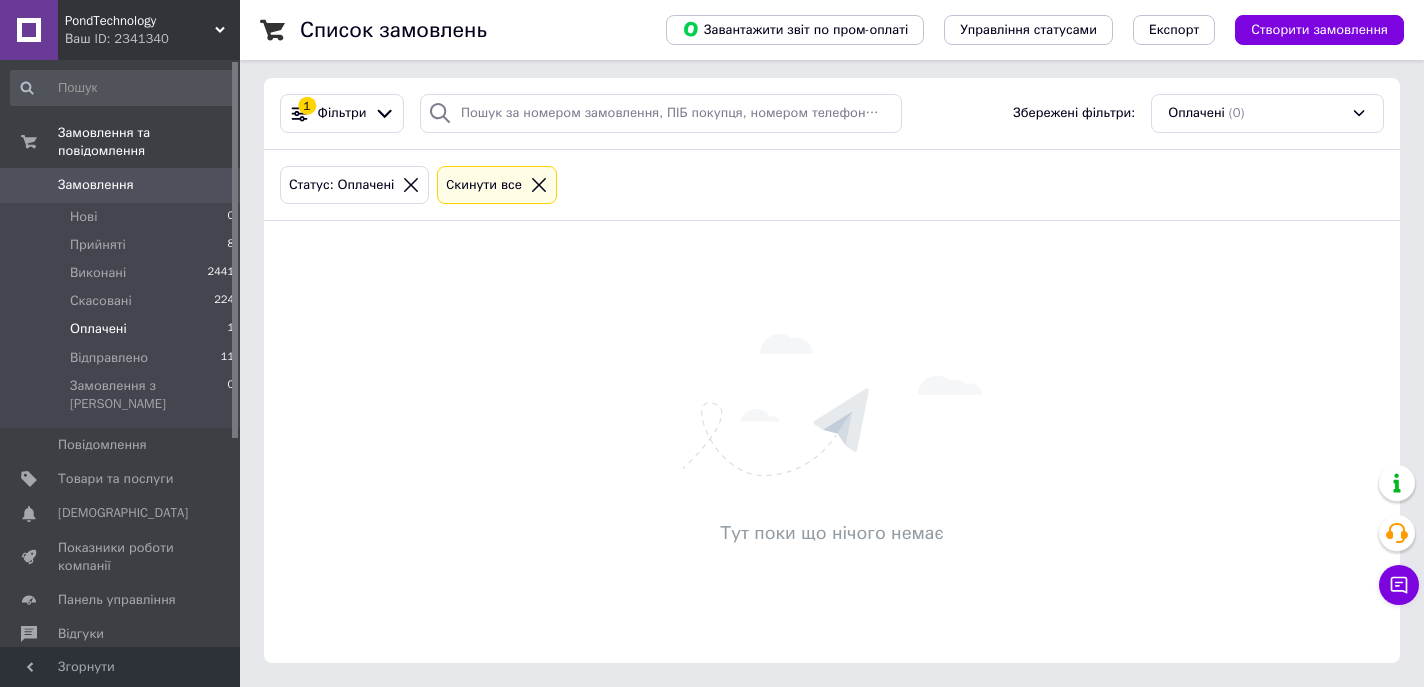 scroll, scrollTop: 0, scrollLeft: 0, axis: both 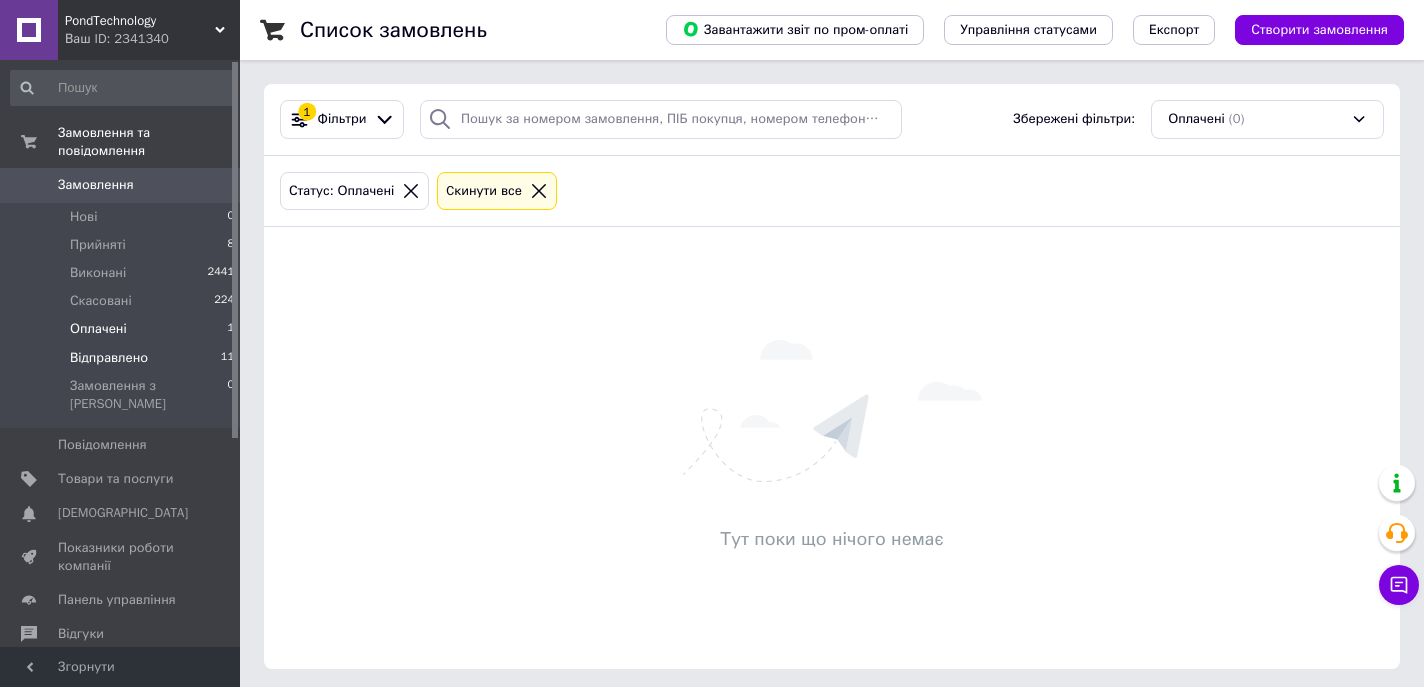 click on "Відправлено" at bounding box center (109, 358) 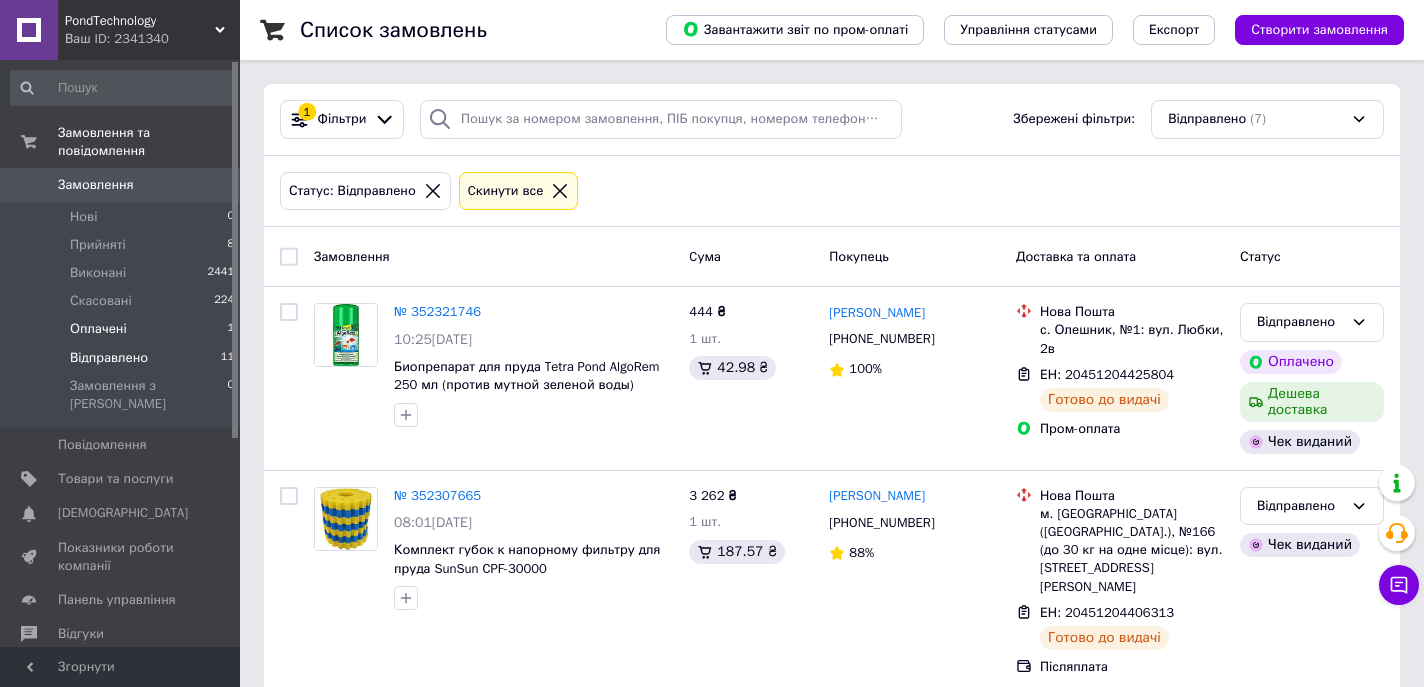 click on "Оплачені" at bounding box center (98, 329) 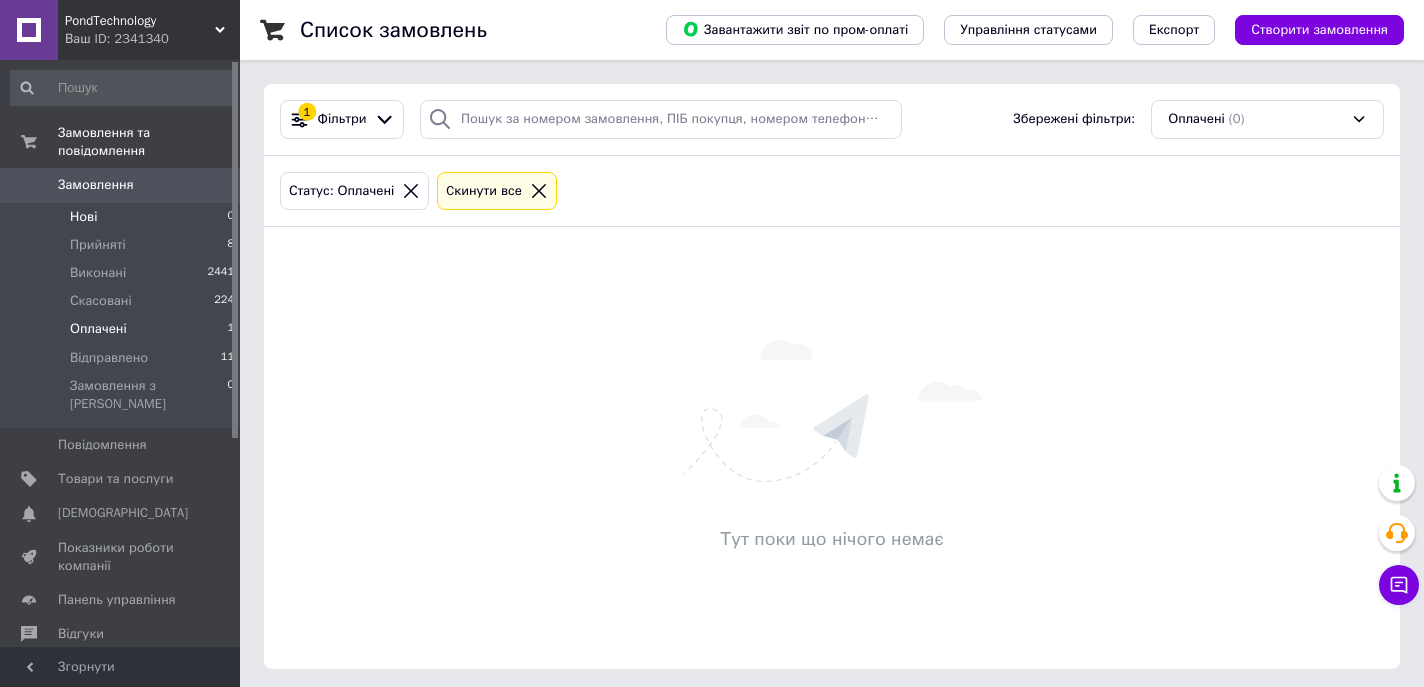 click on "Нові" at bounding box center [83, 217] 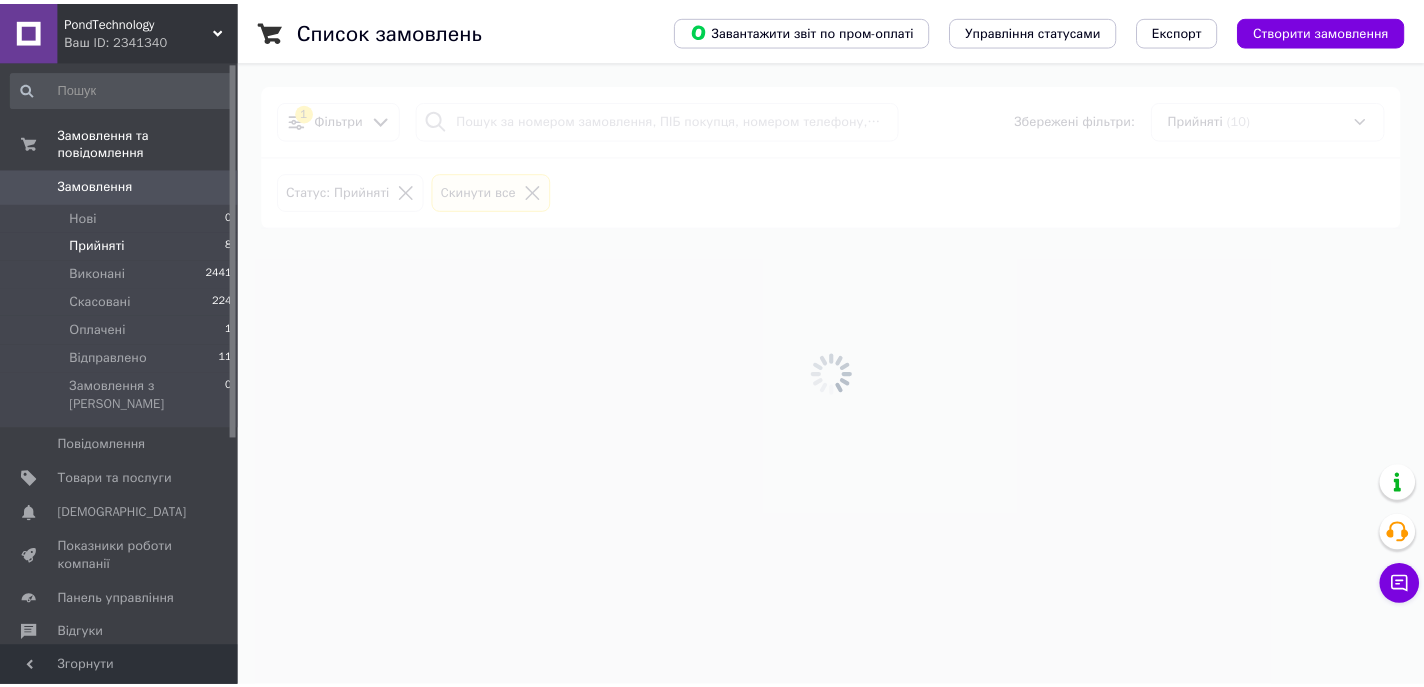scroll, scrollTop: 0, scrollLeft: 0, axis: both 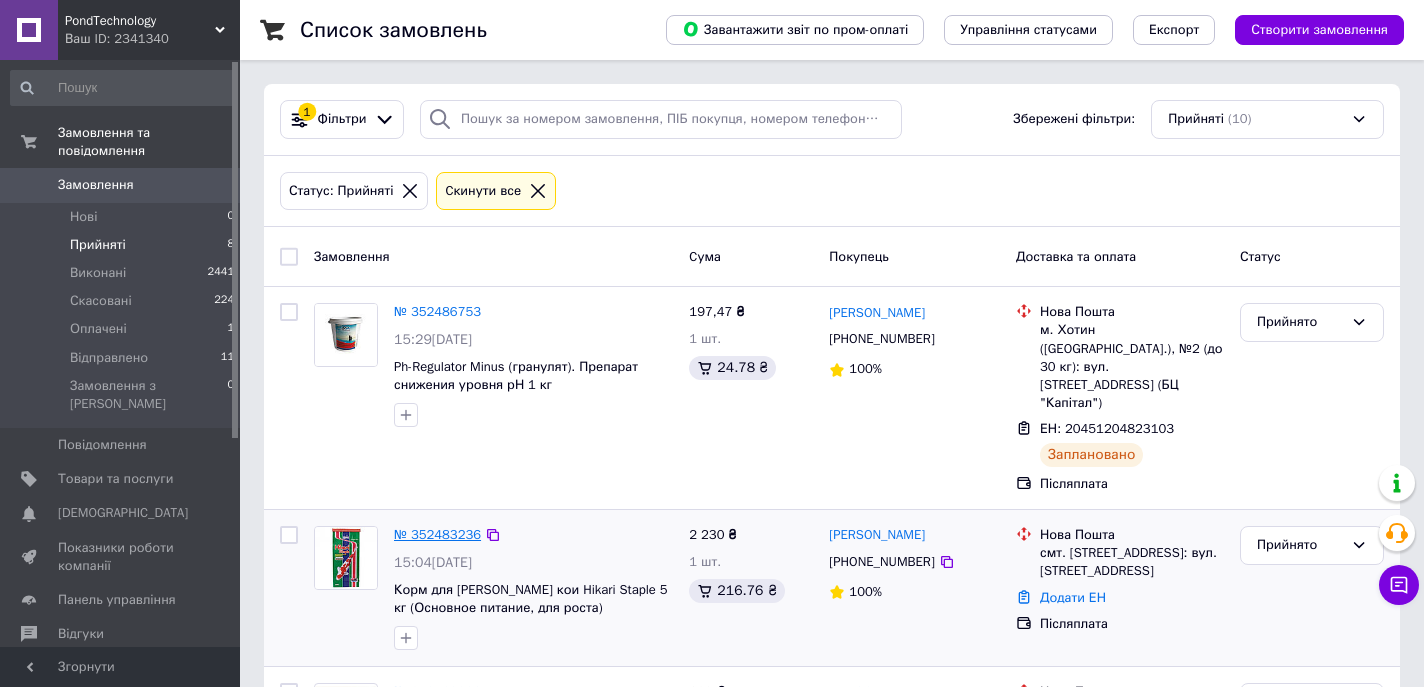 click on "№ 352483236" at bounding box center [437, 534] 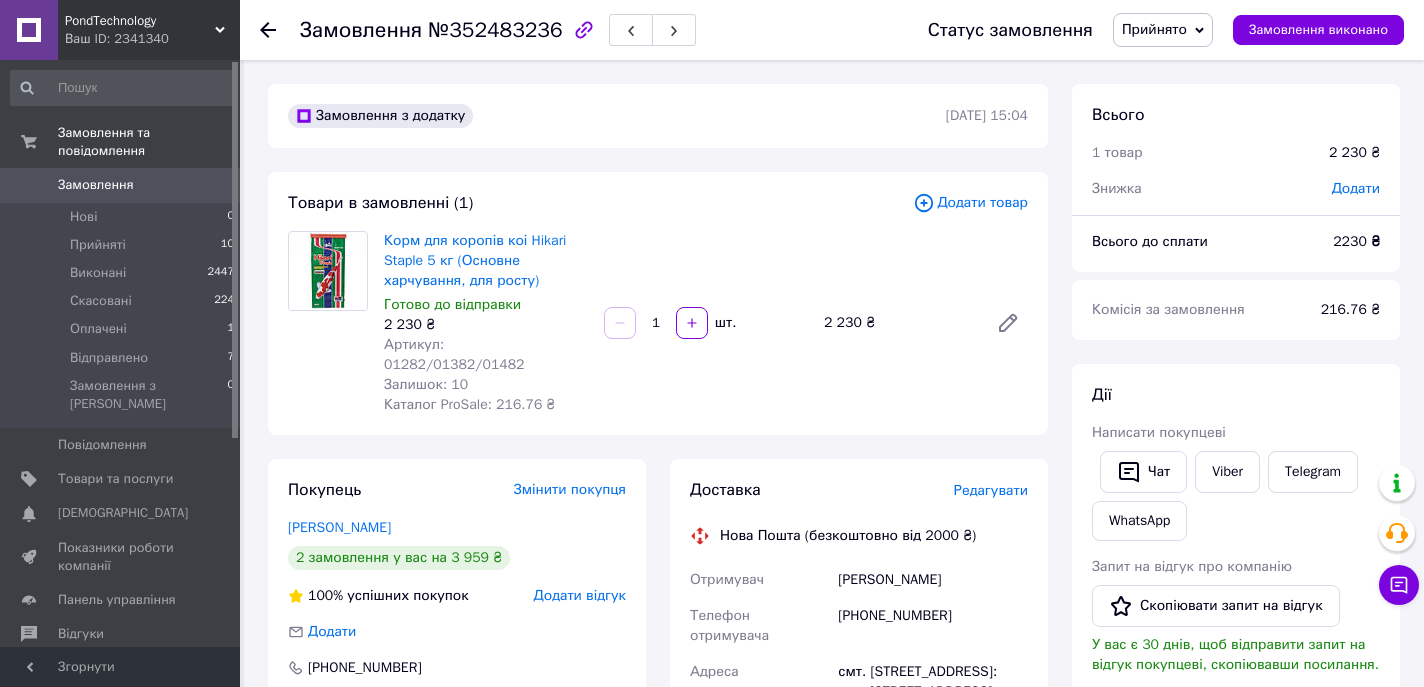 scroll, scrollTop: 0, scrollLeft: 0, axis: both 